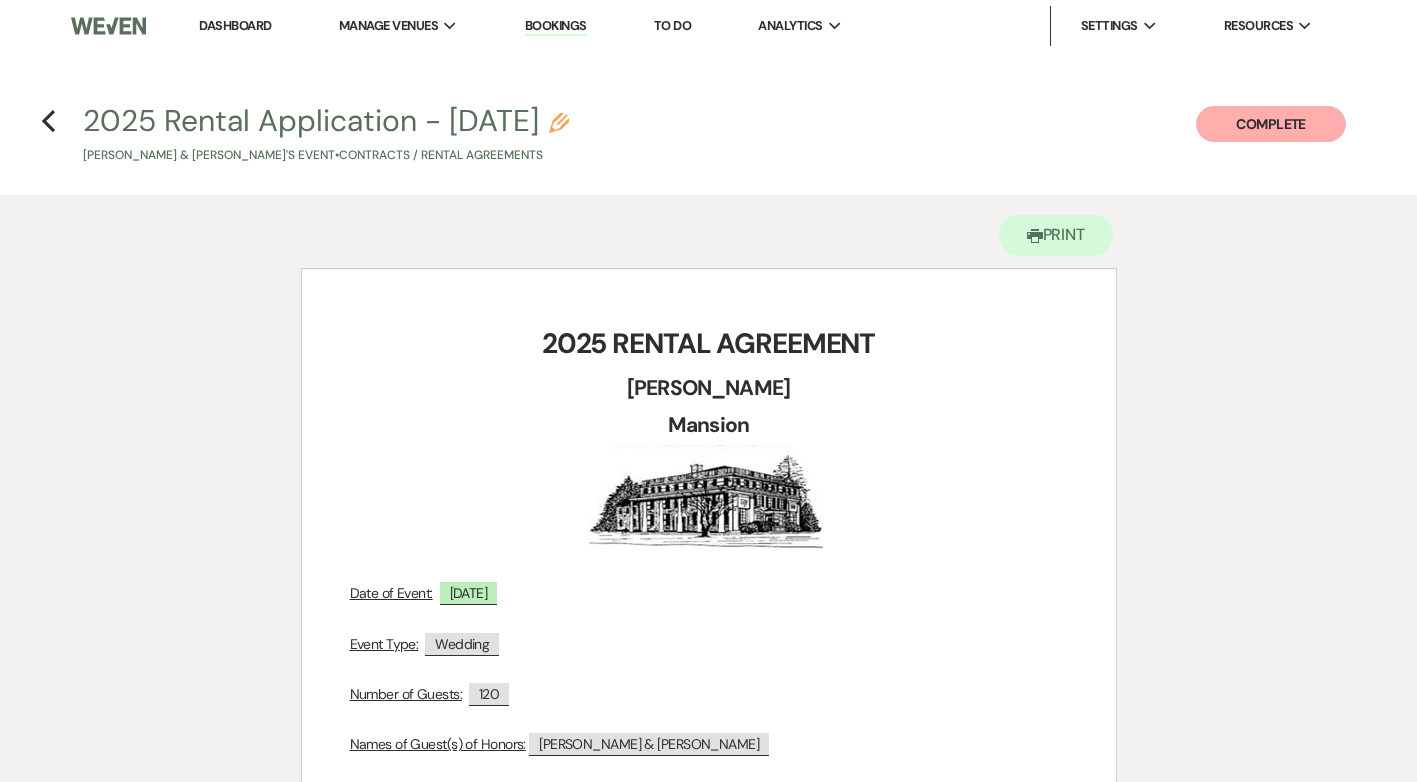 scroll, scrollTop: 0, scrollLeft: 0, axis: both 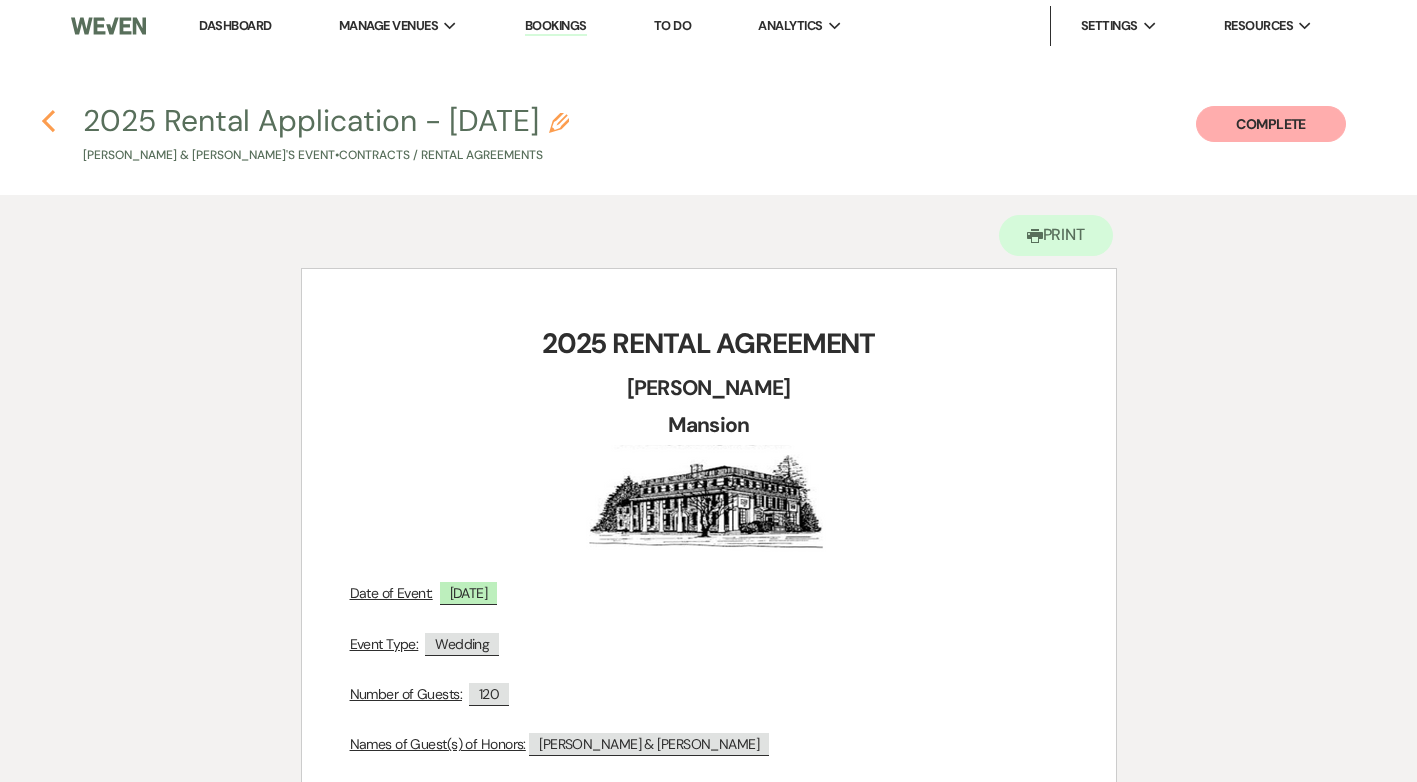 click on "Previous" 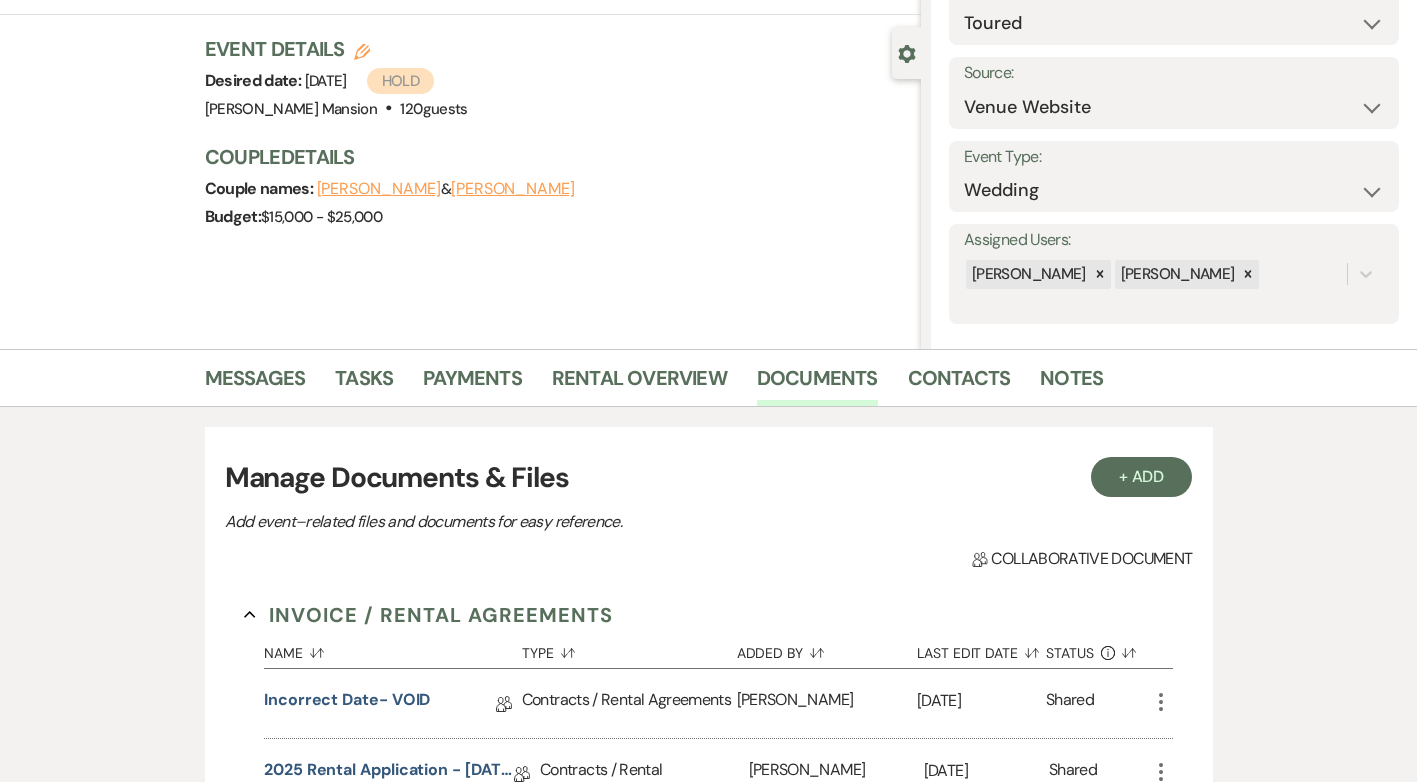 scroll, scrollTop: 0, scrollLeft: 0, axis: both 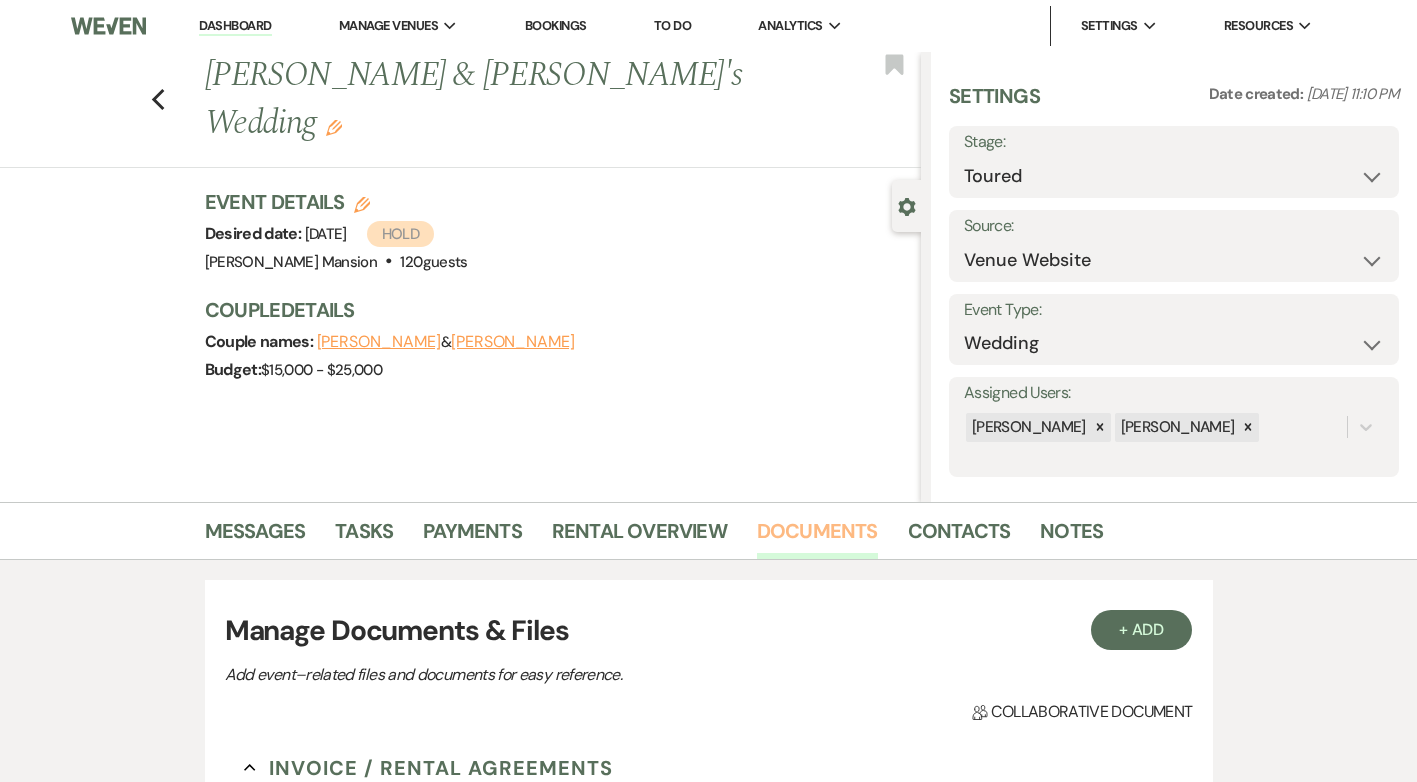 click on "Documents" at bounding box center [817, 537] 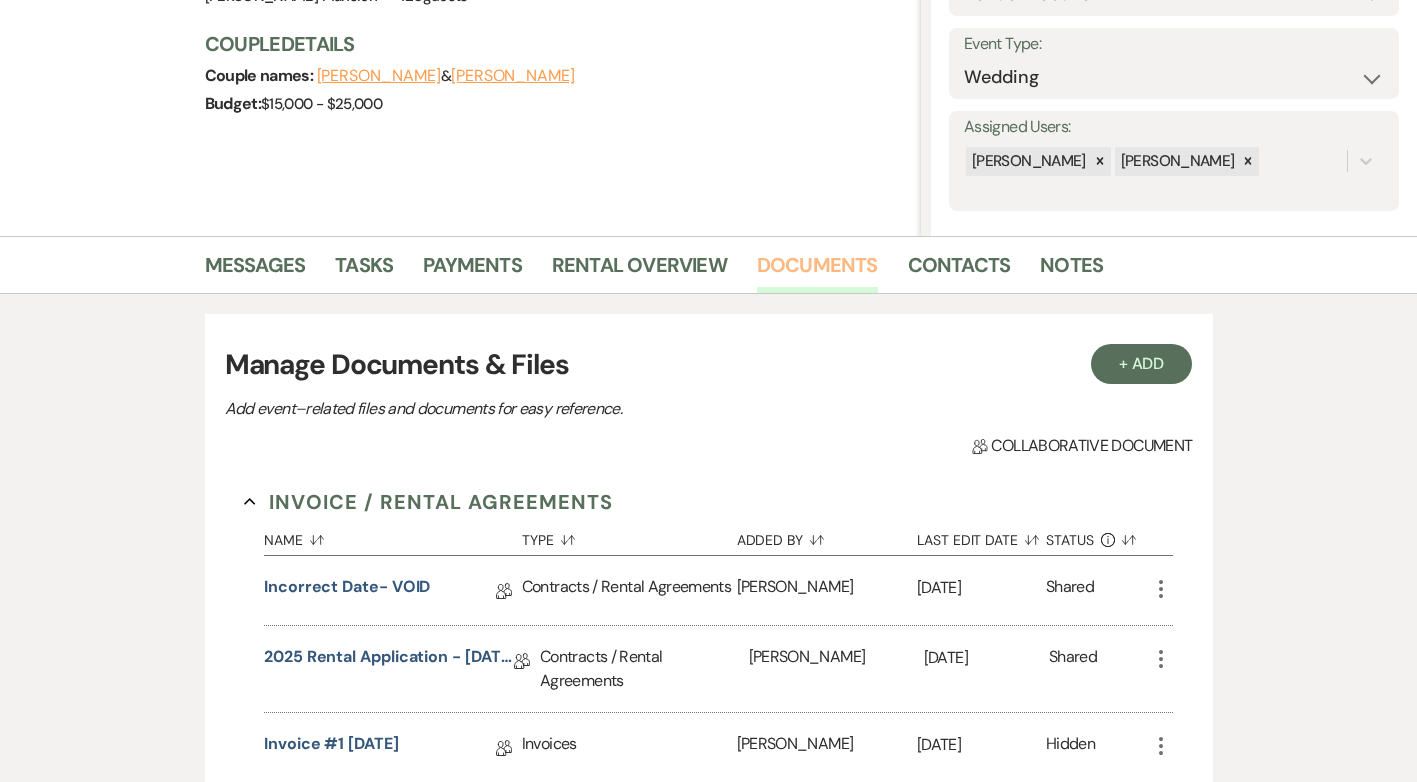 scroll, scrollTop: 400, scrollLeft: 0, axis: vertical 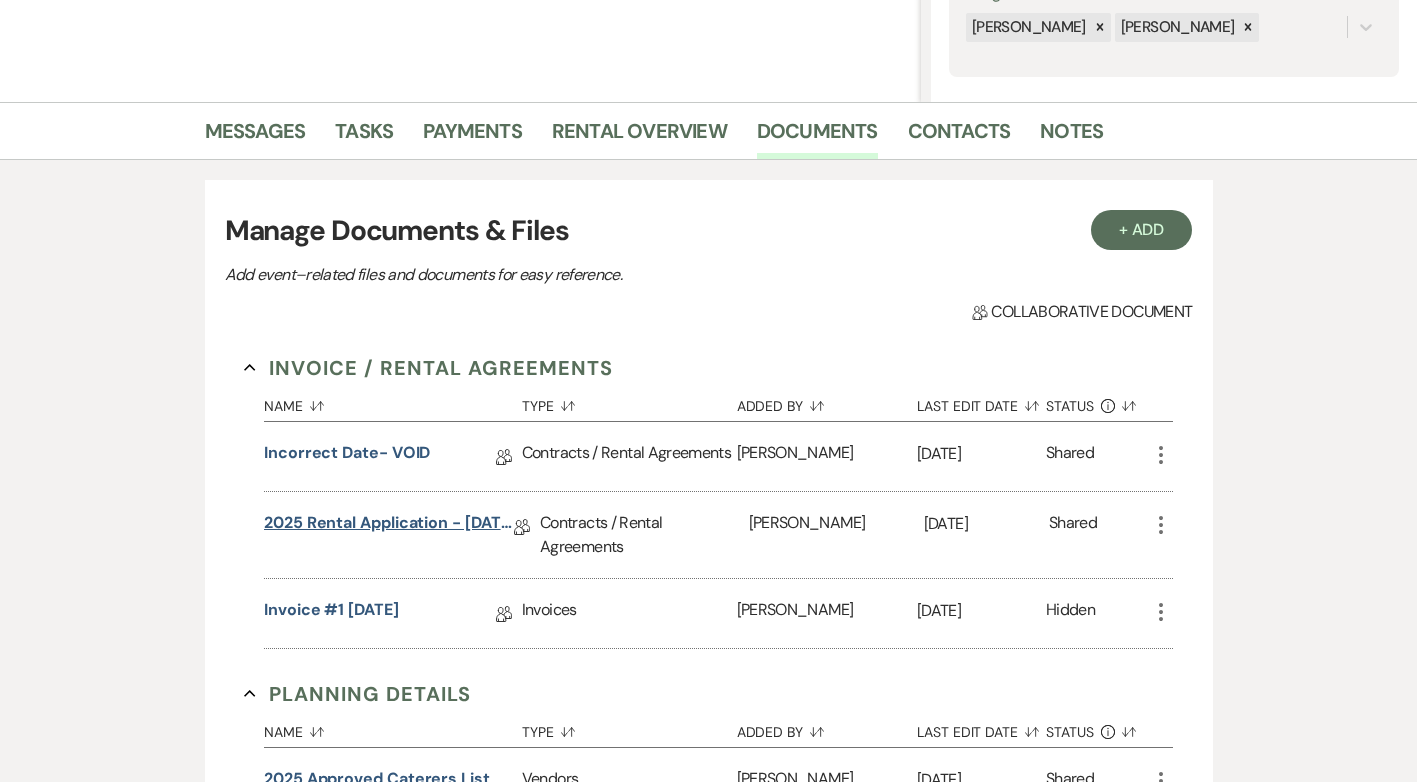click on "2025 Rental Application - [DATE]" at bounding box center [389, 526] 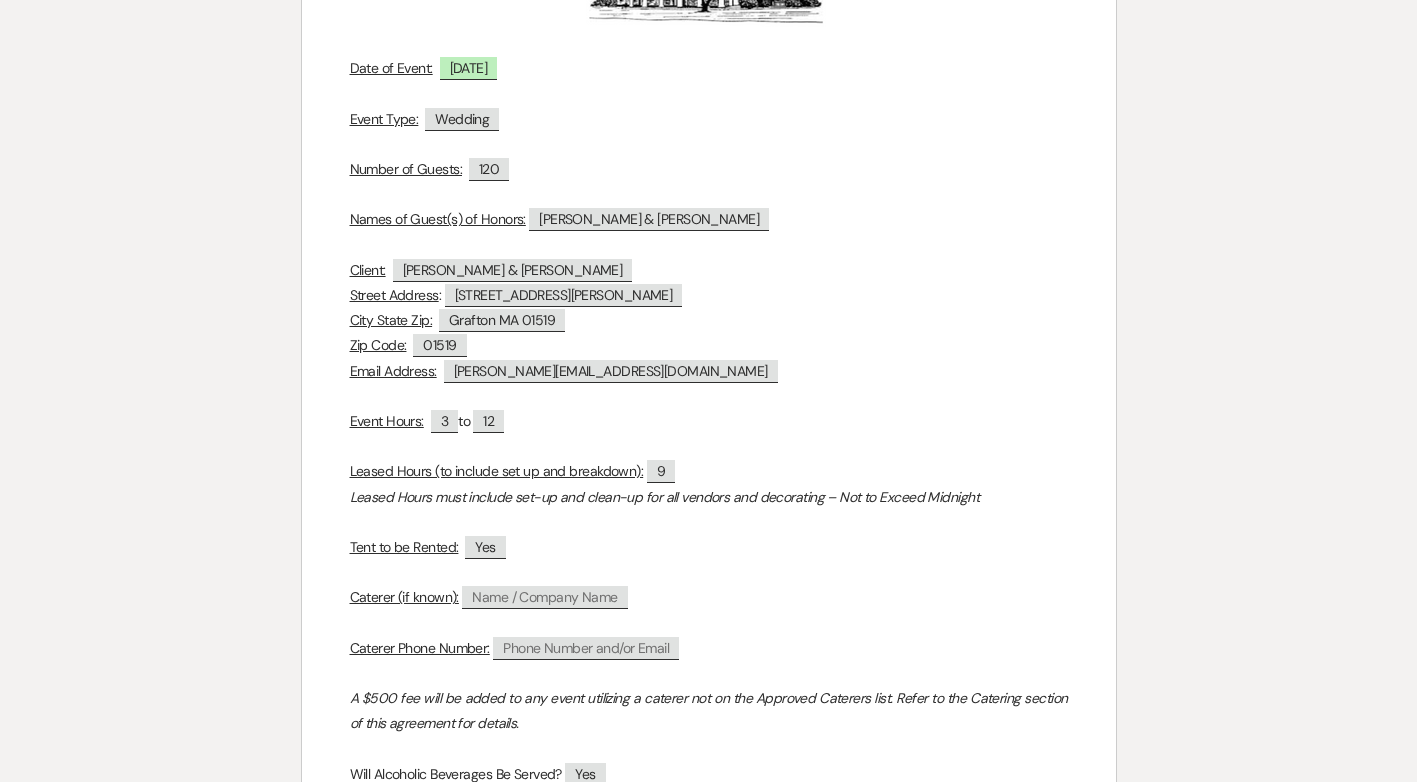 scroll, scrollTop: 600, scrollLeft: 0, axis: vertical 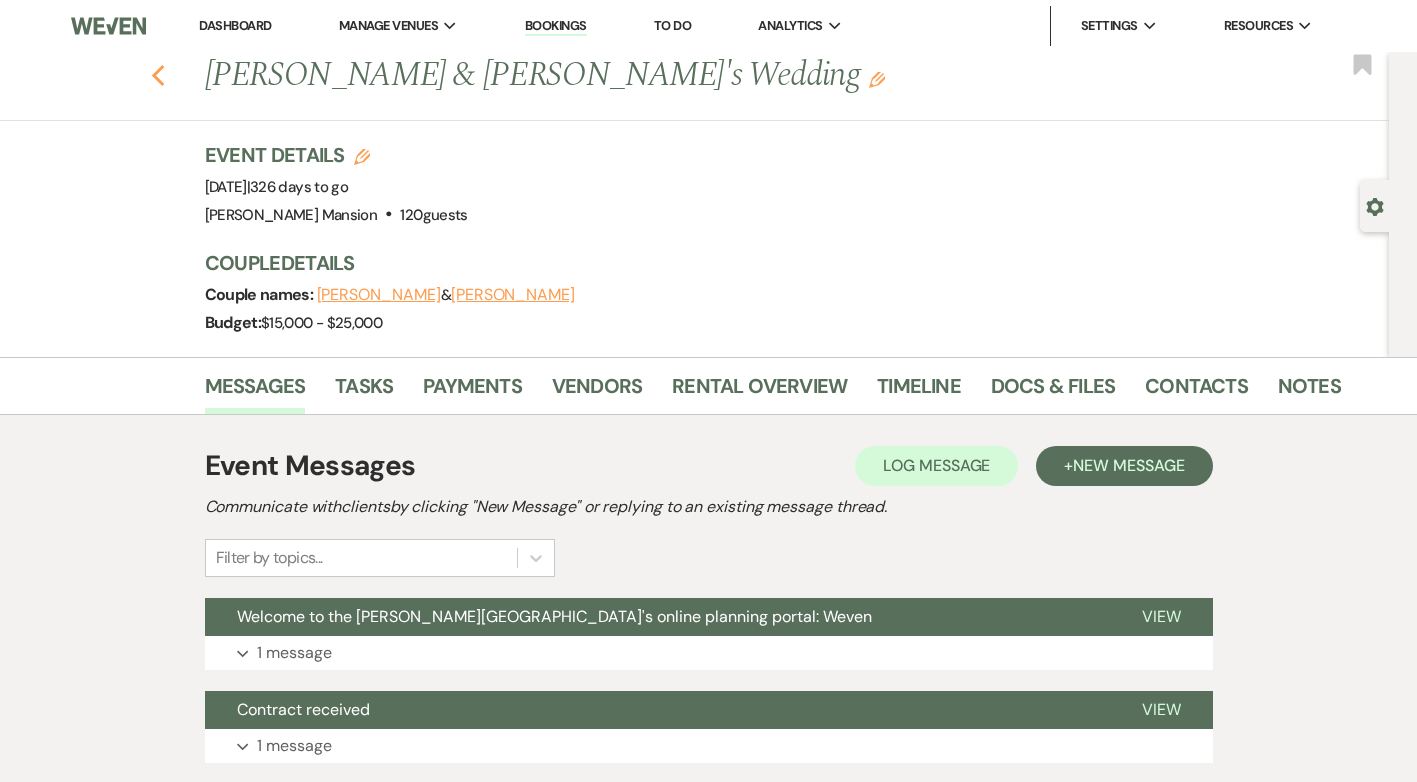 click on "Previous" 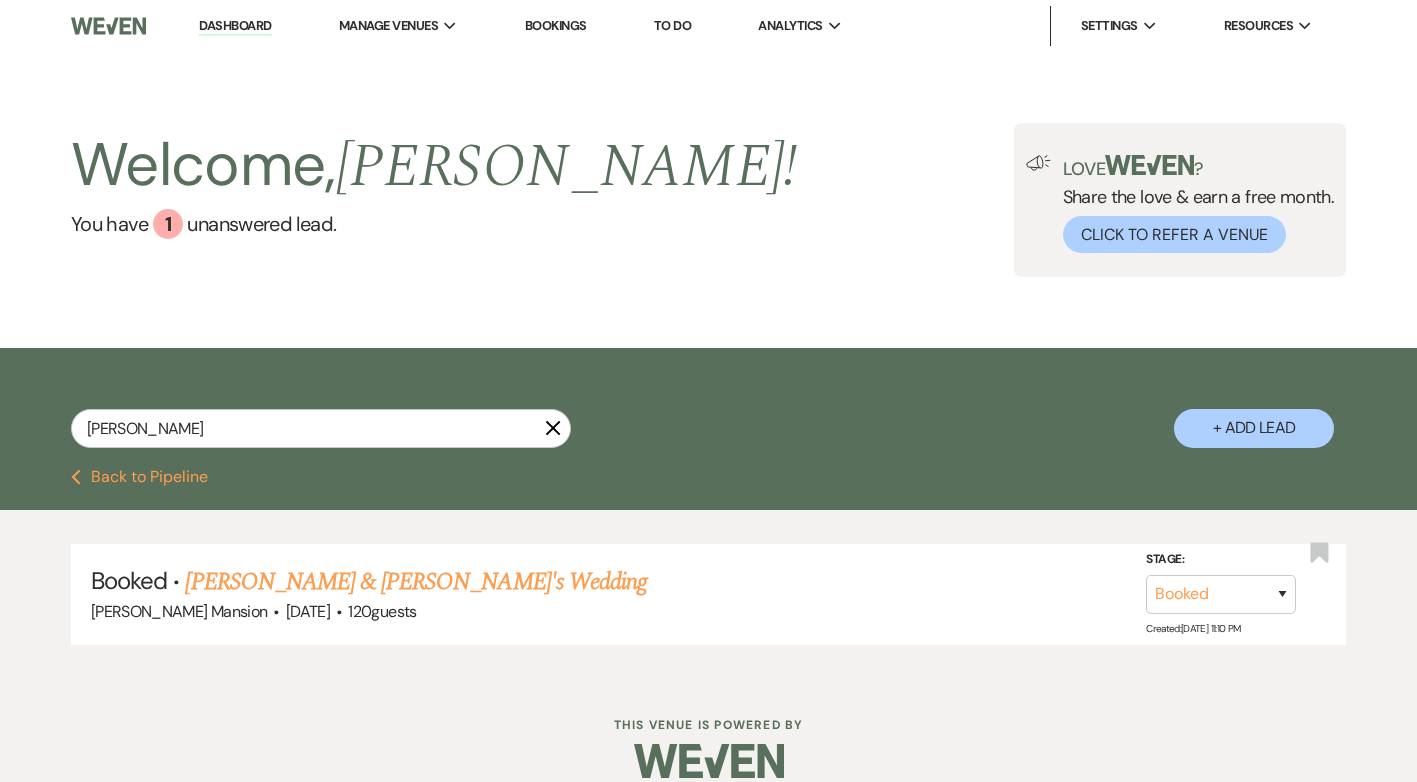 click 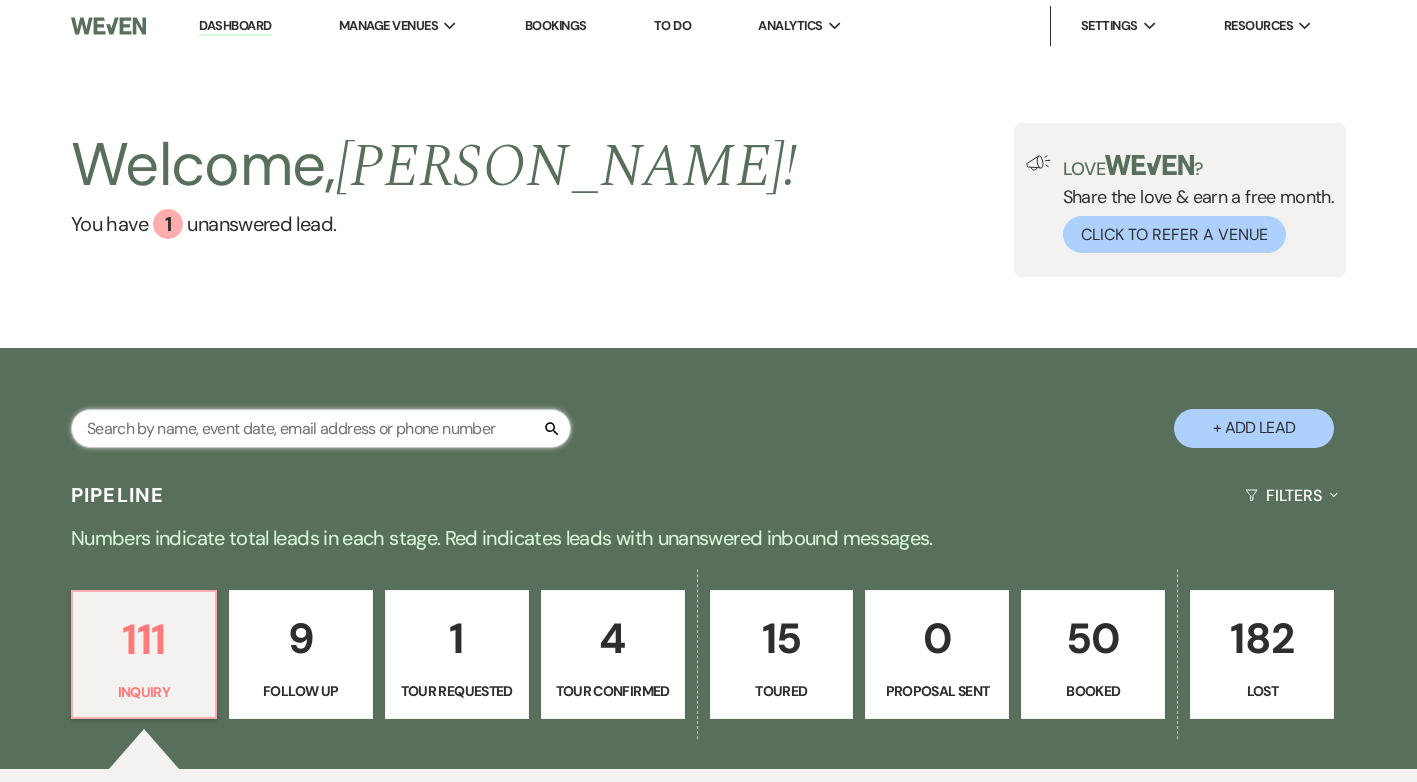 click at bounding box center (321, 428) 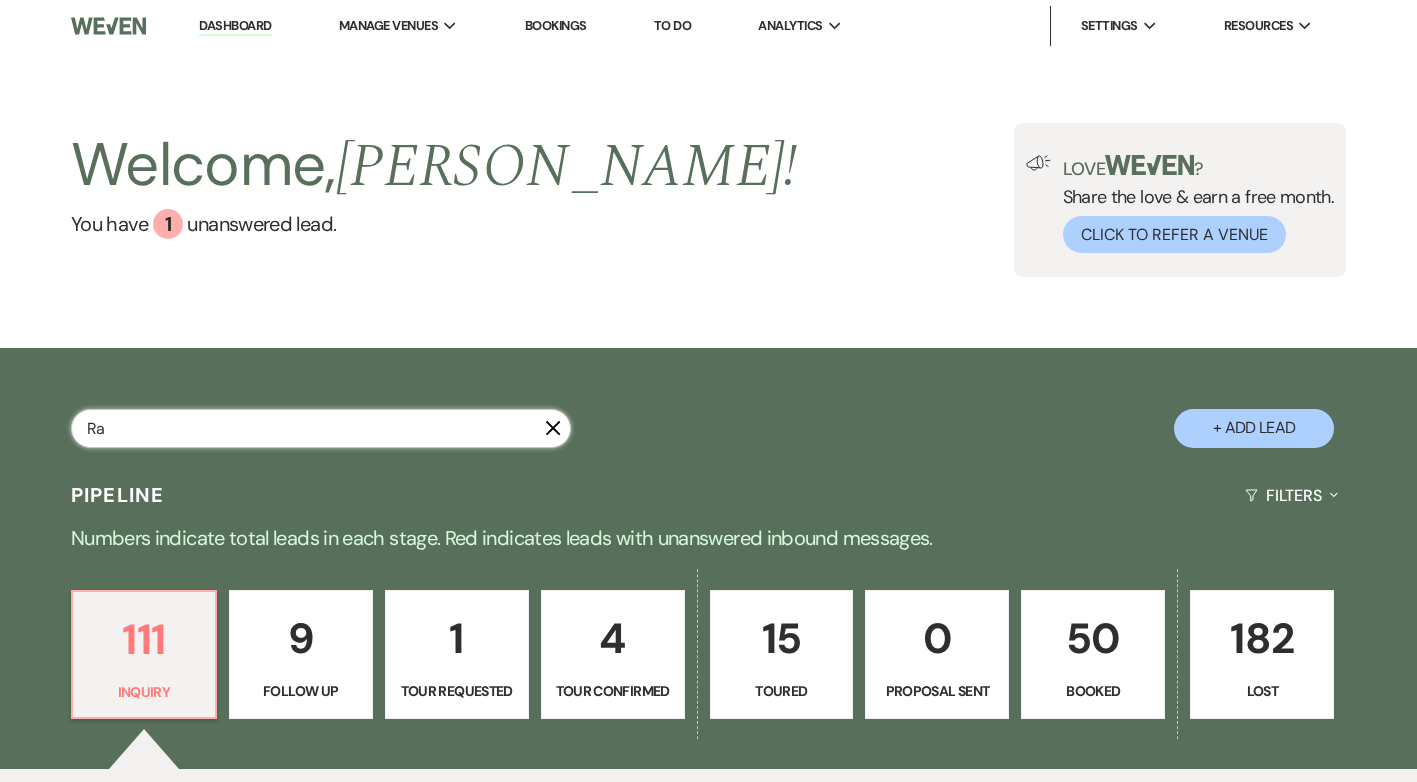 type on "Rae" 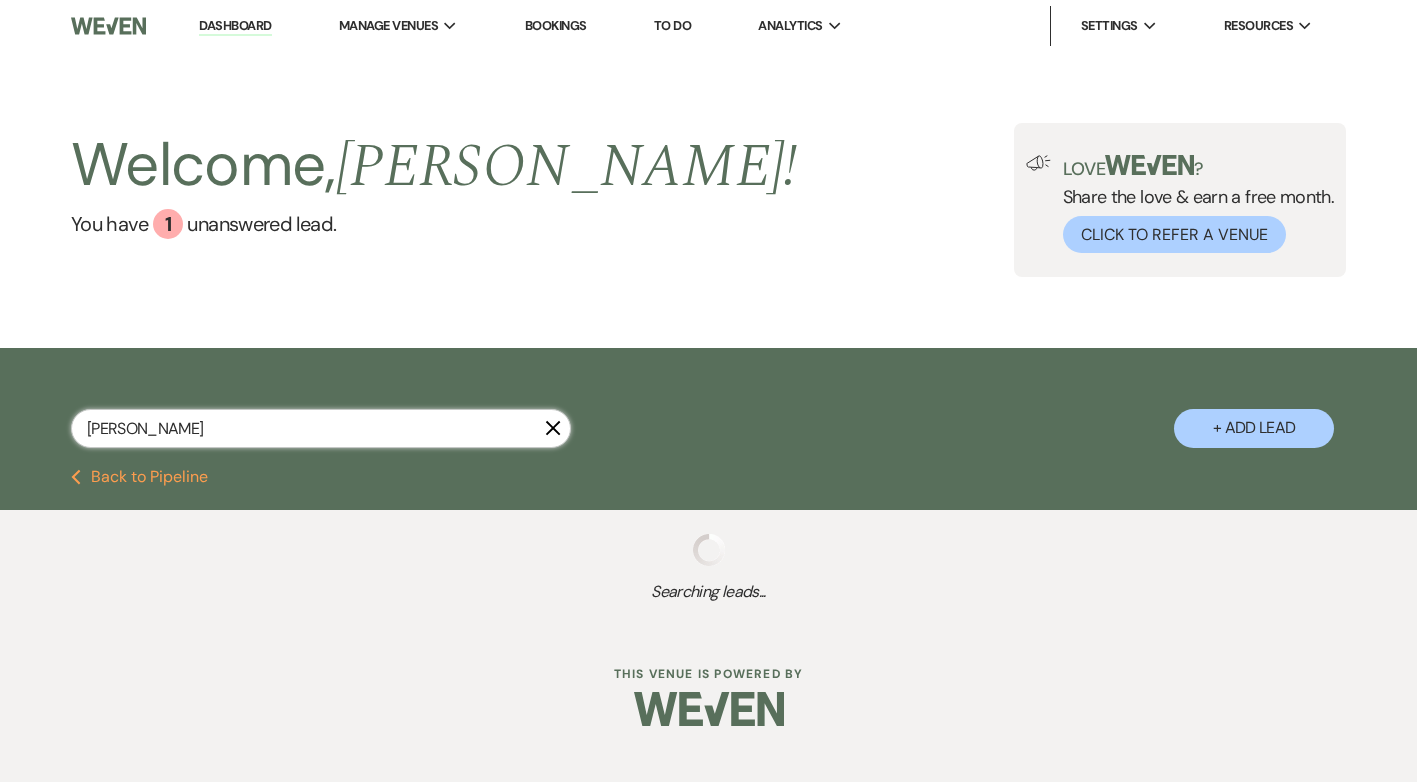 select on "8" 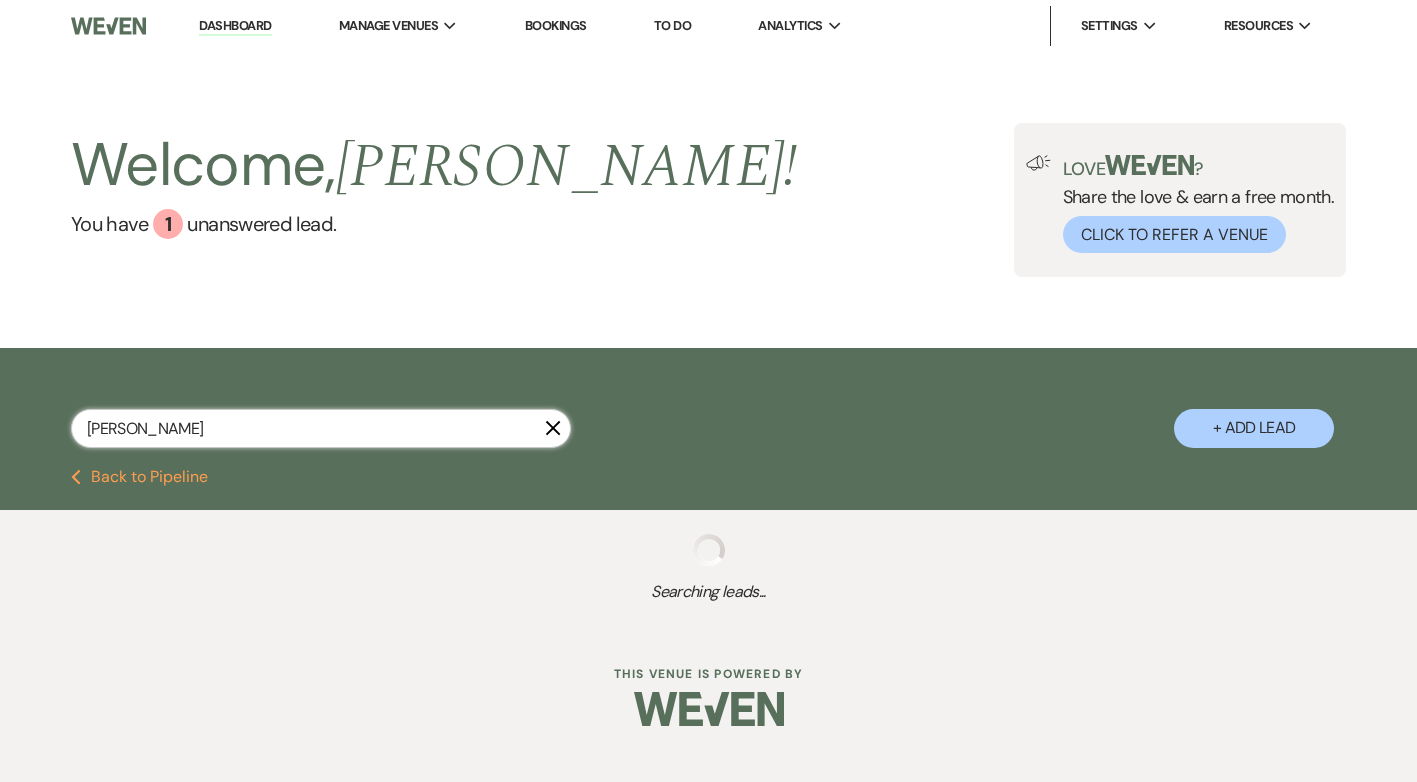 select on "4" 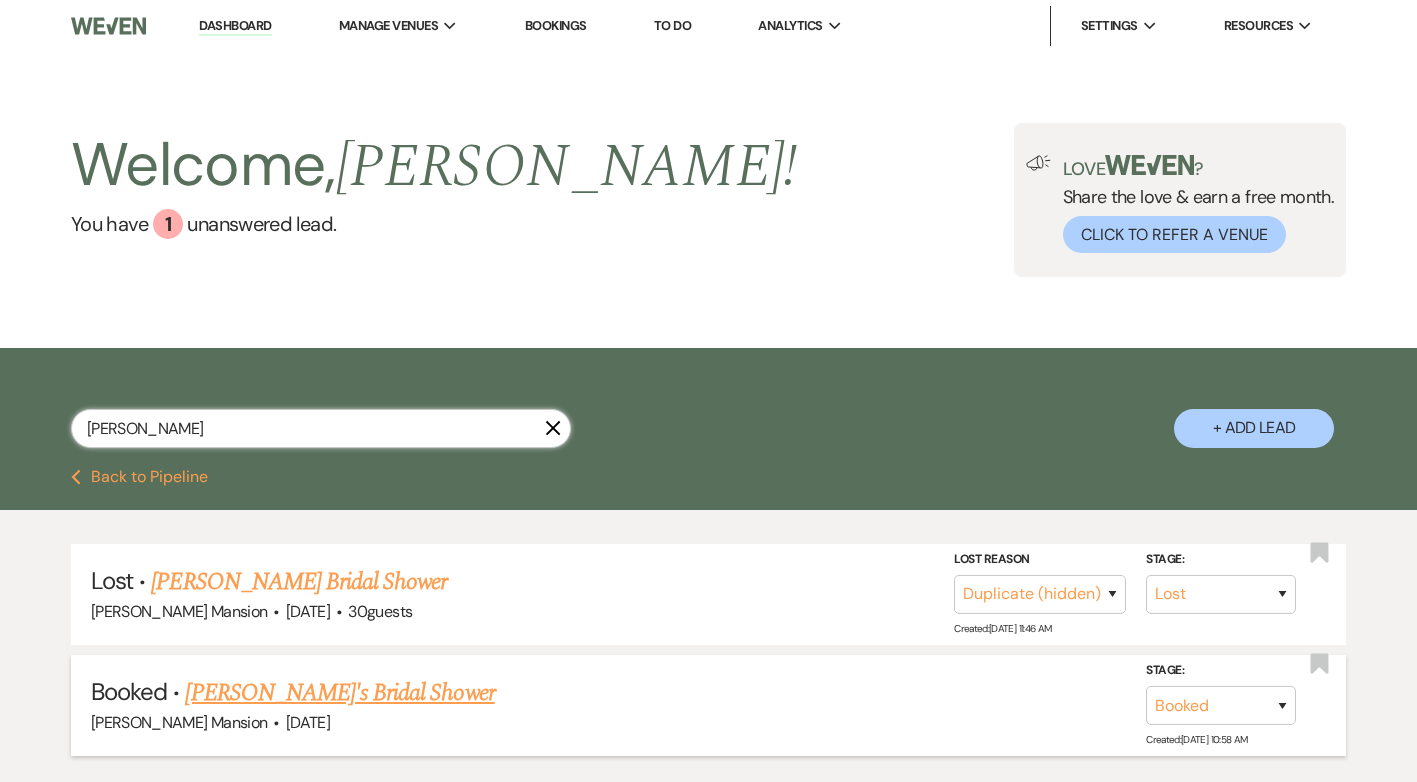 type on "Rae" 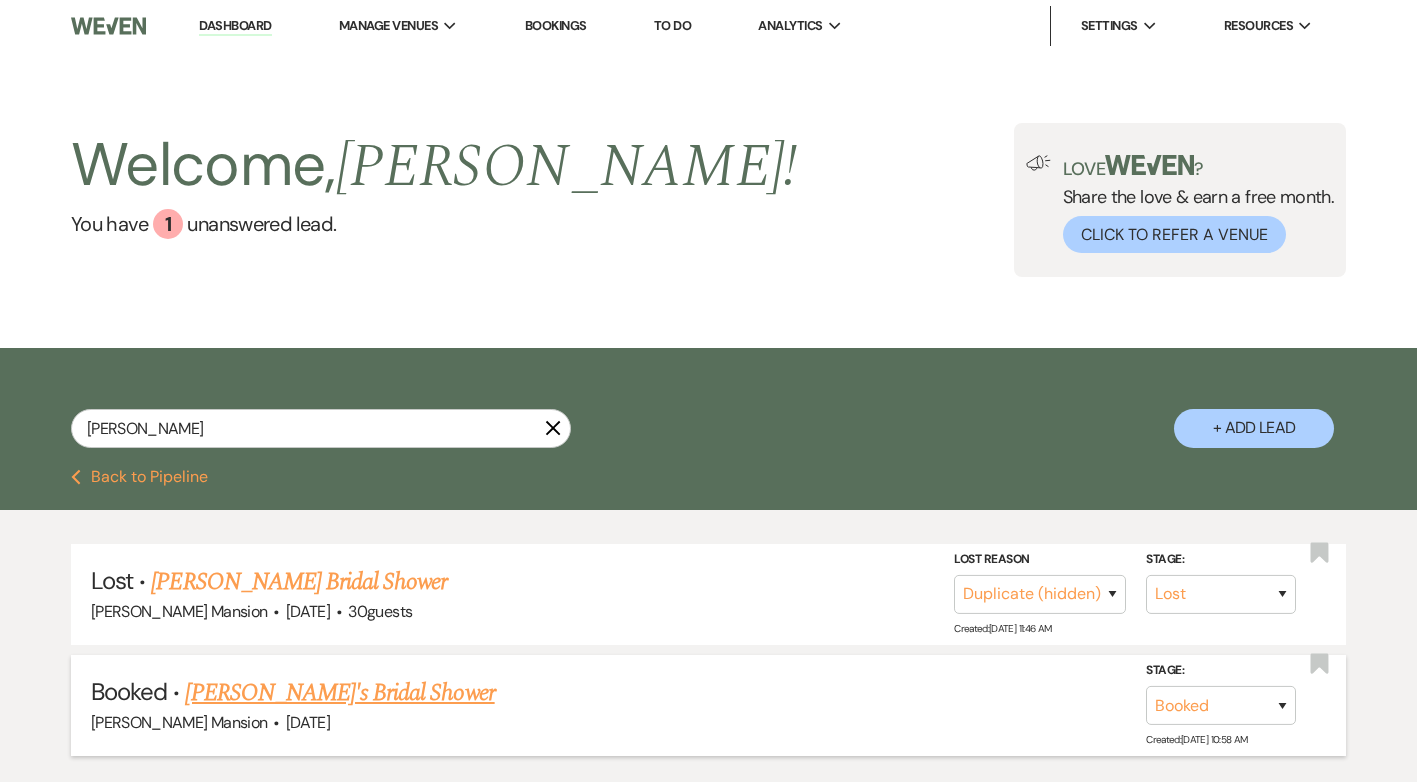 click on "[PERSON_NAME]'s Bridal Shower" at bounding box center (339, 693) 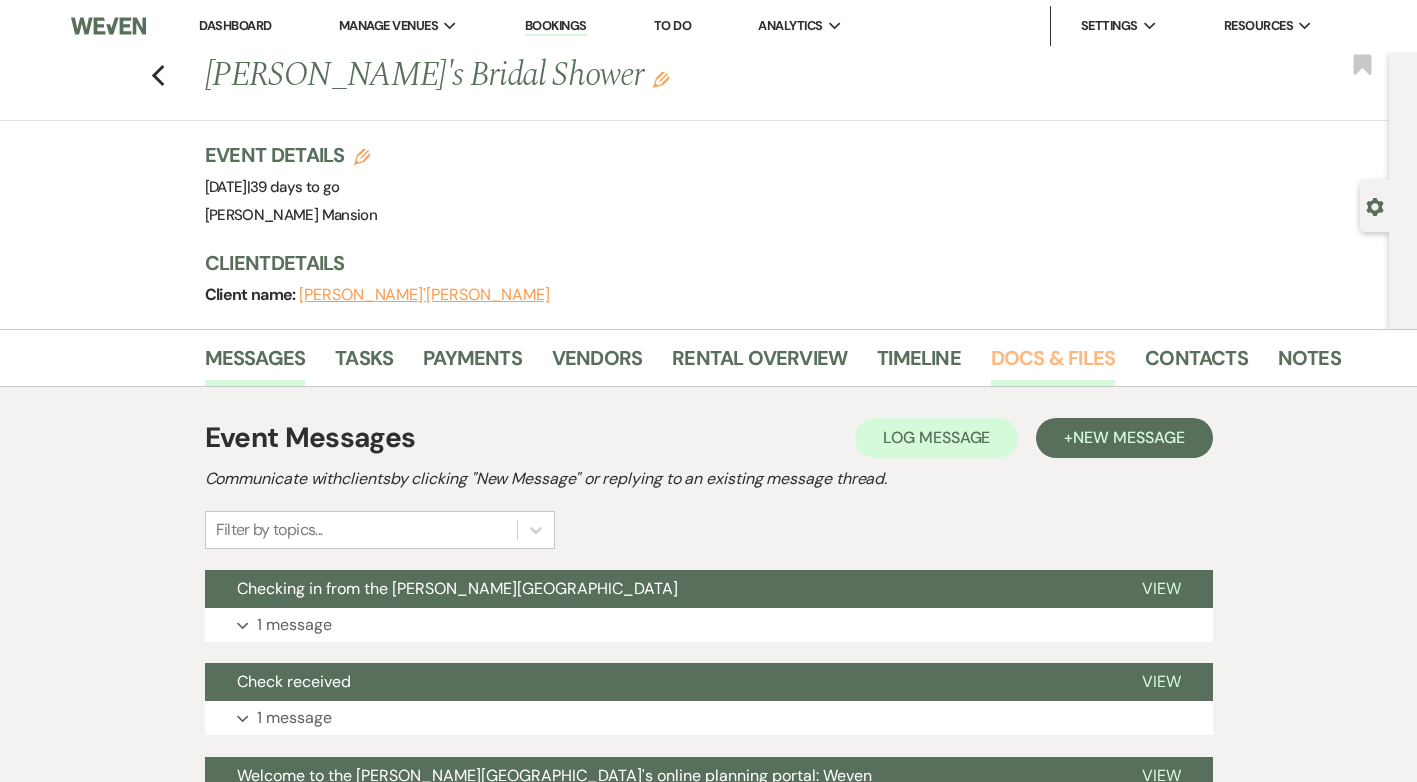 click on "Docs & Files" at bounding box center (1053, 364) 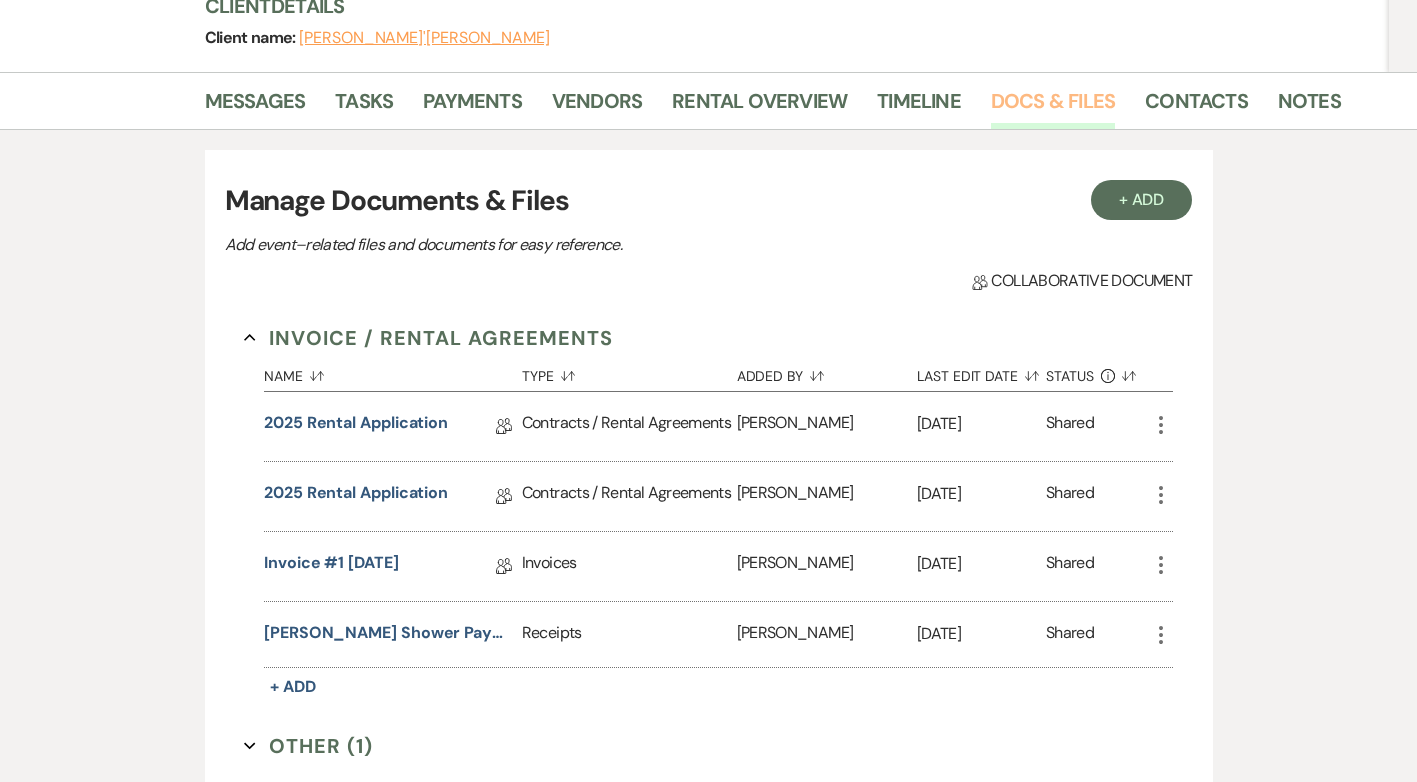 scroll, scrollTop: 300, scrollLeft: 0, axis: vertical 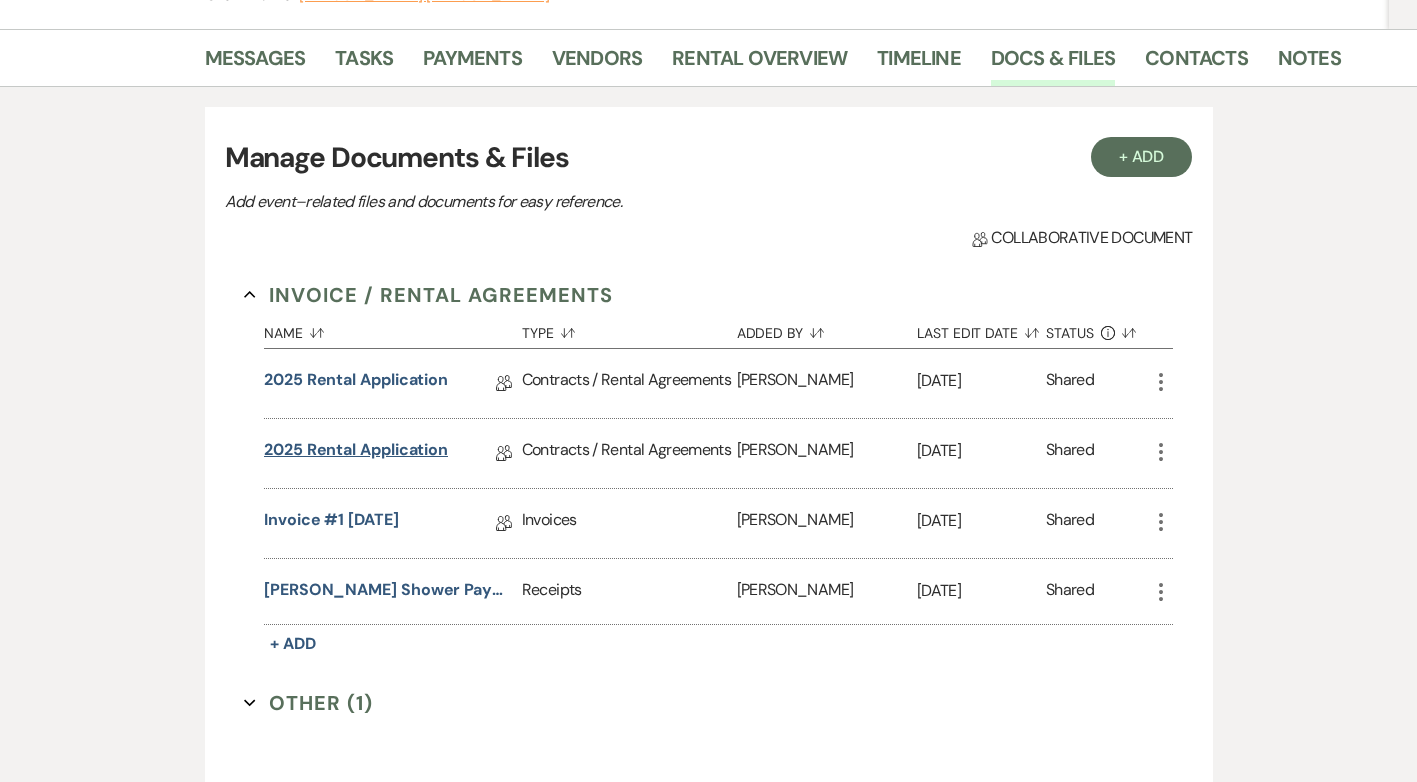click on "2025 Rental Application" at bounding box center (356, 453) 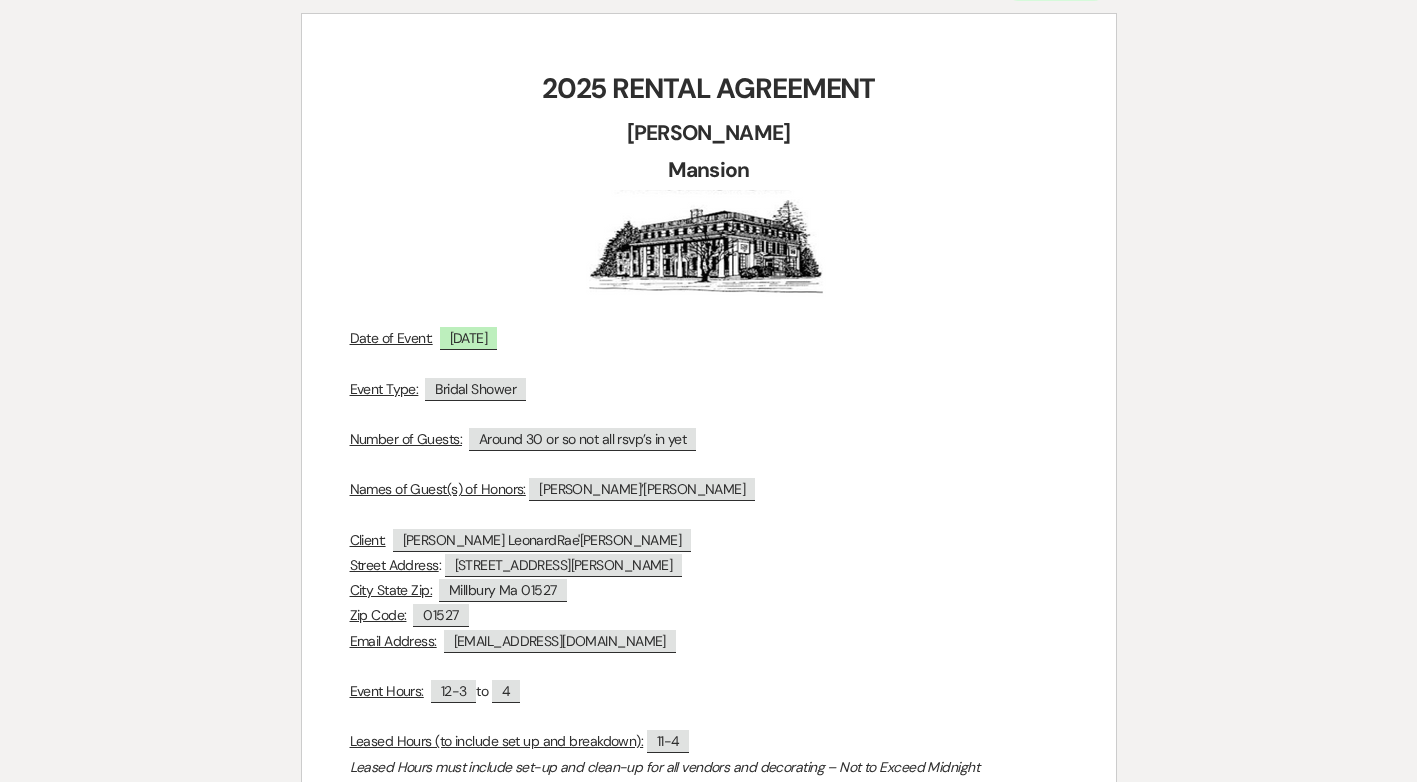 scroll, scrollTop: 0, scrollLeft: 0, axis: both 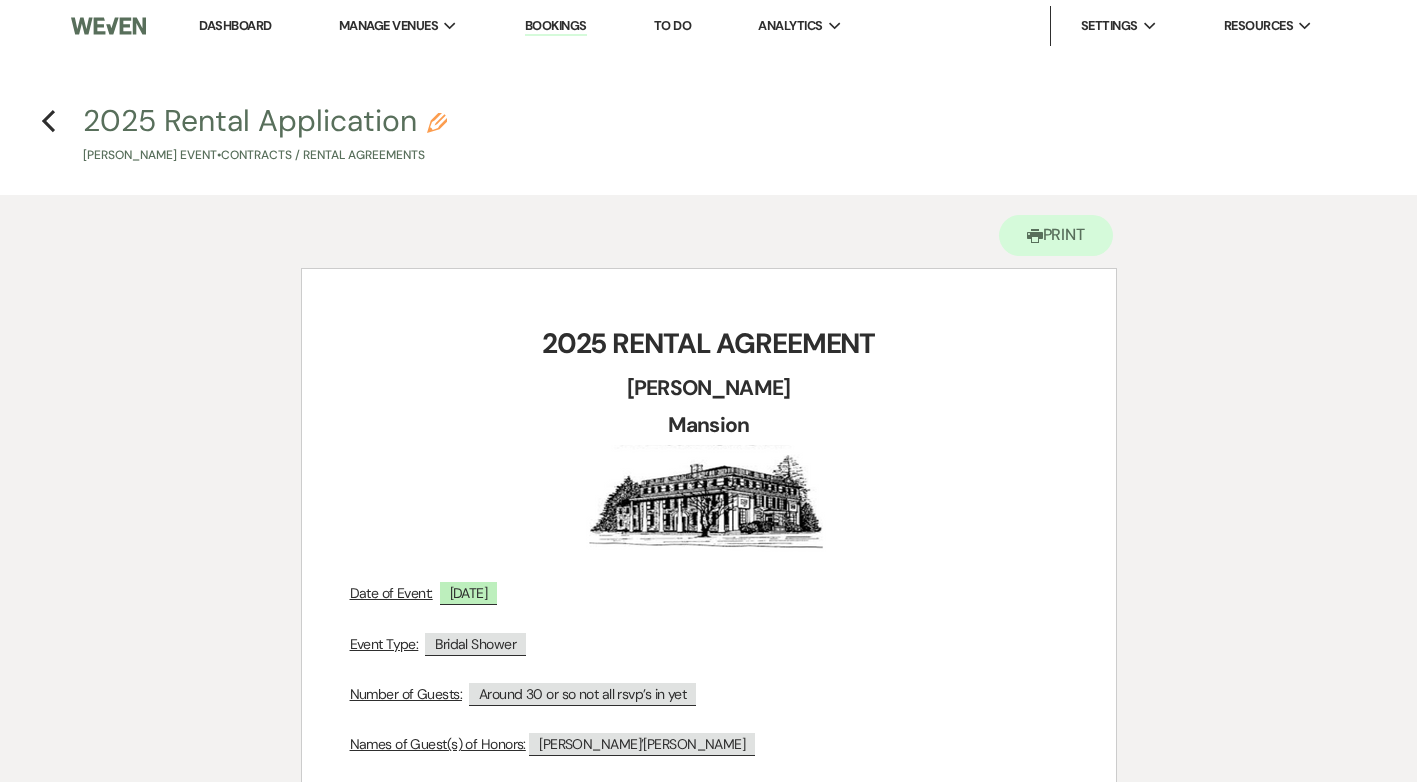 click on "Previous 2025 Rental Application Pencil Rae'Anne's Event  •  Contracts / Rental Agreements" at bounding box center [708, 132] 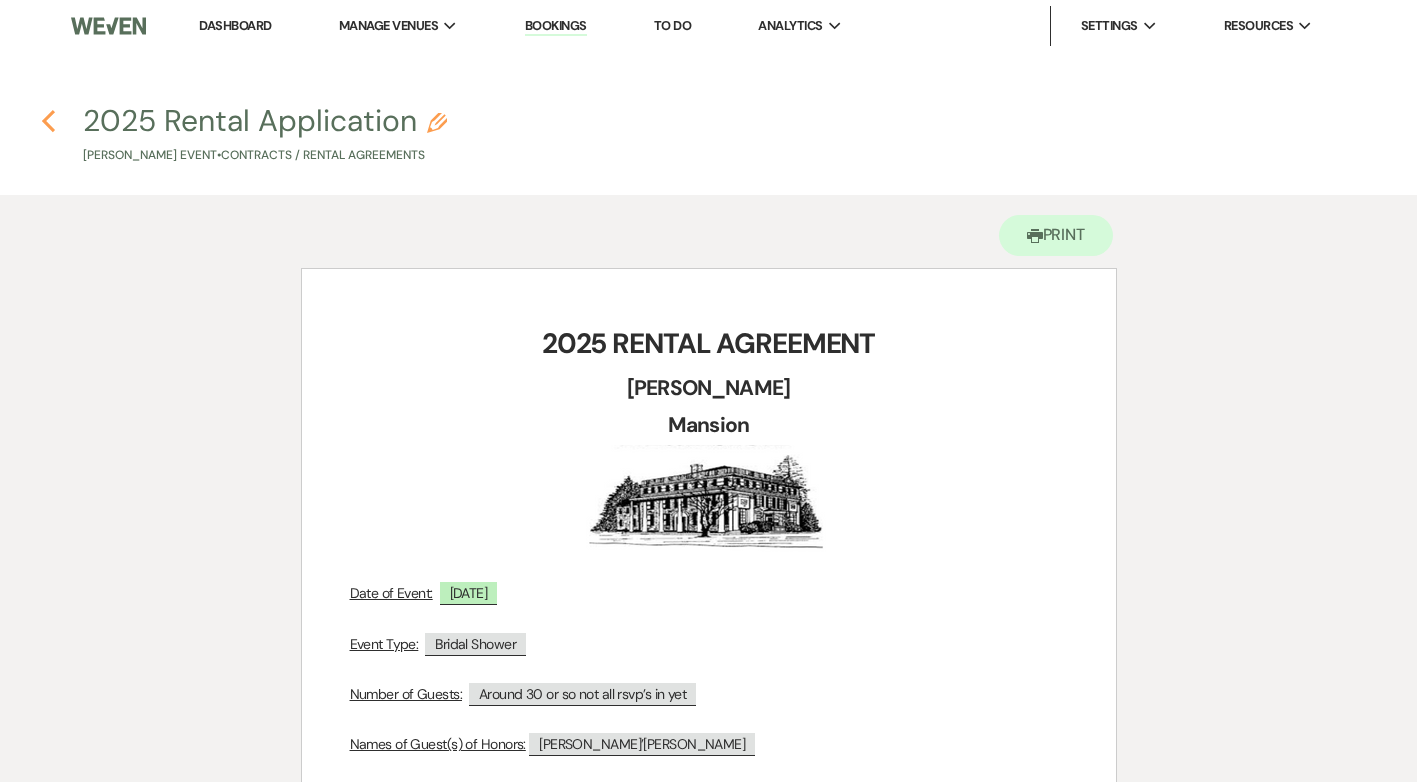 click 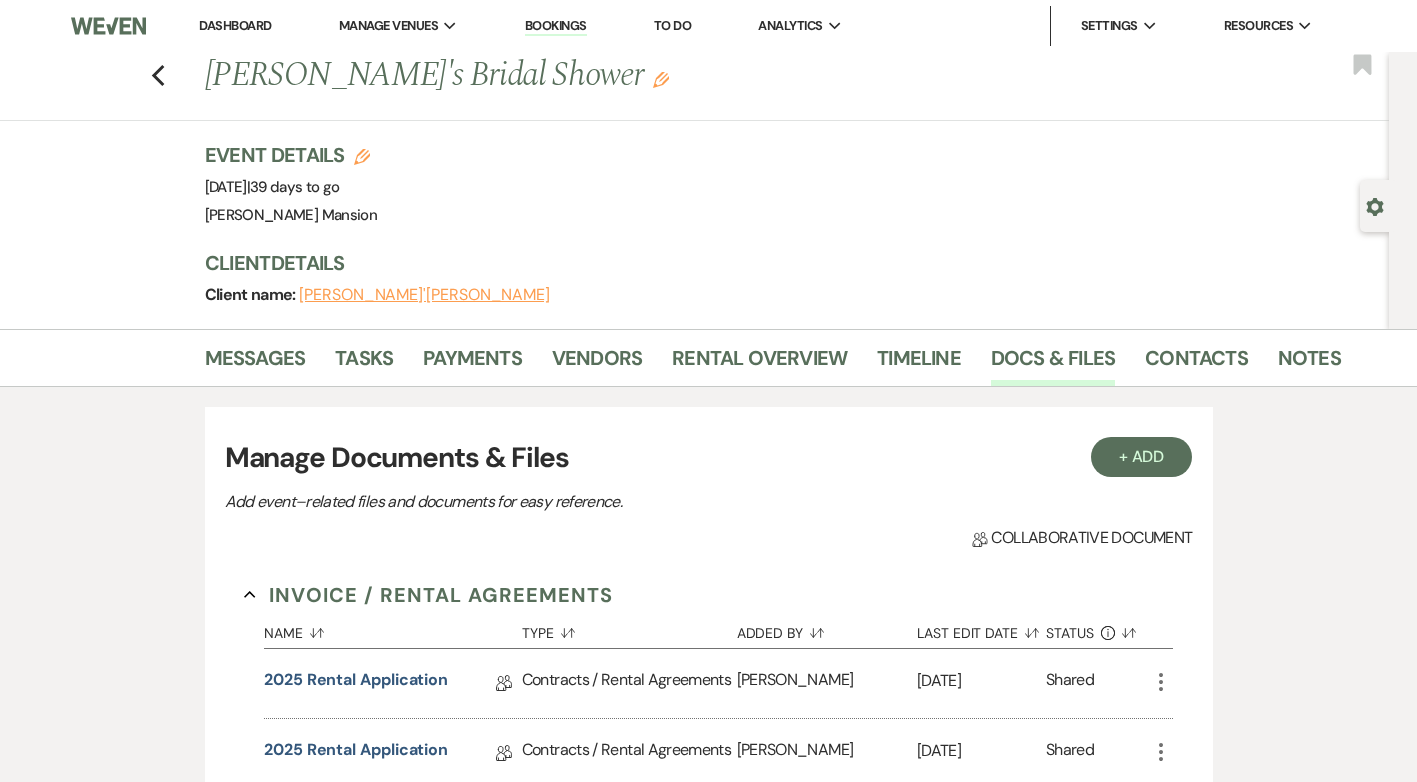 scroll, scrollTop: 300, scrollLeft: 0, axis: vertical 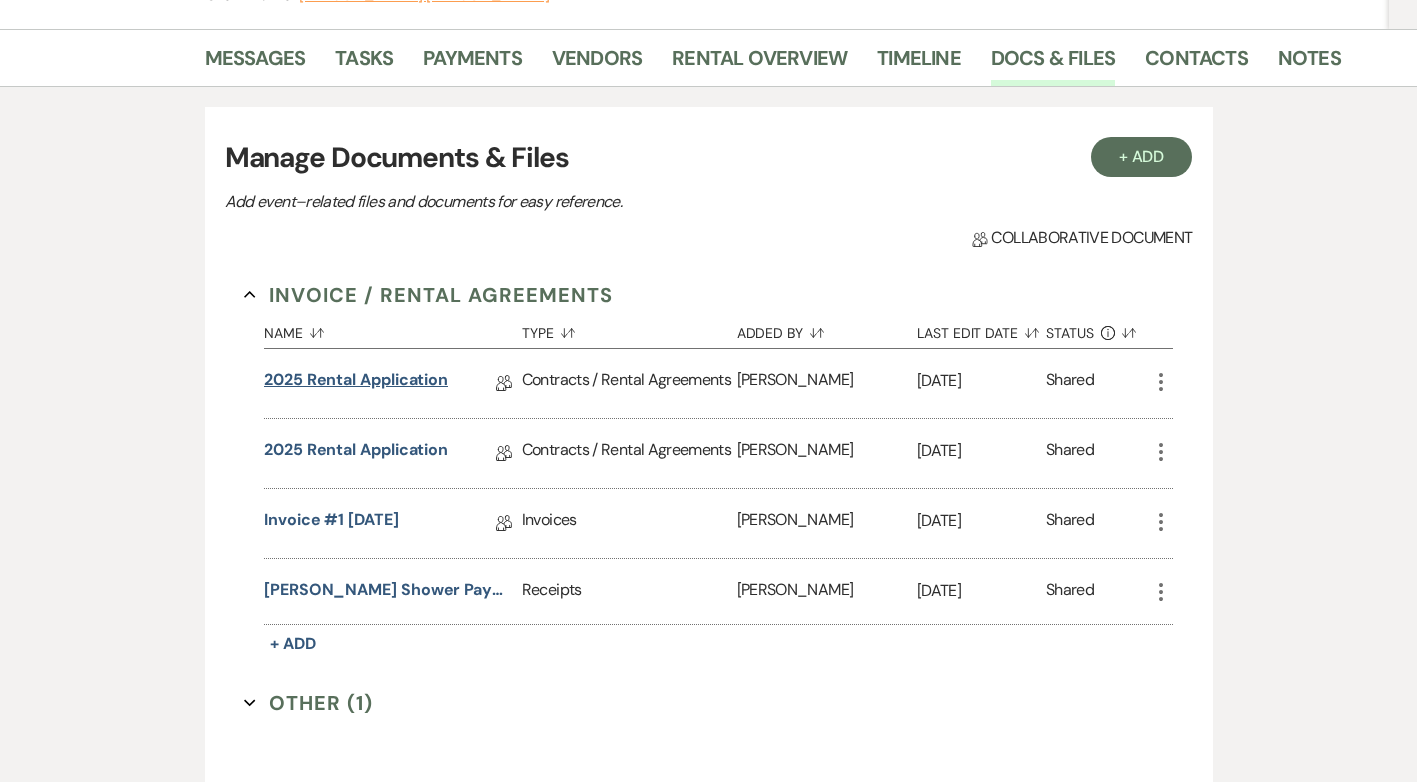 click on "2025 Rental Application" at bounding box center [356, 383] 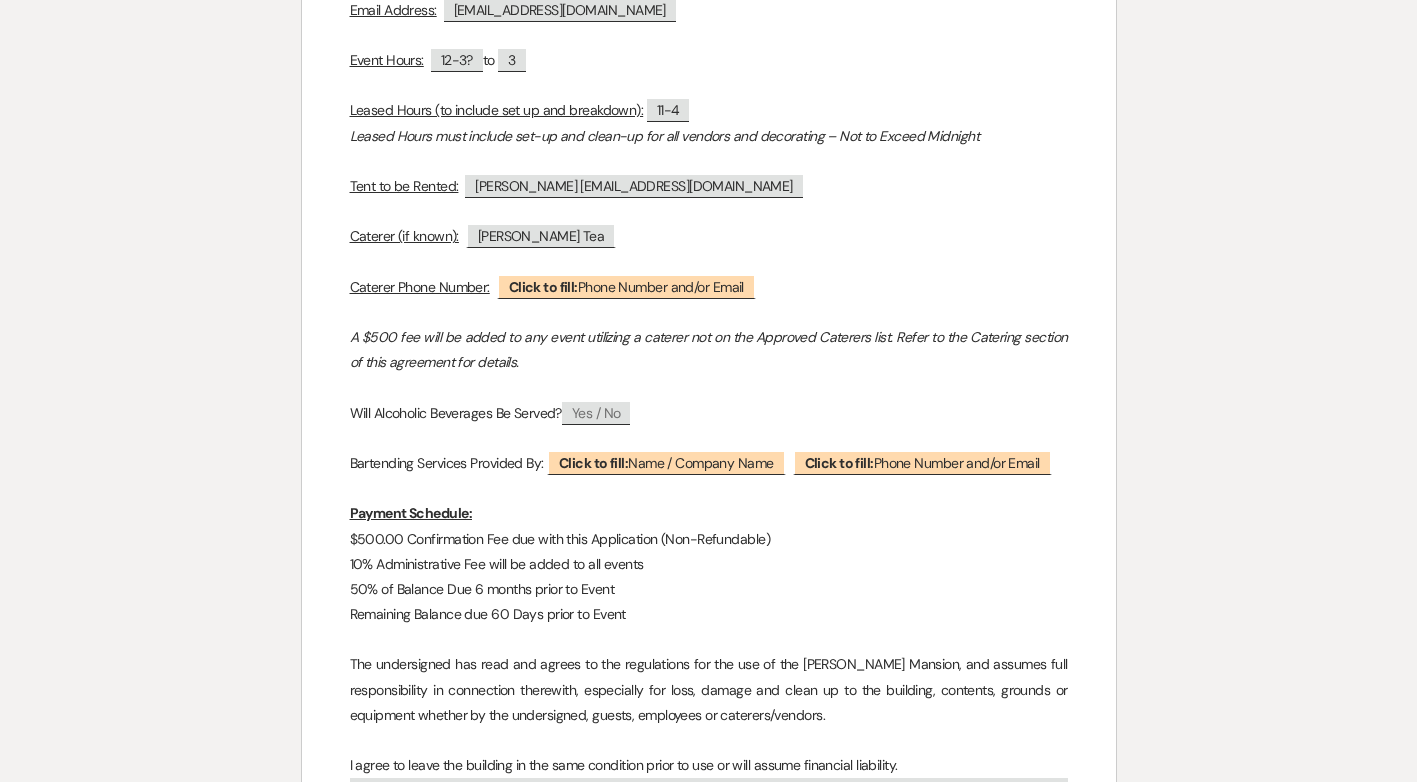 scroll, scrollTop: 0, scrollLeft: 0, axis: both 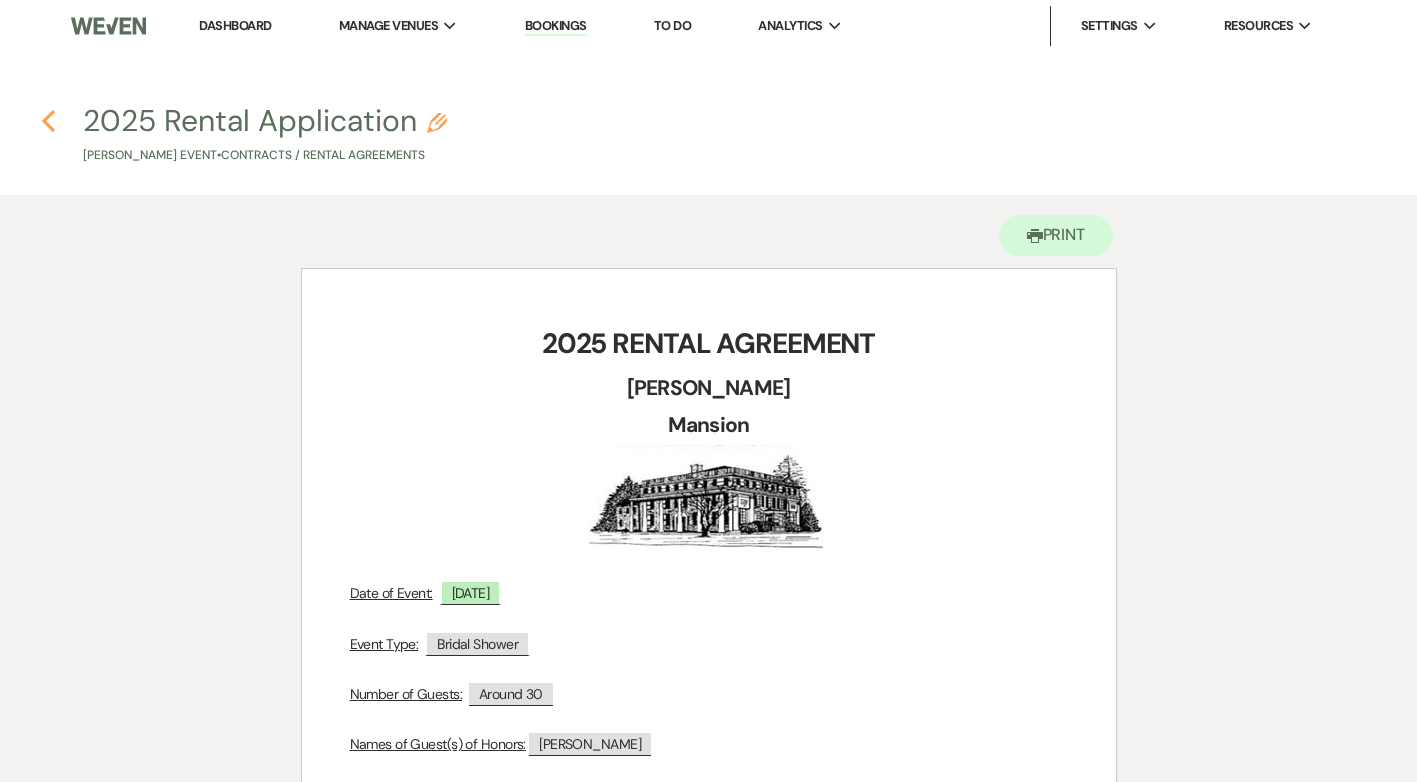 click 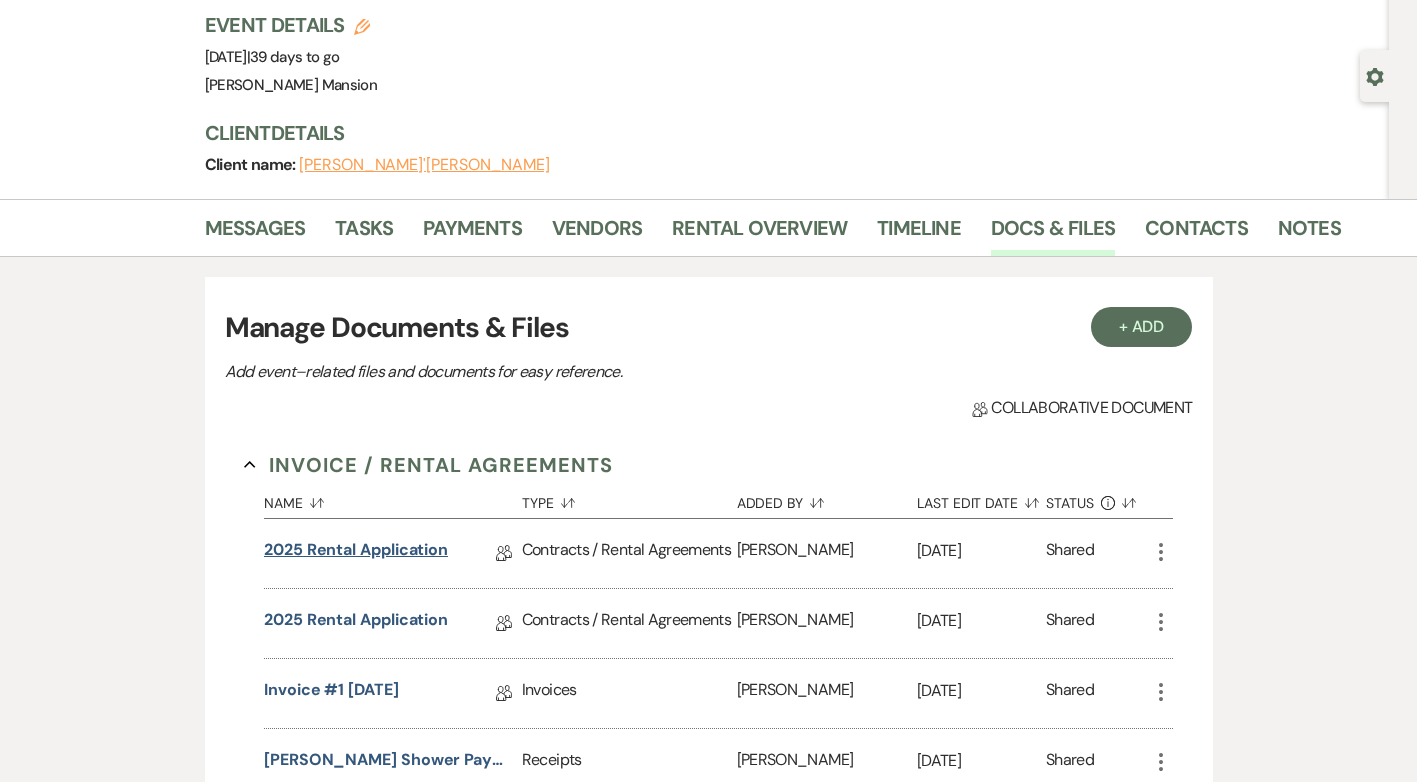scroll, scrollTop: 0, scrollLeft: 0, axis: both 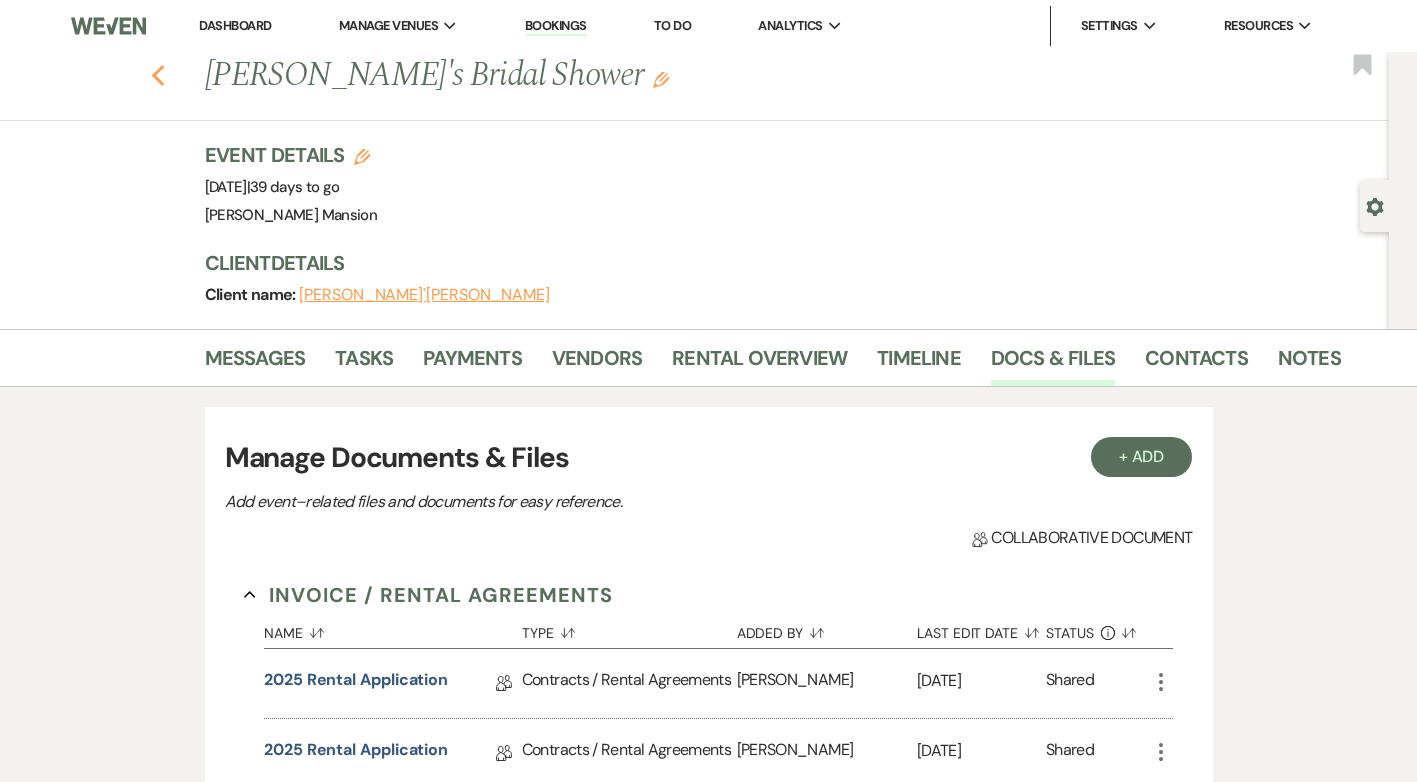 click 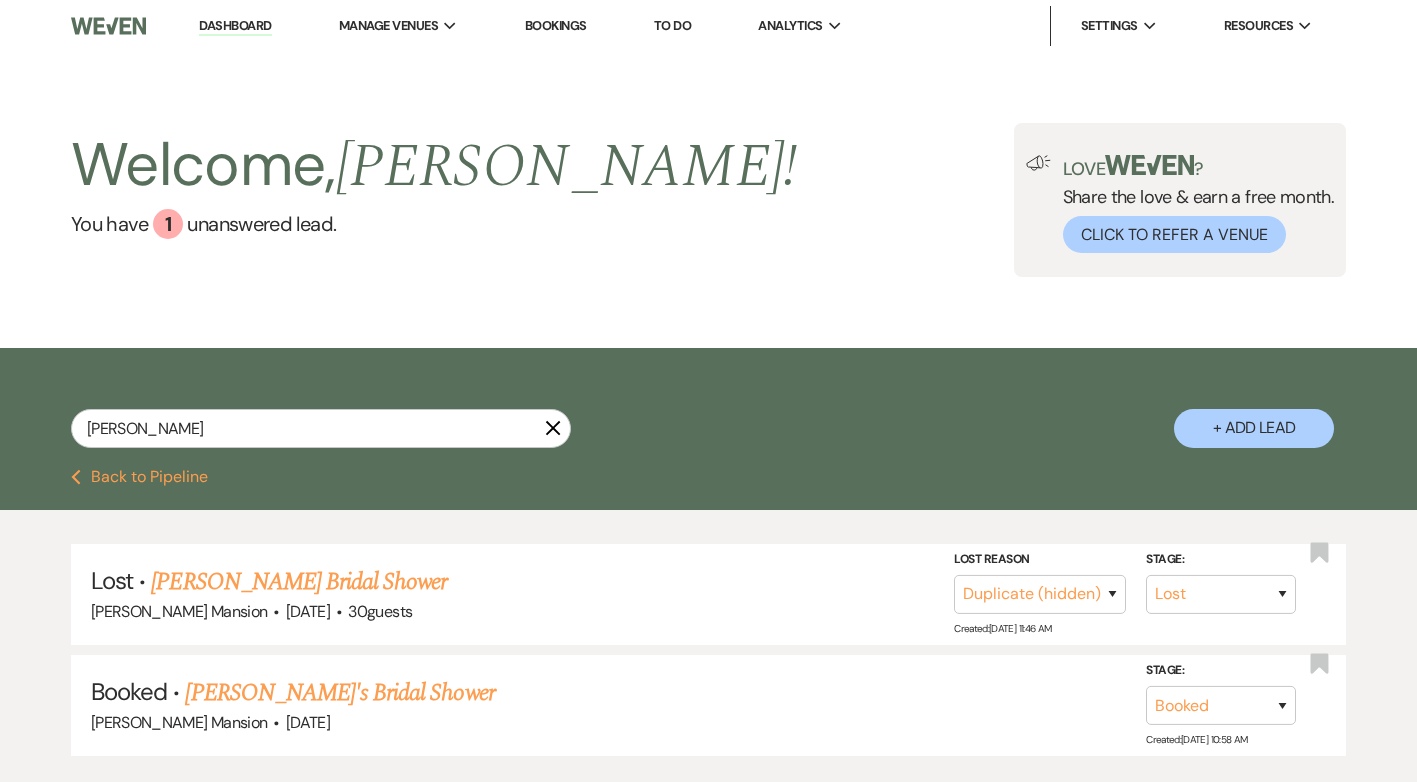 click 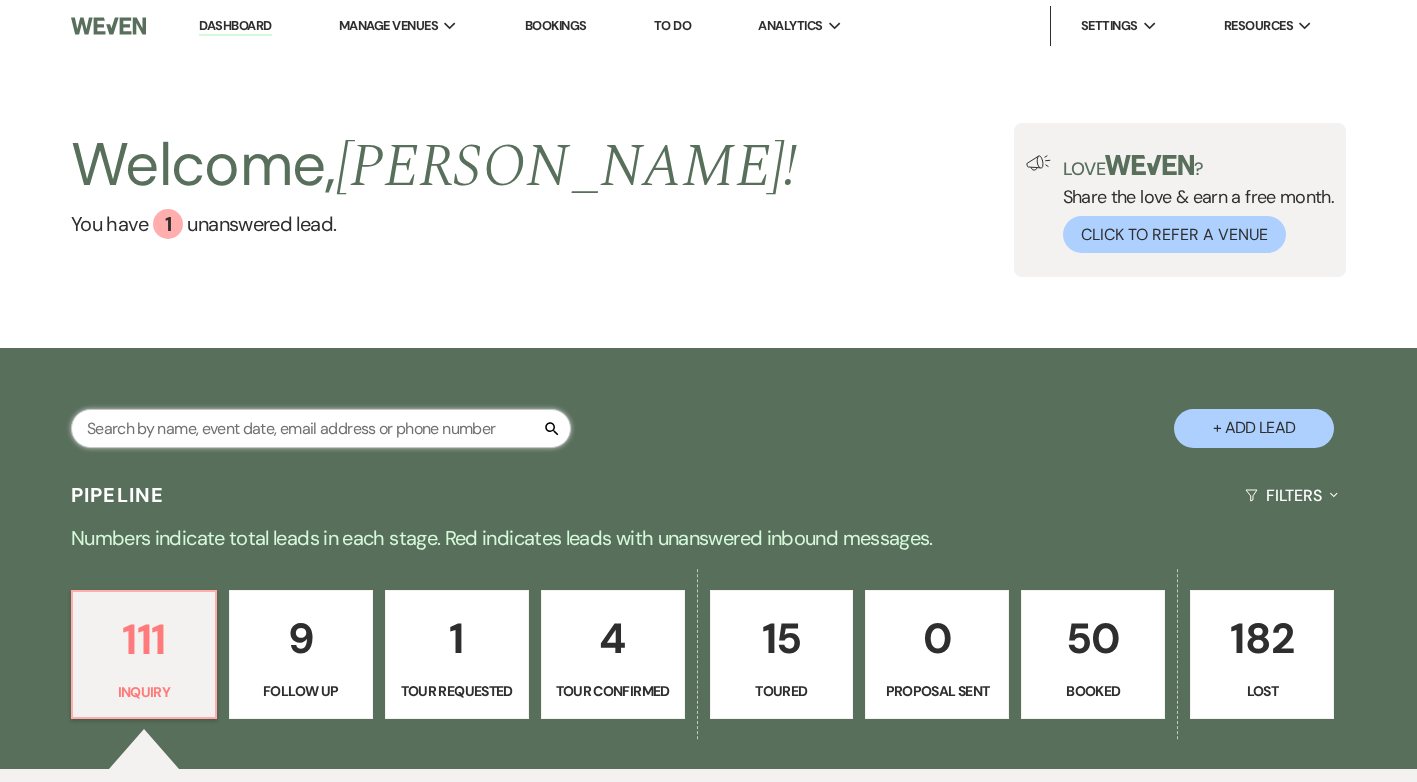 click at bounding box center [321, 428] 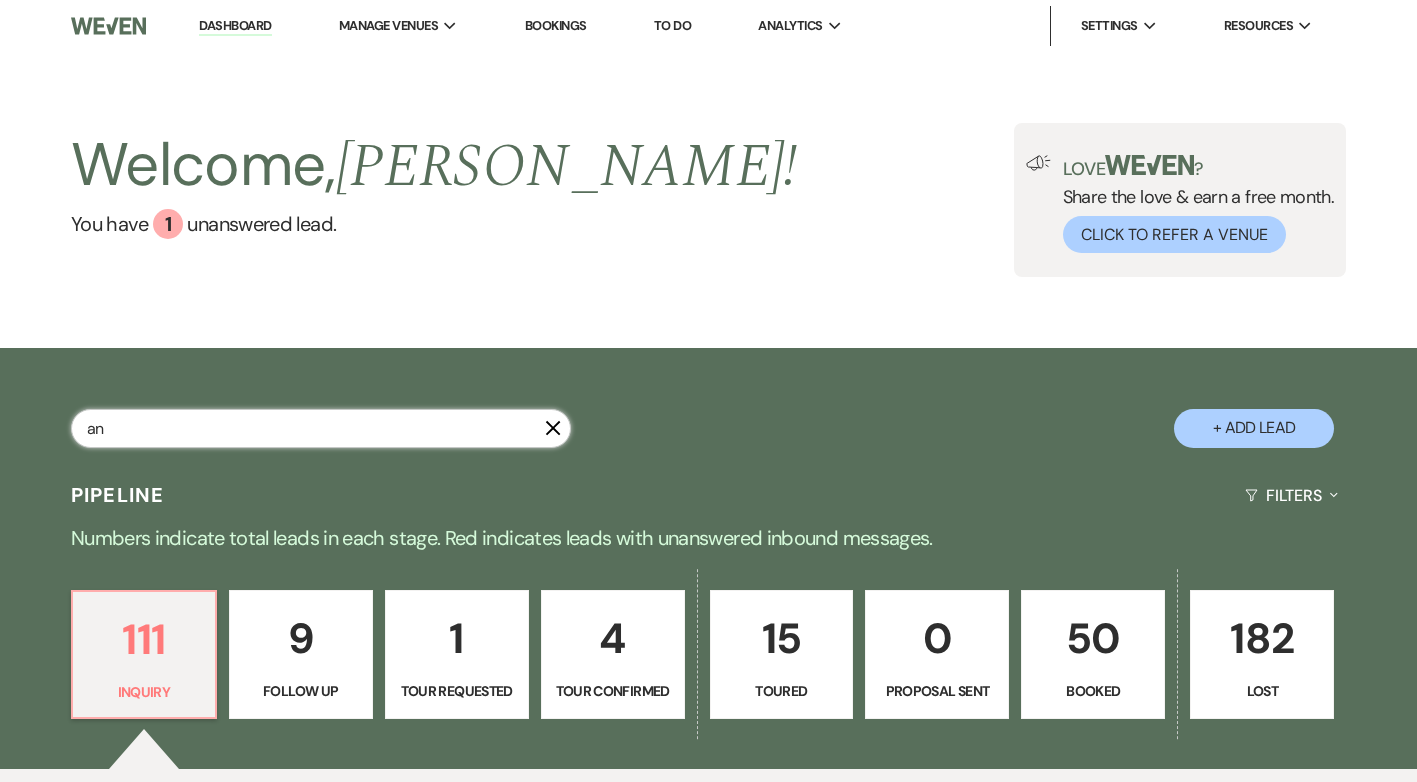 type on "[PERSON_NAME]" 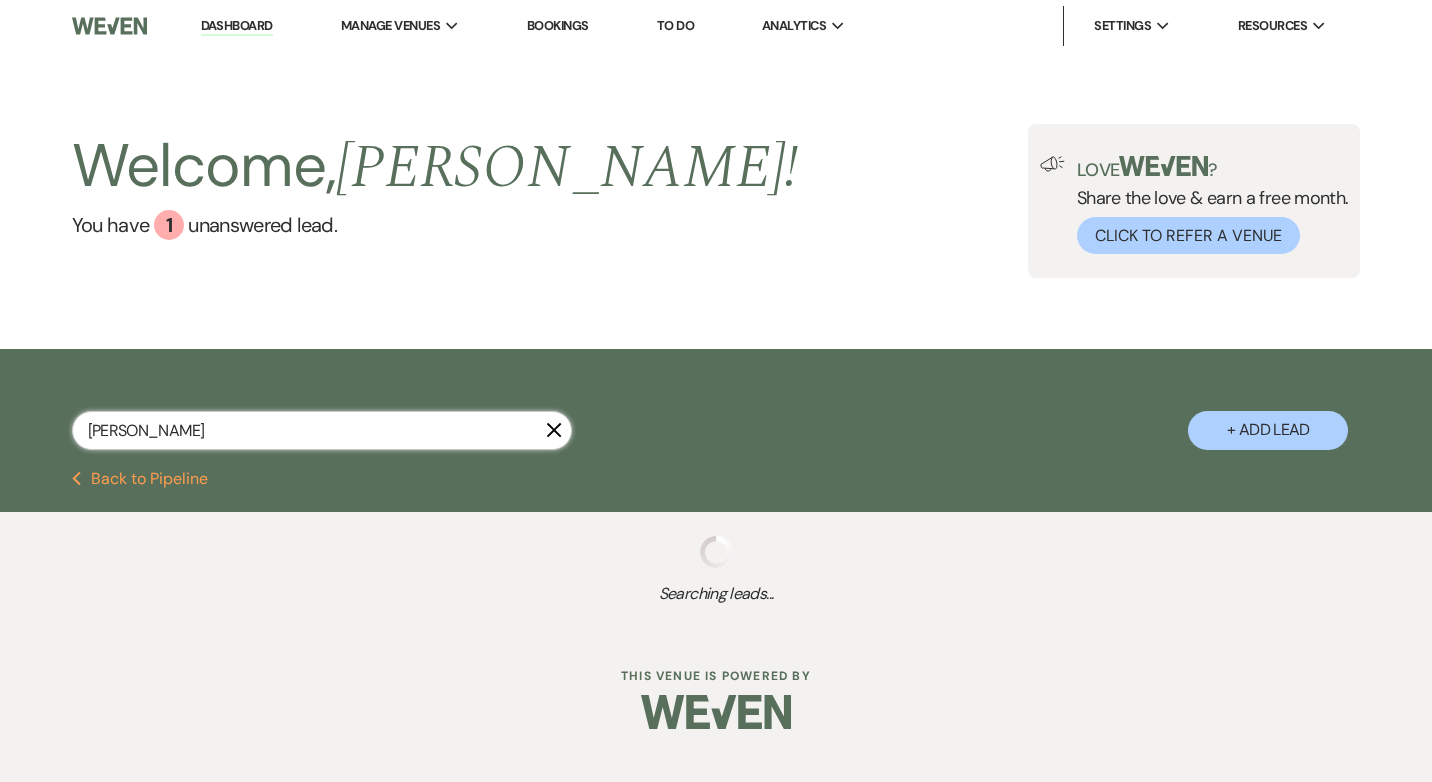 select on "8" 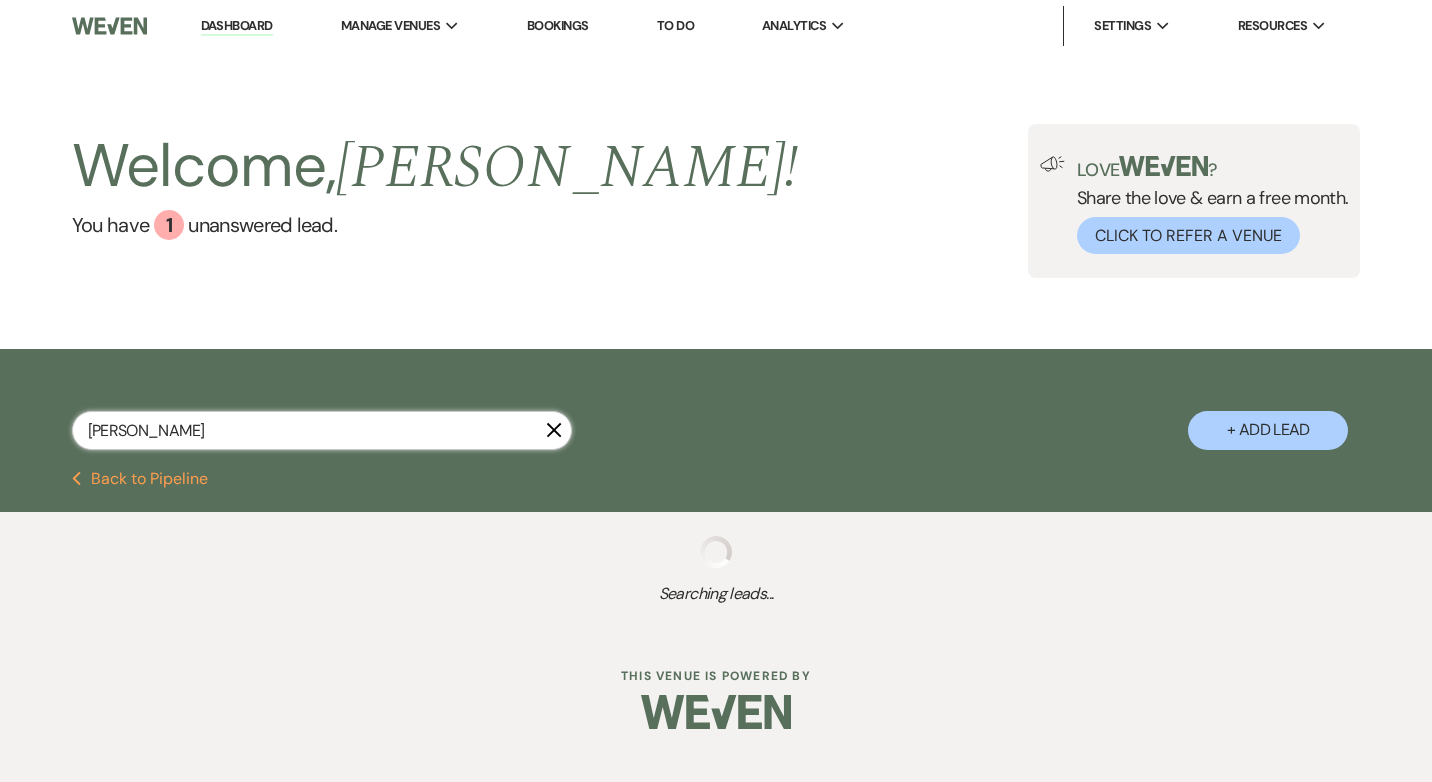 select on "4" 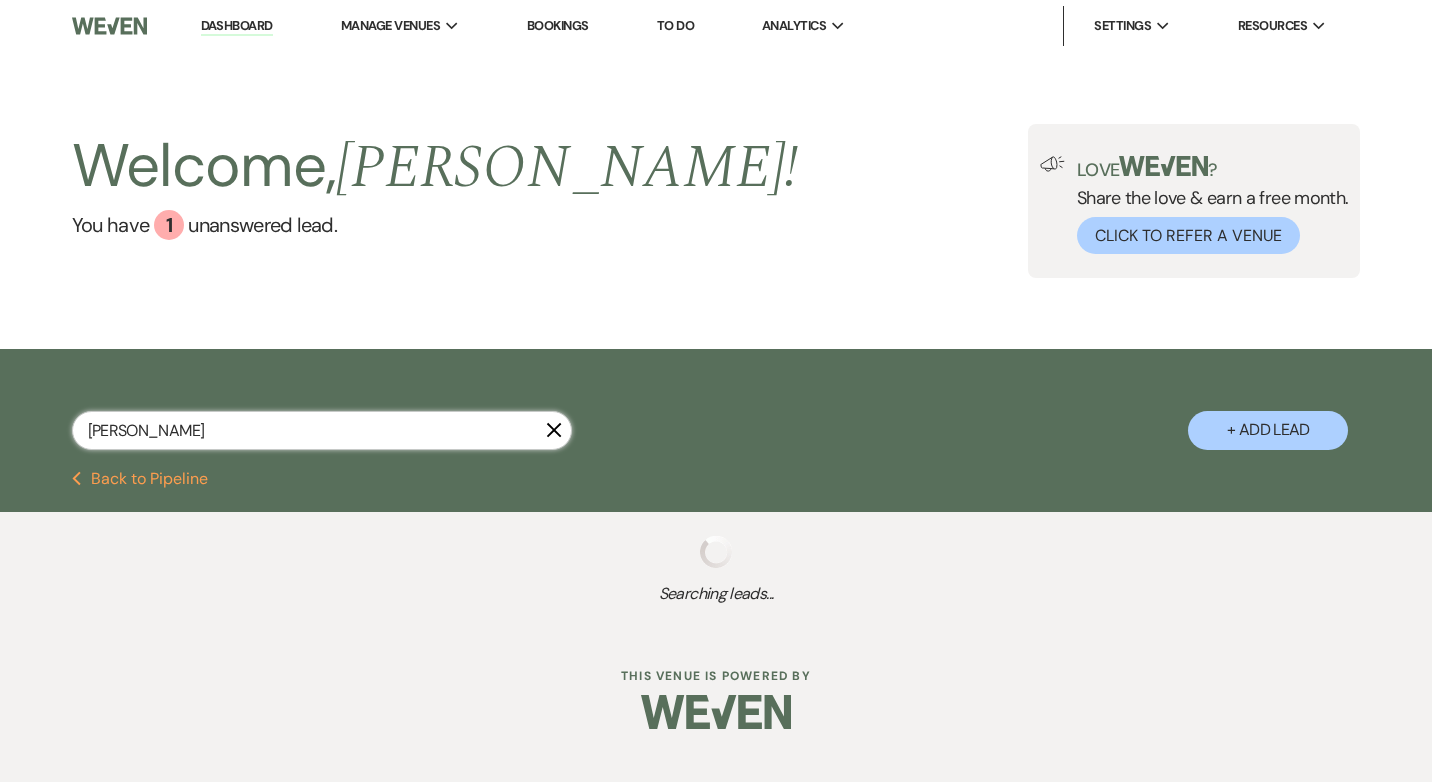 select on "8" 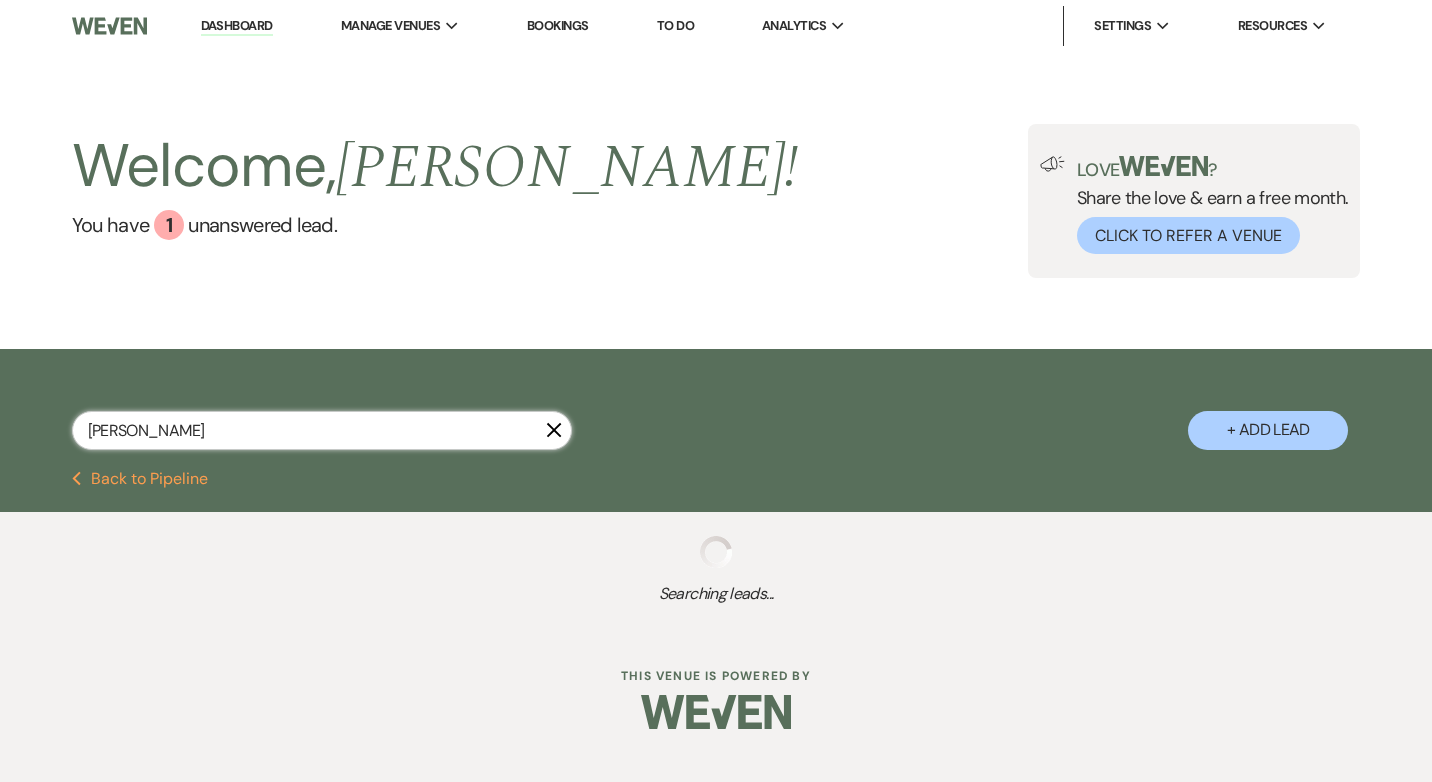 select on "6" 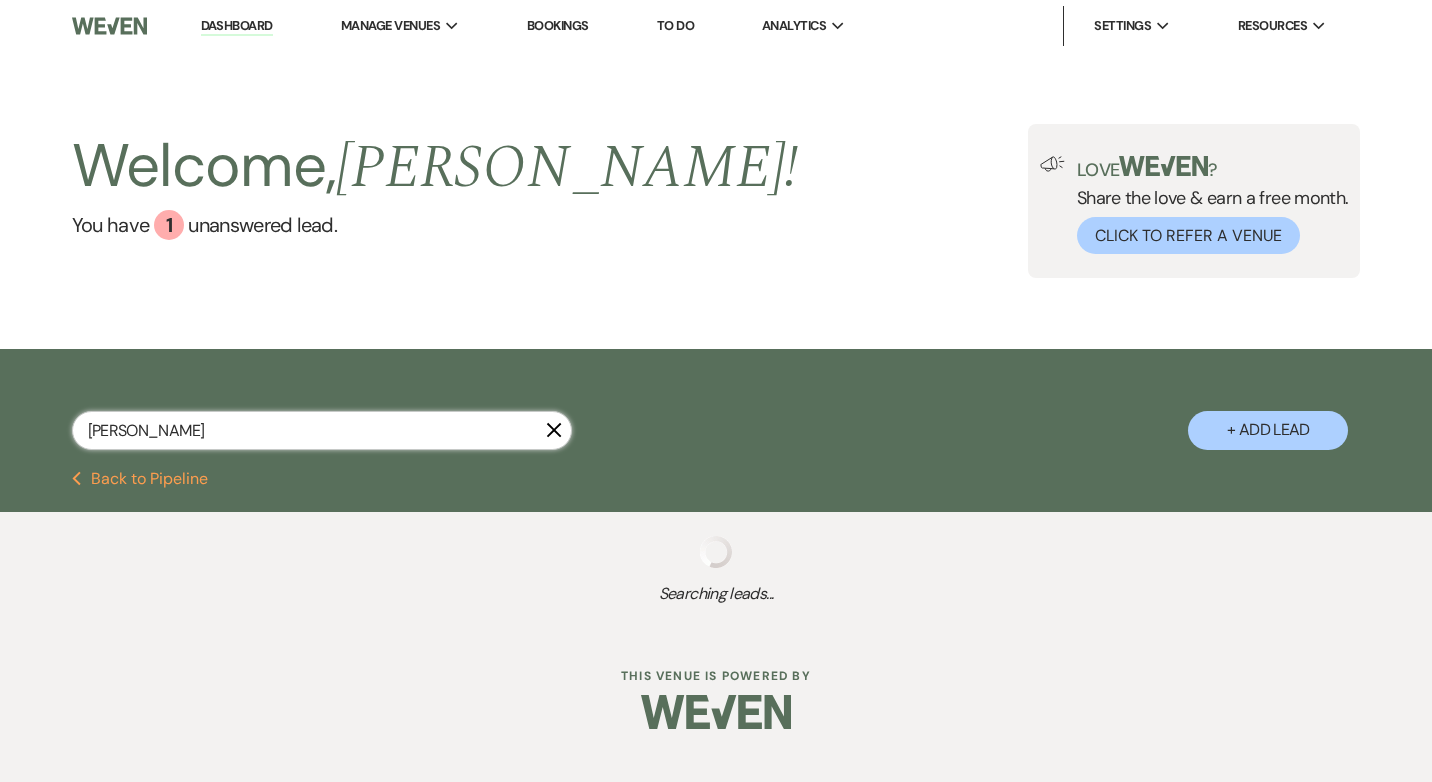 select on "8" 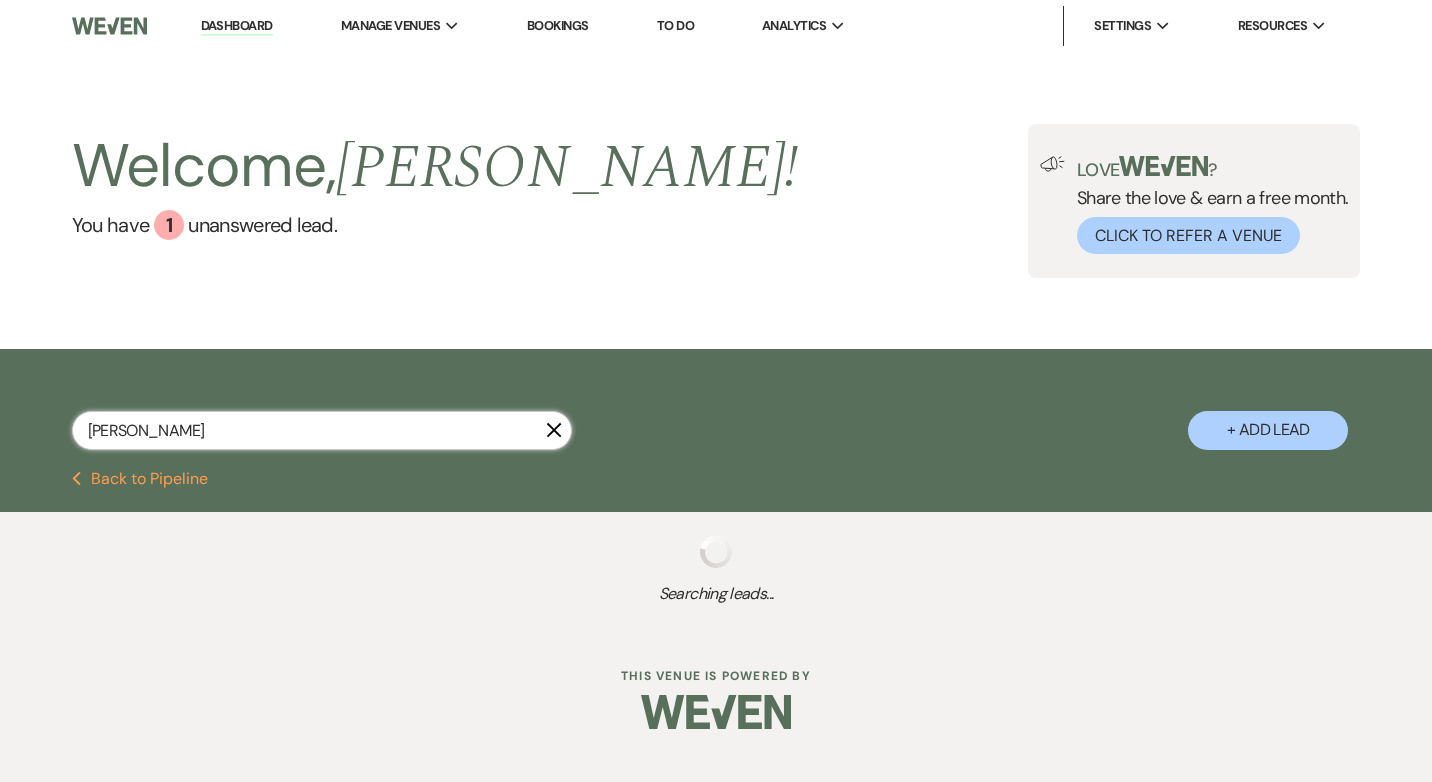 select on "4" 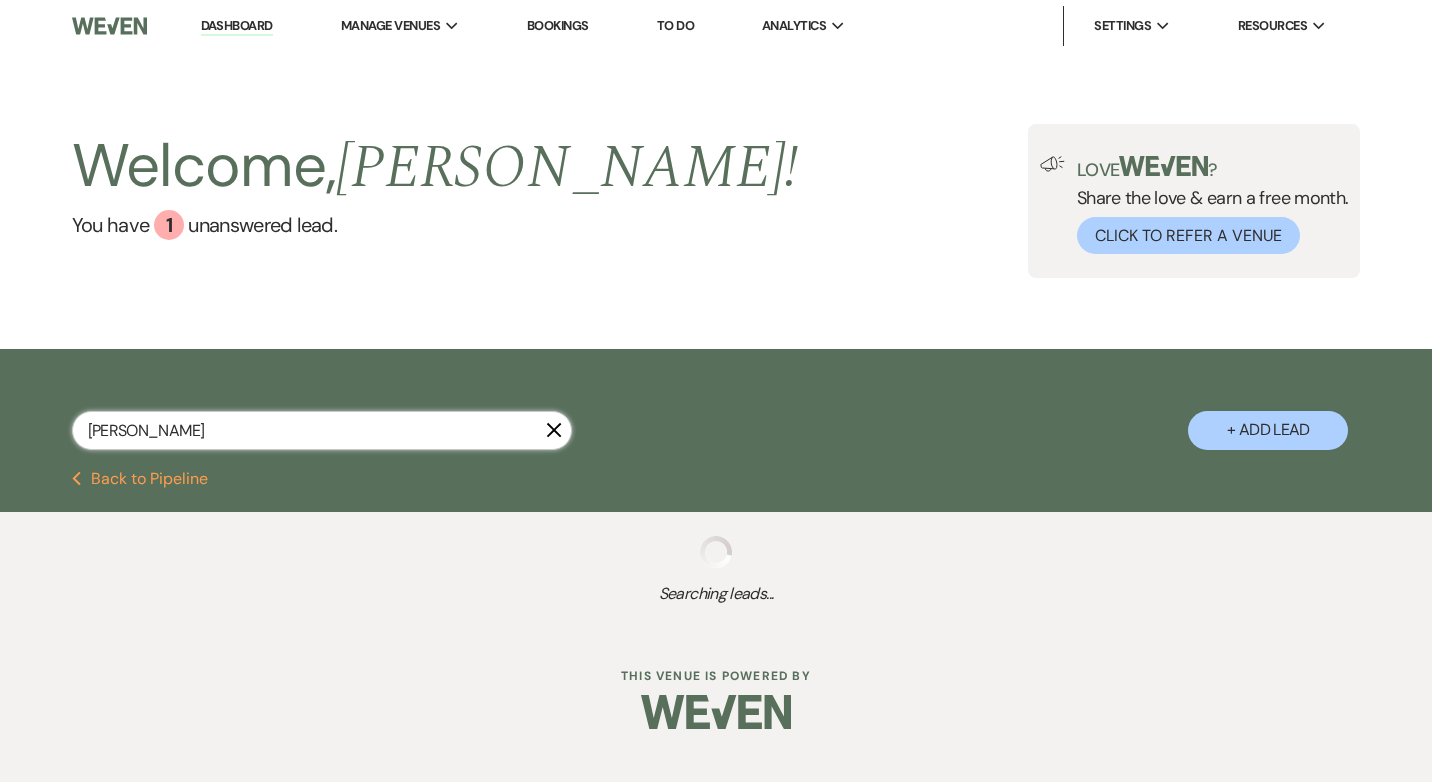 select on "8" 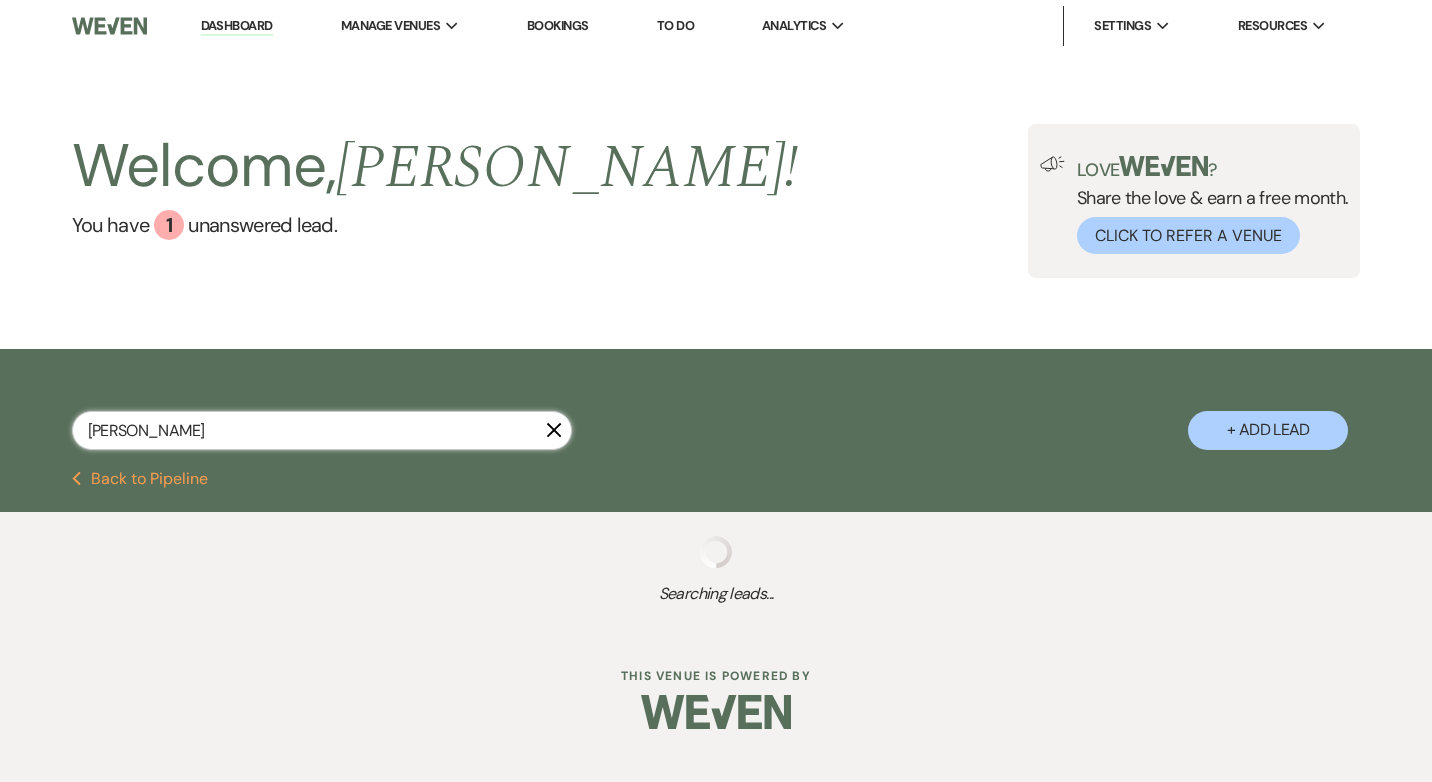 select on "5" 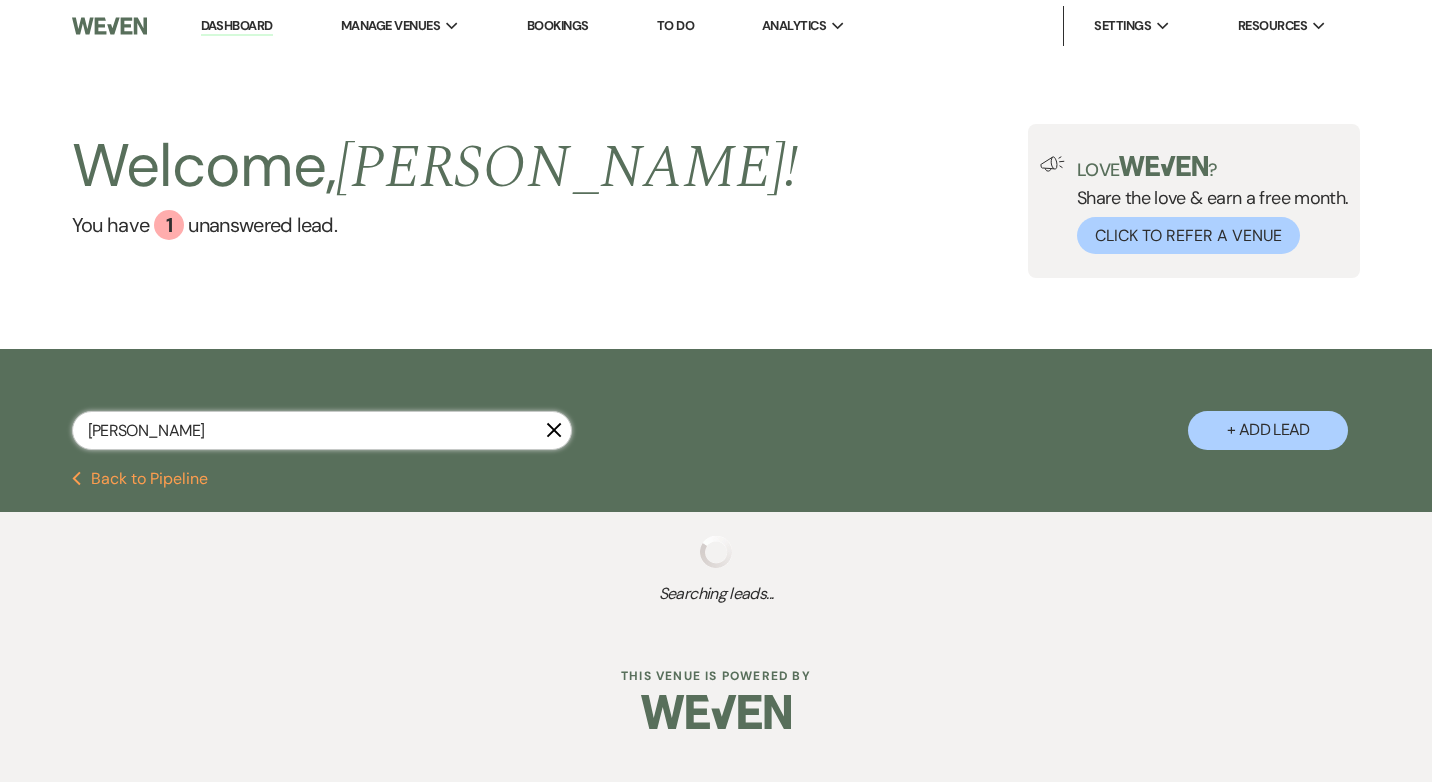 select on "8" 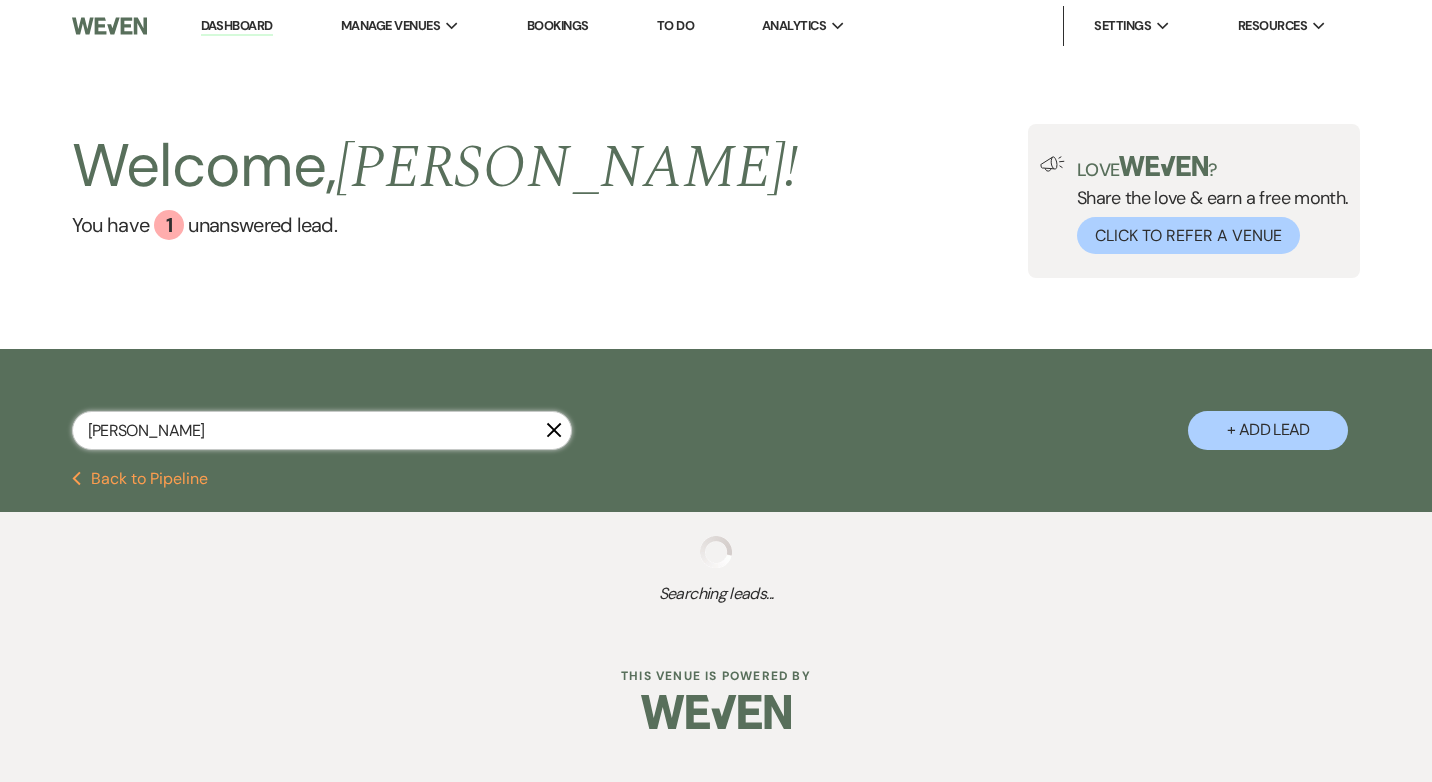 select on "2" 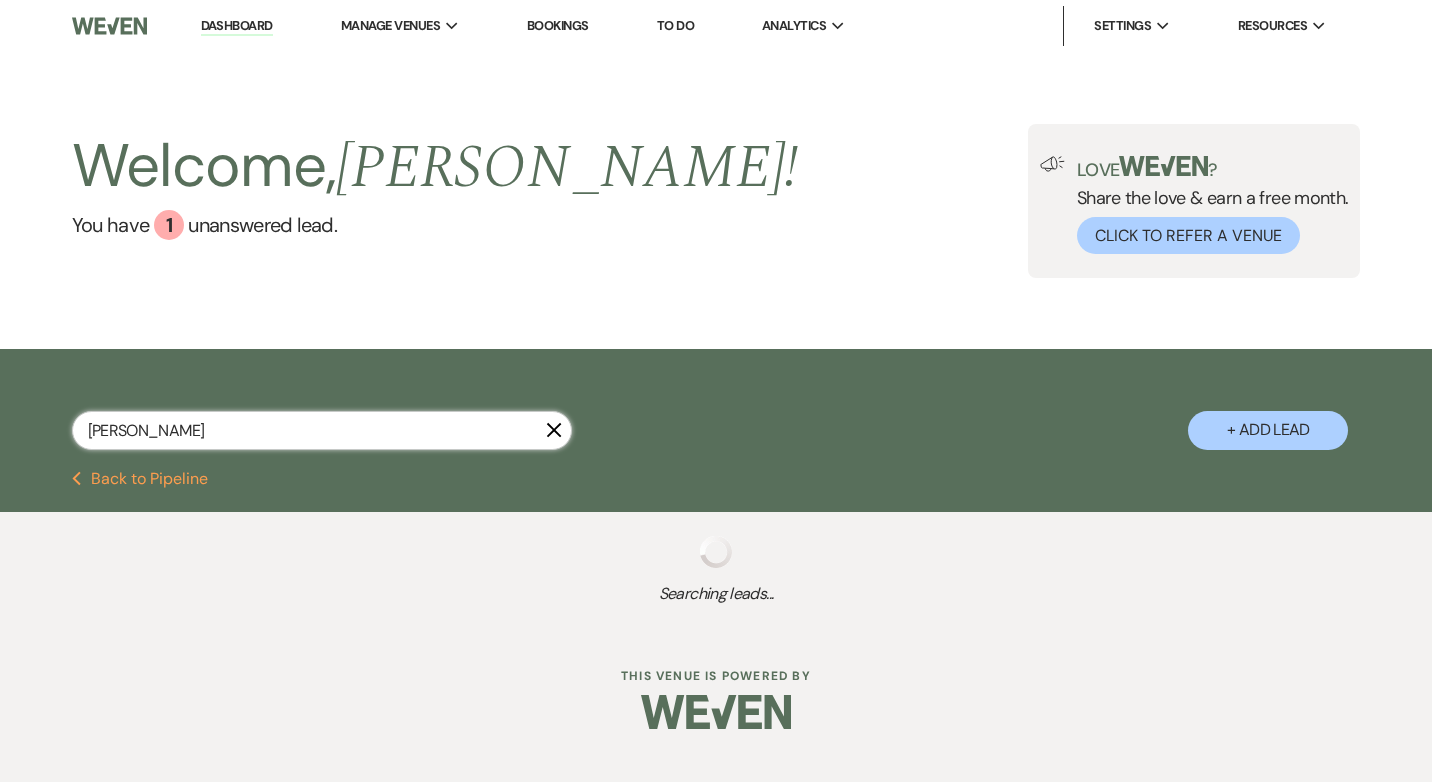 select on "8" 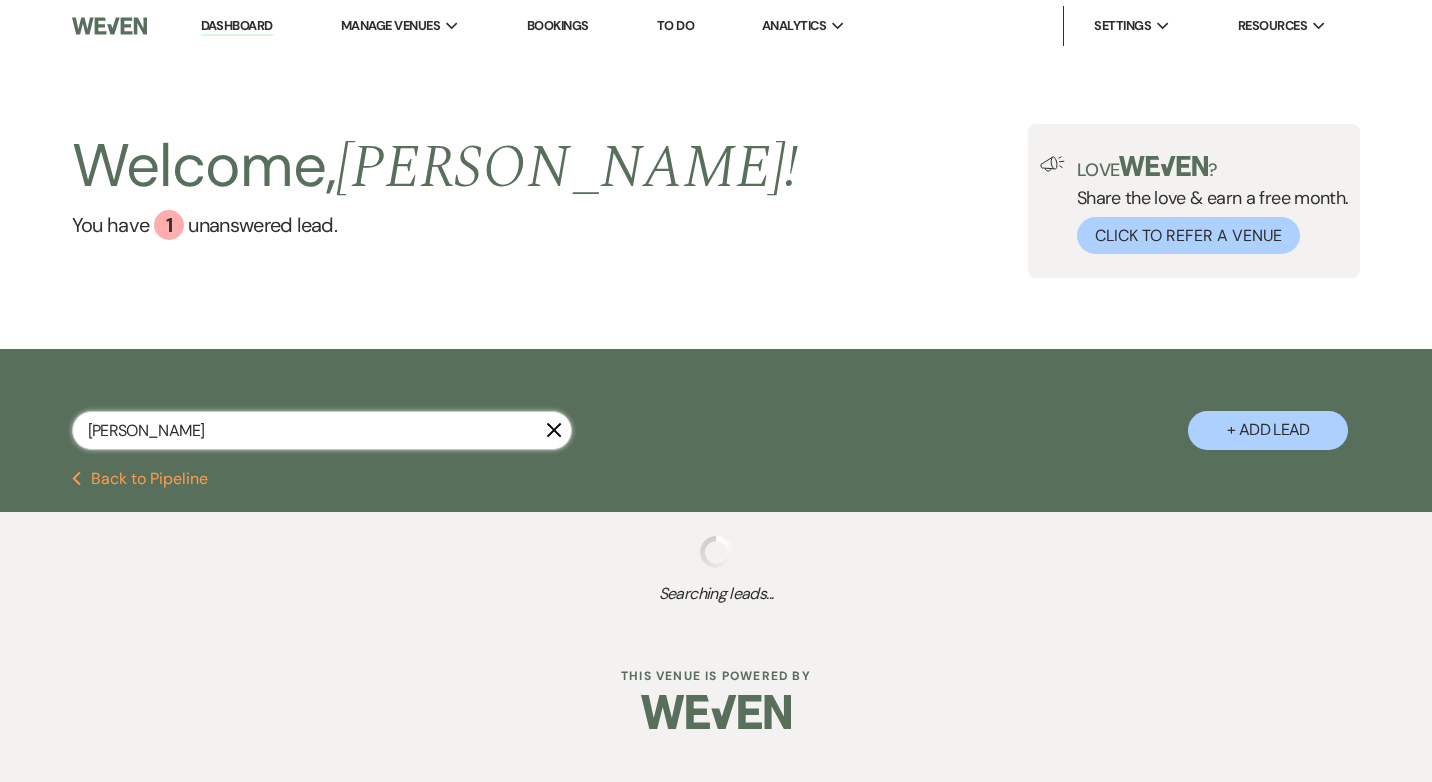 select on "5" 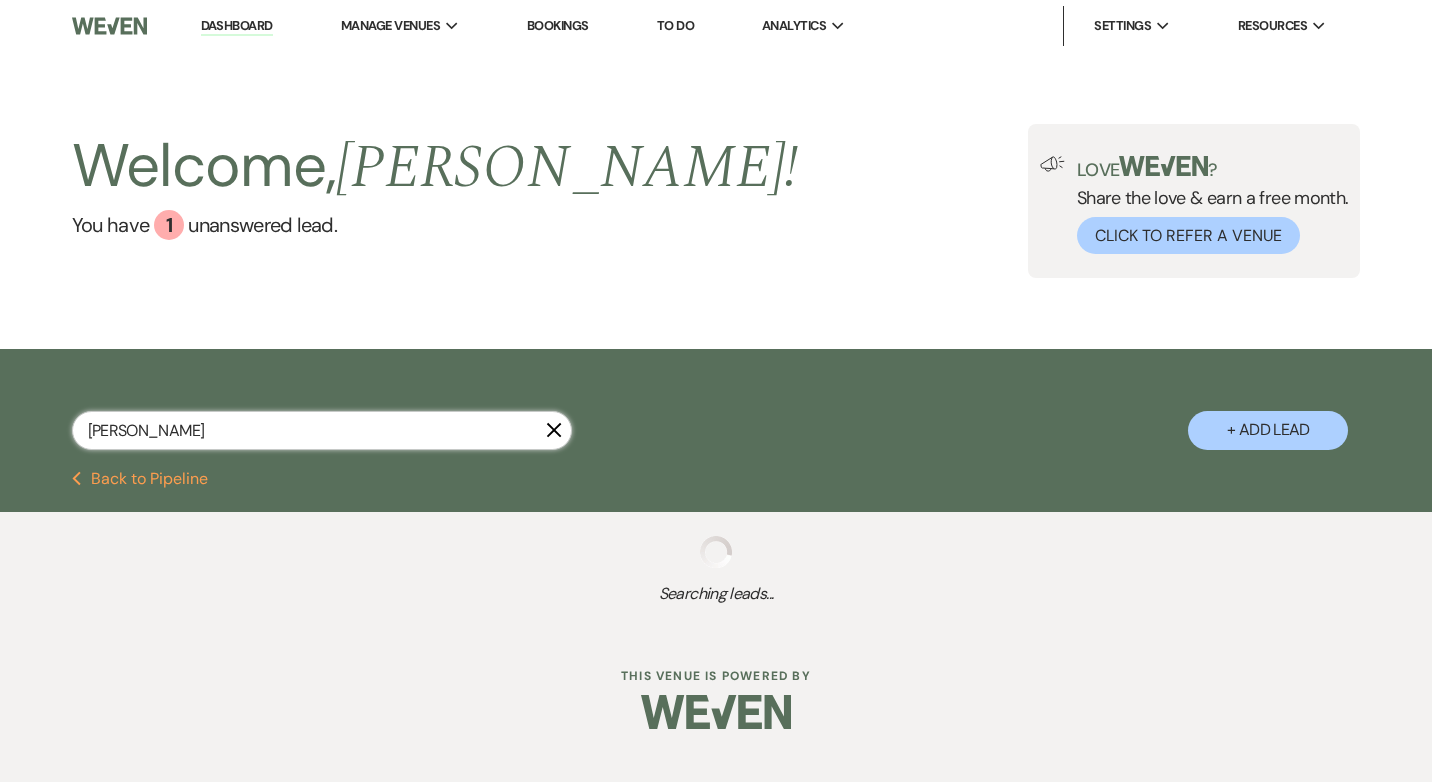 select on "8" 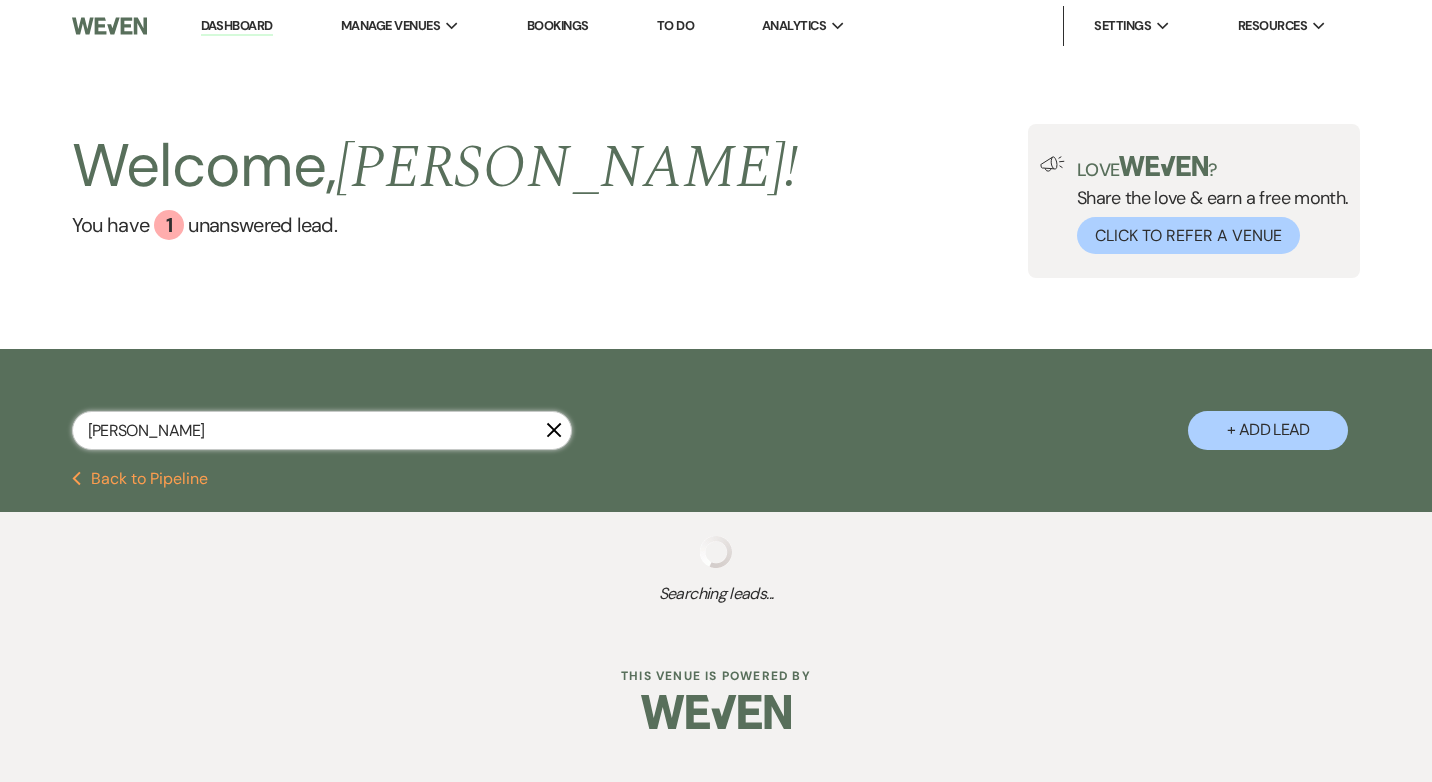 select on "6" 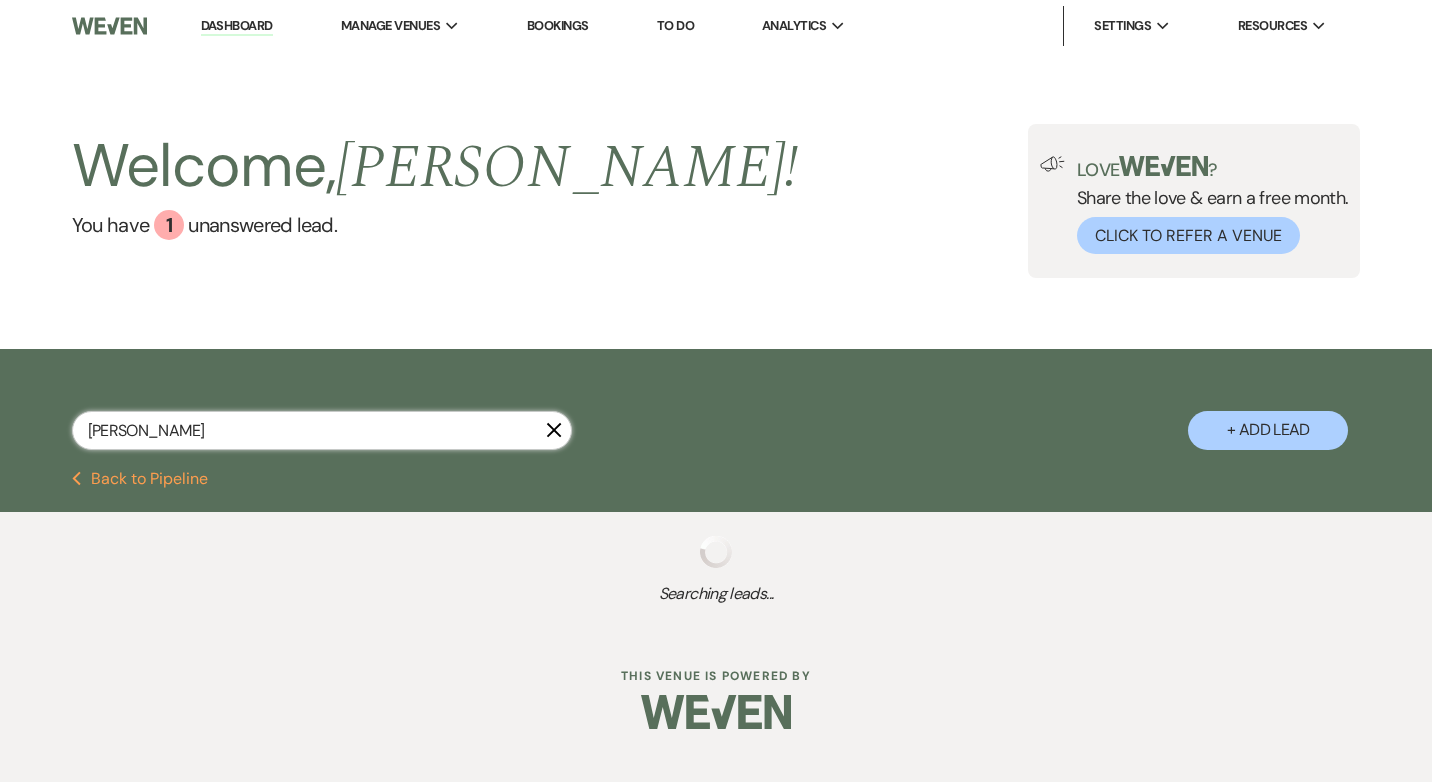 select on "8" 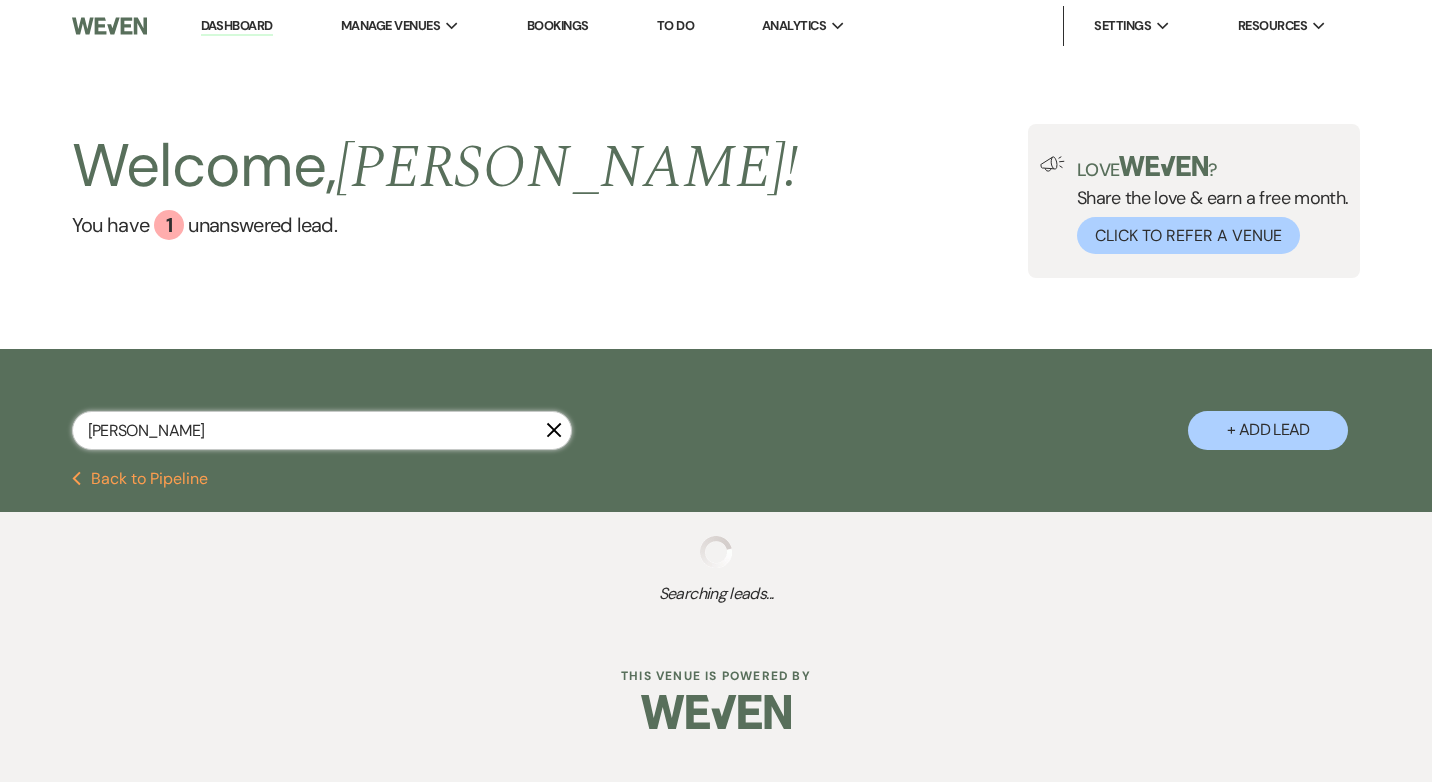 select on "5" 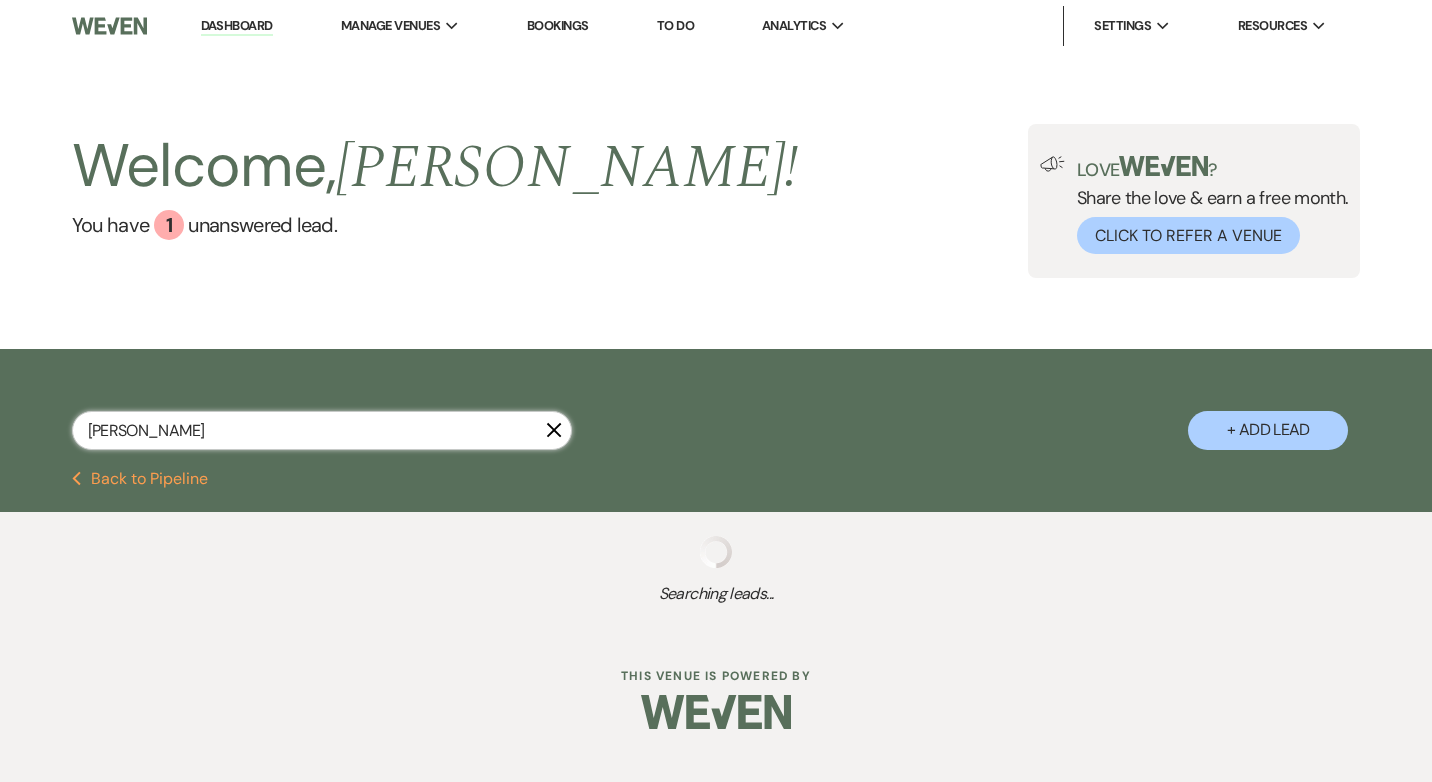 select on "8" 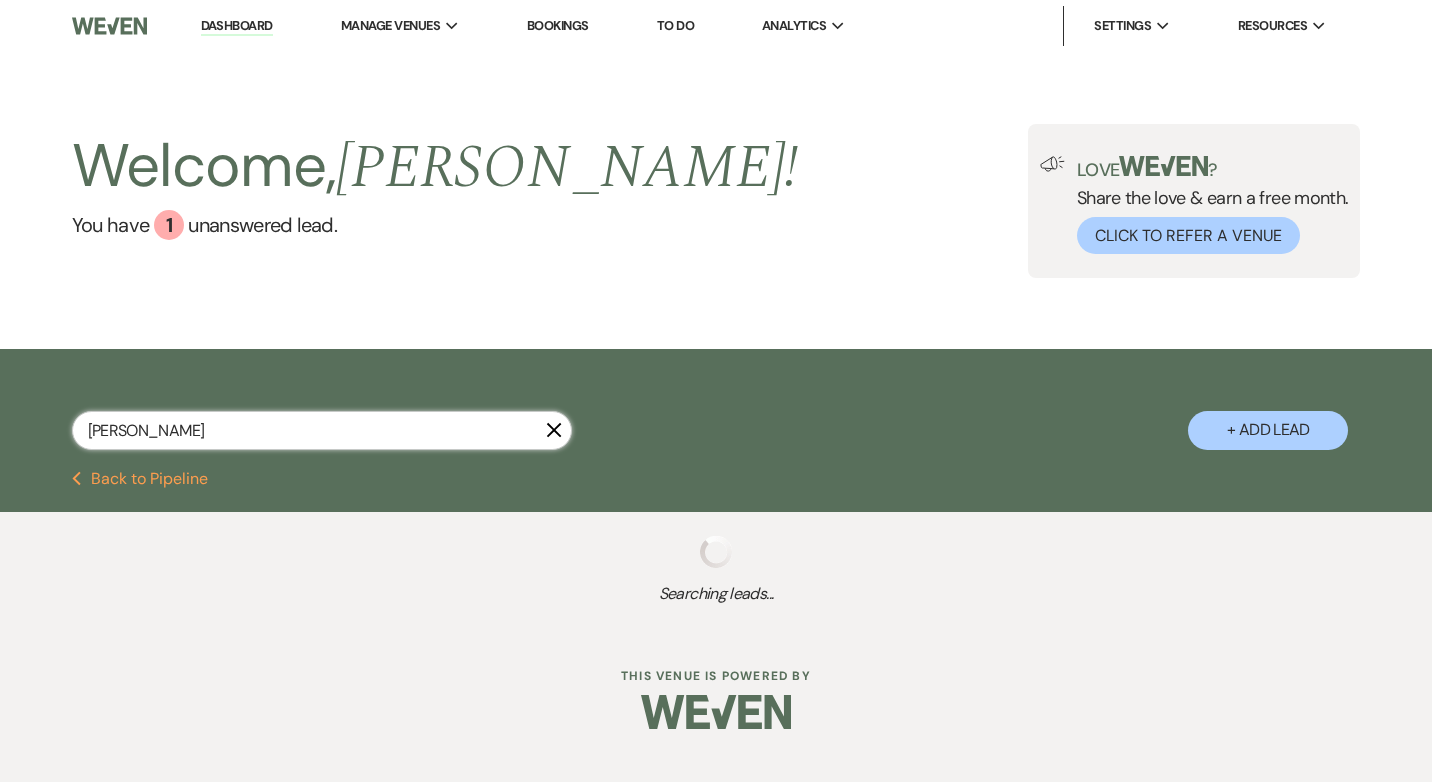select on "5" 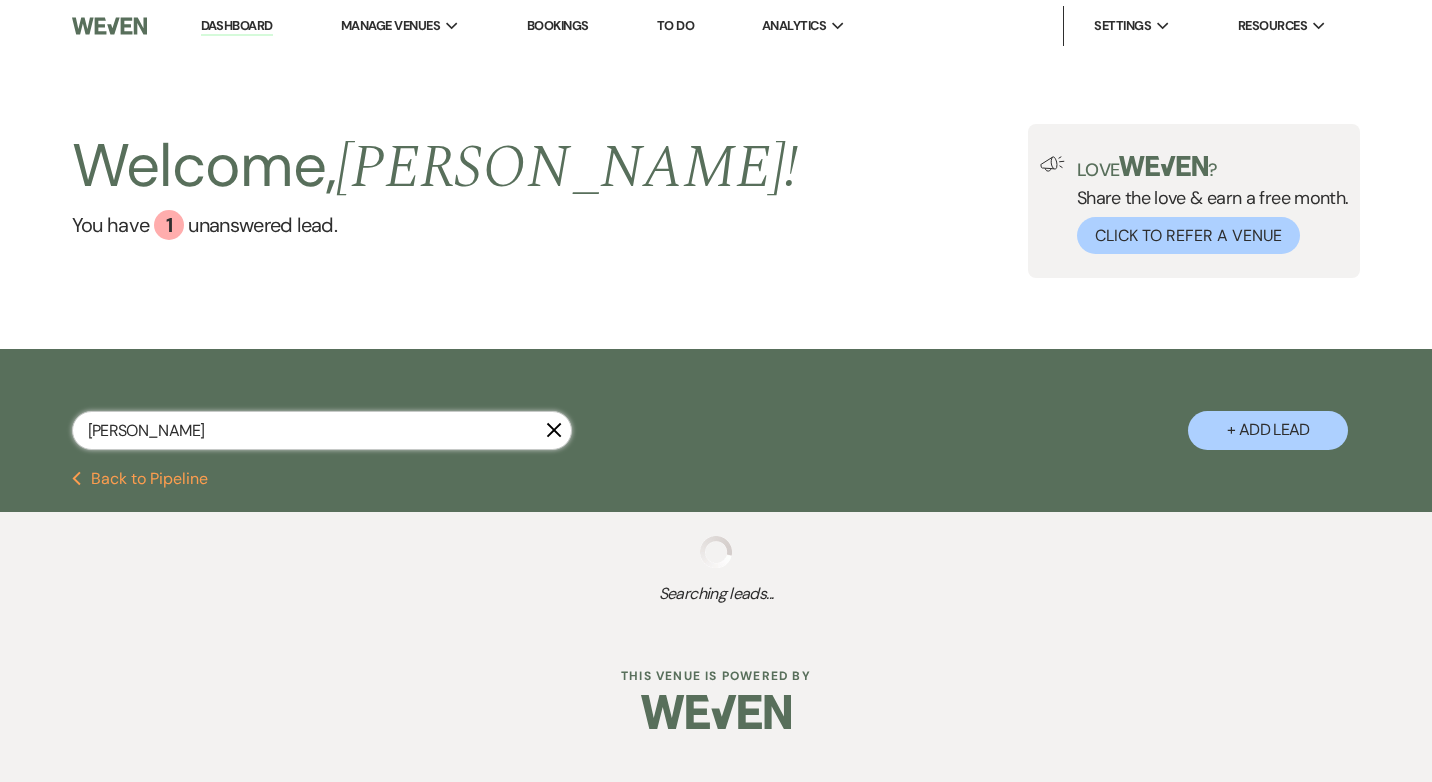 select on "8" 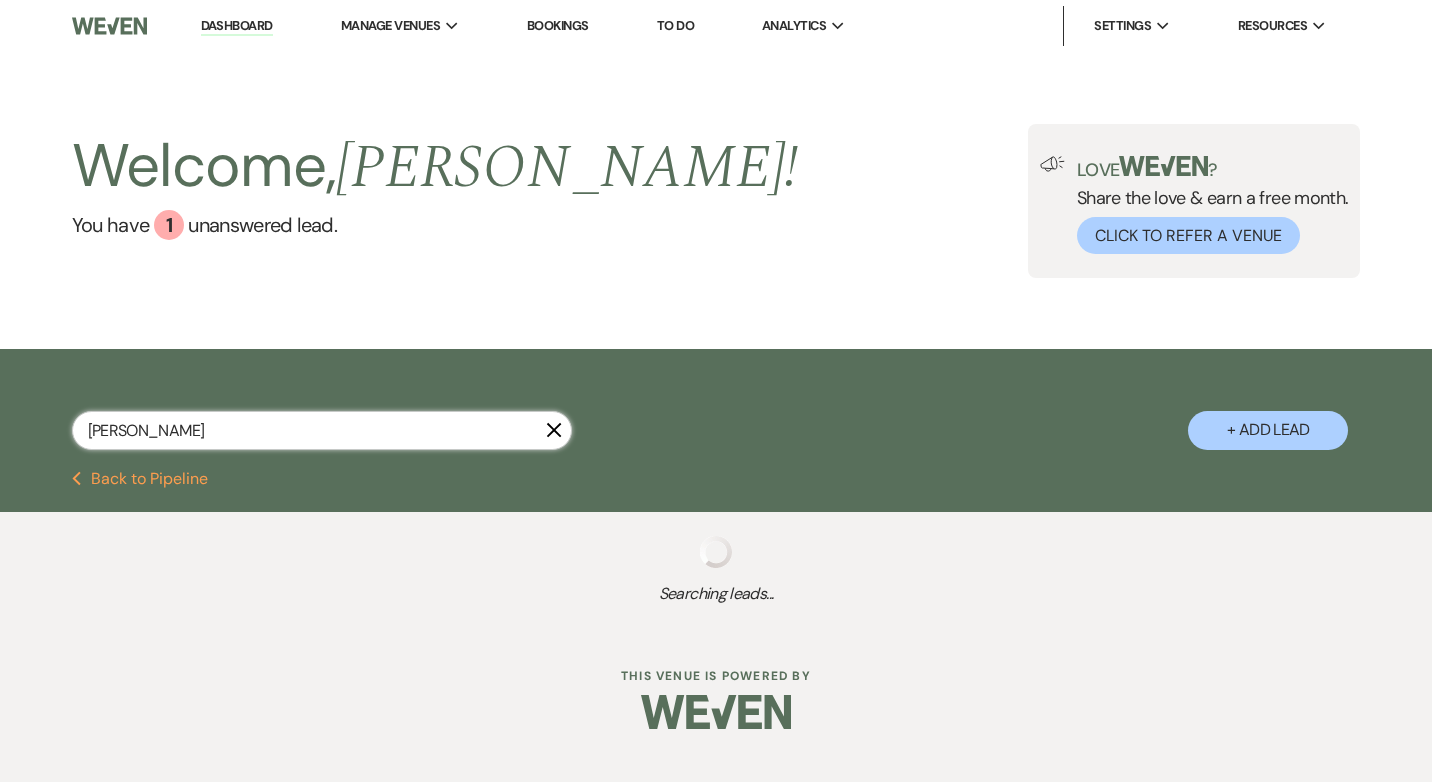select on "11" 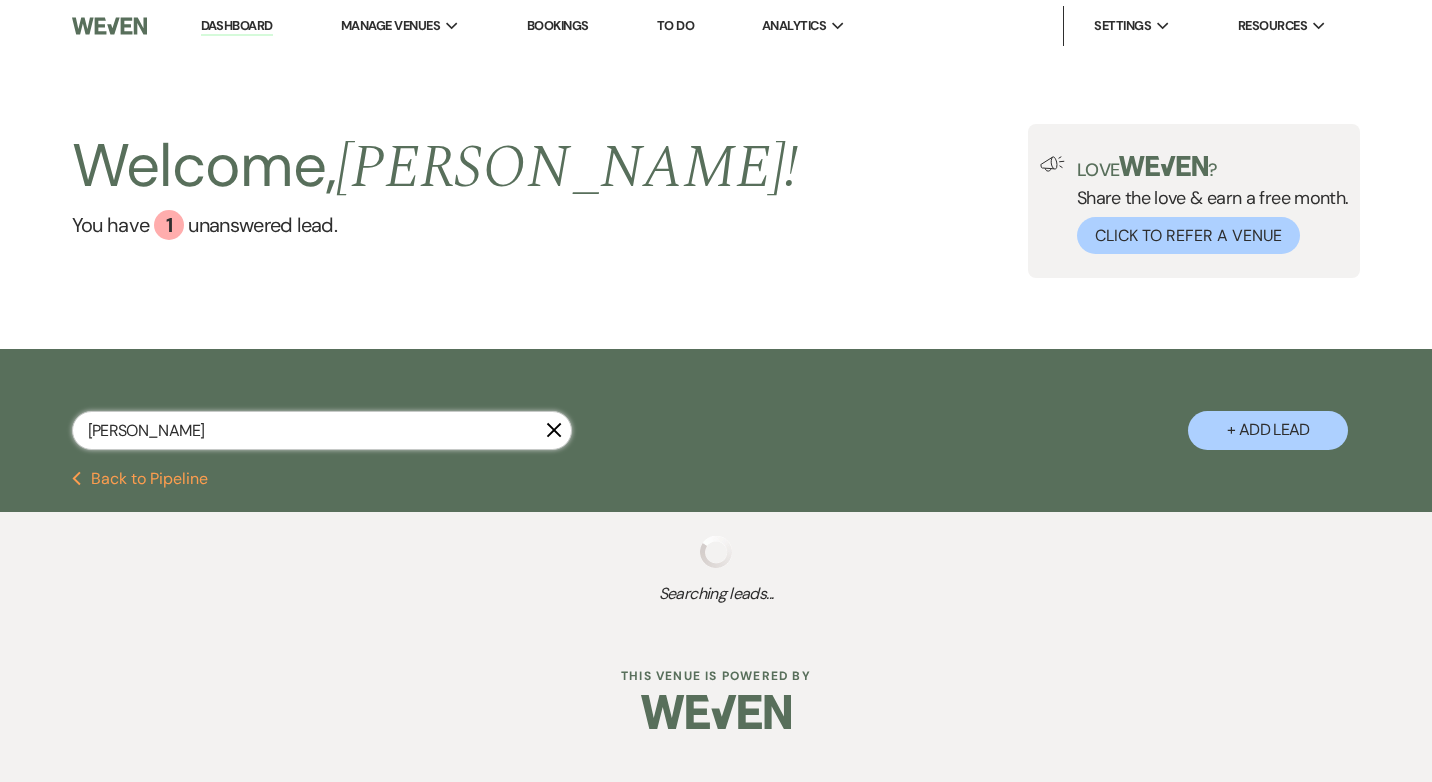 select on "8" 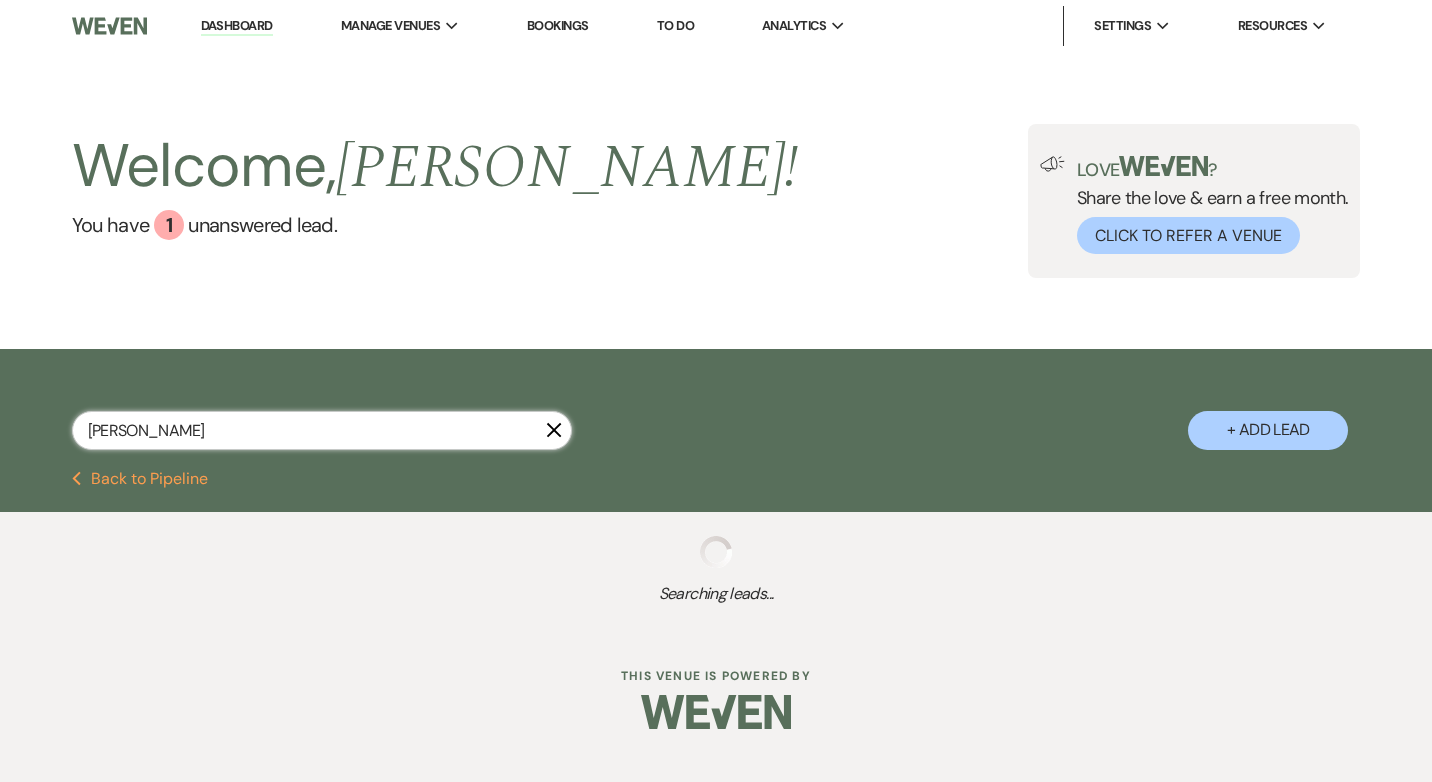 select on "5" 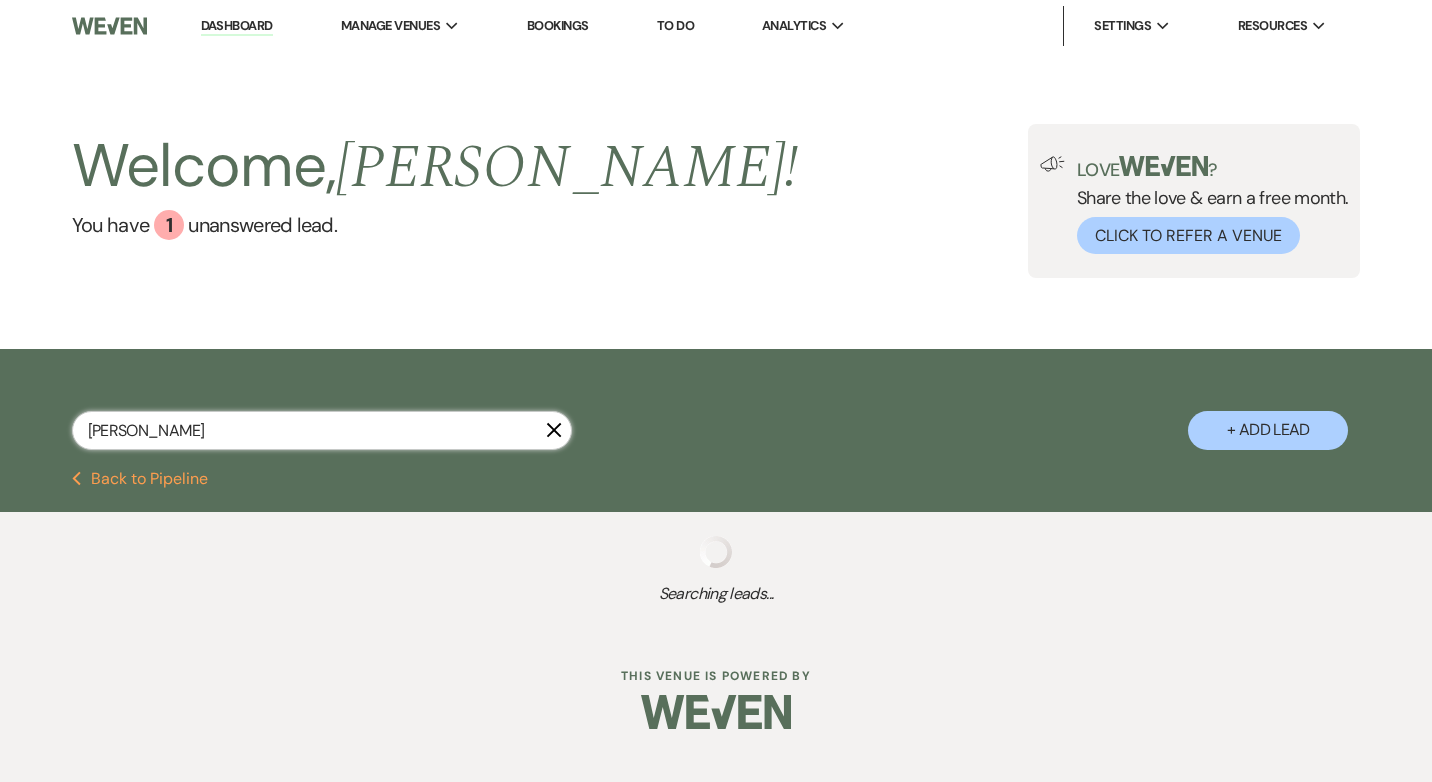 select on "8" 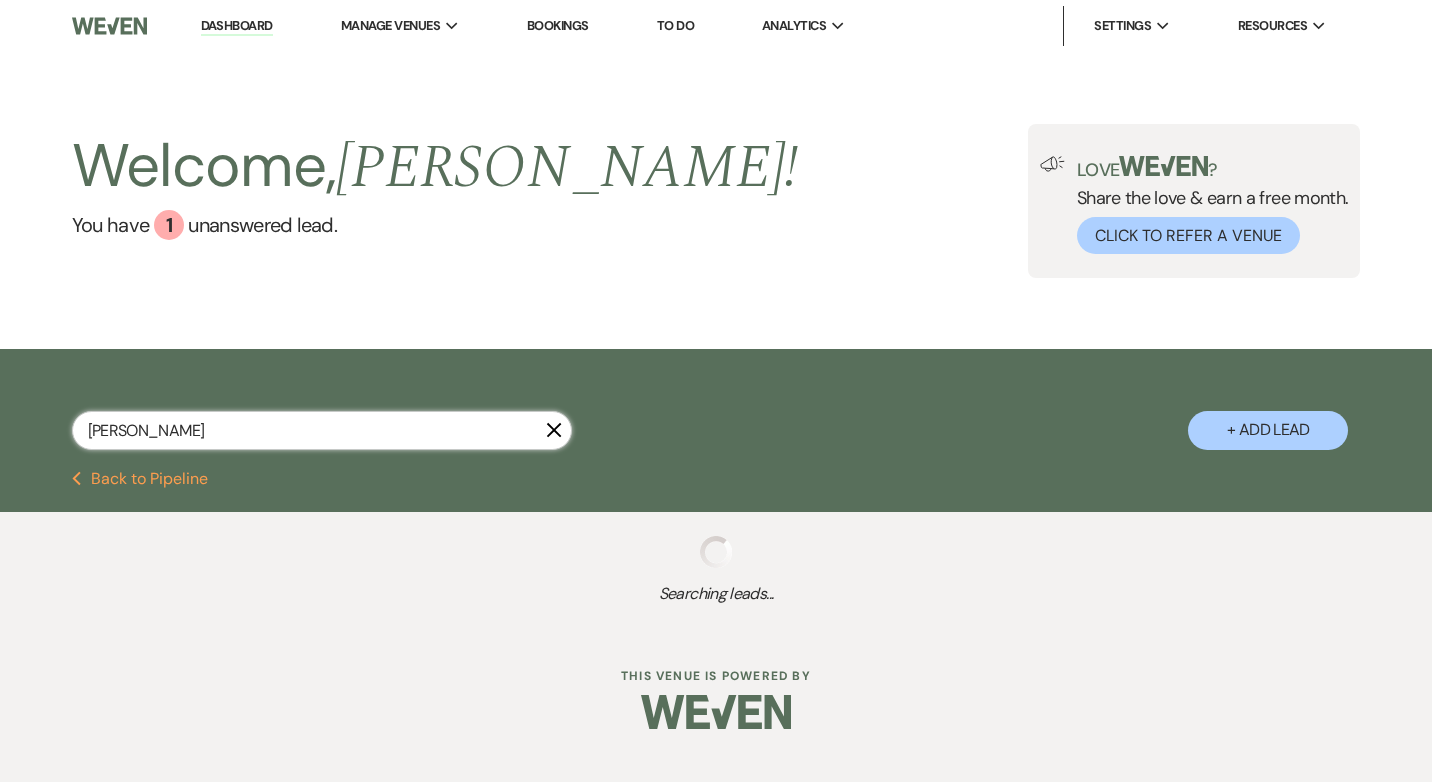 select on "5" 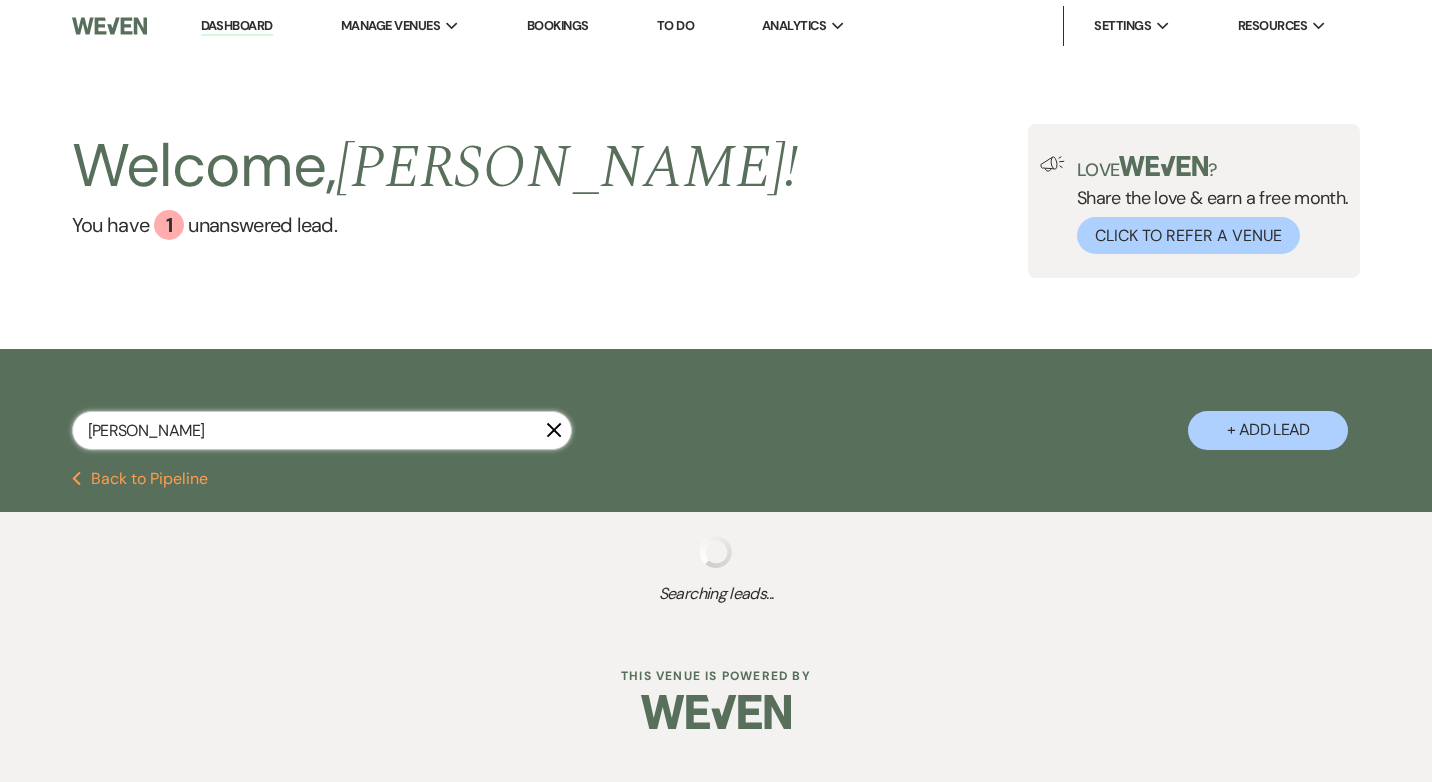 select on "9" 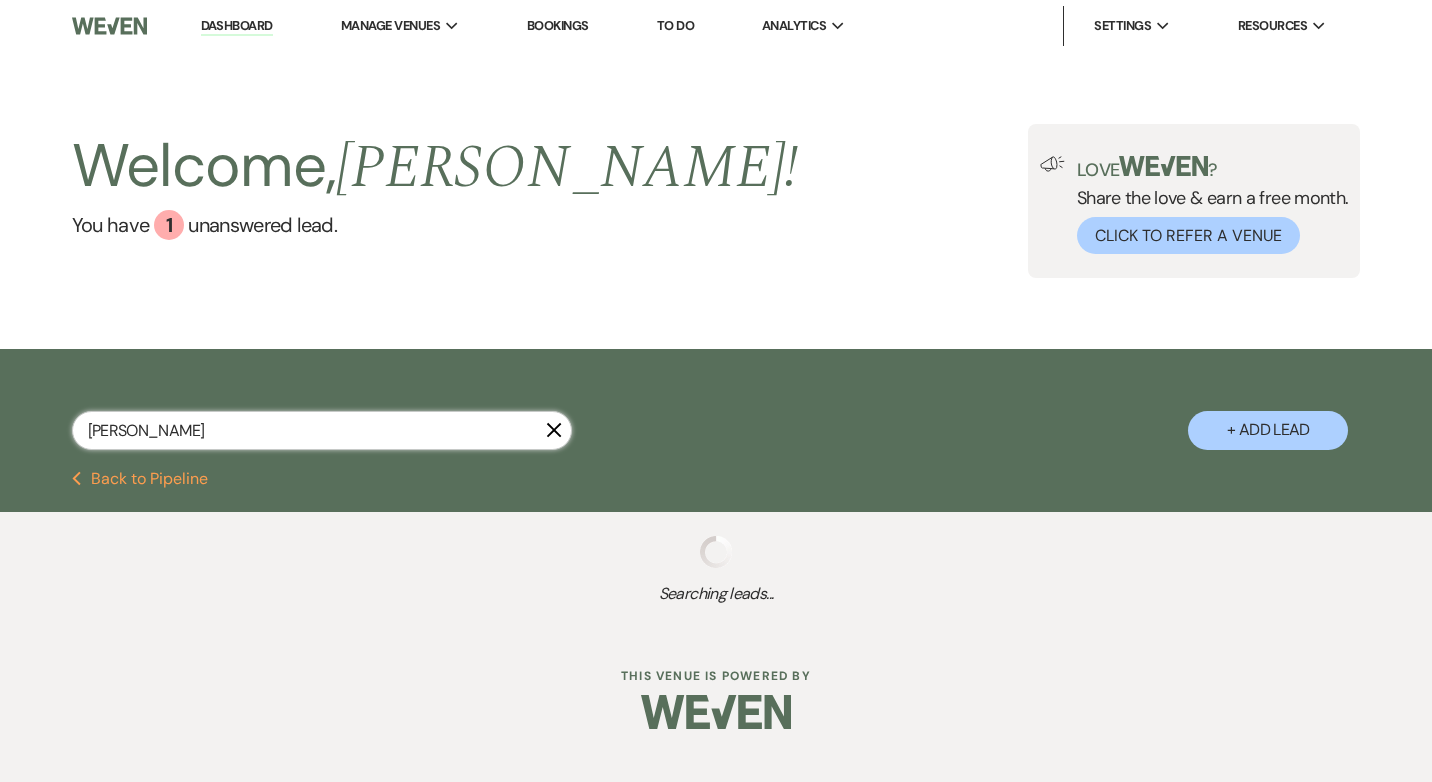 select on "8" 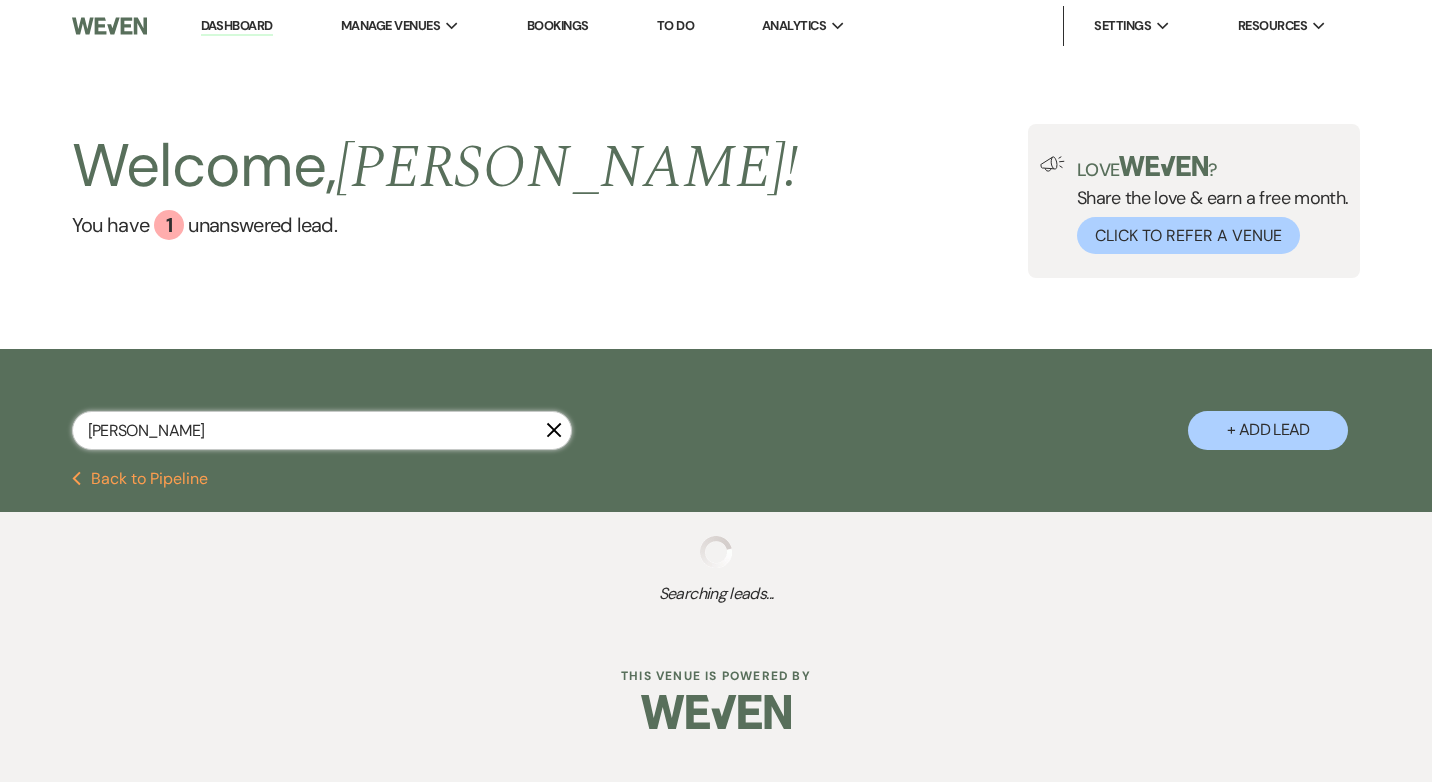 select on "5" 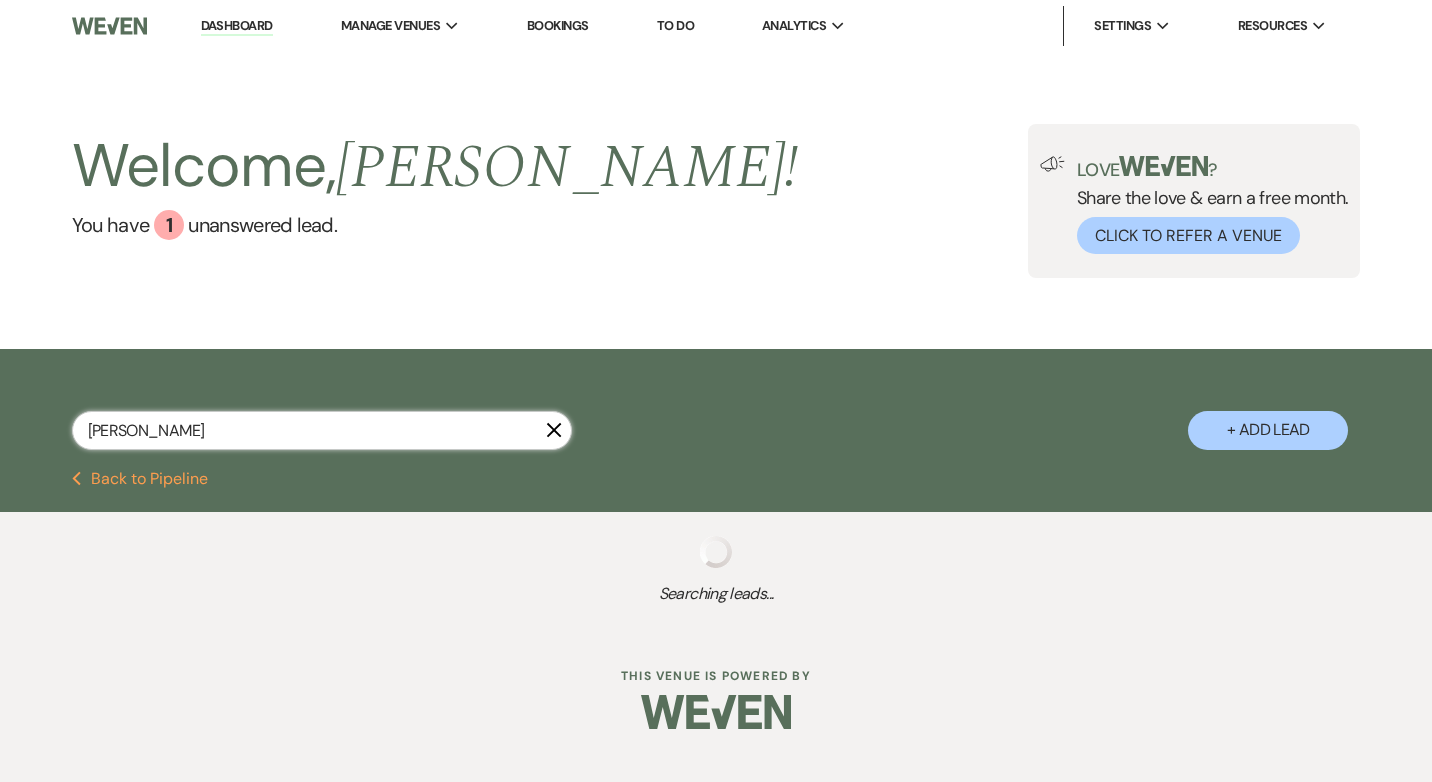 select on "8" 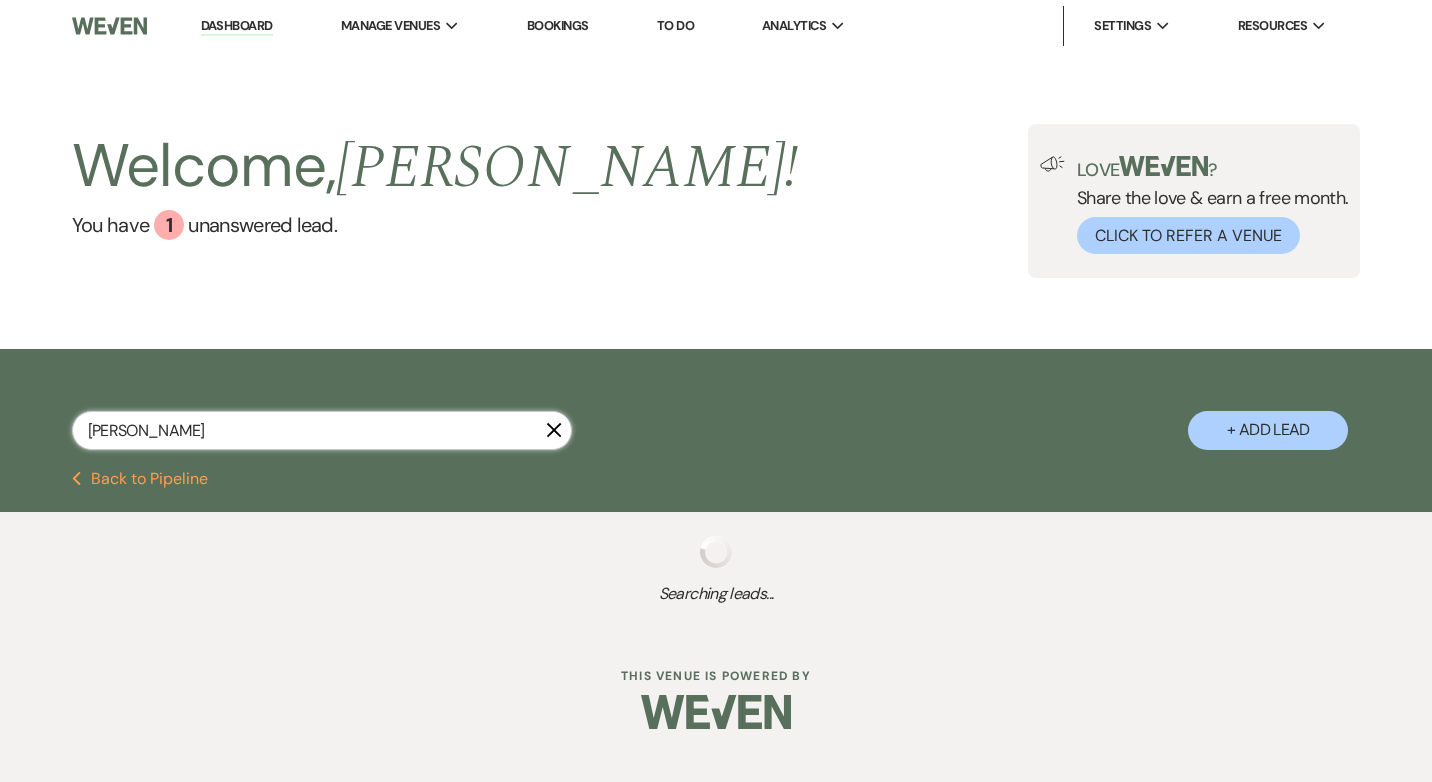 select on "6" 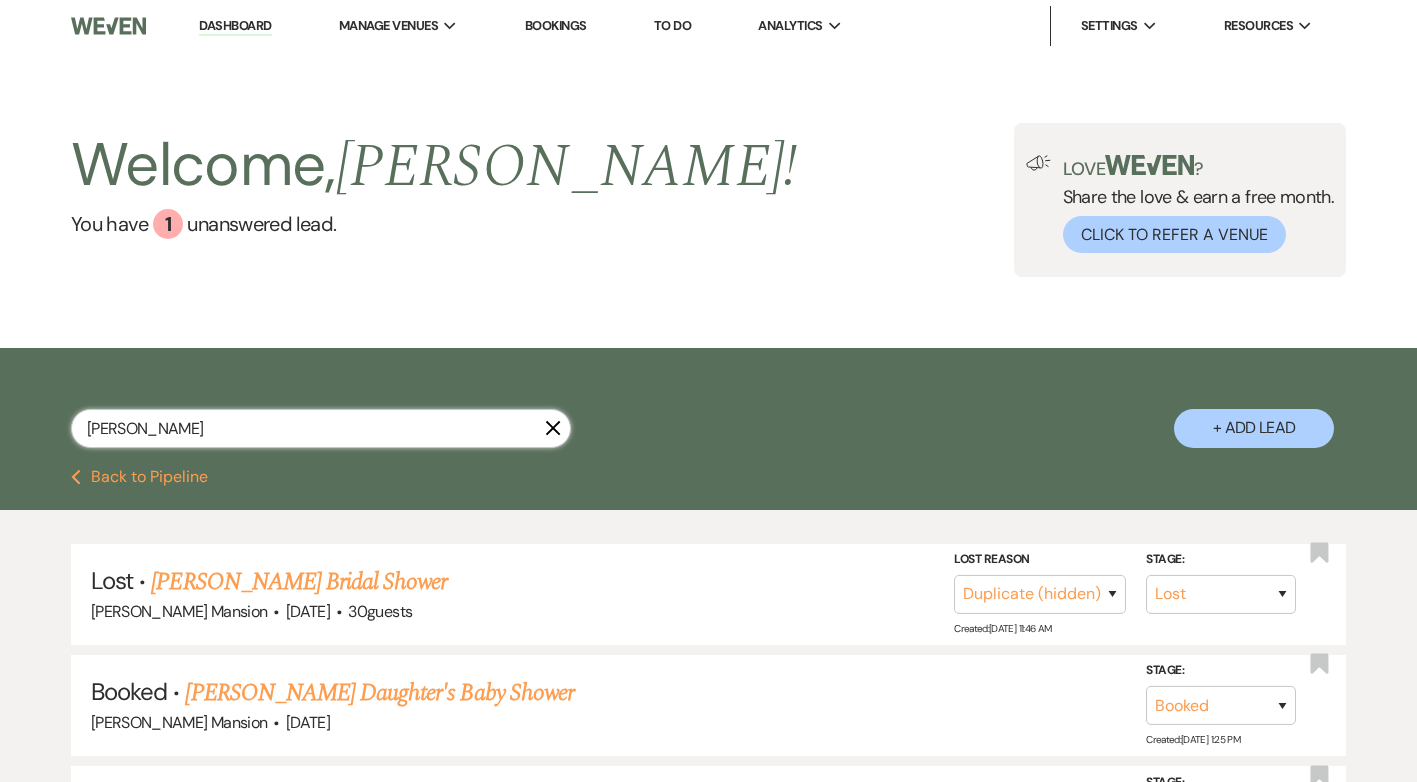 type on "[PERSON_NAME]" 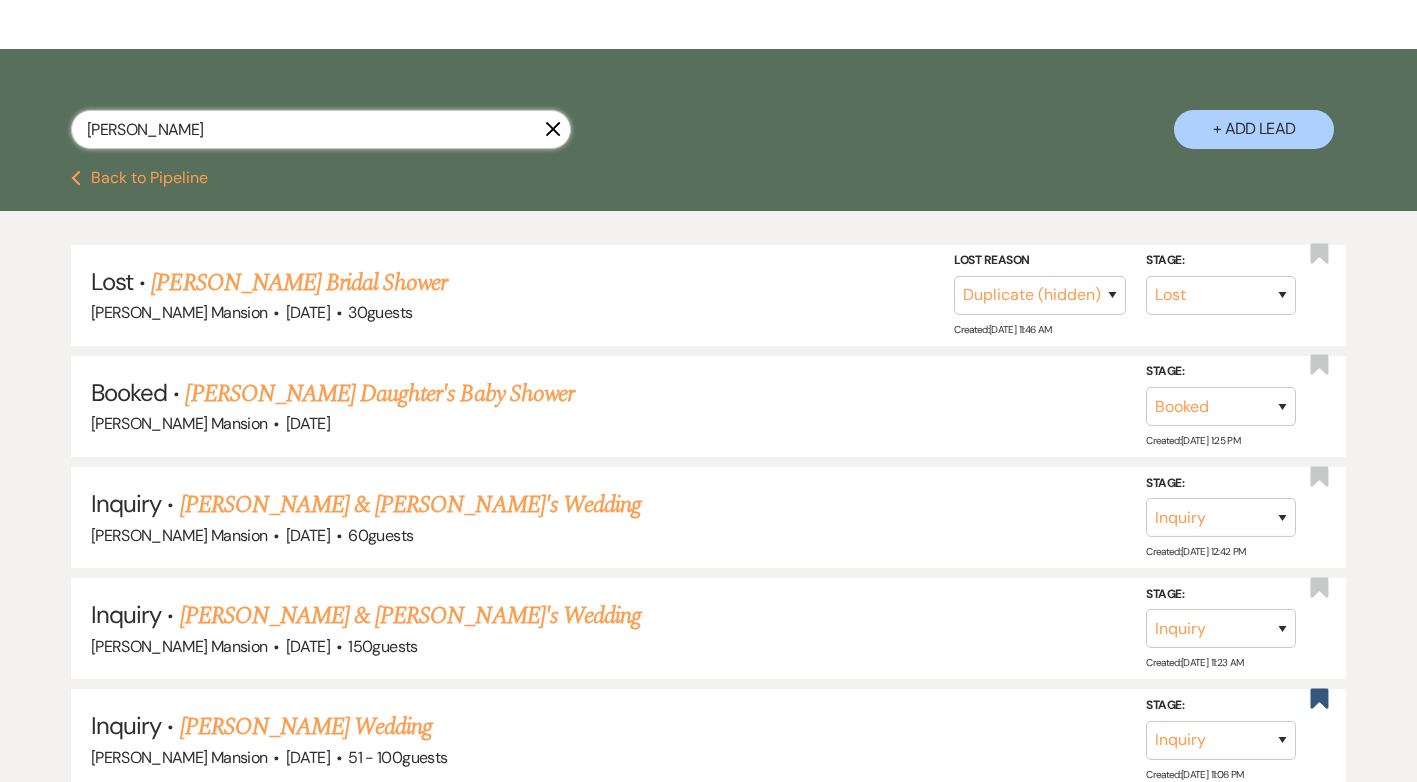 scroll, scrollTop: 300, scrollLeft: 0, axis: vertical 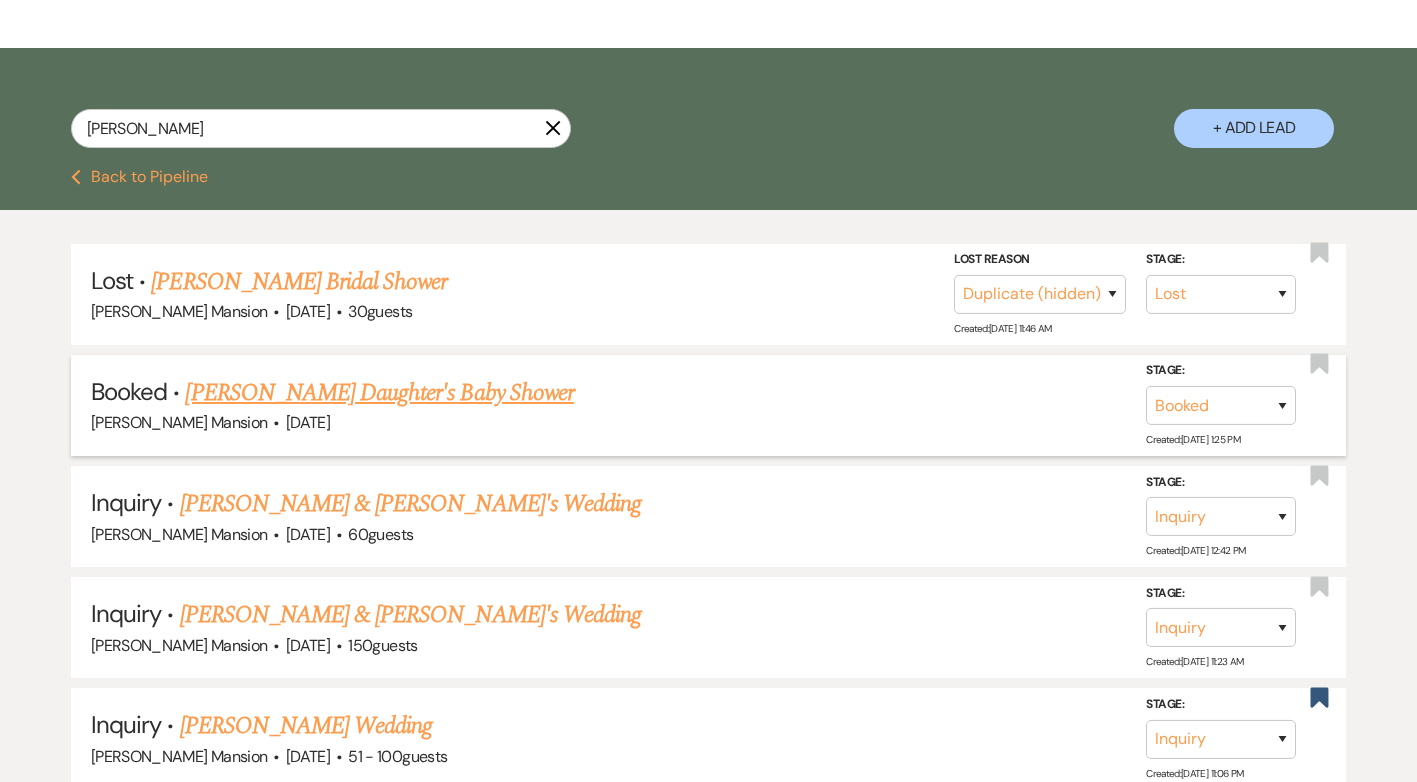 click on "[PERSON_NAME] Daughter's Baby Shower" at bounding box center (379, 393) 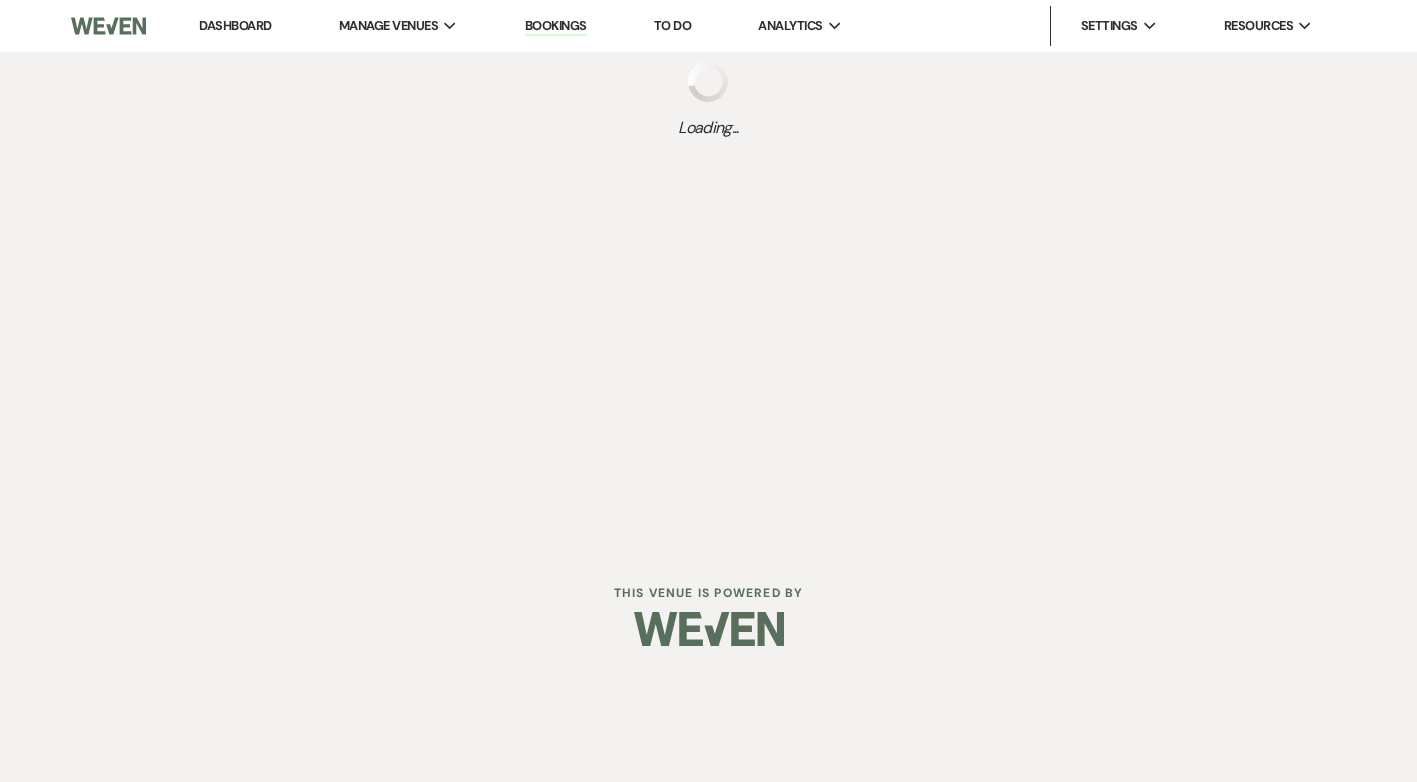 scroll, scrollTop: 0, scrollLeft: 0, axis: both 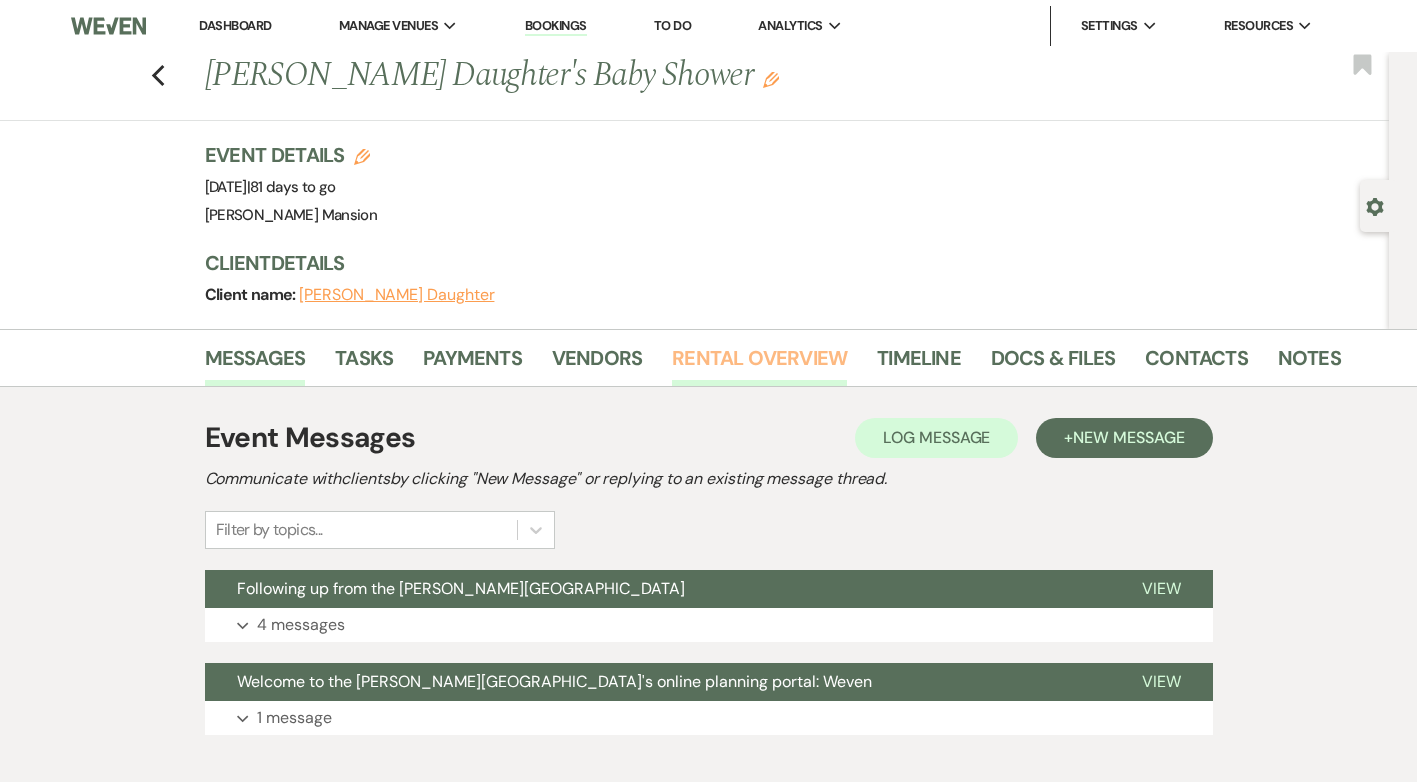 click on "Rental Overview" at bounding box center (759, 364) 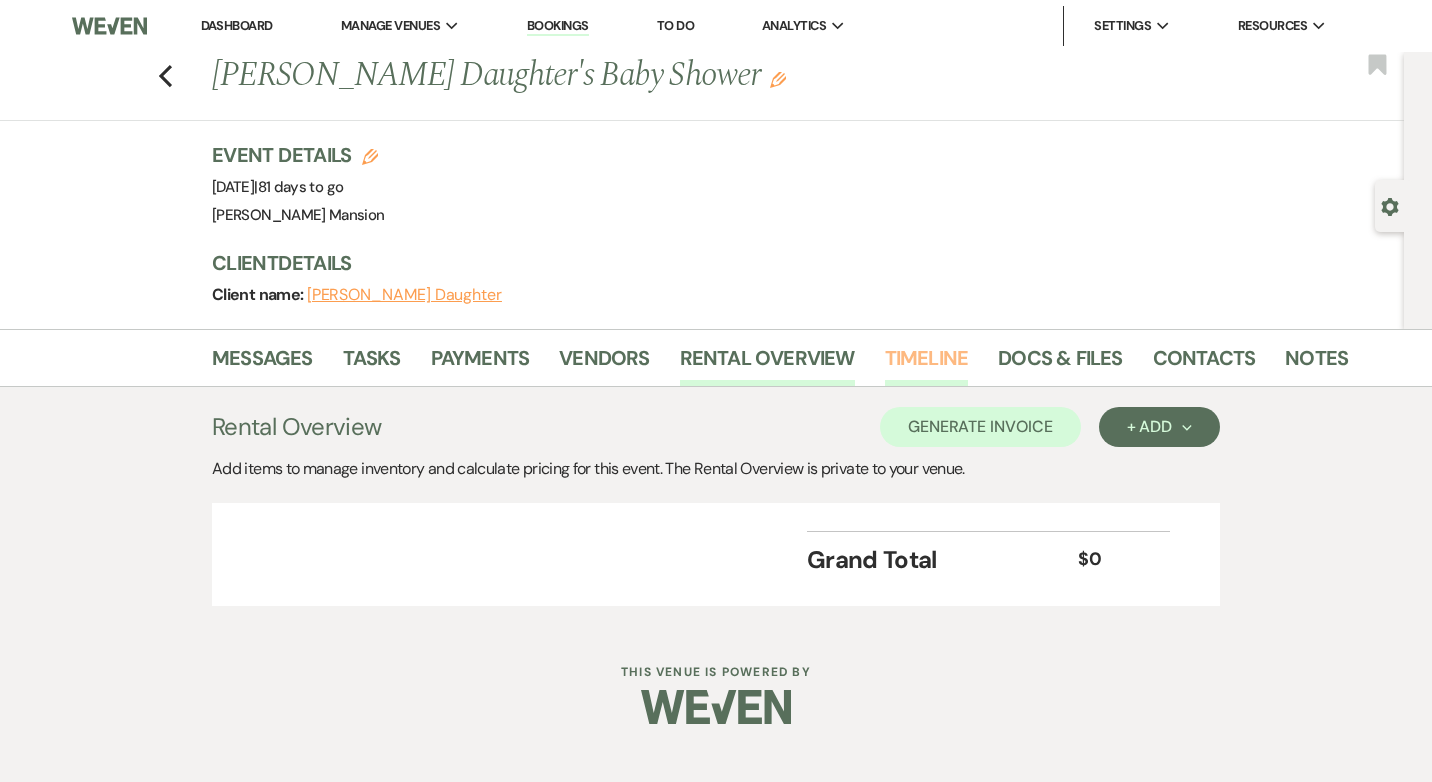click on "Timeline" at bounding box center [927, 364] 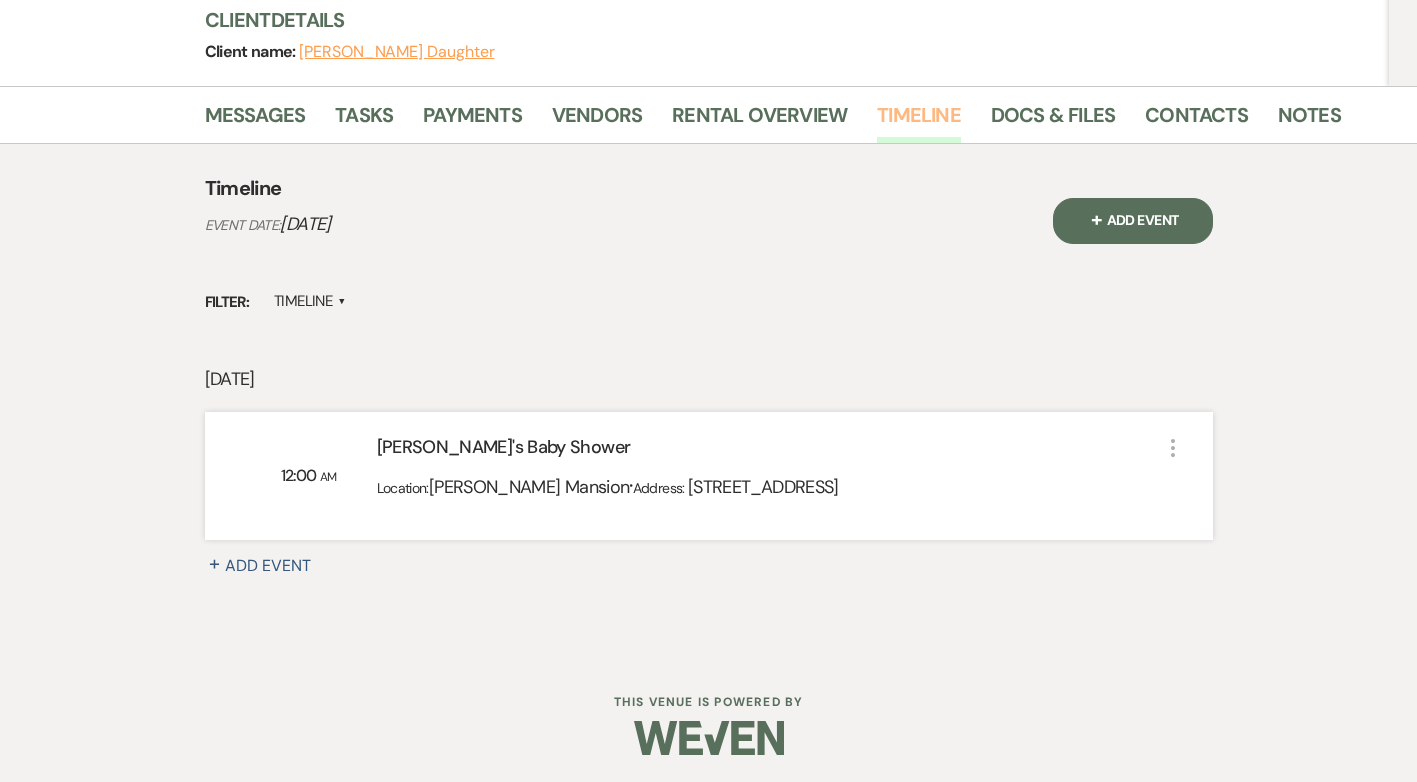 scroll, scrollTop: 246, scrollLeft: 0, axis: vertical 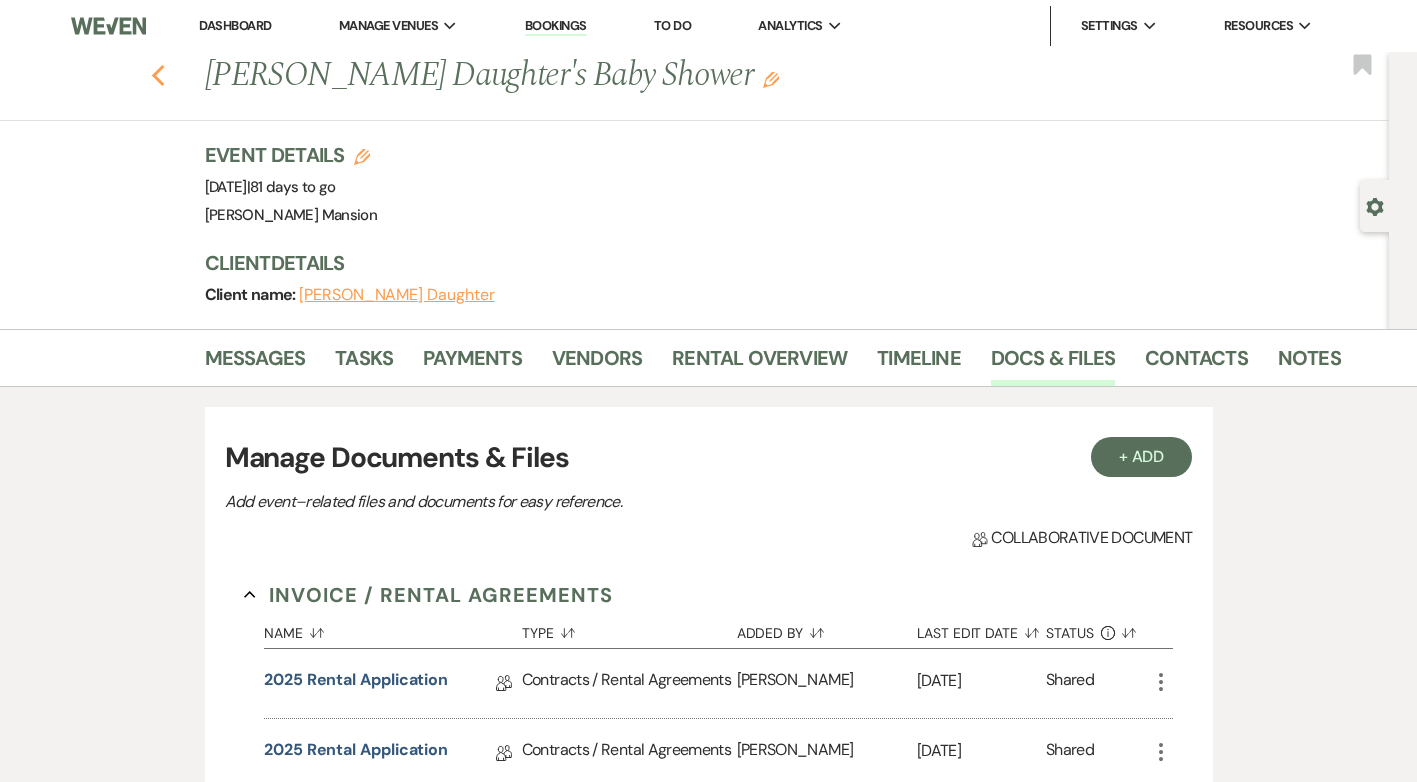 click on "Previous" 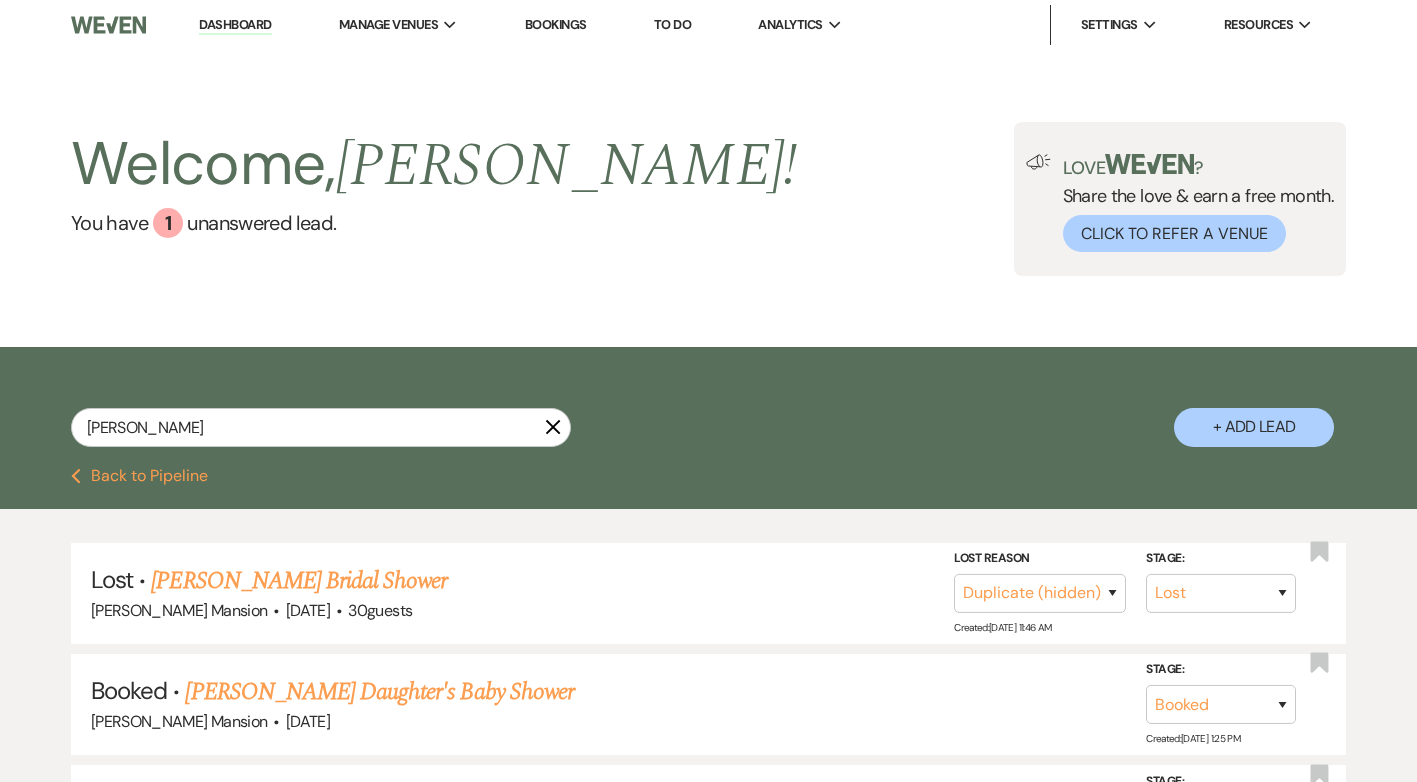 scroll, scrollTop: 0, scrollLeft: 0, axis: both 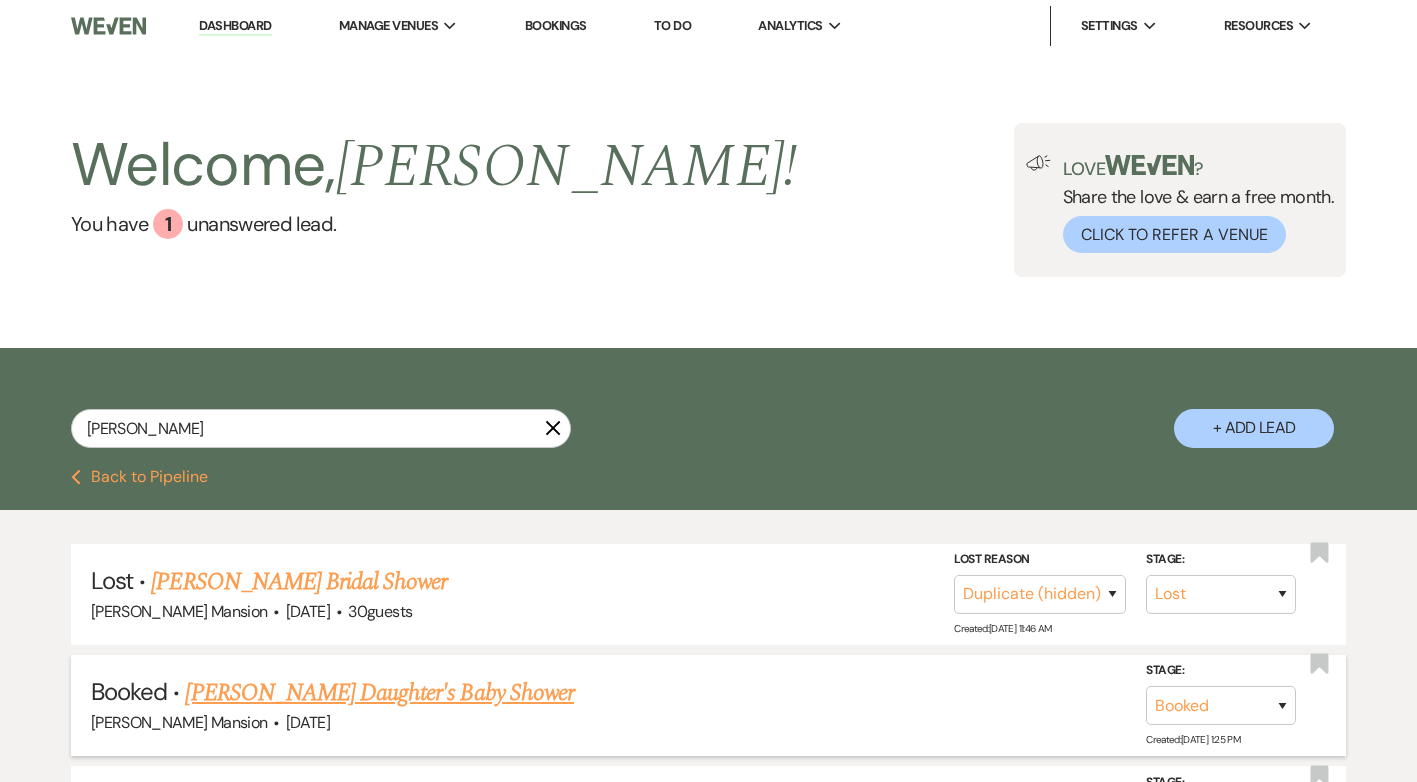 click on "Booked · [PERSON_NAME] Daughter's Baby Shower" at bounding box center (708, 693) 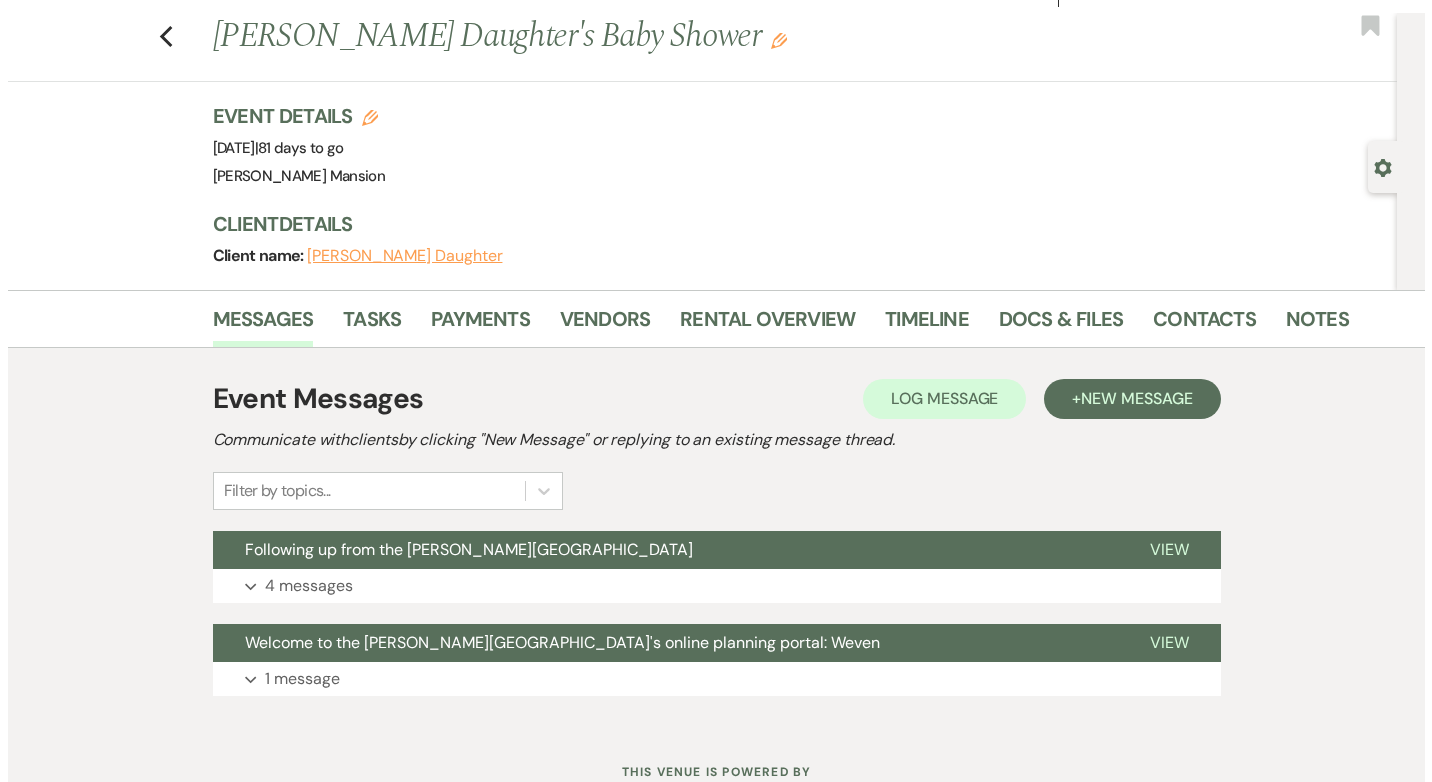 scroll, scrollTop: 0, scrollLeft: 0, axis: both 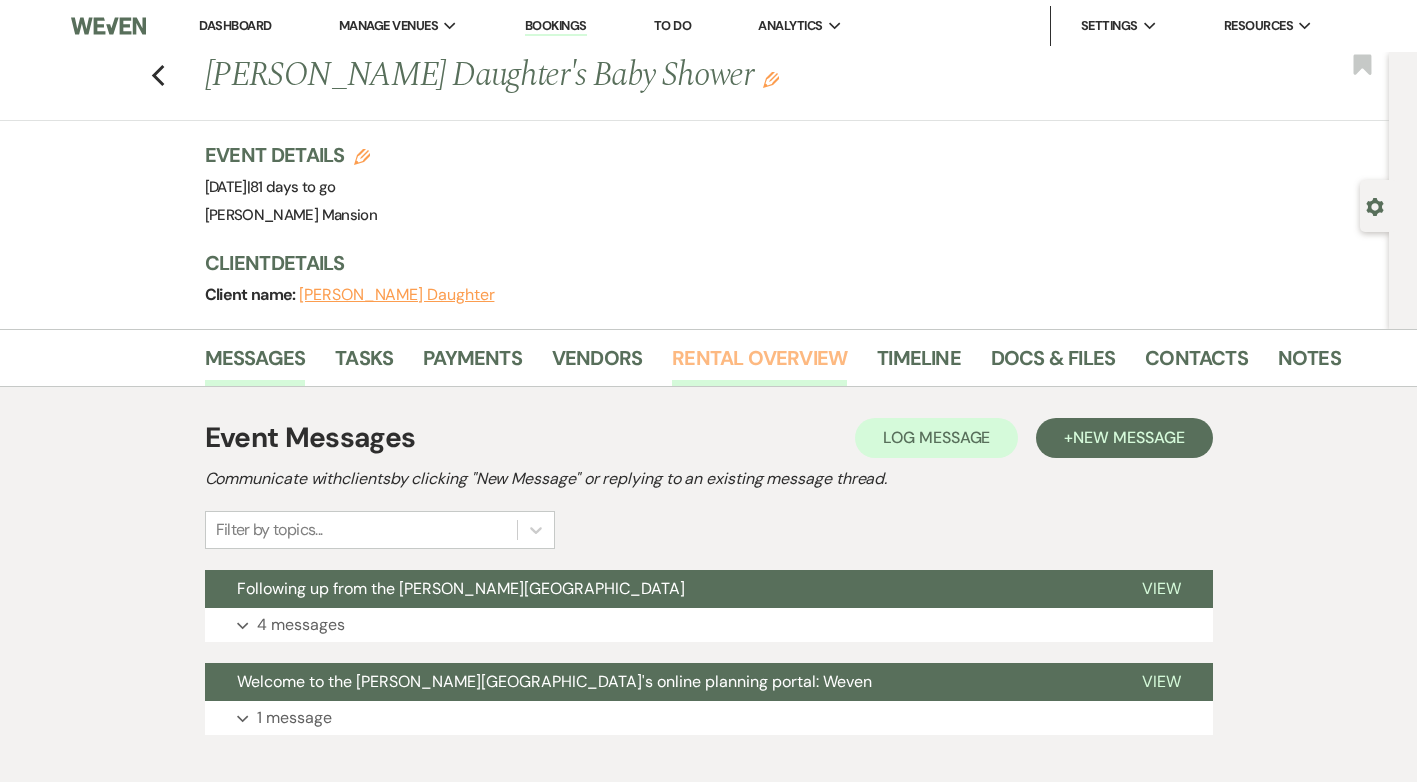 click on "Rental Overview" at bounding box center (759, 364) 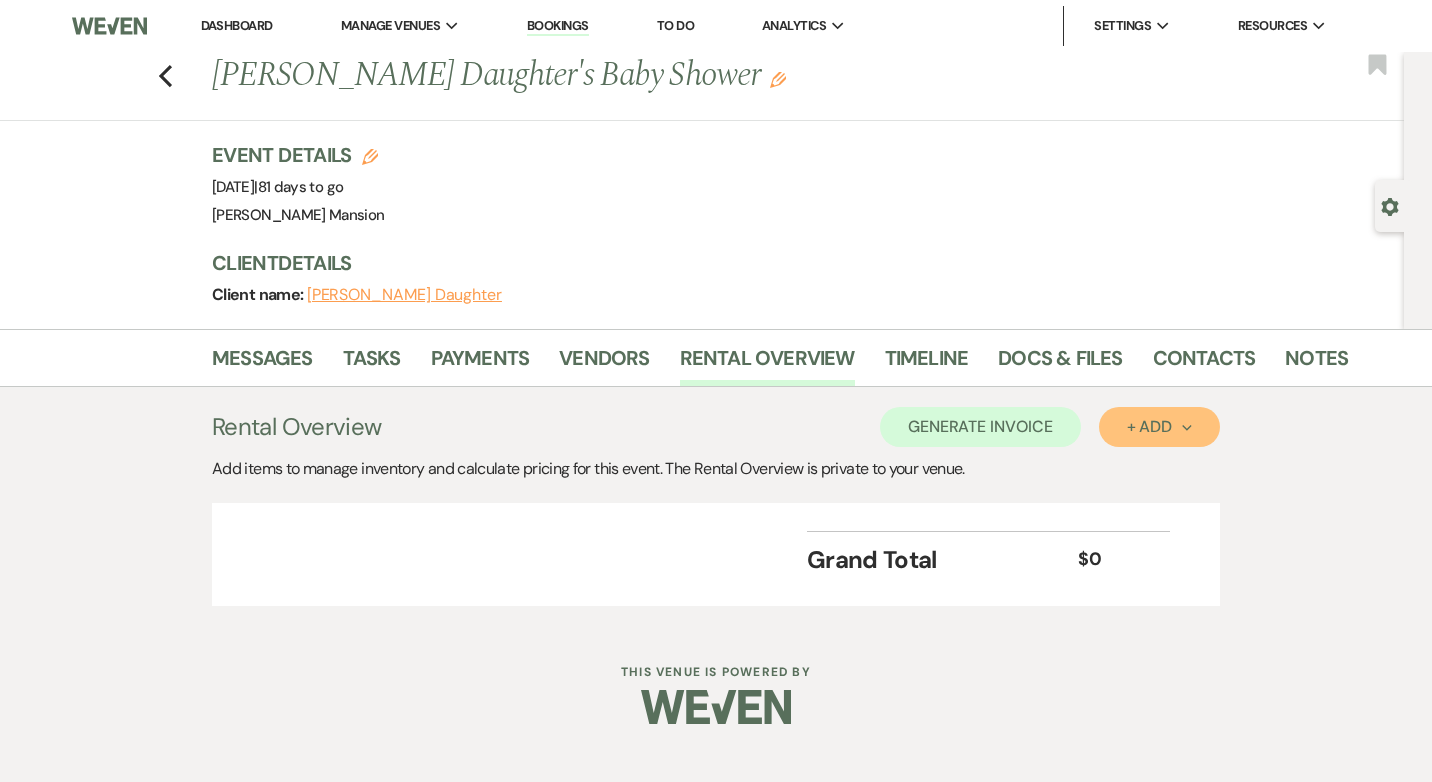click on "+ Add Next" at bounding box center (1159, 427) 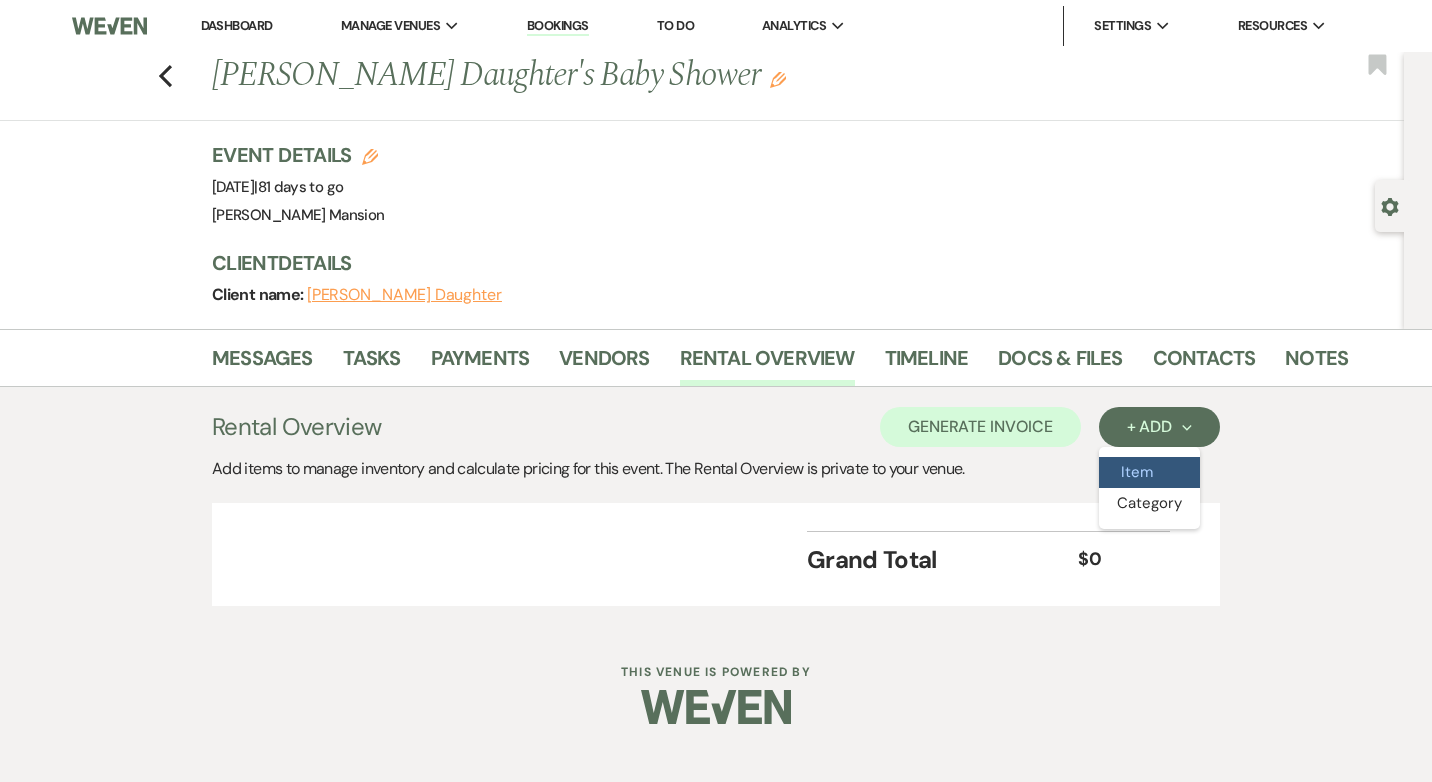 click on "Item" at bounding box center [1149, 472] 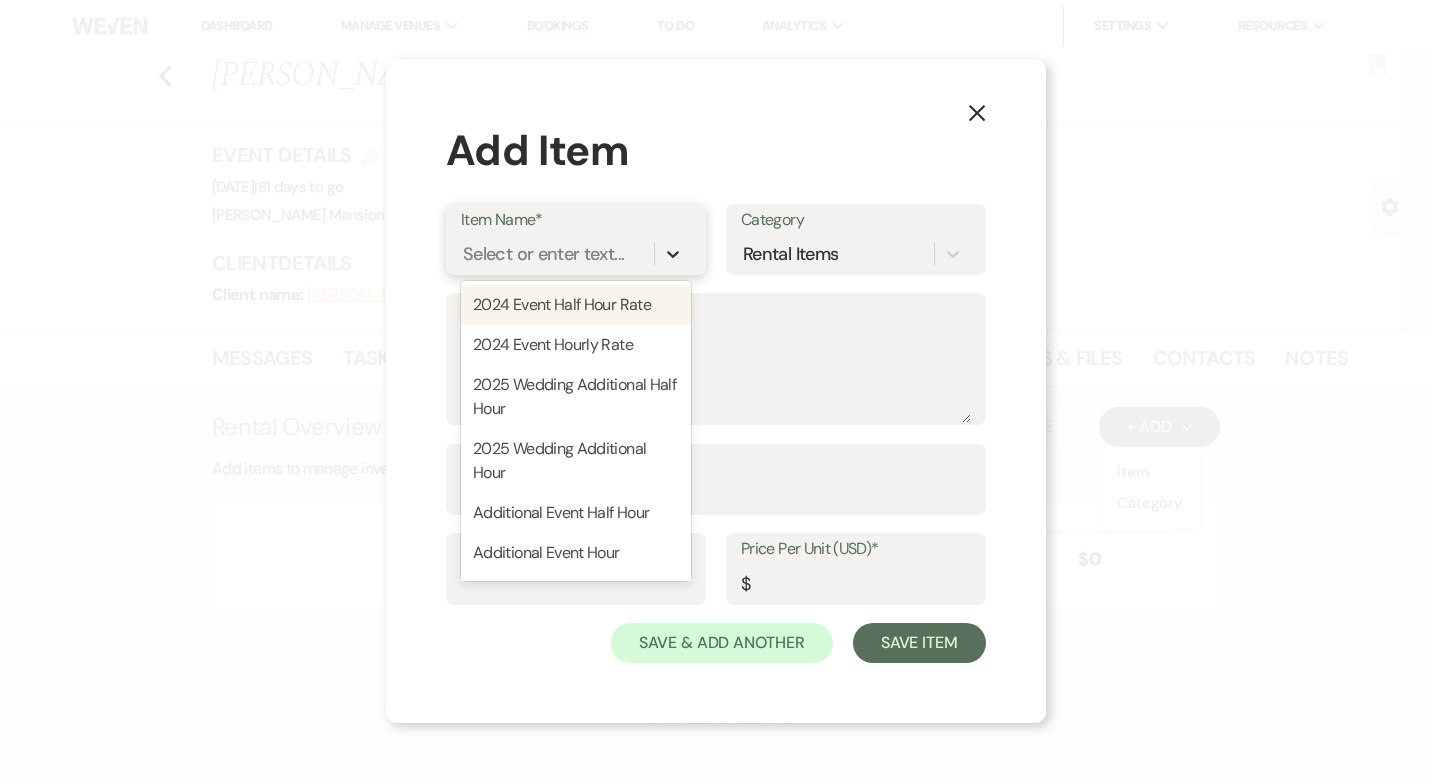 click 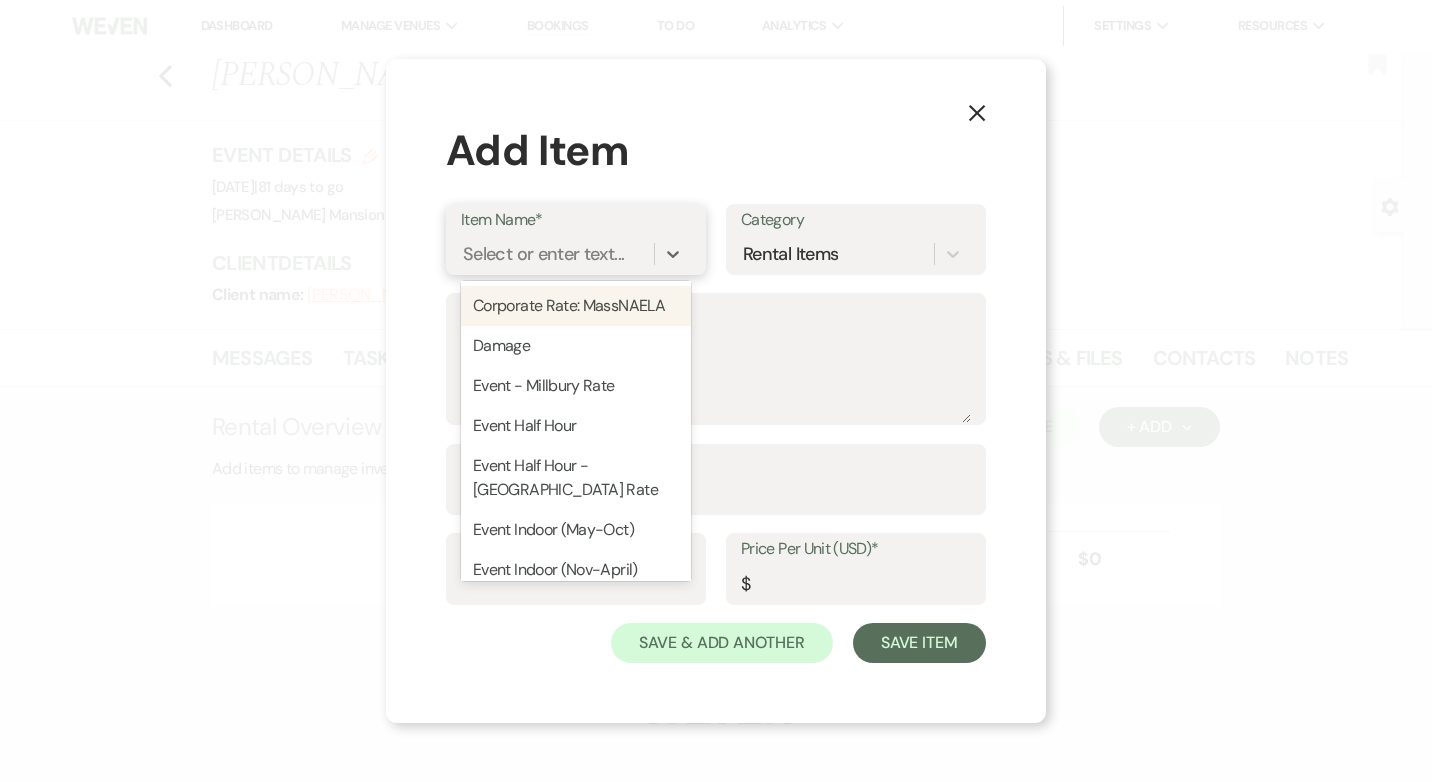 scroll, scrollTop: 400, scrollLeft: 0, axis: vertical 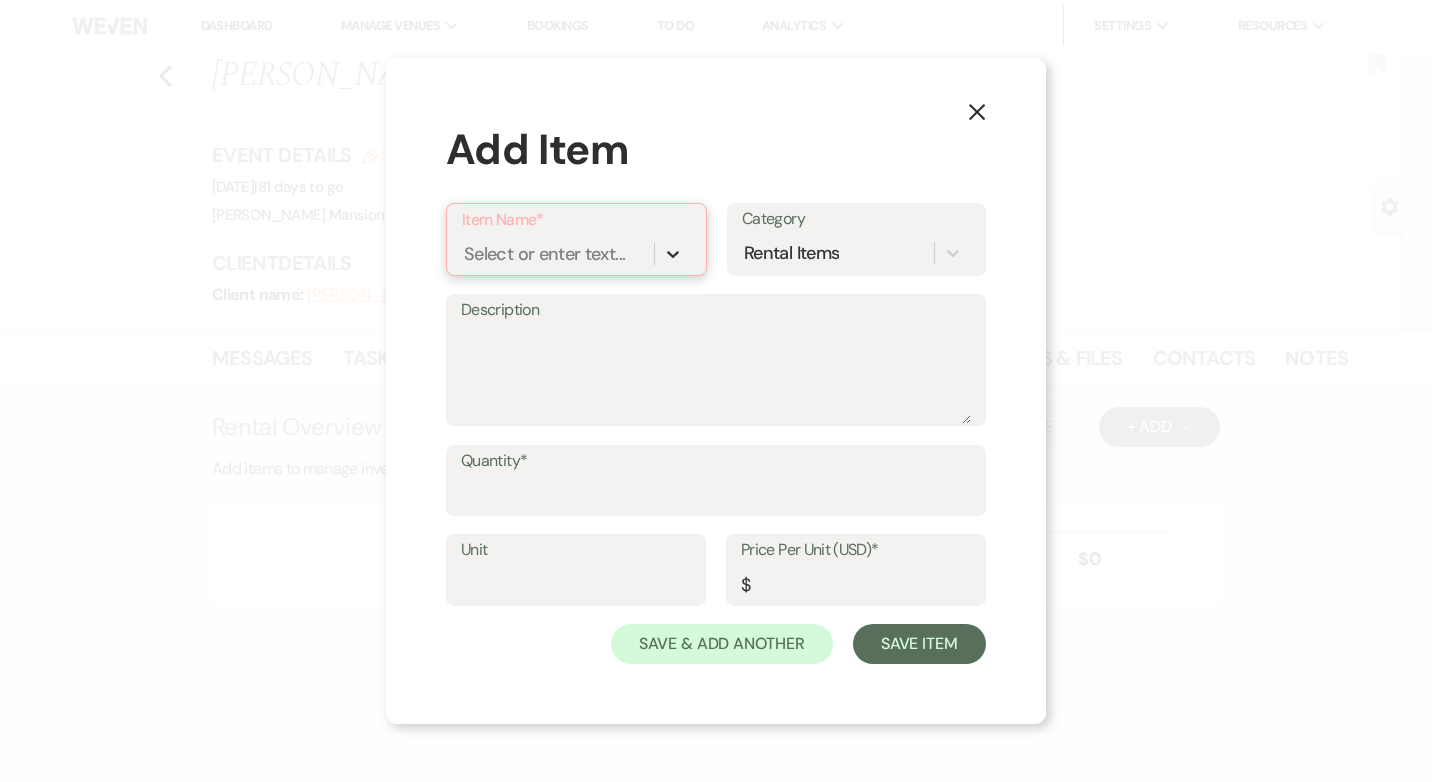 click 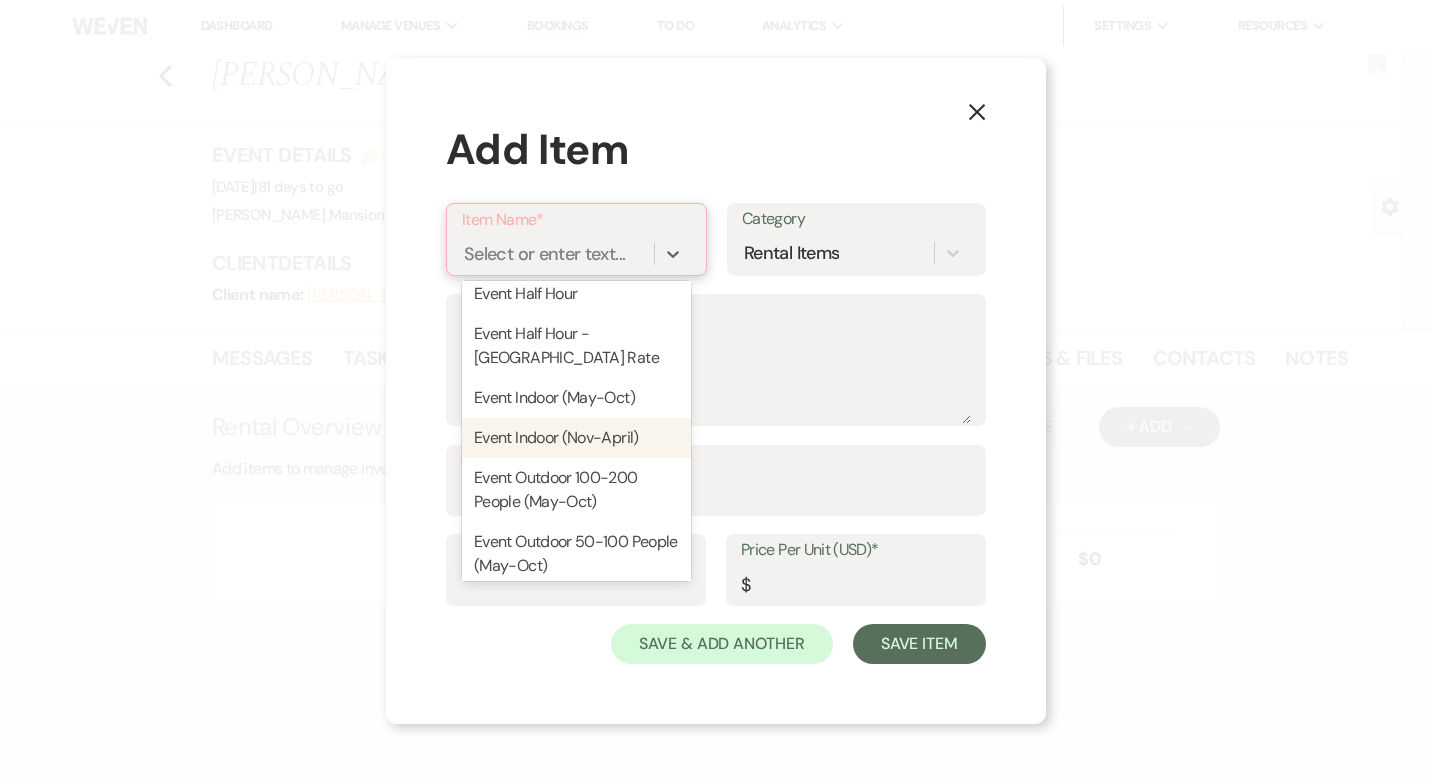 scroll, scrollTop: 500, scrollLeft: 0, axis: vertical 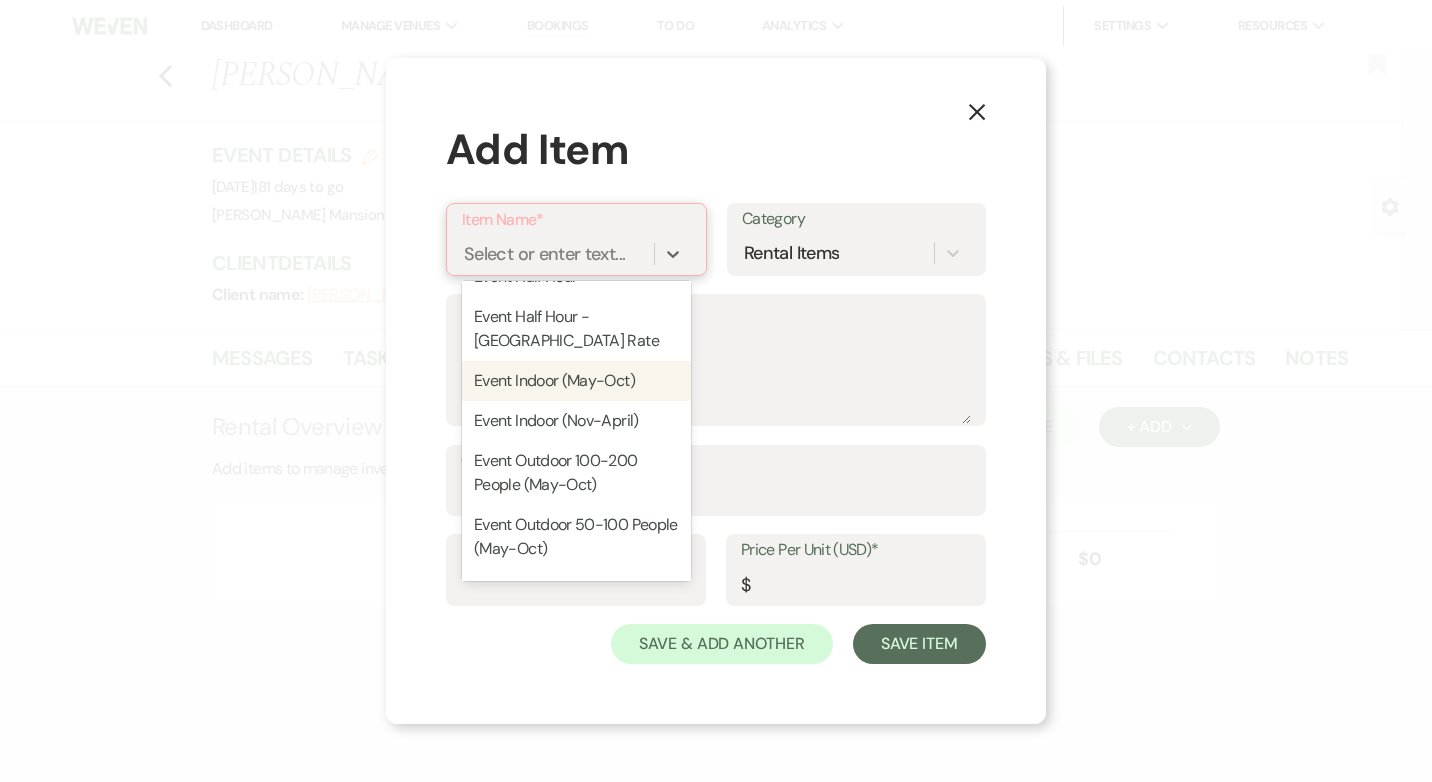 click on "Event Indoor (May-Oct)" at bounding box center (576, 381) 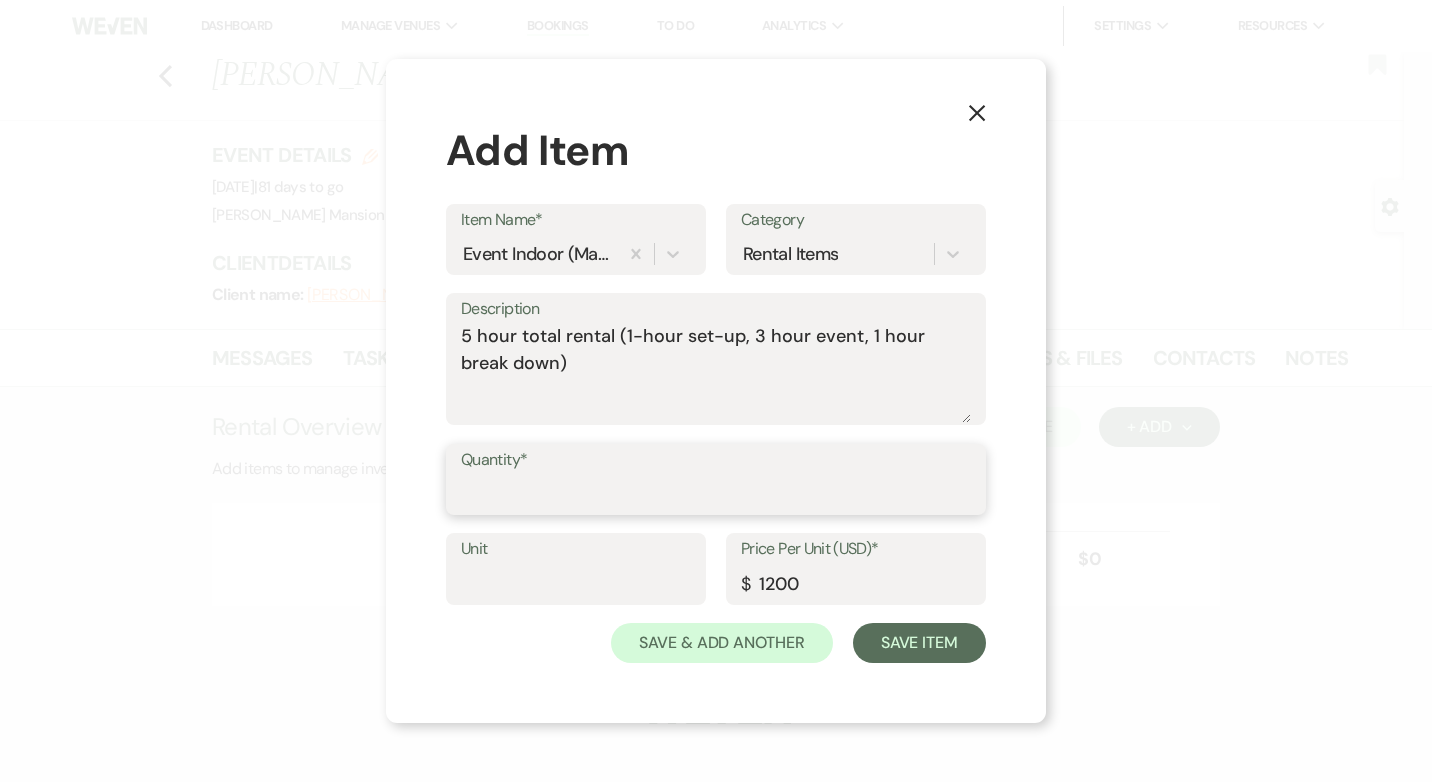 click on "Quantity*" at bounding box center [716, 493] 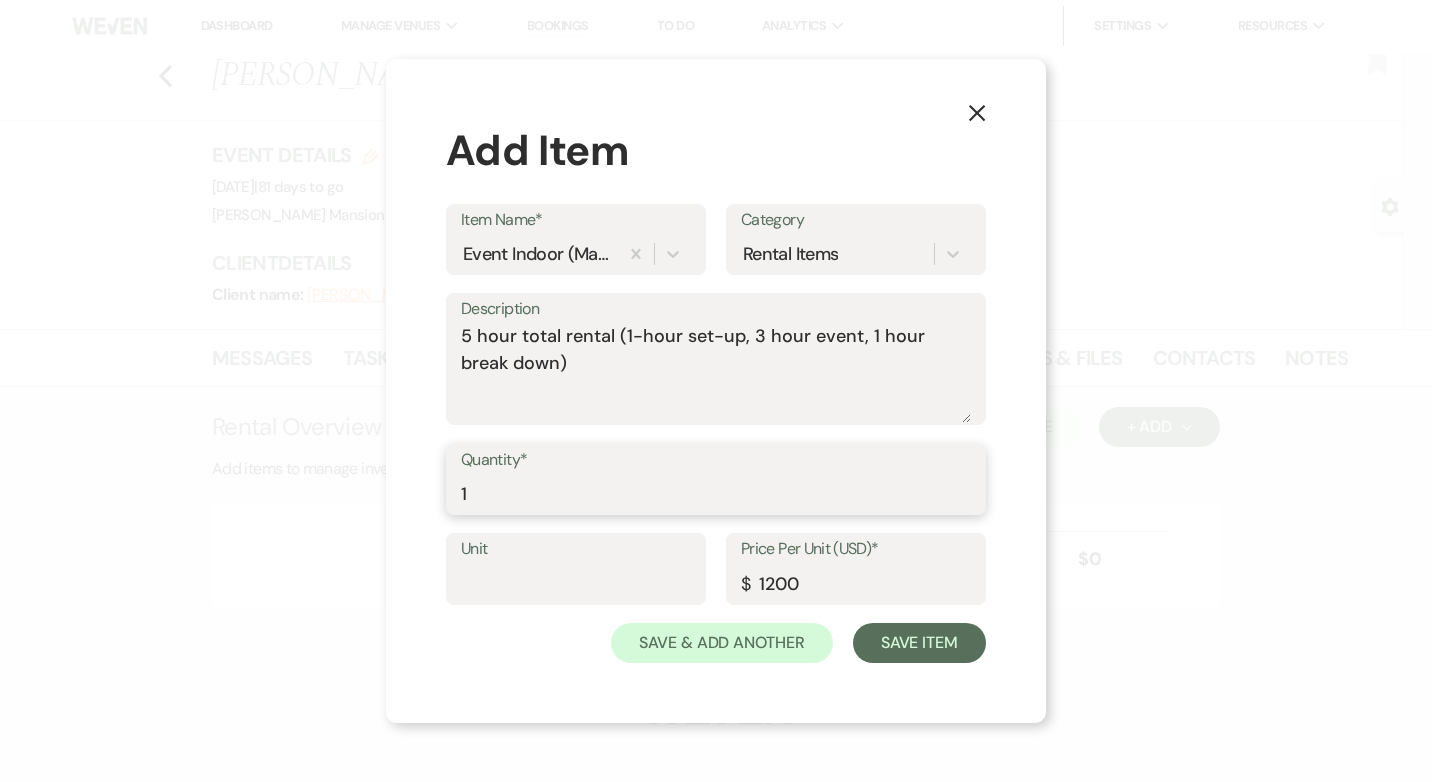 type on "1" 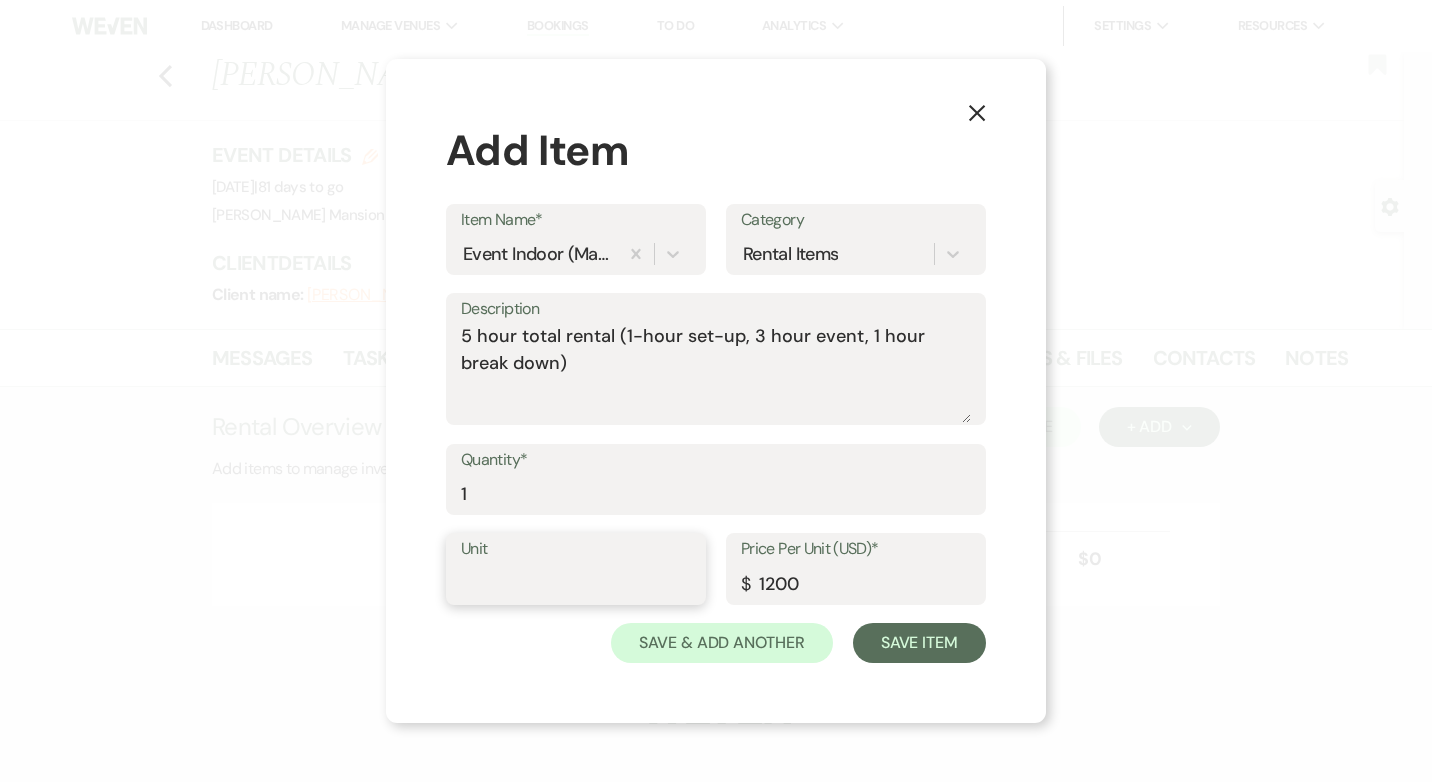 click on "Unit" at bounding box center (576, 583) 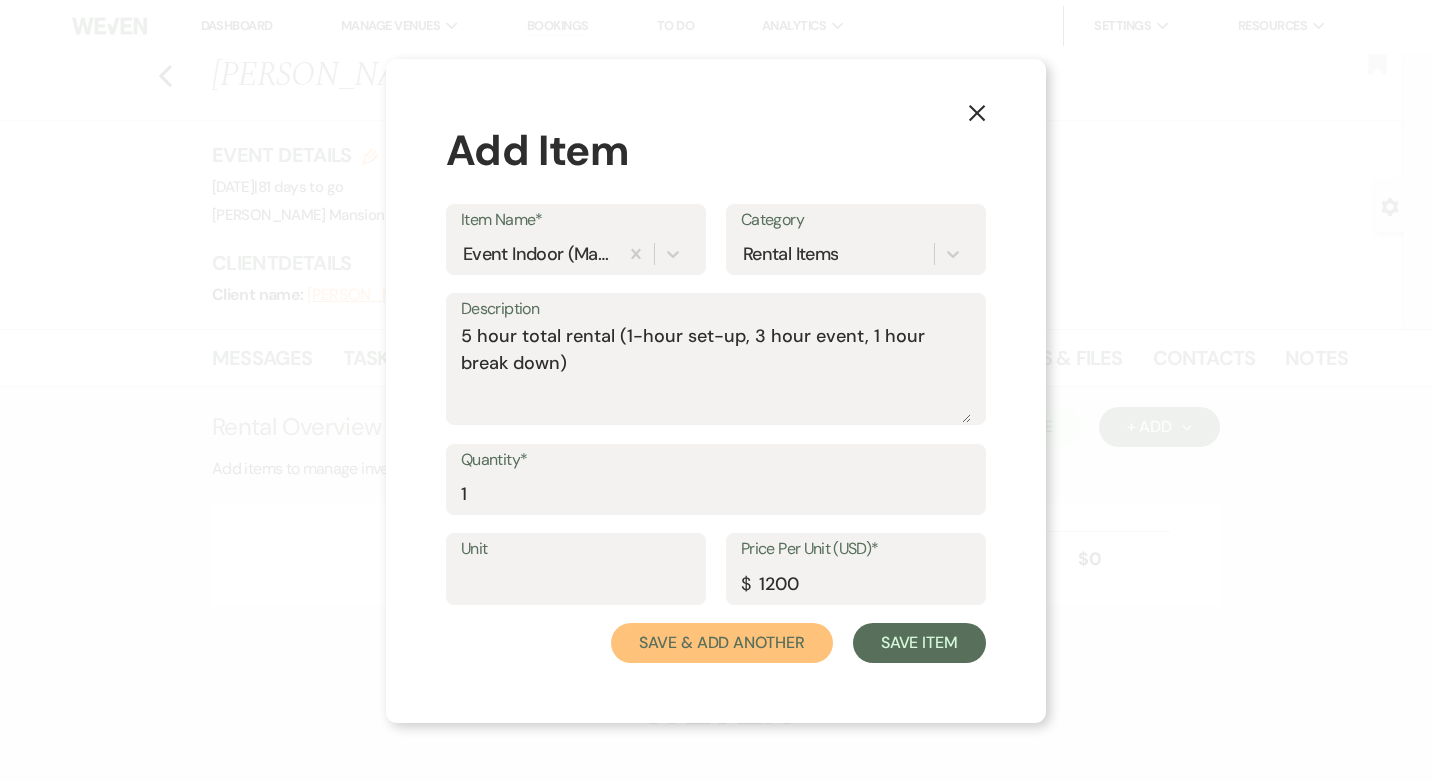 click on "Save & Add Another" at bounding box center (722, 643) 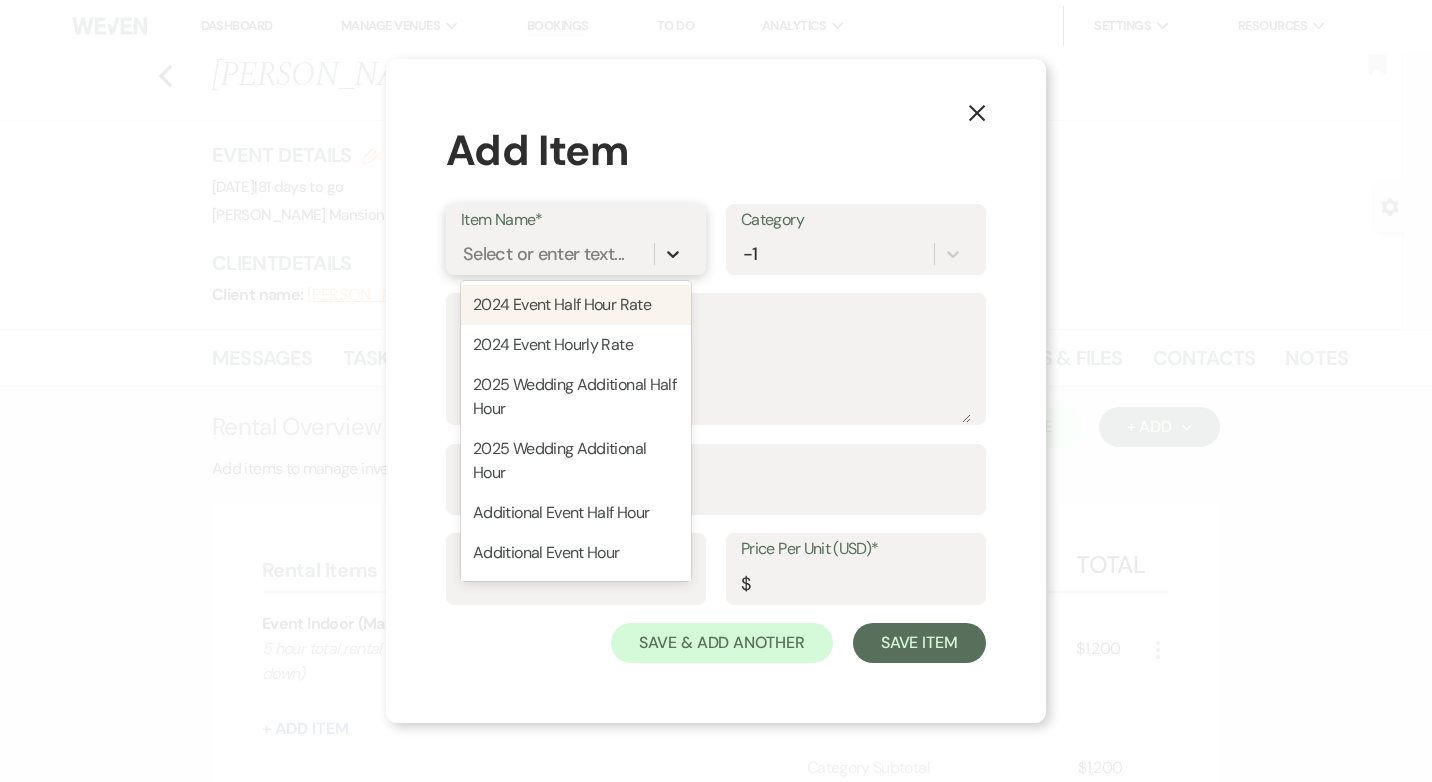 click 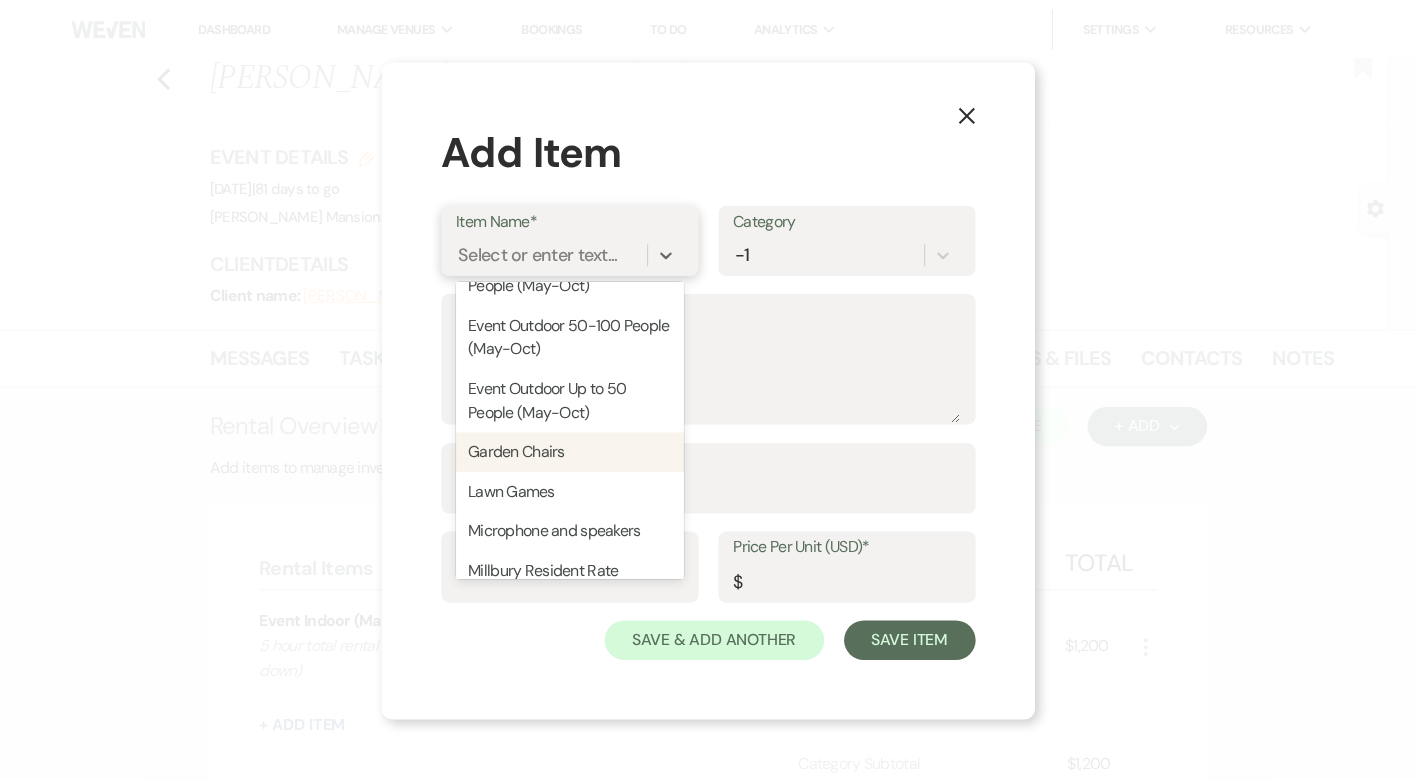 scroll, scrollTop: 800, scrollLeft: 0, axis: vertical 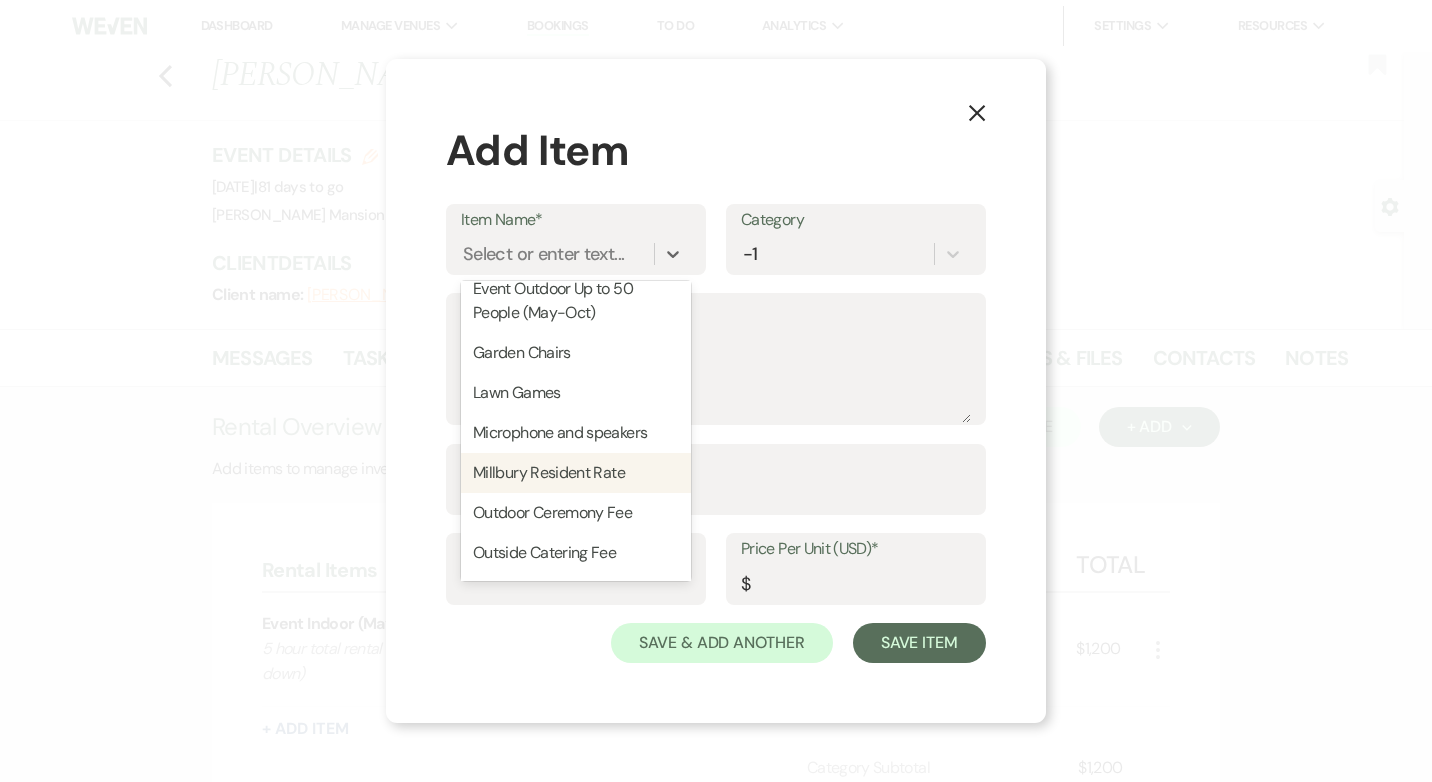 click on "X" 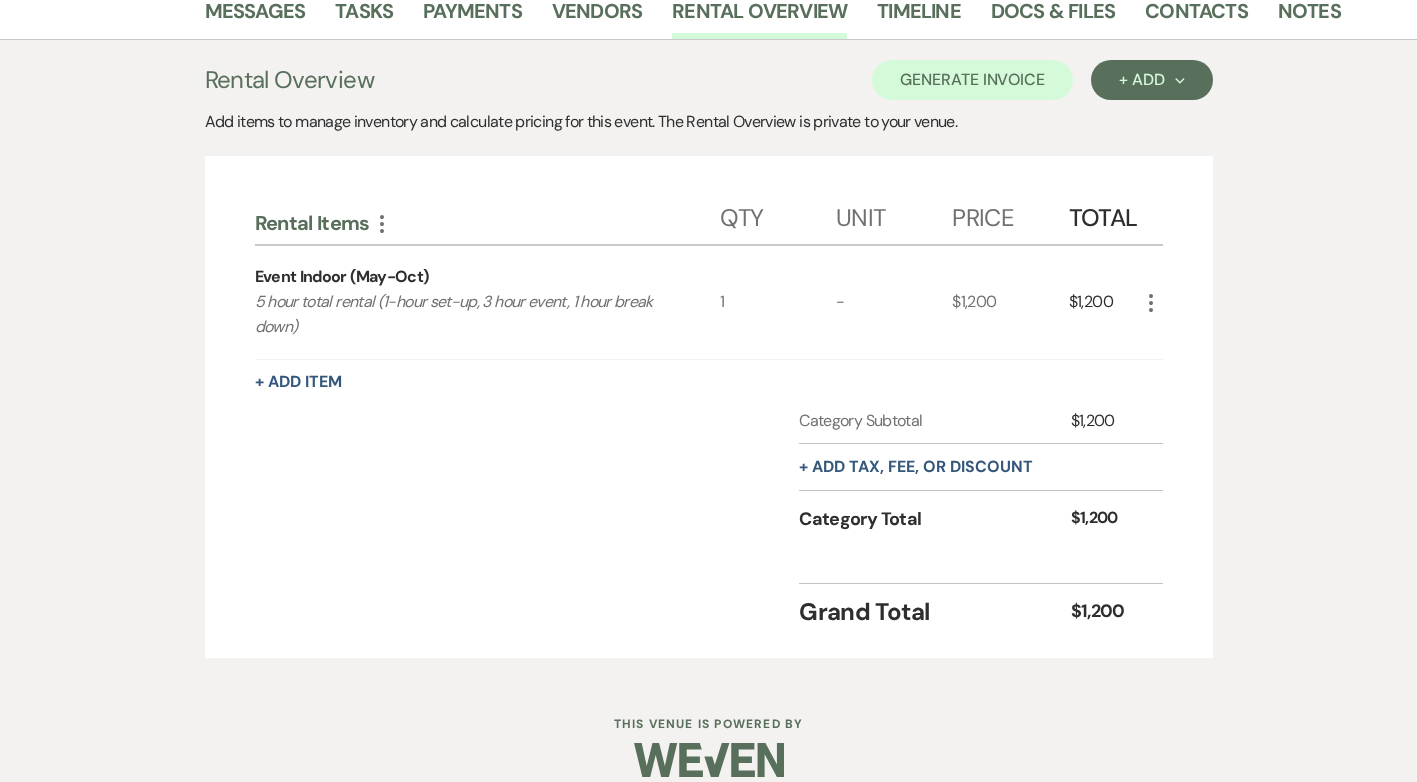 scroll, scrollTop: 372, scrollLeft: 0, axis: vertical 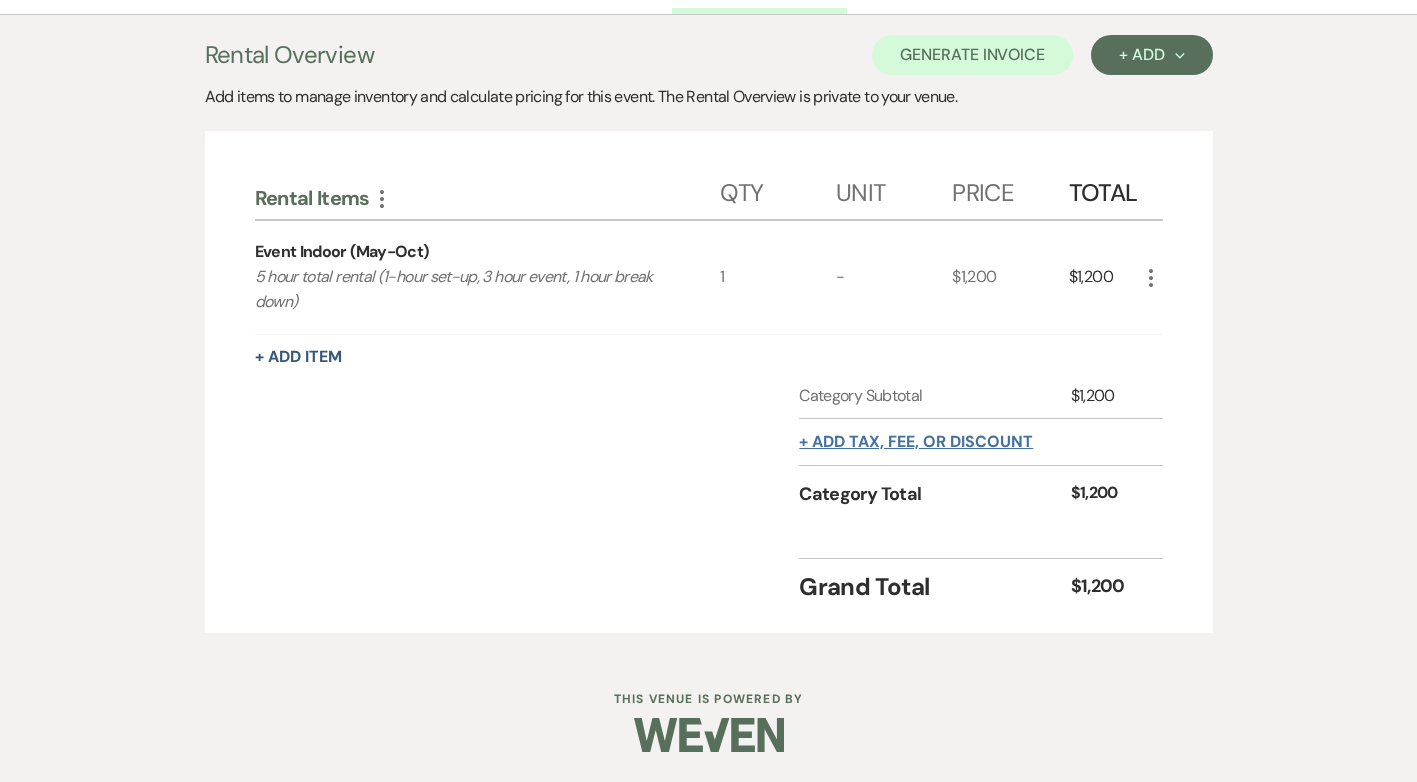 click on "+ Add tax, fee, or discount" at bounding box center (916, 442) 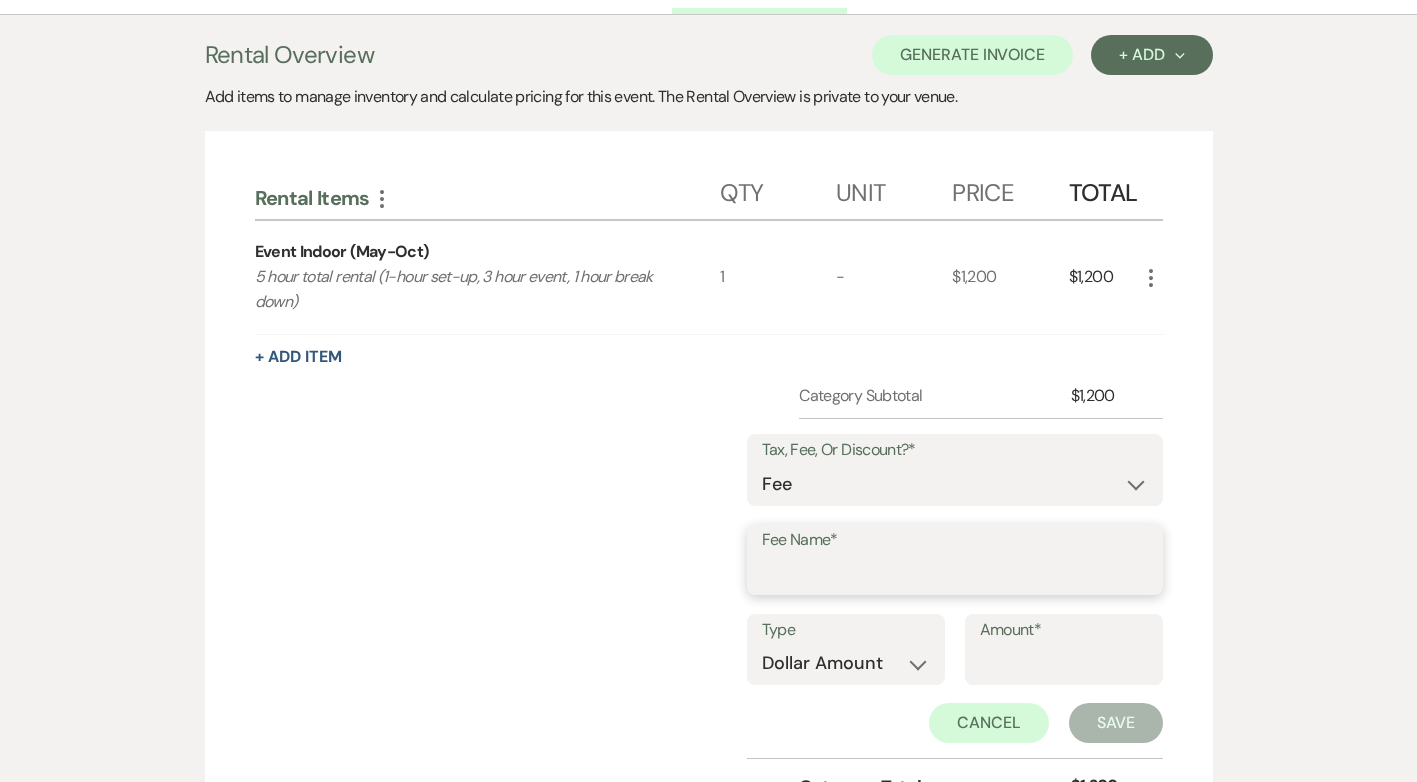 click on "Fee Name*" at bounding box center [955, 573] 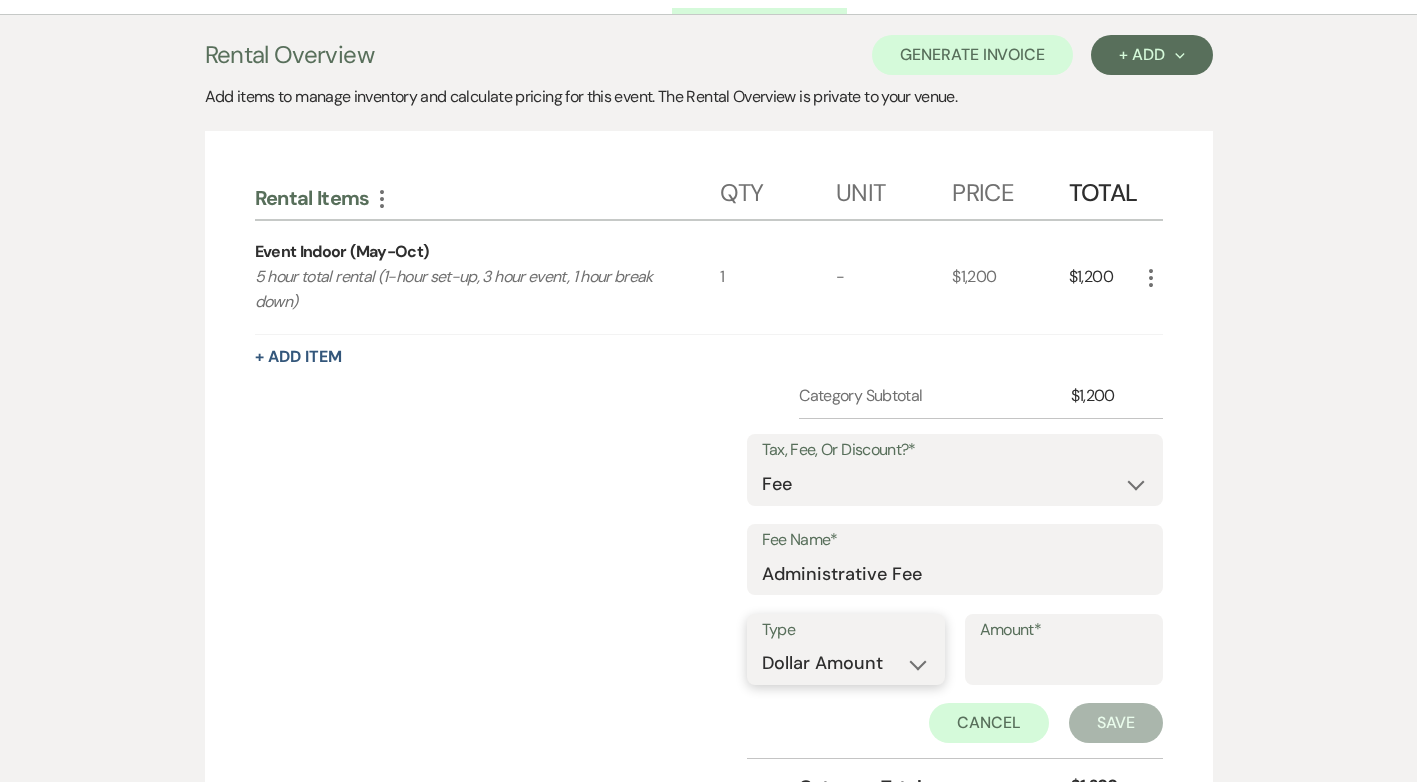 click on "Dollar Amount Percentage" at bounding box center [846, 663] 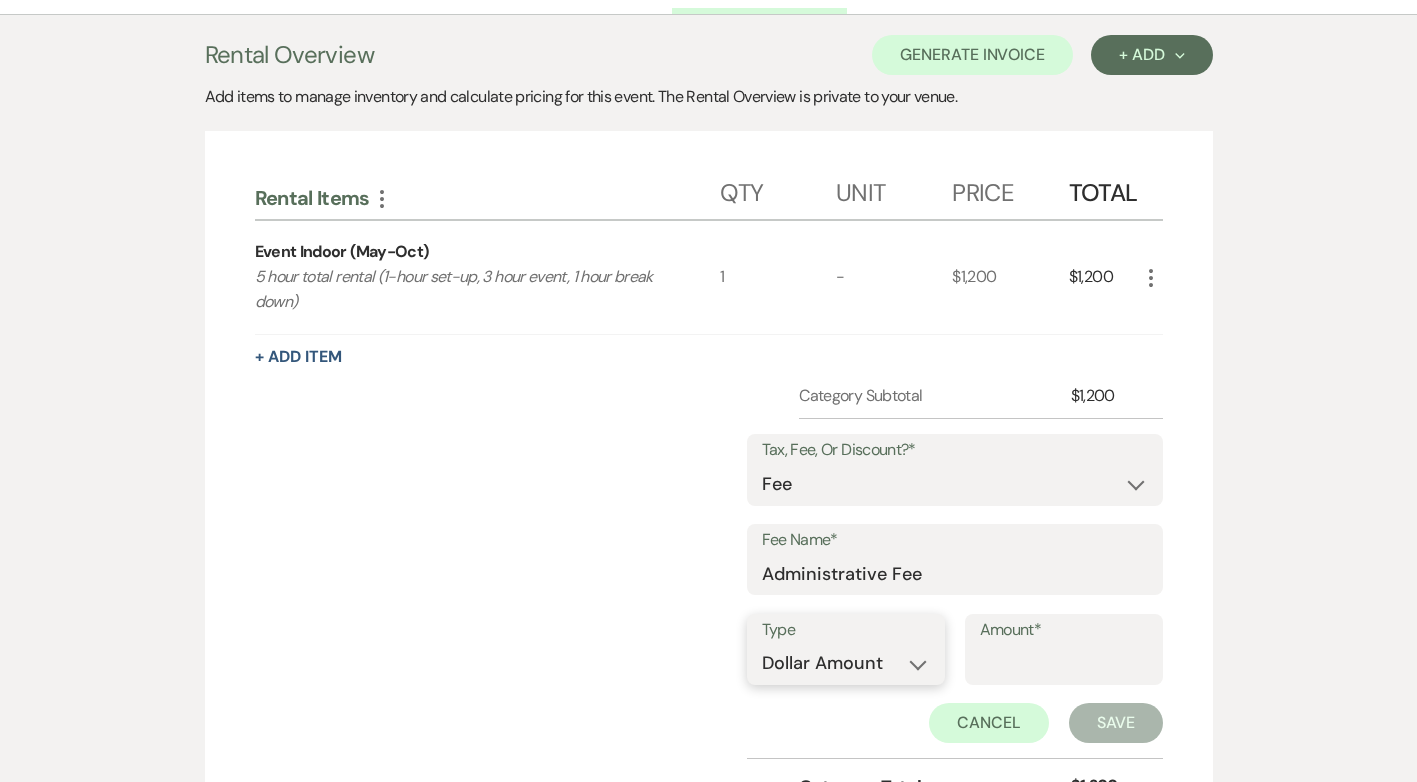select on "false" 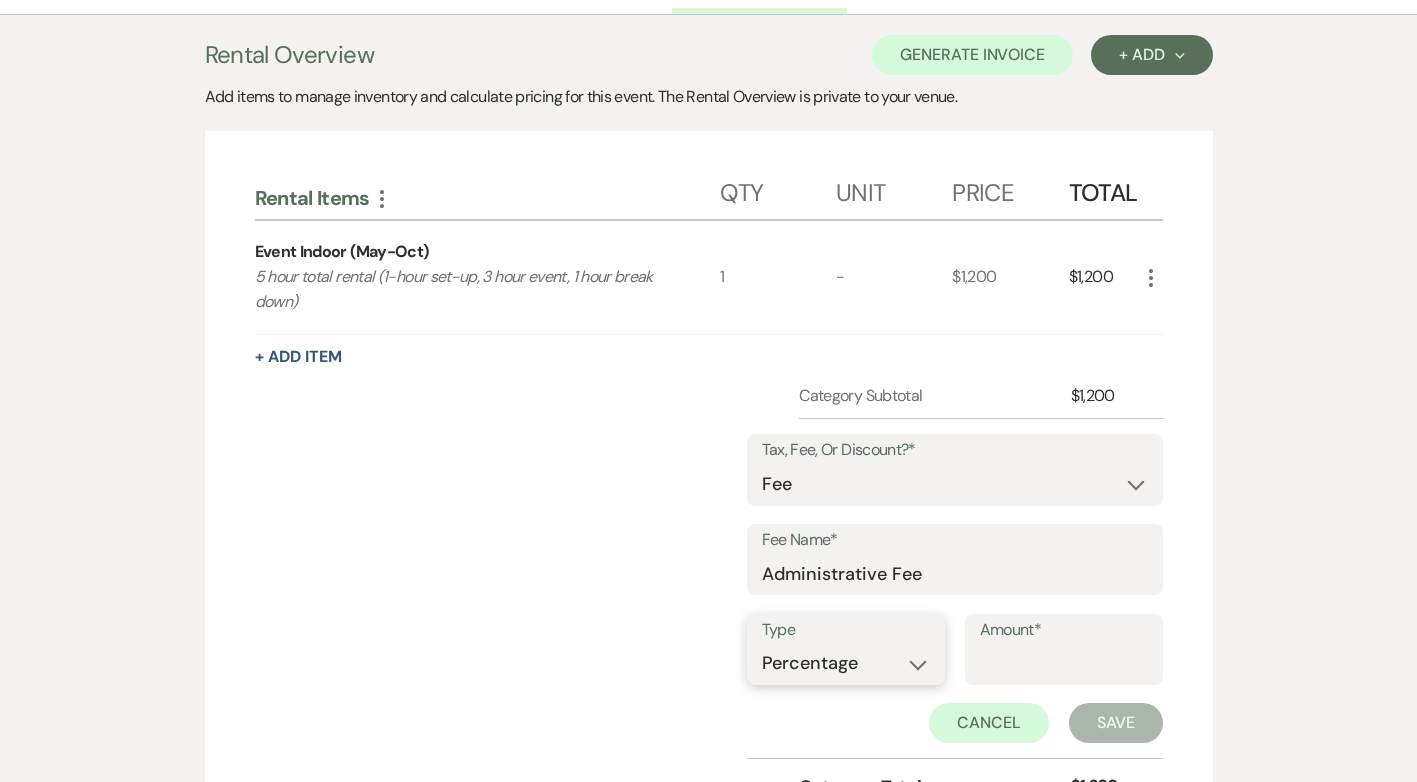 click on "Dollar Amount Percentage" at bounding box center [846, 663] 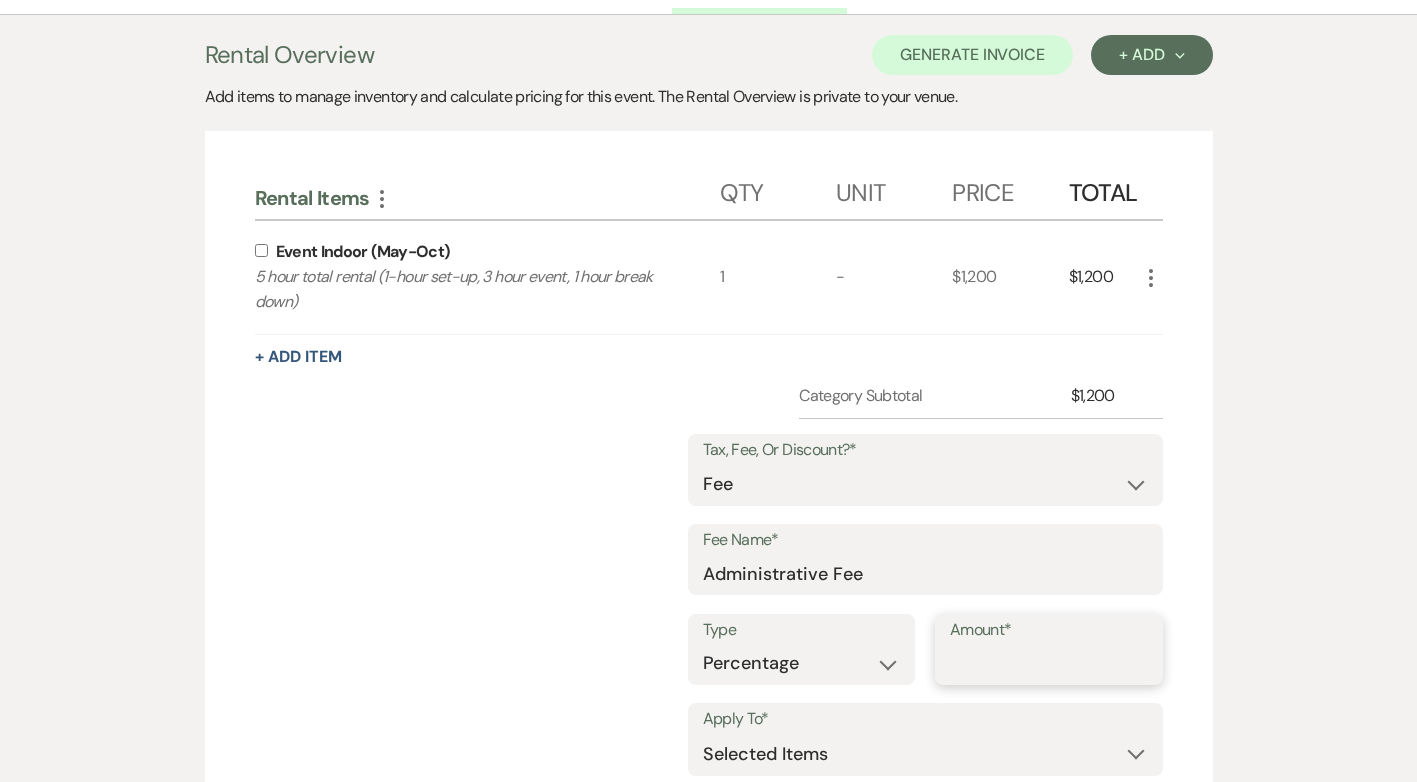 click on "Amount*" at bounding box center [1049, 663] 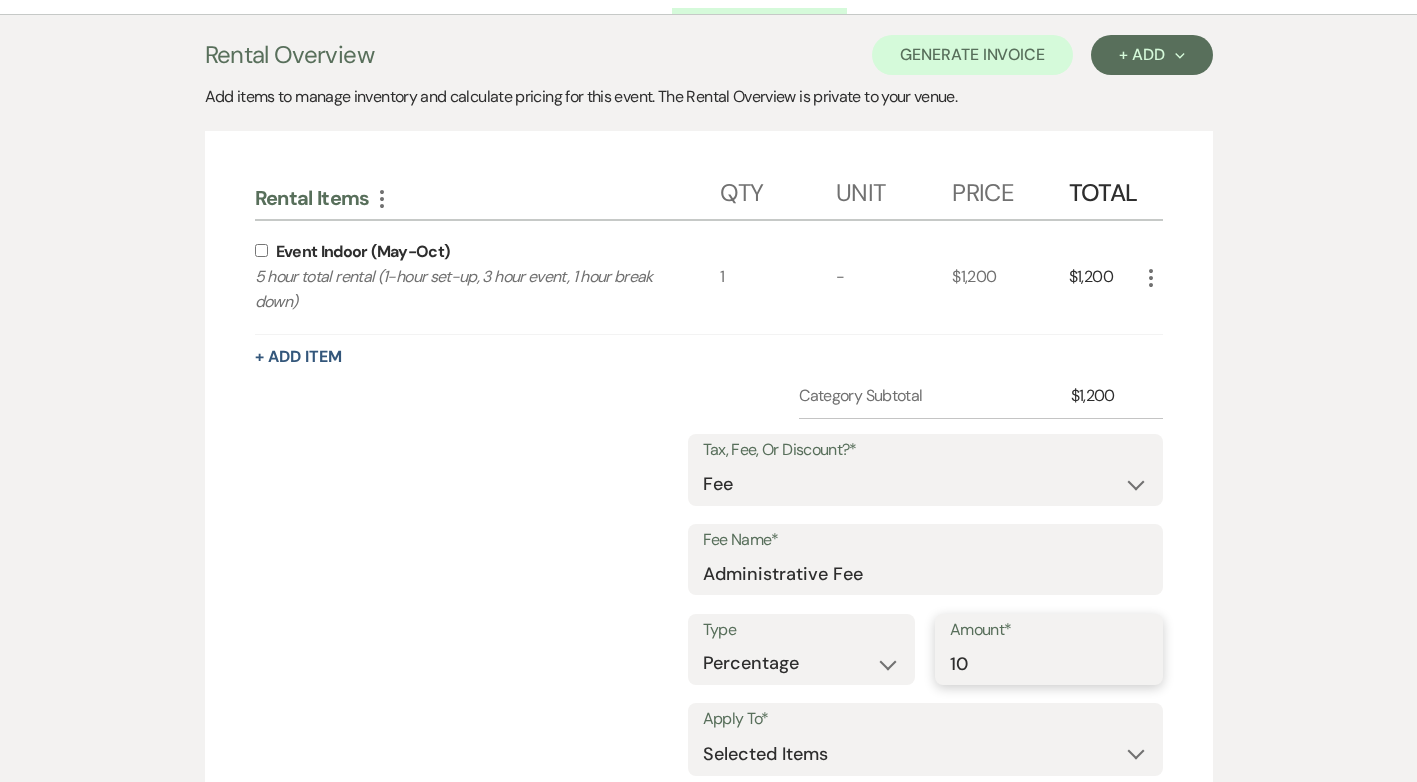 type on "10" 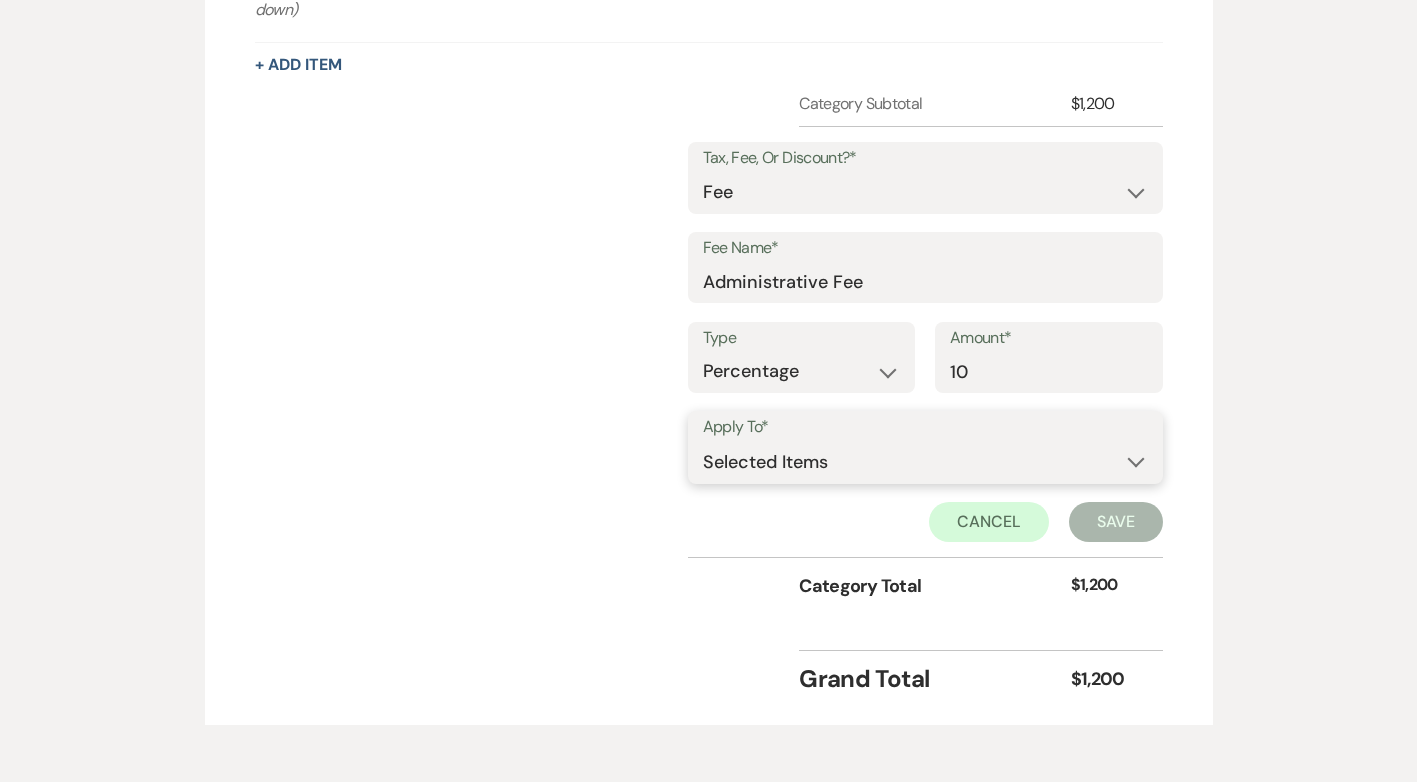 scroll, scrollTop: 672, scrollLeft: 0, axis: vertical 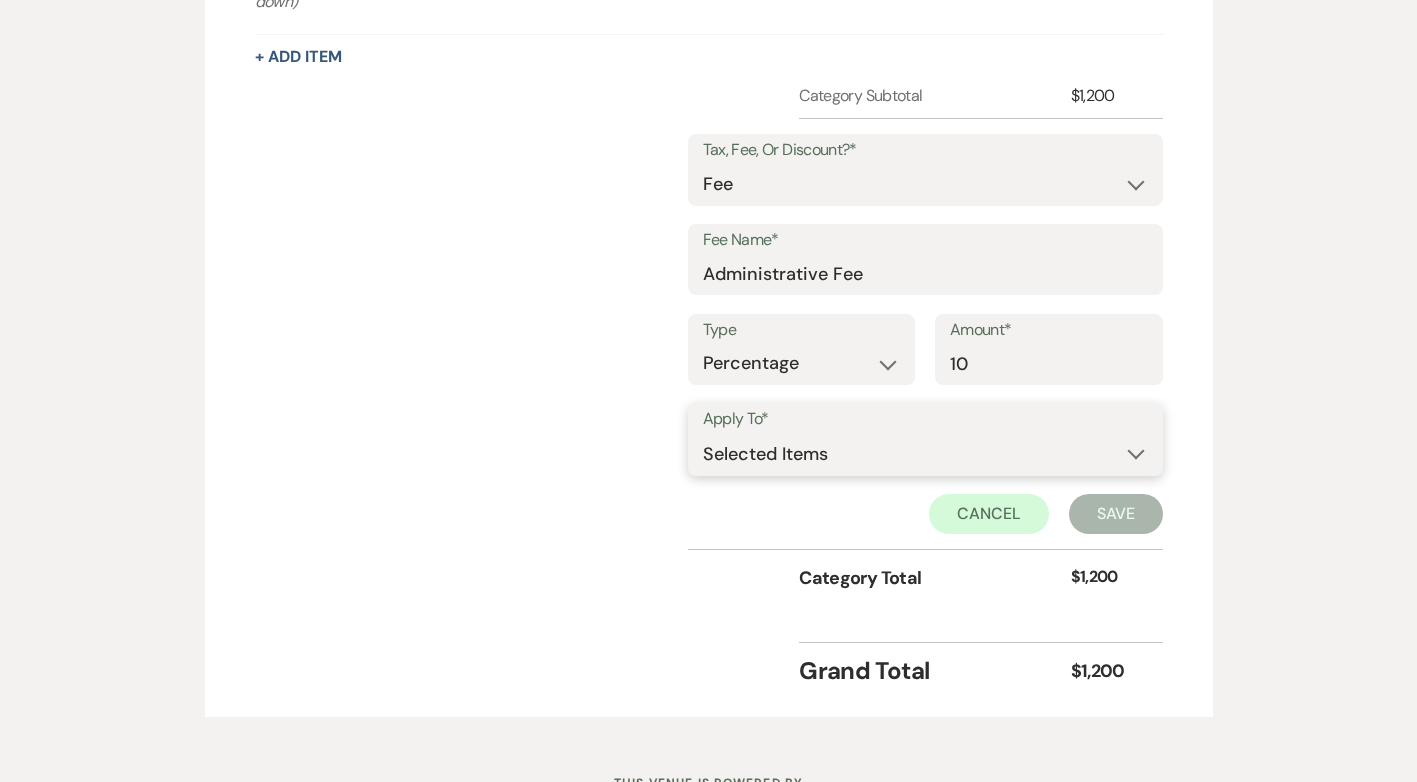 click on "Selected Items Category Subtotal (before all Taxes/Fees/Discounts) Category Total (after all Taxes/Fees/Discounts)" at bounding box center [925, 454] 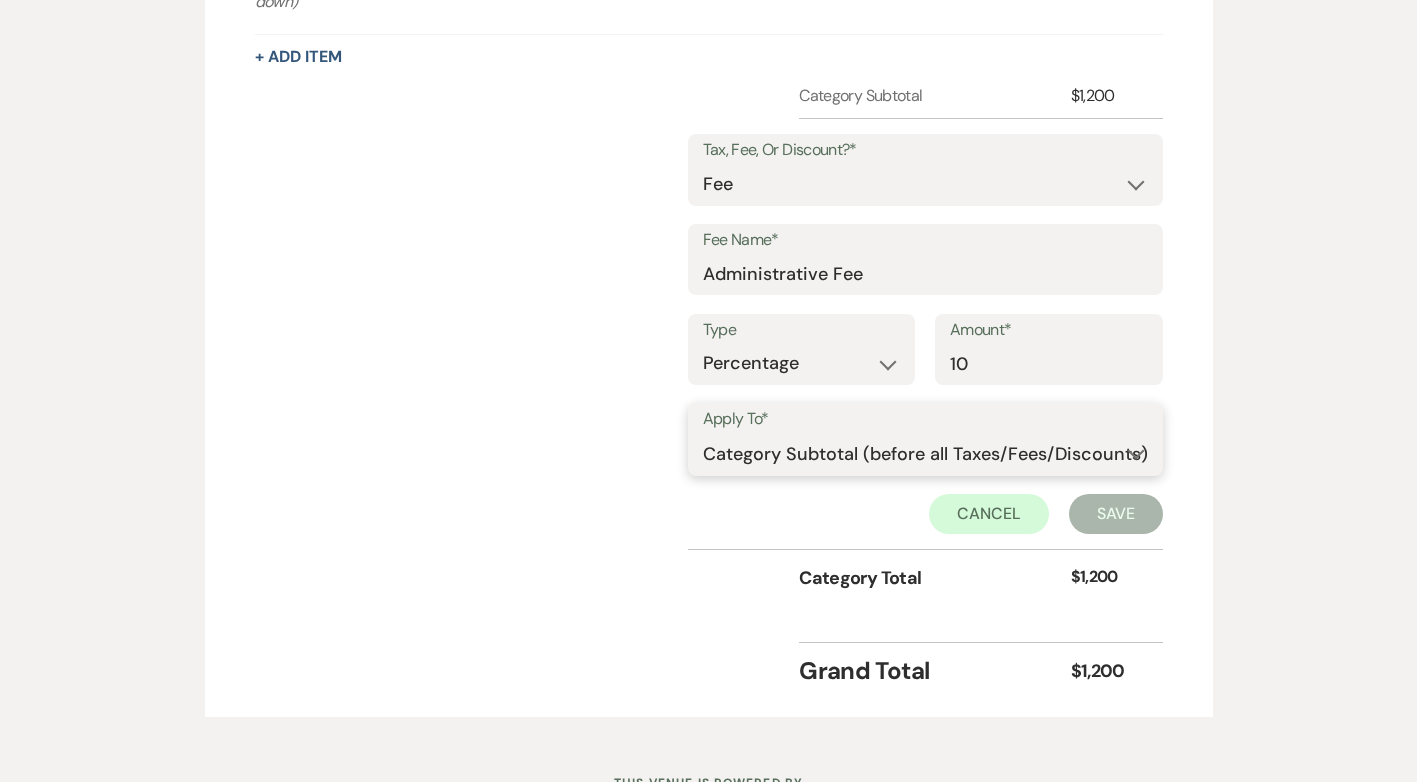 click on "Selected Items Category Subtotal (before all Taxes/Fees/Discounts) Category Total (after all Taxes/Fees/Discounts)" at bounding box center (925, 454) 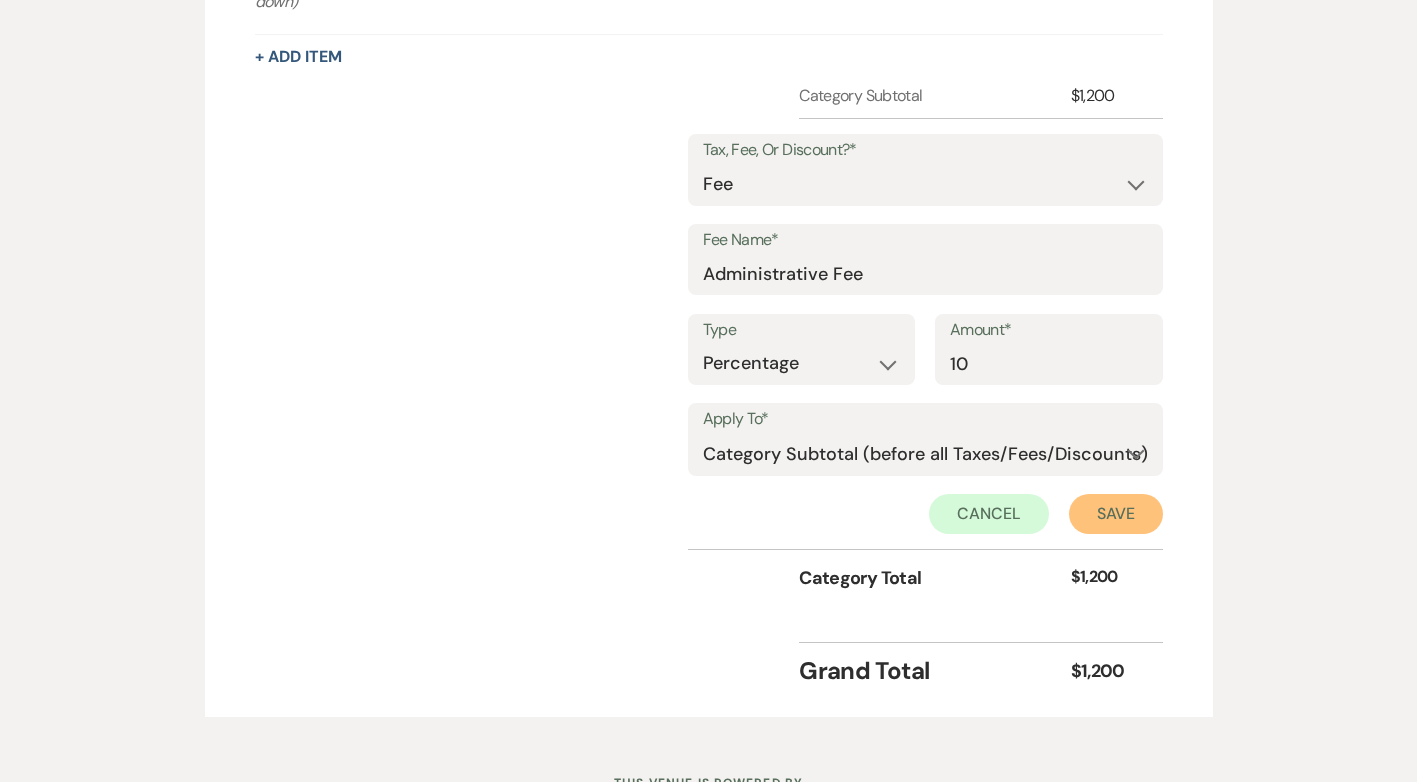 click on "Save" at bounding box center [1116, 514] 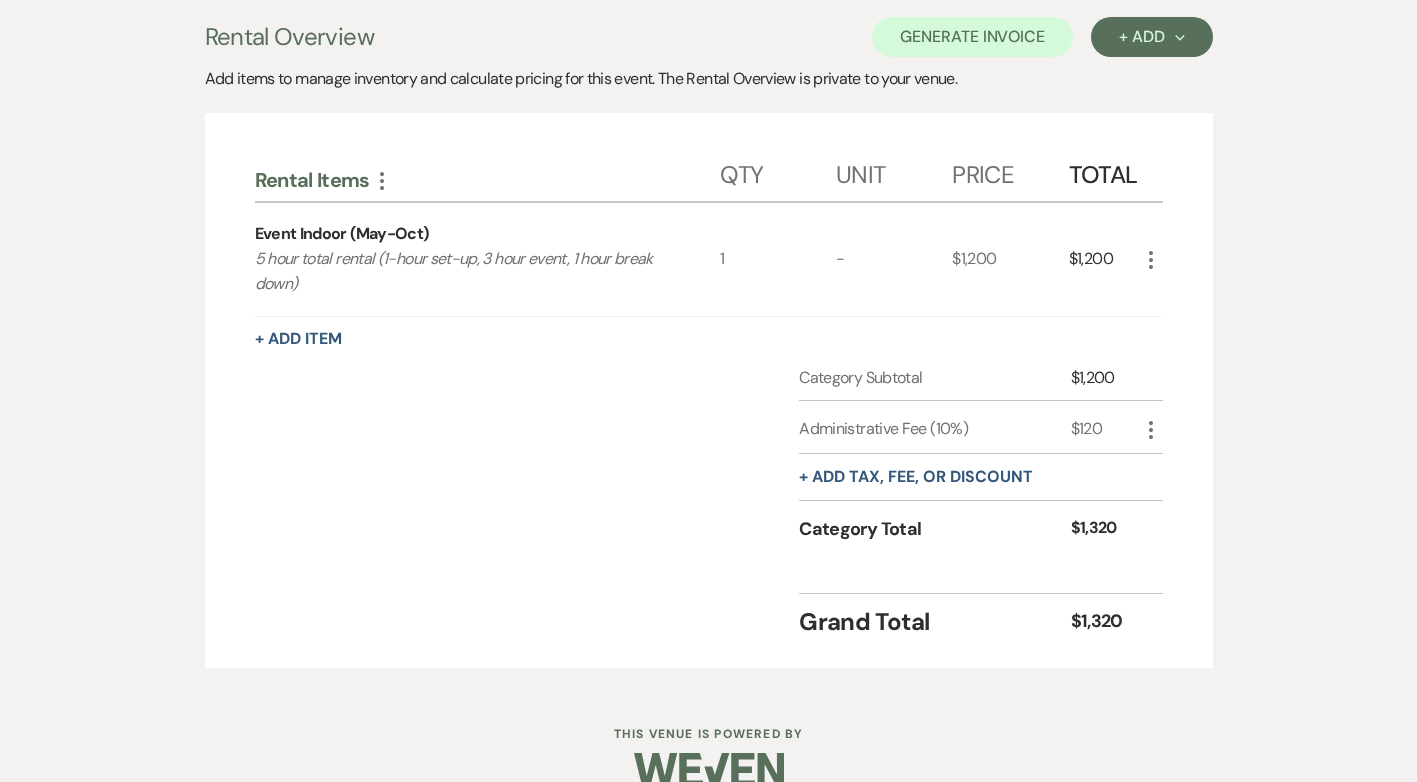 scroll, scrollTop: 425, scrollLeft: 0, axis: vertical 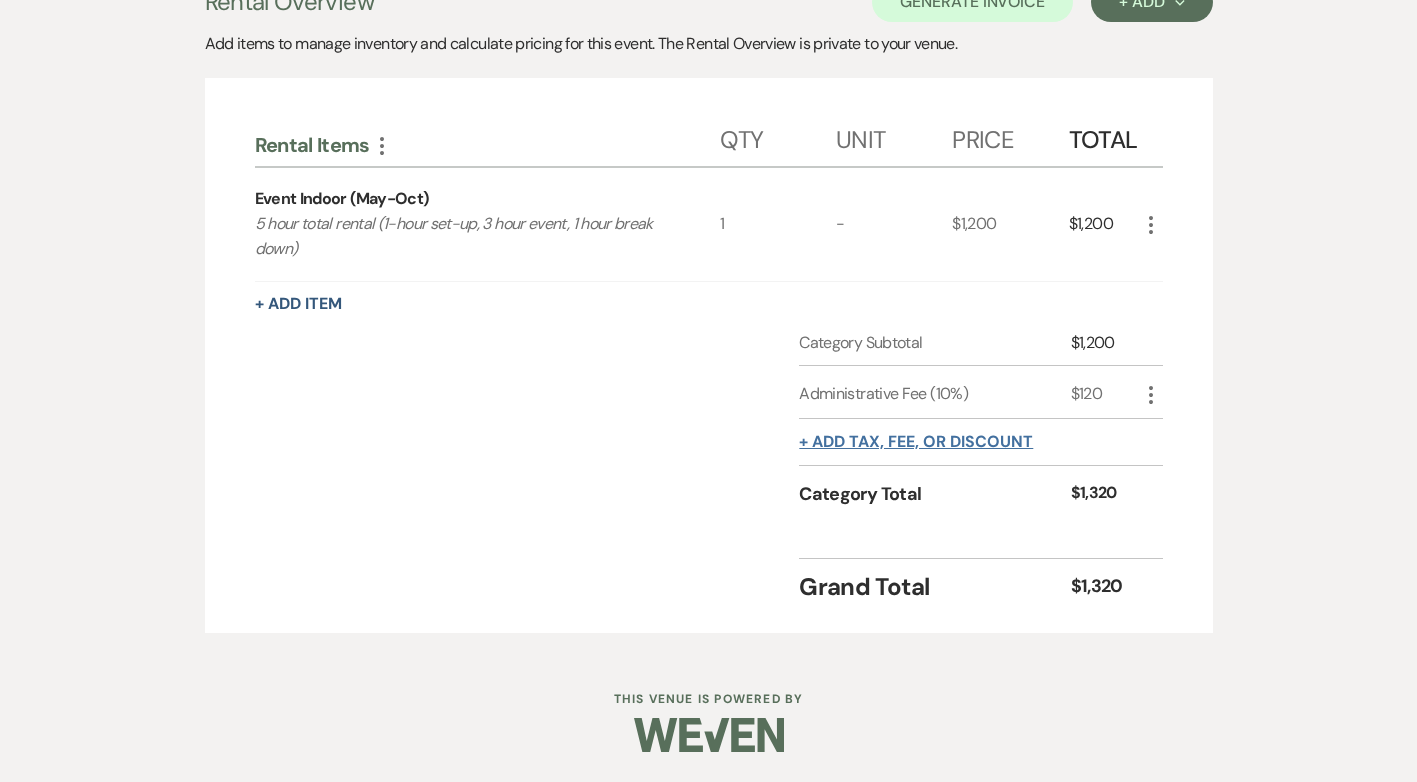 click on "+ Add tax, fee, or discount" at bounding box center [916, 442] 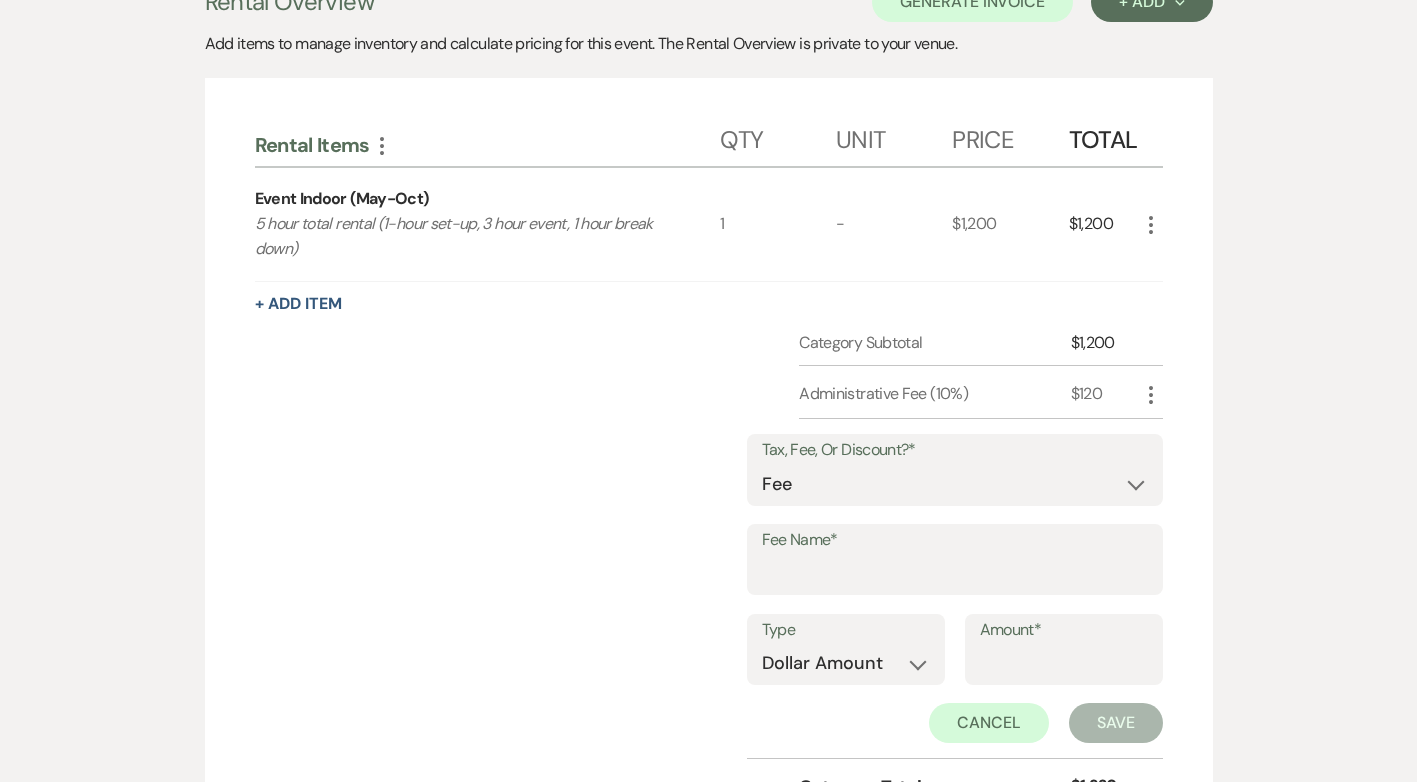 click on "More" 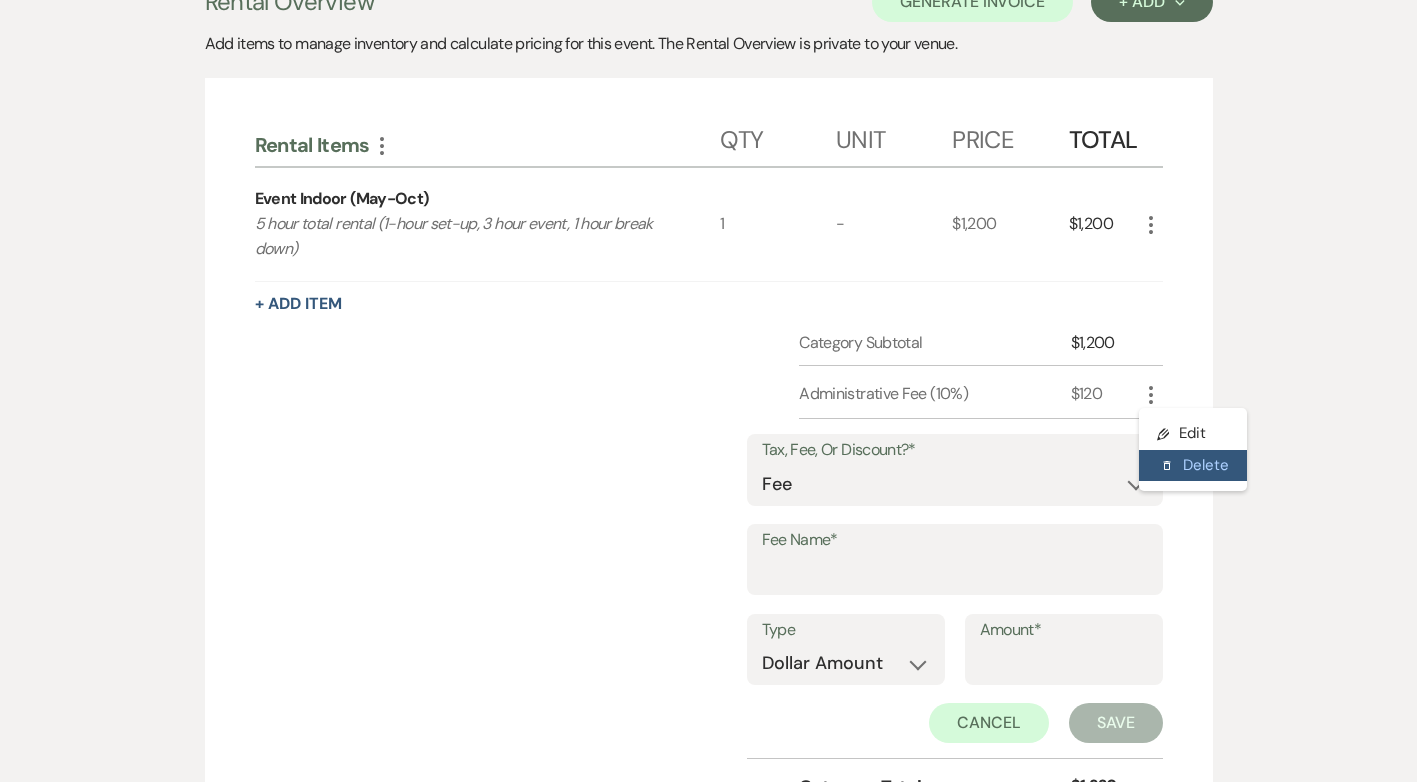 click on "[PERSON_NAME]" at bounding box center [1193, 466] 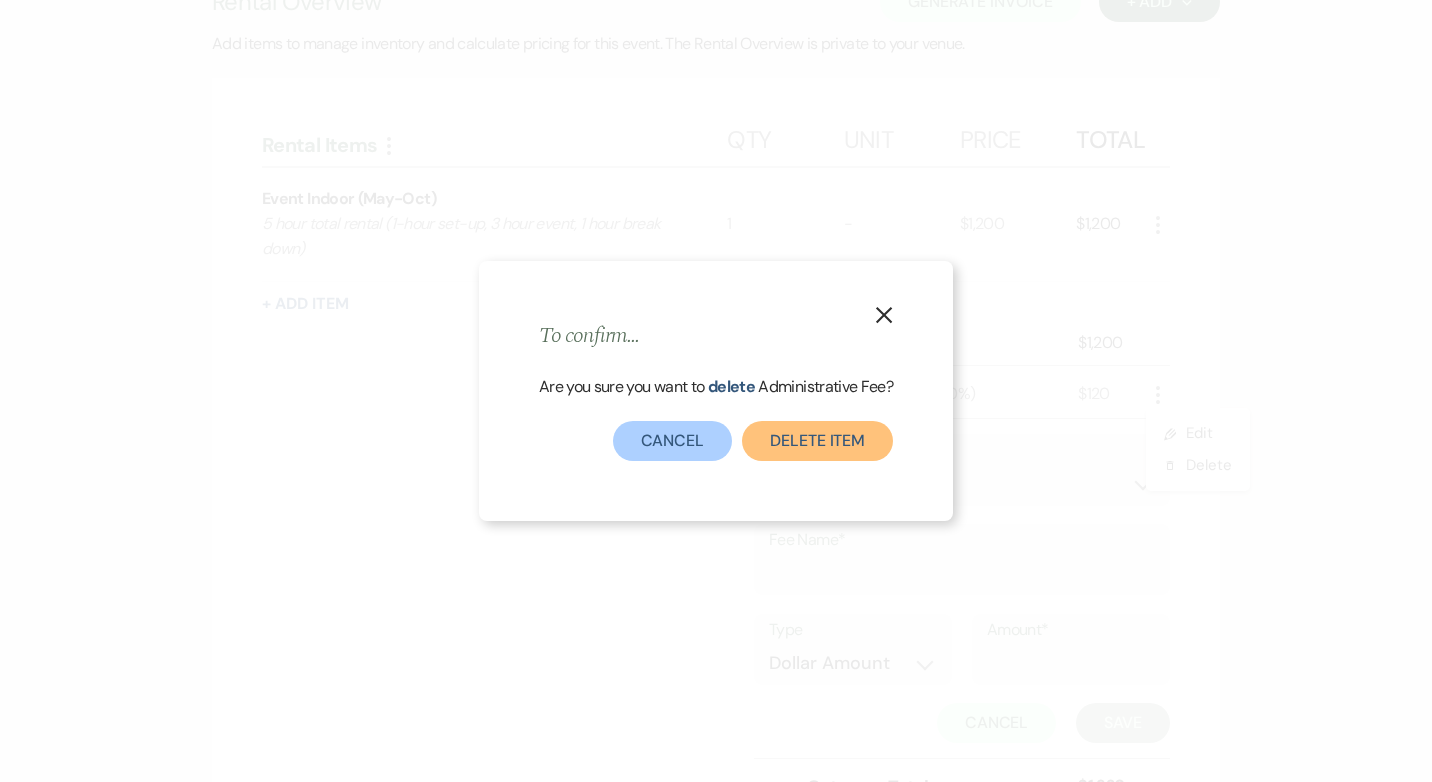 click on "Delete item" at bounding box center [817, 441] 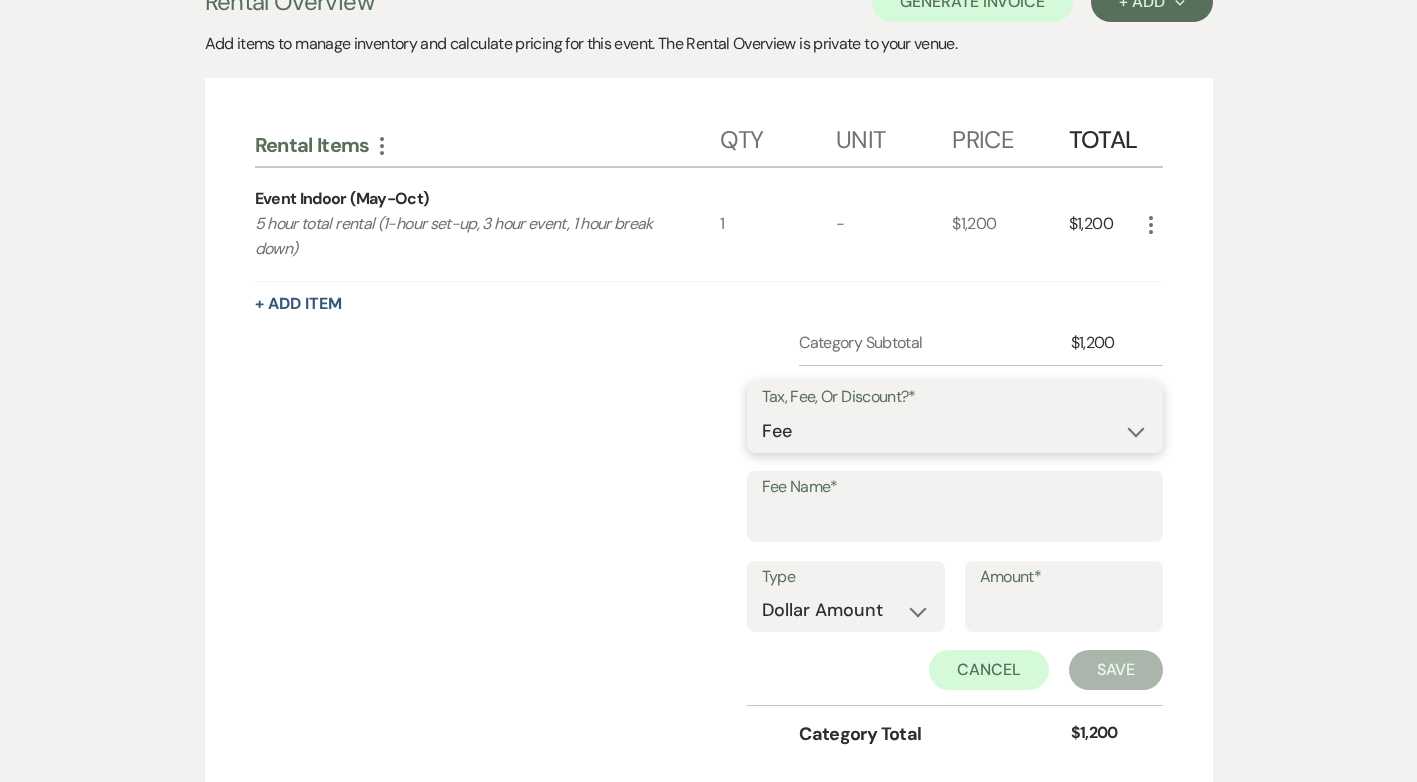 click on "Fee Discount Tax" at bounding box center (955, 431) 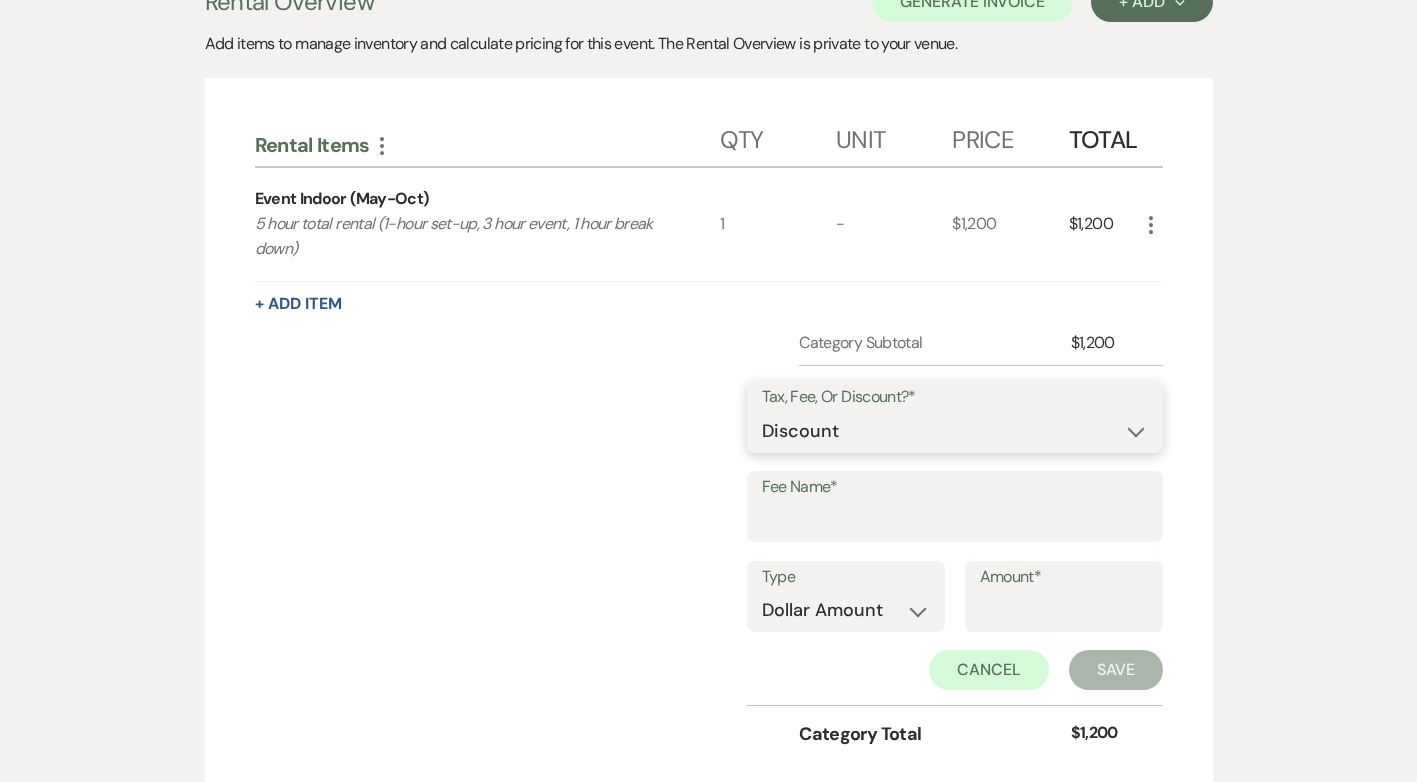 click on "Fee Discount Tax" at bounding box center (955, 431) 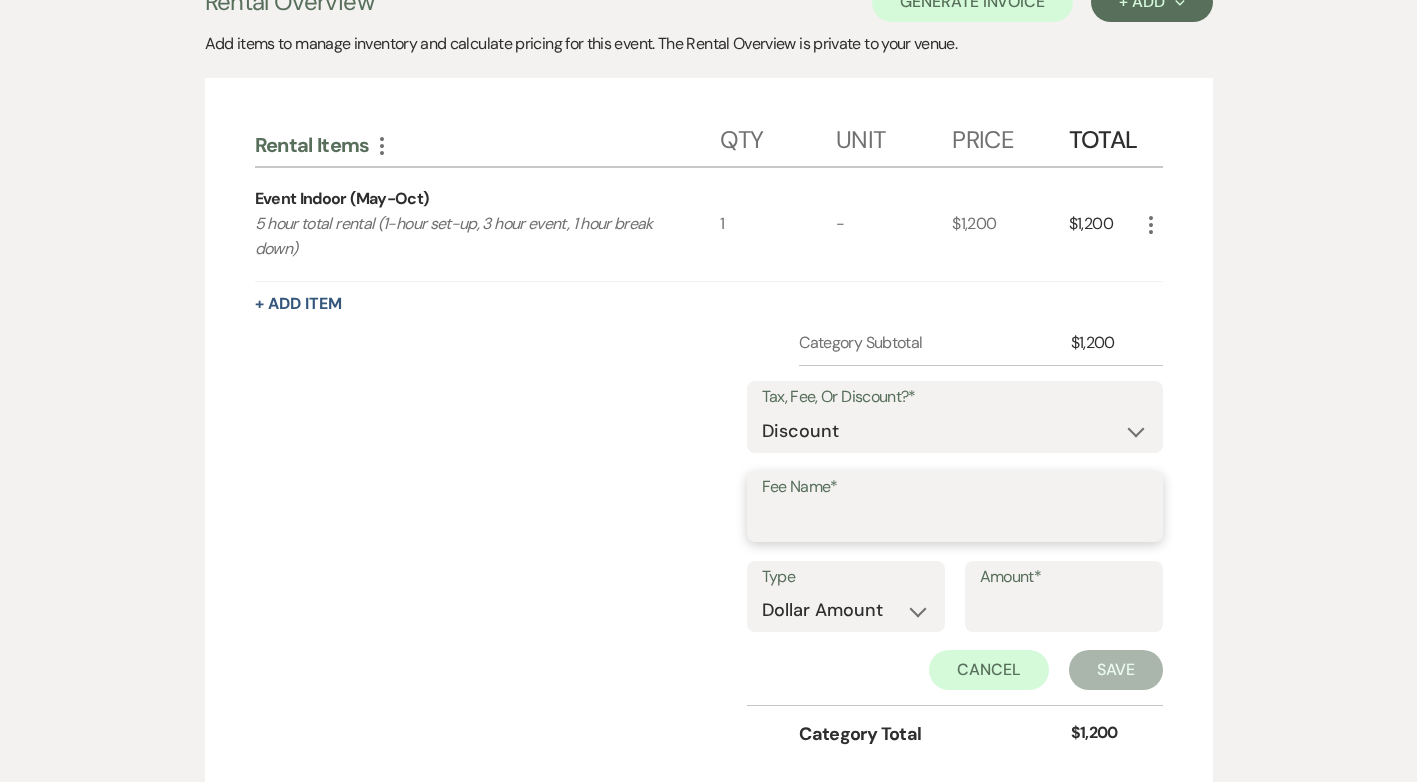 click on "Fee Name*" at bounding box center [955, 520] 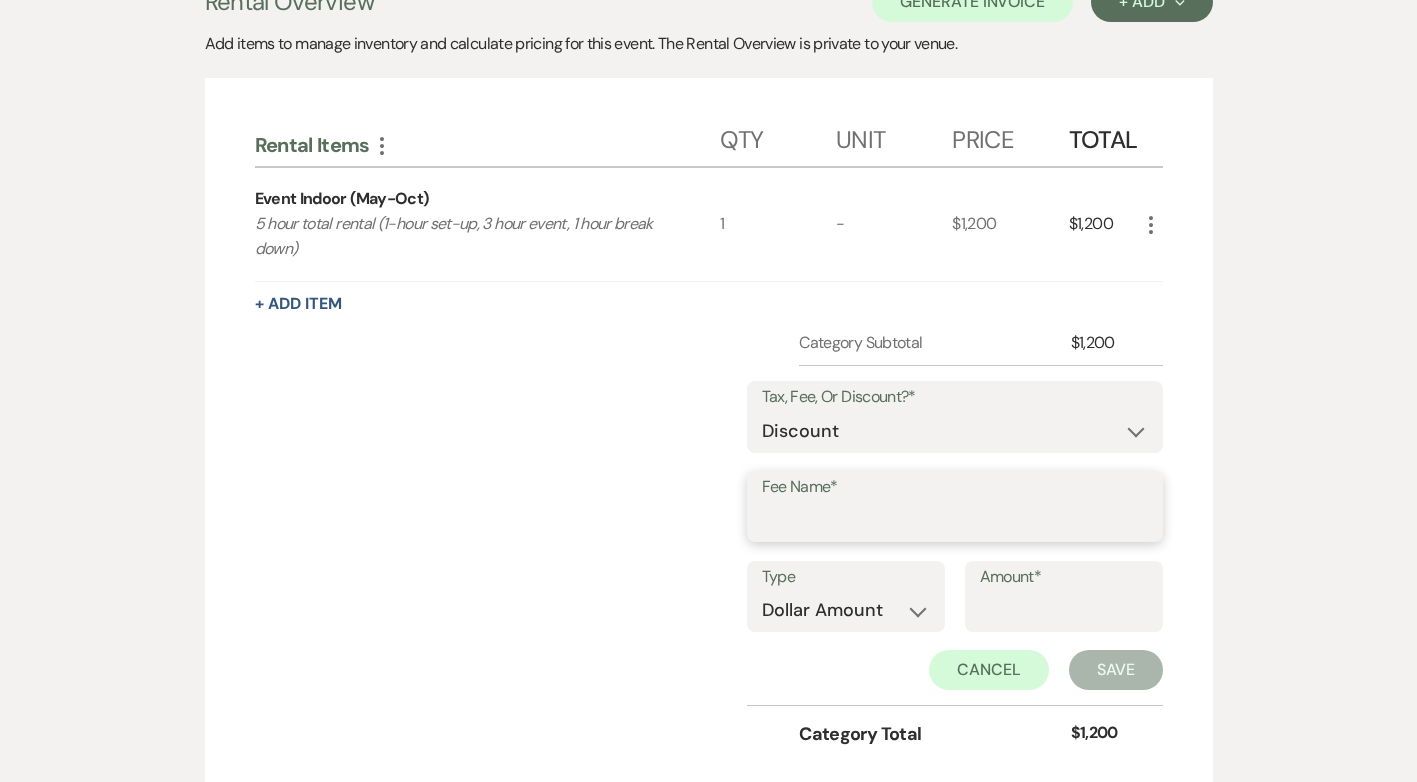 type on "Administrative Fee" 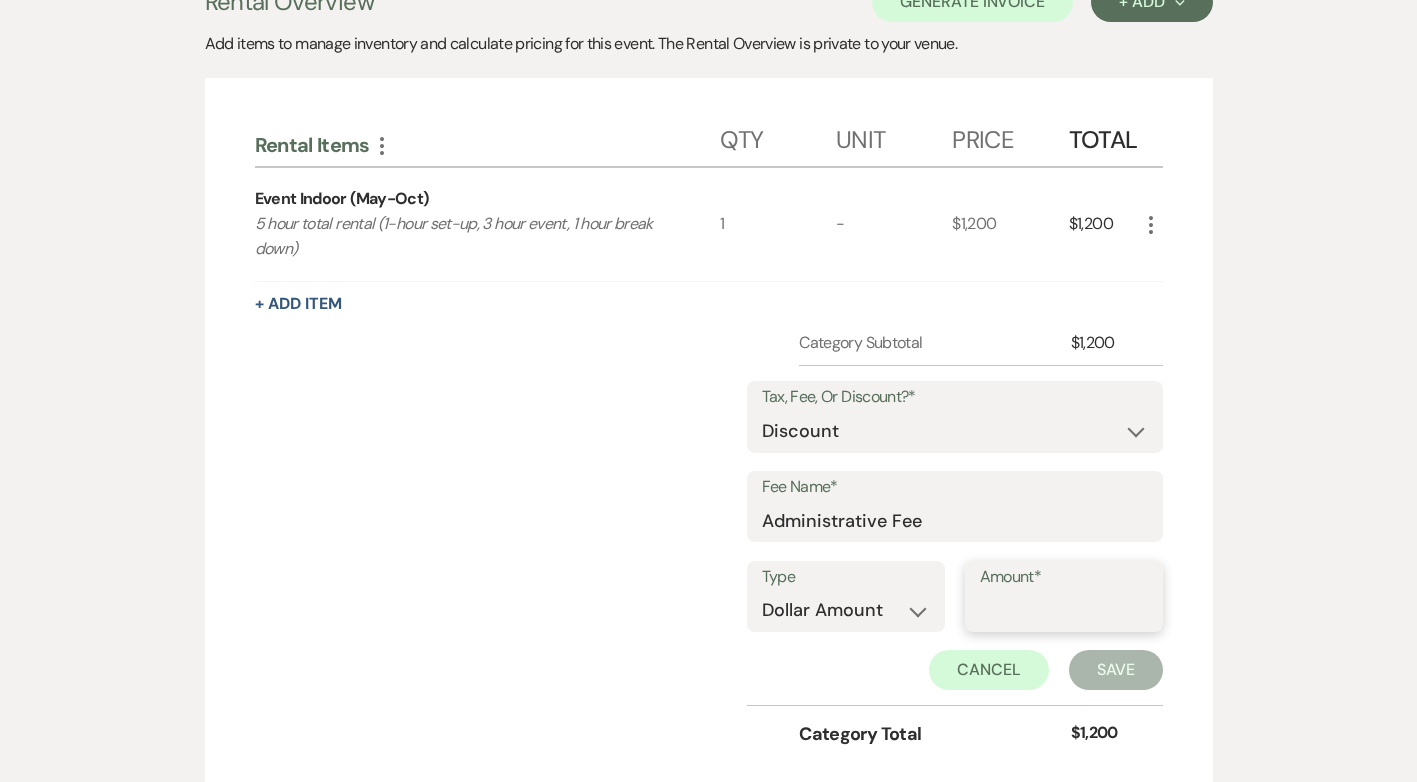 type on "10" 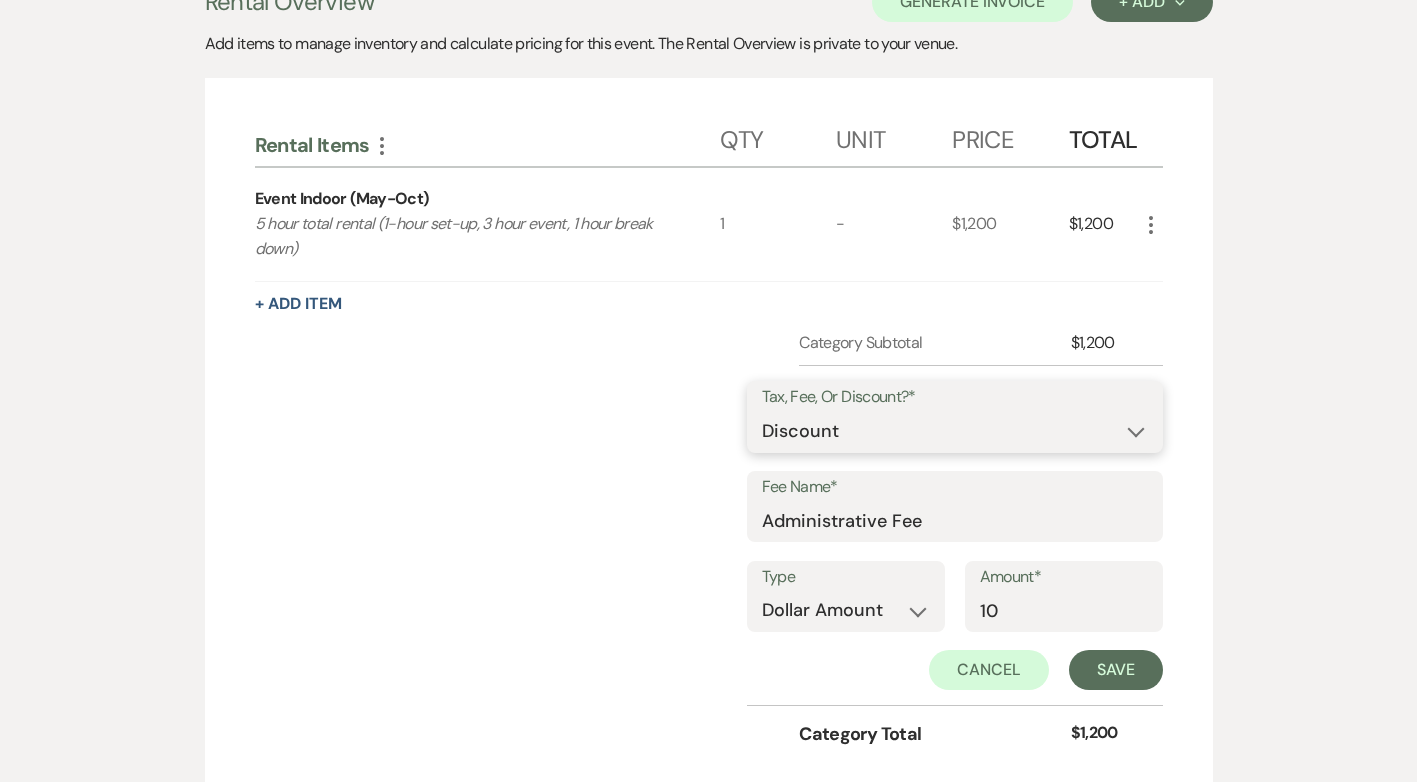 click on "Fee Discount Tax" at bounding box center (955, 431) 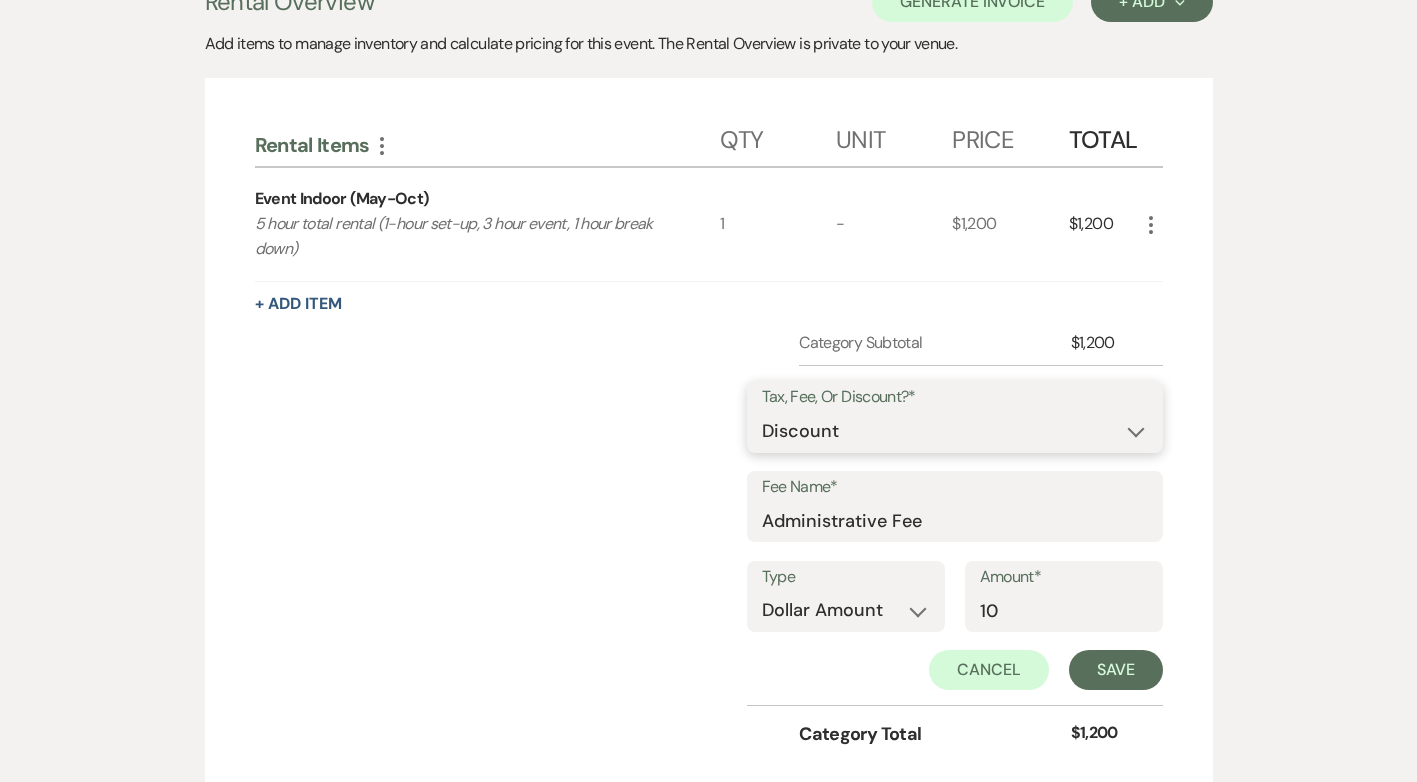 select on "1" 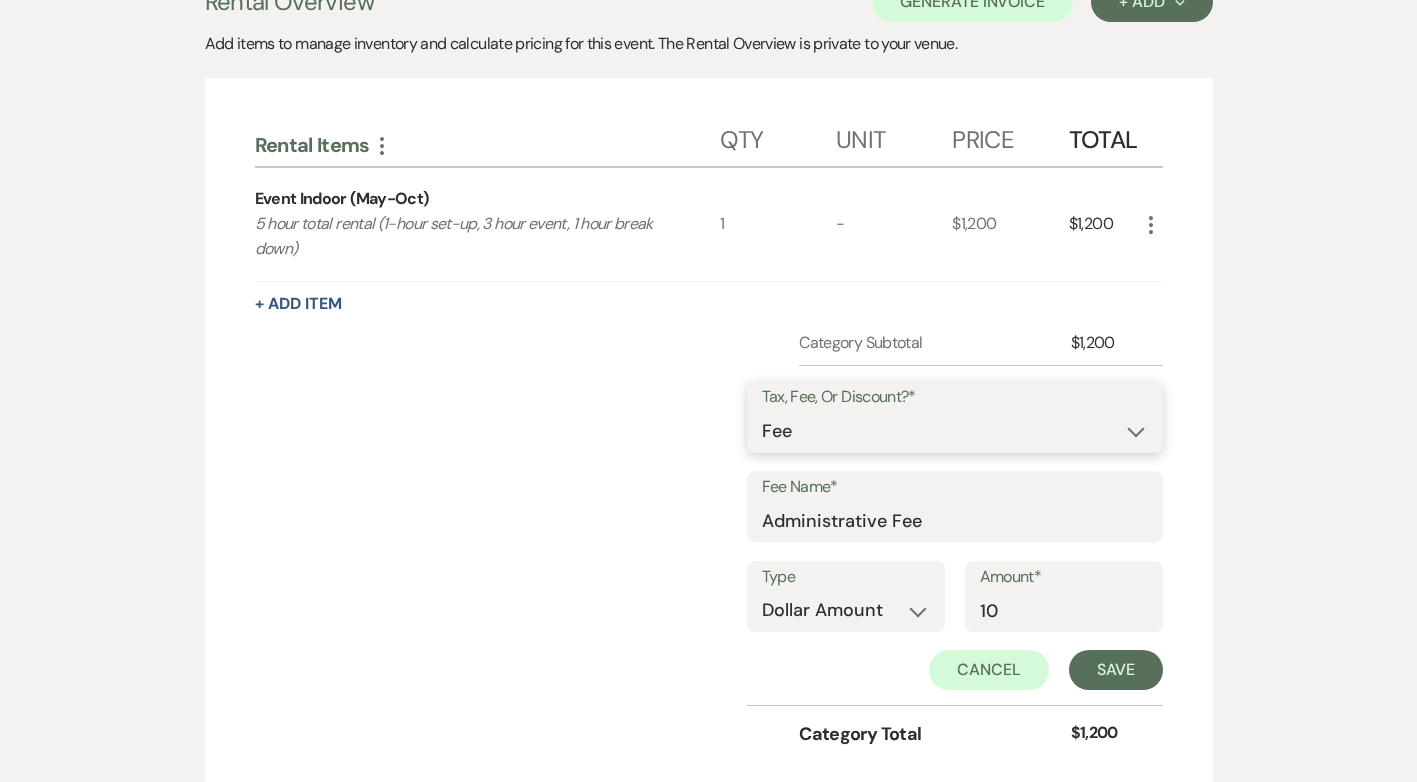 click on "Fee Discount Tax" at bounding box center (955, 431) 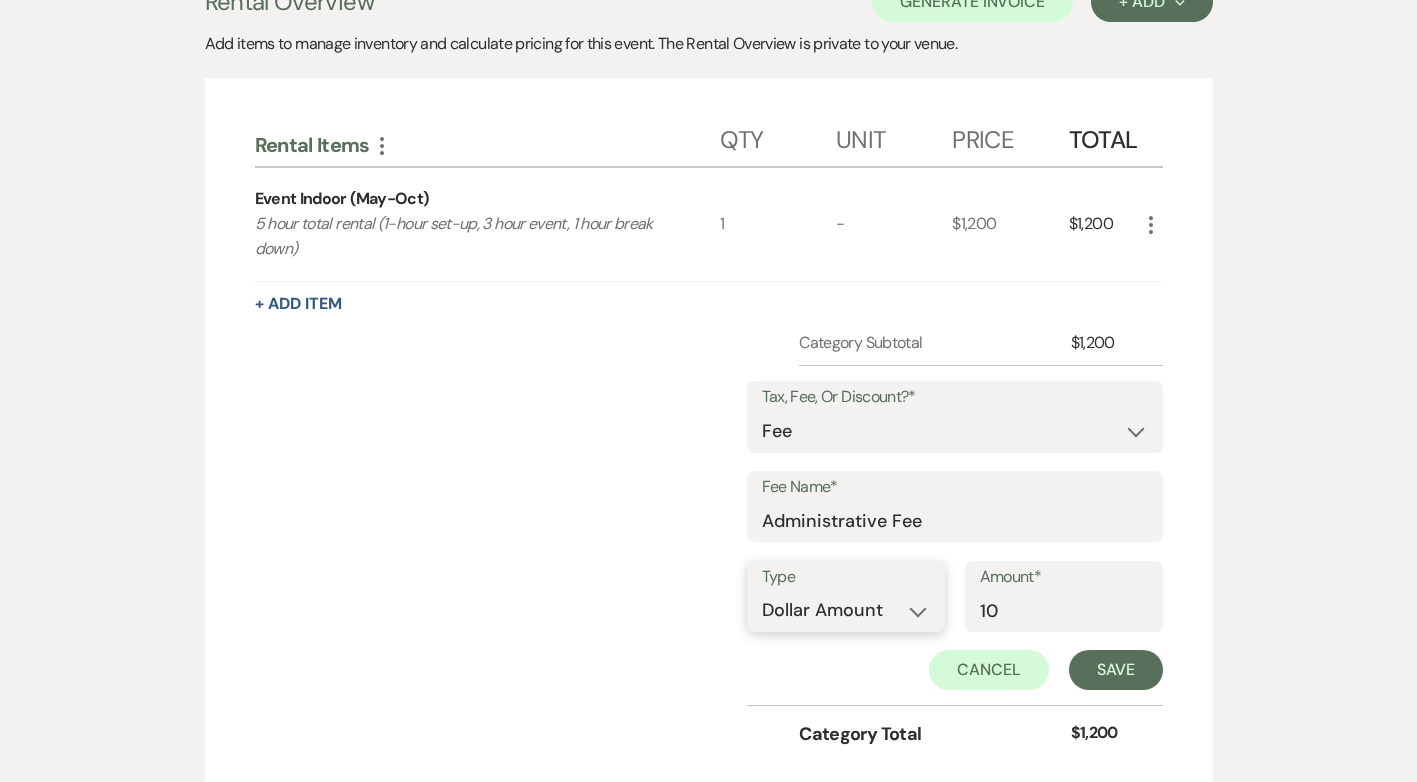 click on "Dollar Amount Percentage" at bounding box center [846, 610] 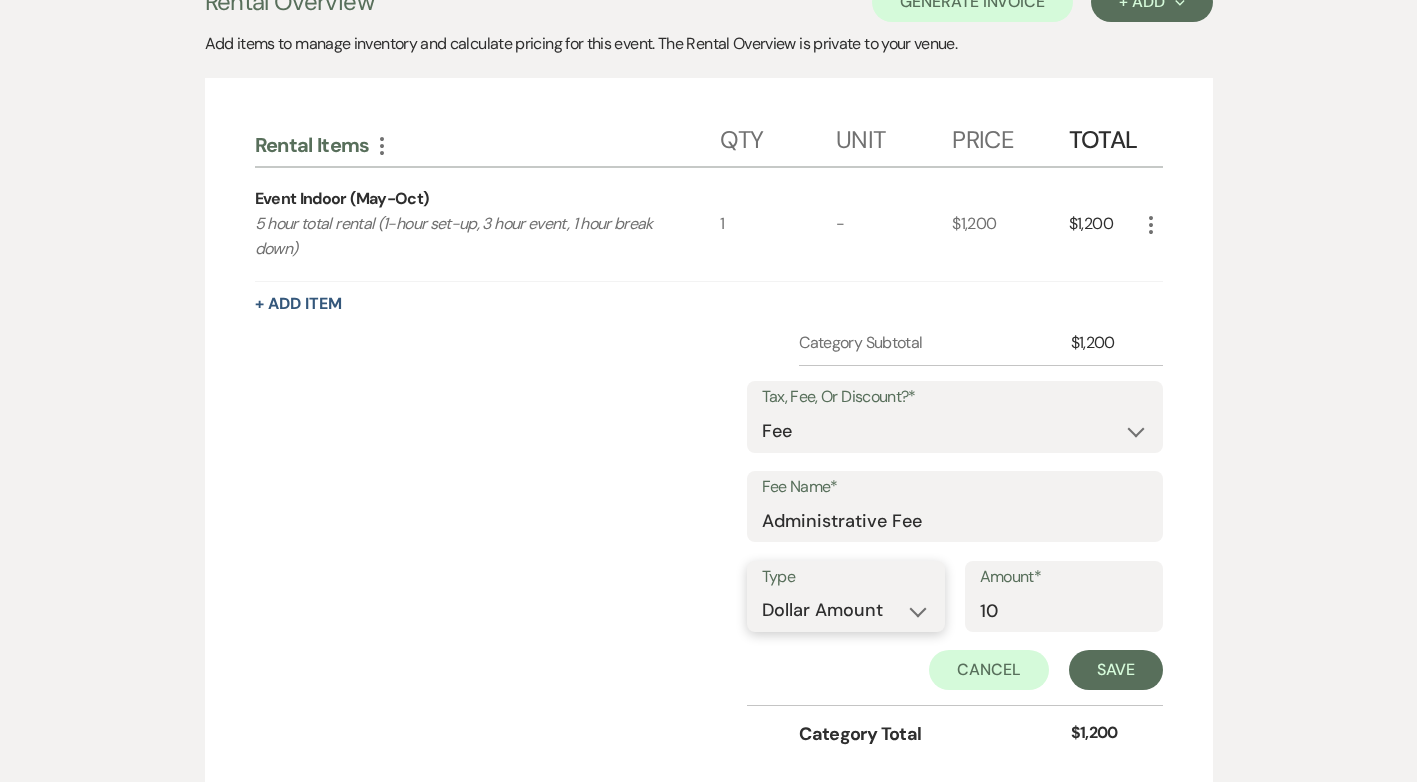 select on "false" 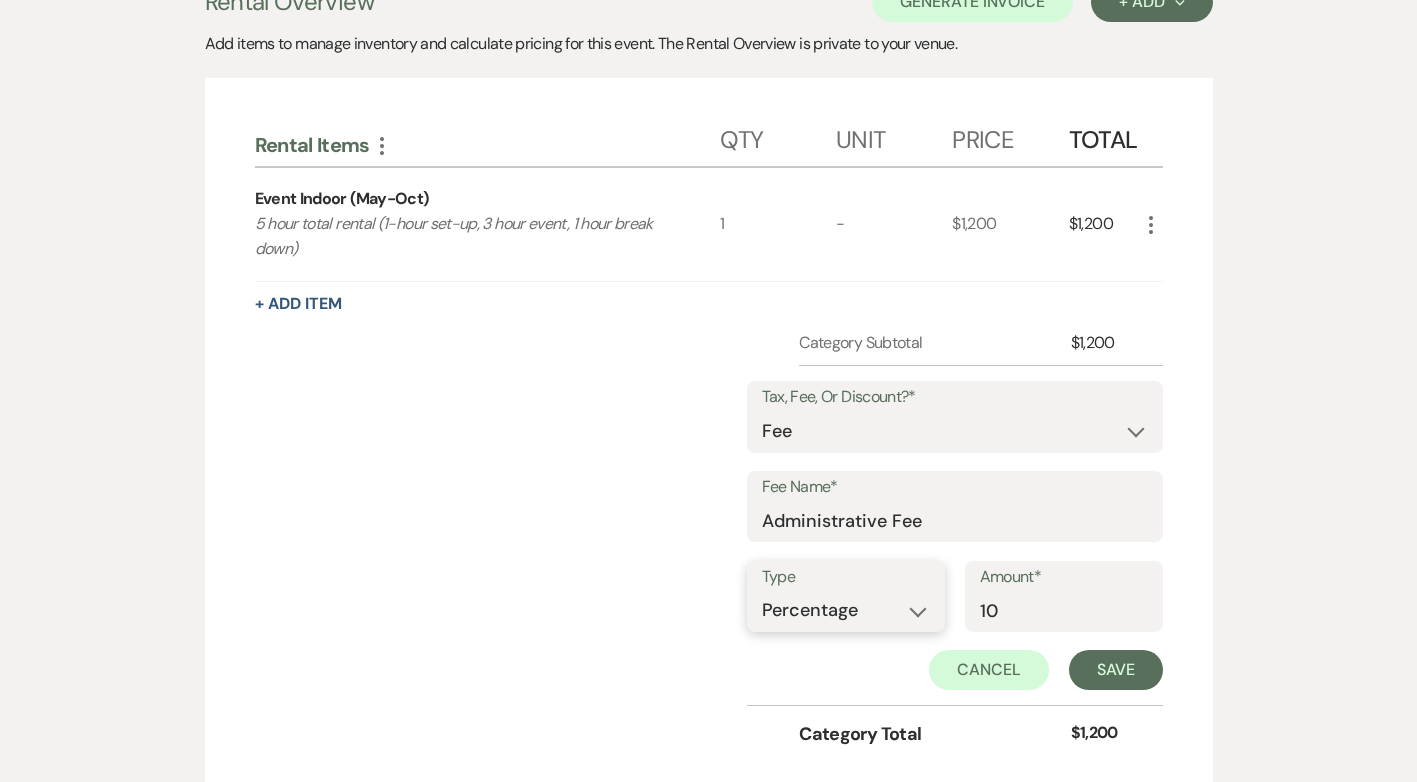 click on "Dollar Amount Percentage" at bounding box center [846, 610] 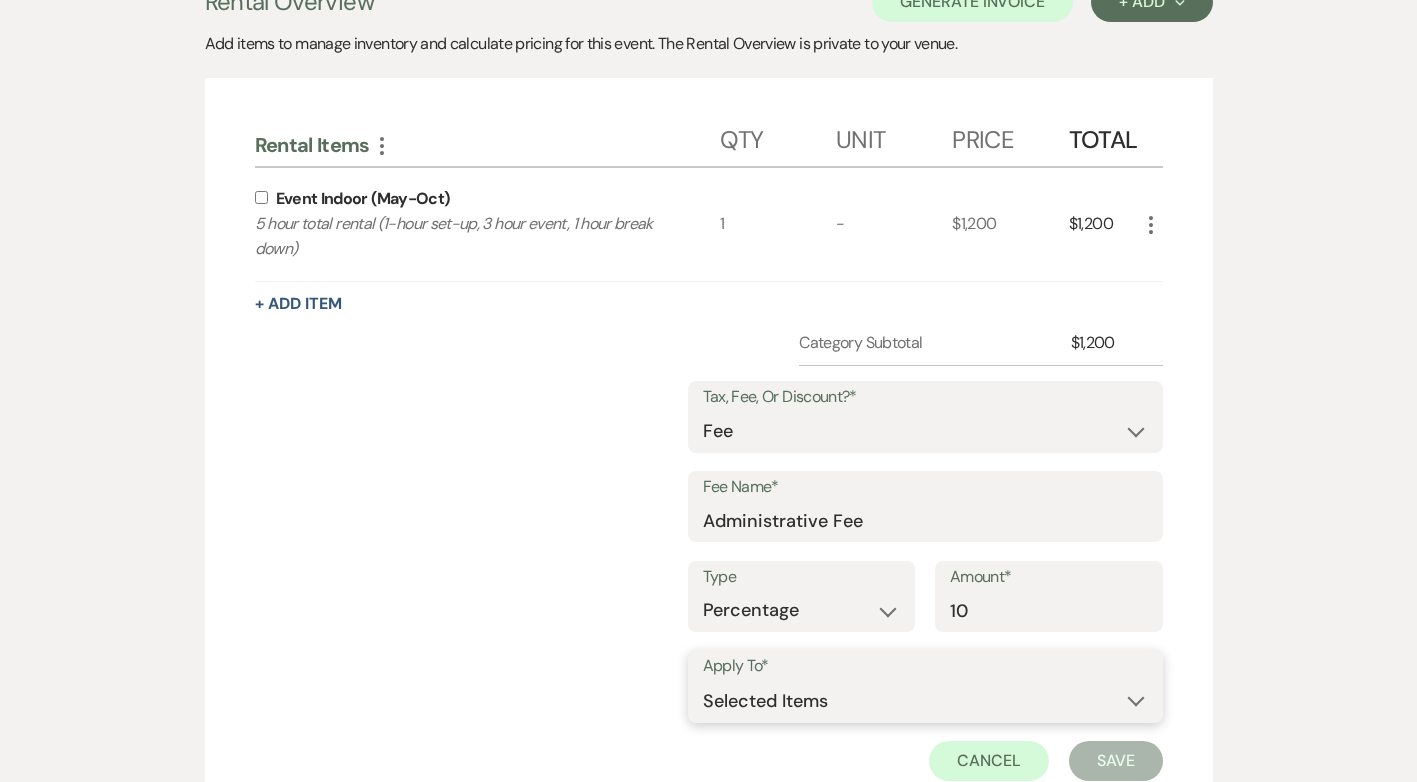 click on "Selected Items Category Subtotal (before all Taxes/Fees/Discounts) Category Total (after all Taxes/Fees/Discounts)" at bounding box center [925, 701] 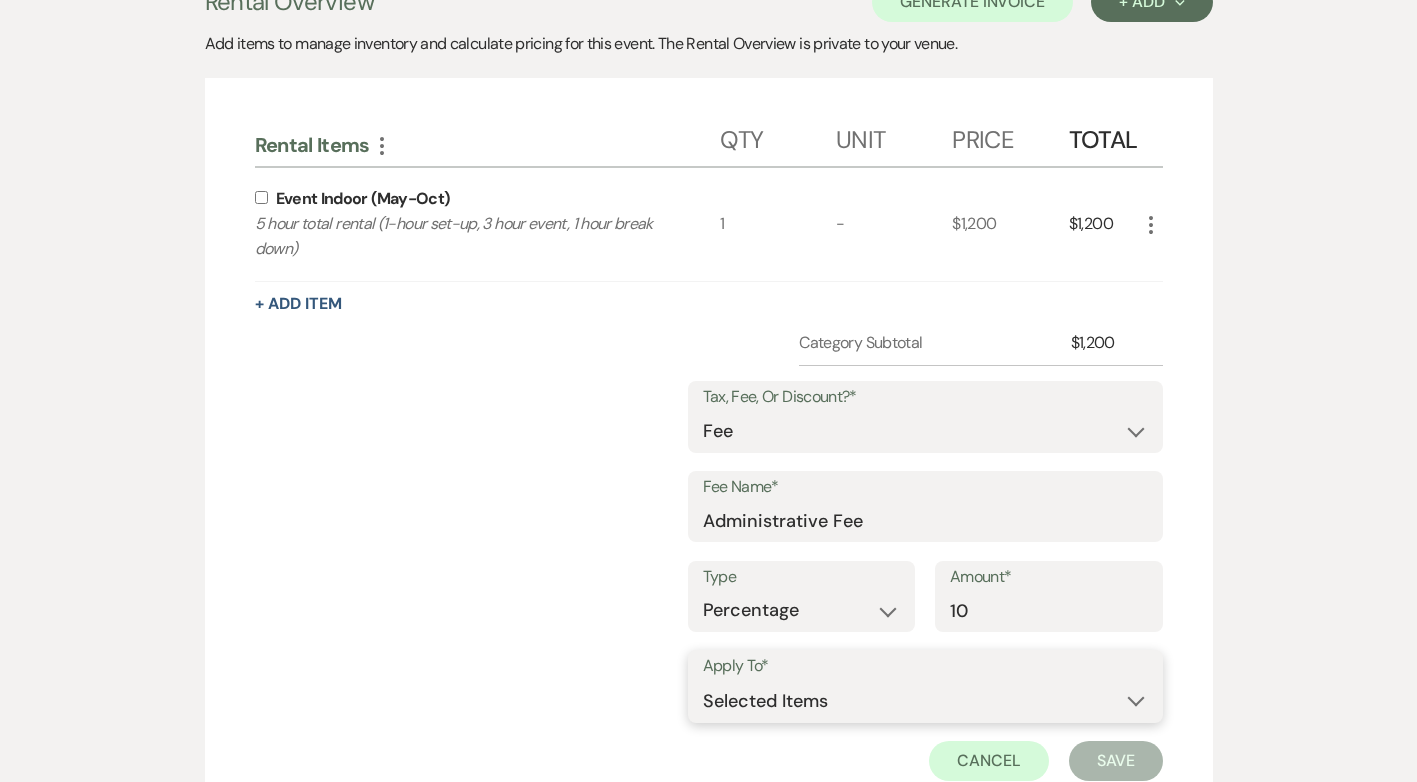 select on "1" 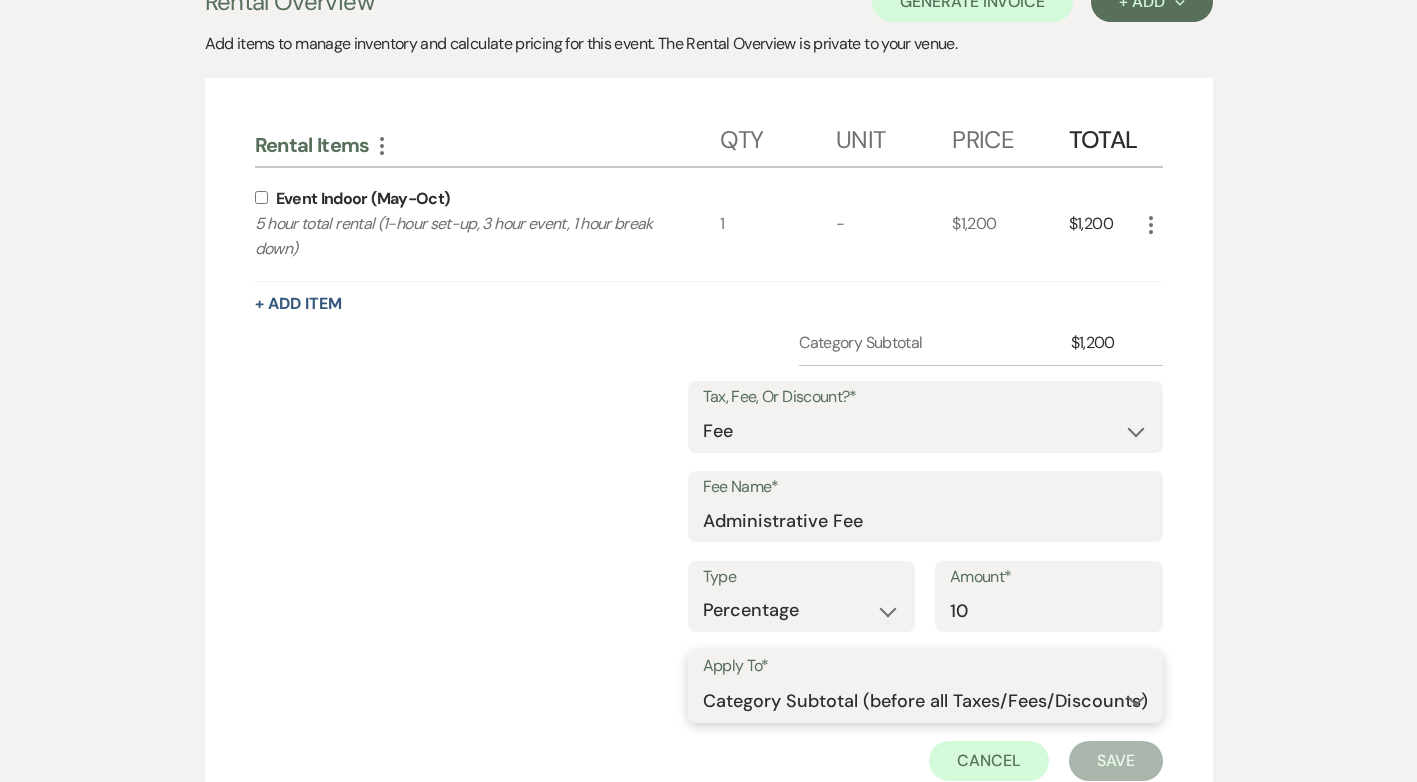 click on "Selected Items Category Subtotal (before all Taxes/Fees/Discounts) Category Total (after all Taxes/Fees/Discounts)" at bounding box center (925, 701) 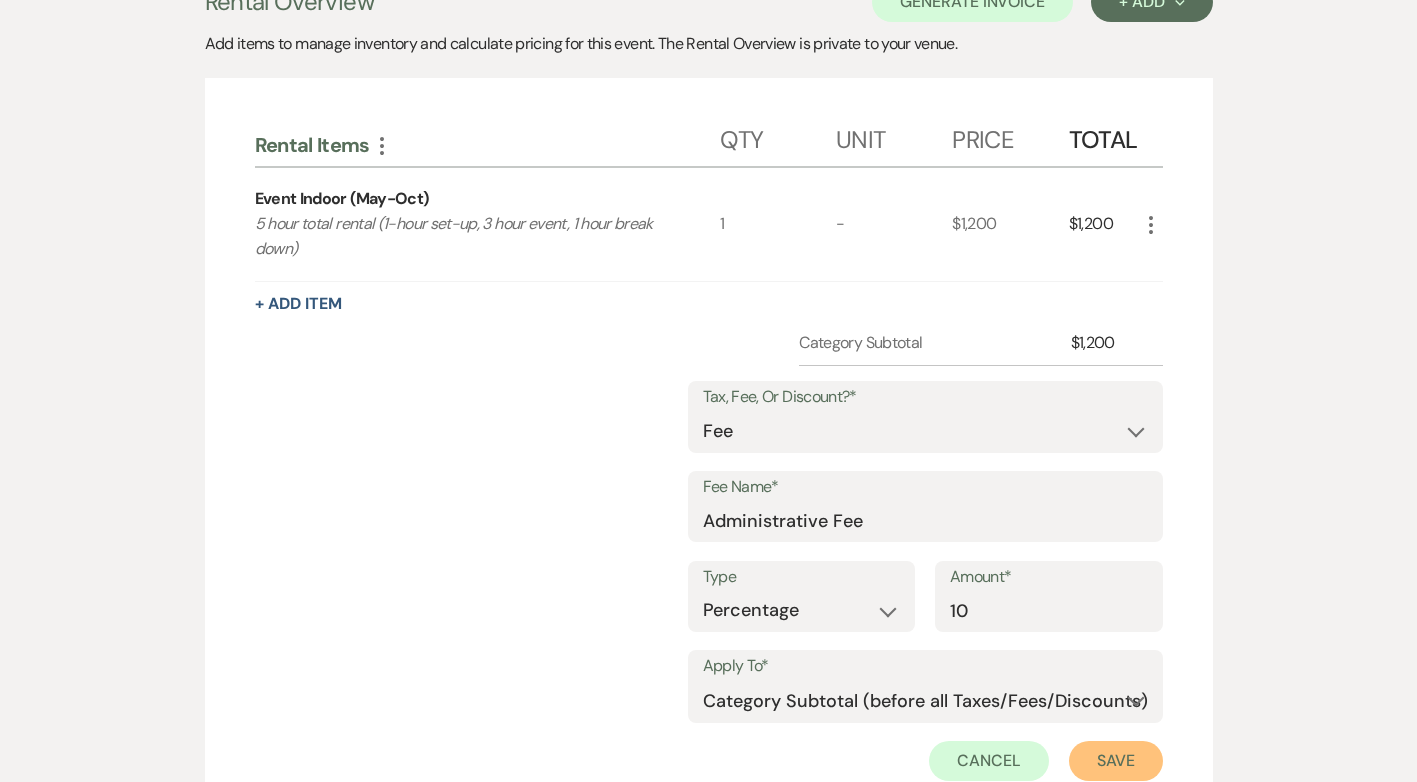 click on "Save" at bounding box center (1116, 761) 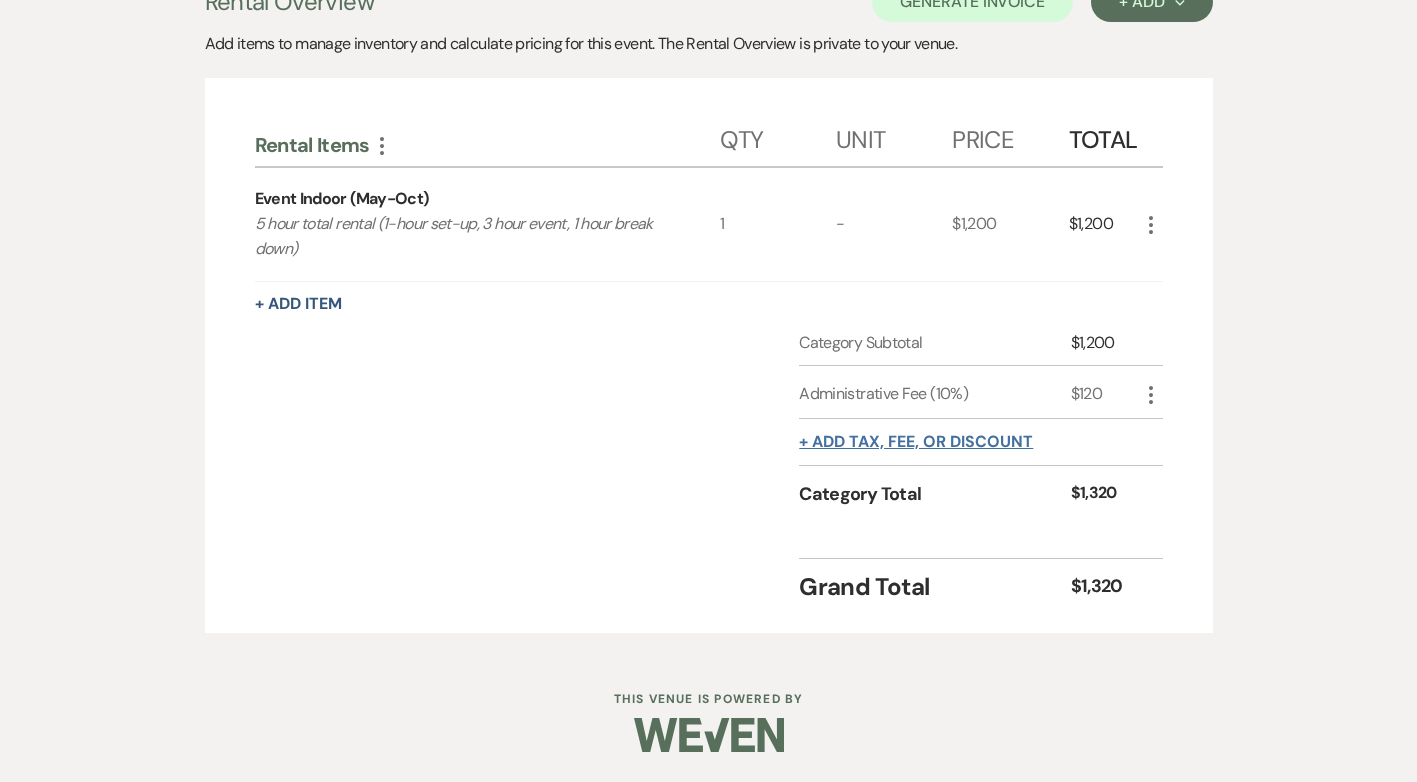 click on "+ Add tax, fee, or discount" at bounding box center (916, 442) 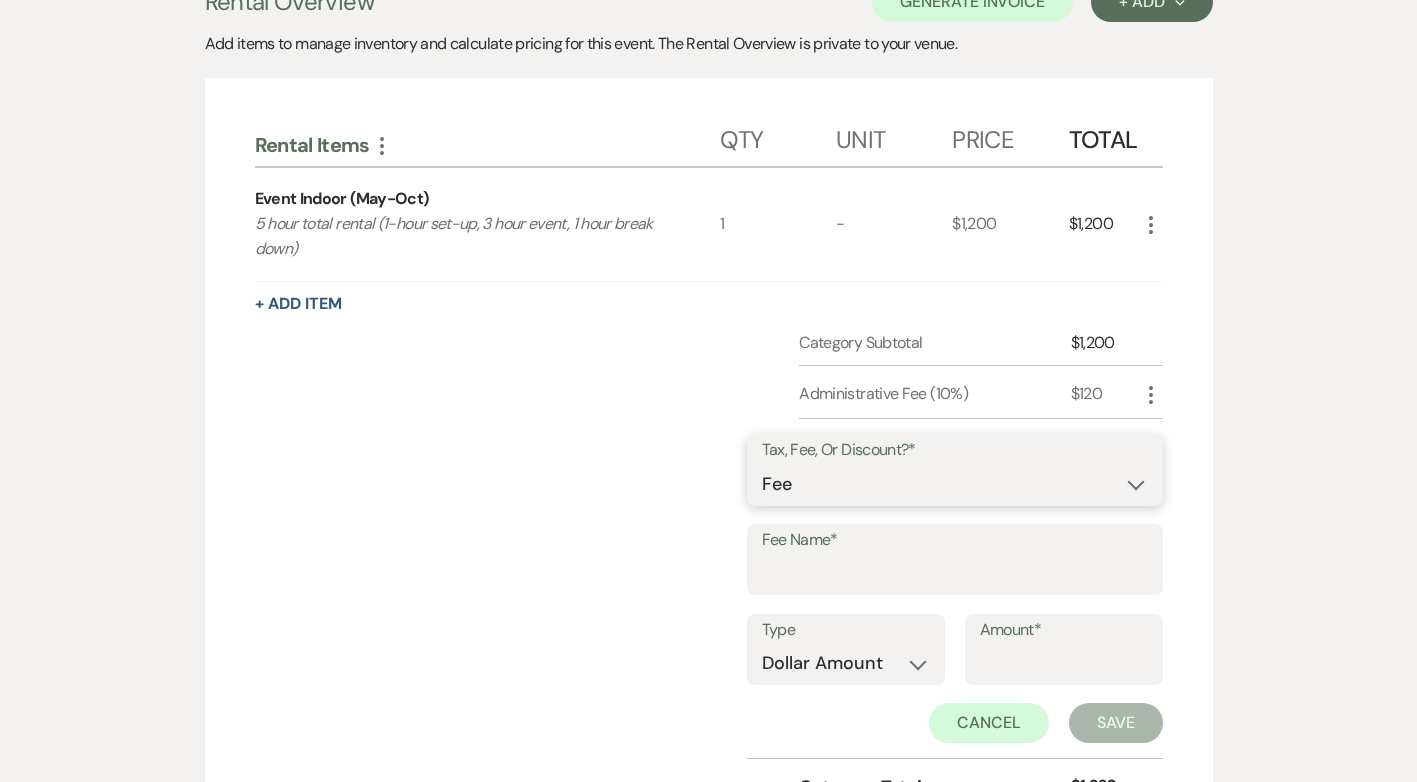 click on "Fee Discount Tax" at bounding box center [955, 484] 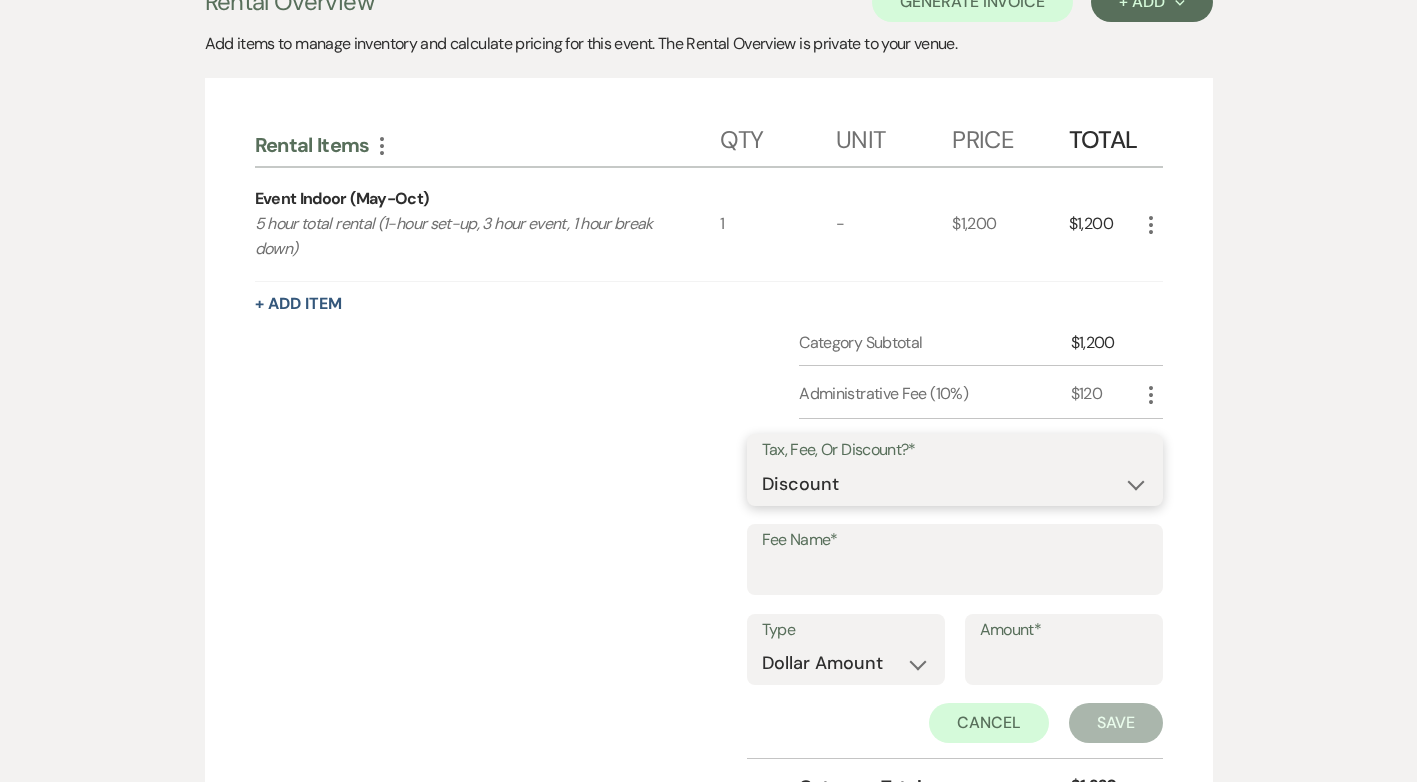 click on "Fee Discount Tax" at bounding box center (955, 484) 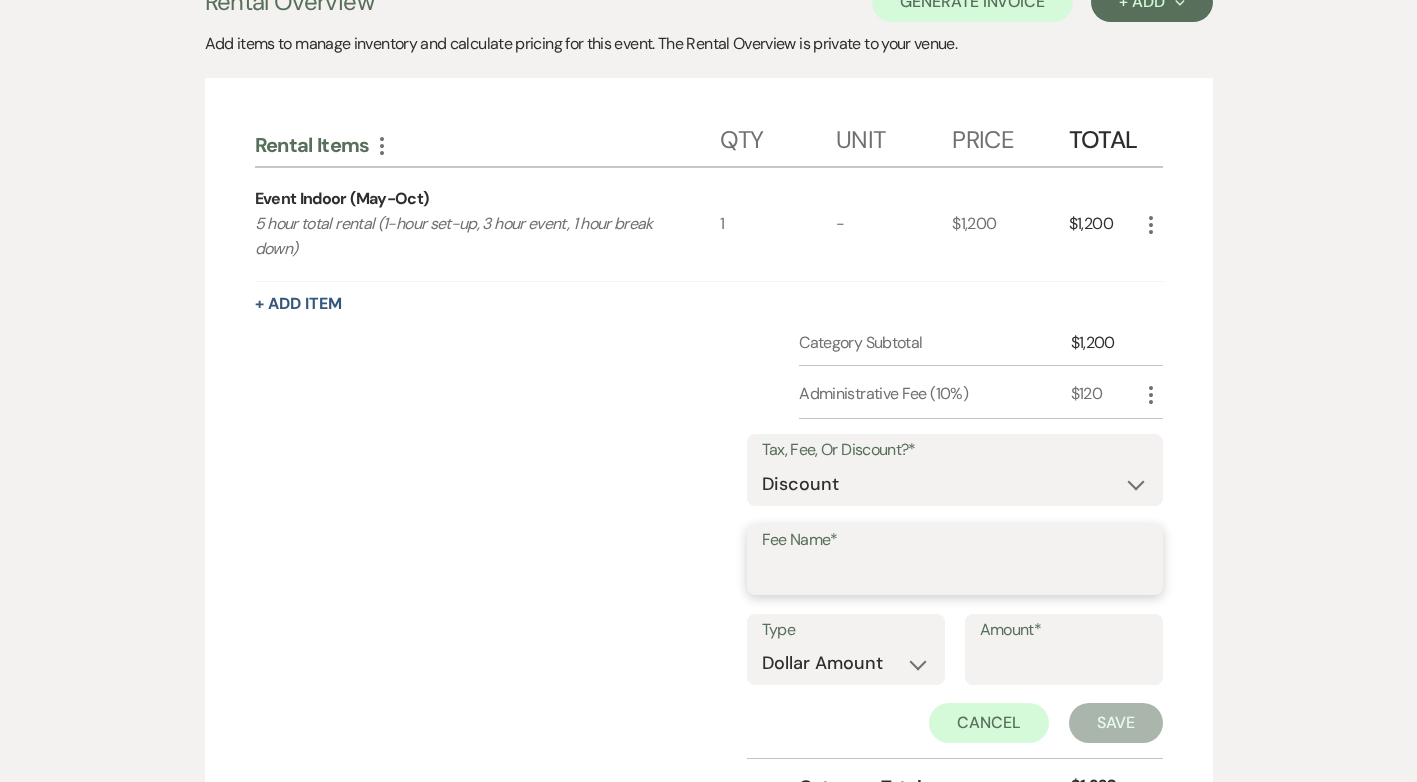 click on "Fee Name*" at bounding box center (955, 573) 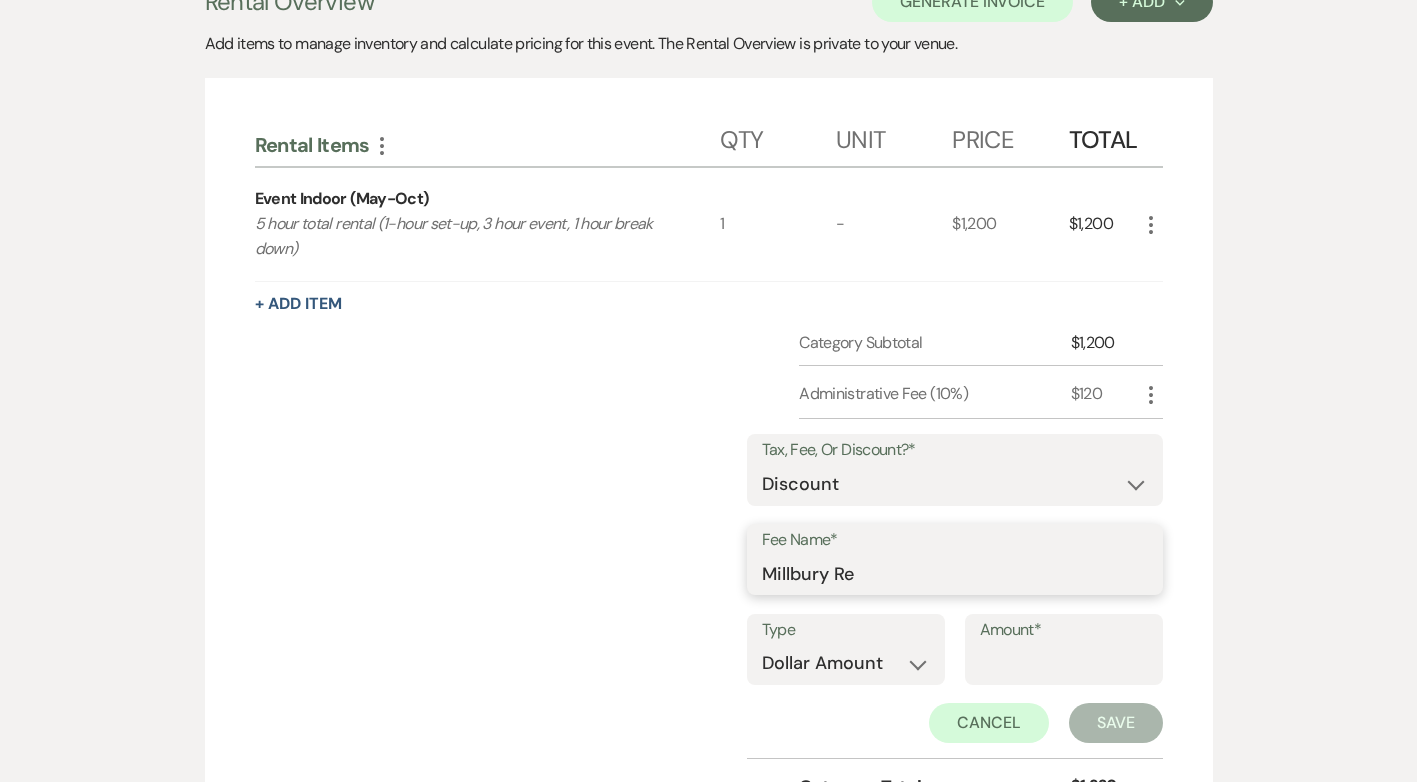 type on "Millbury Resident Discount" 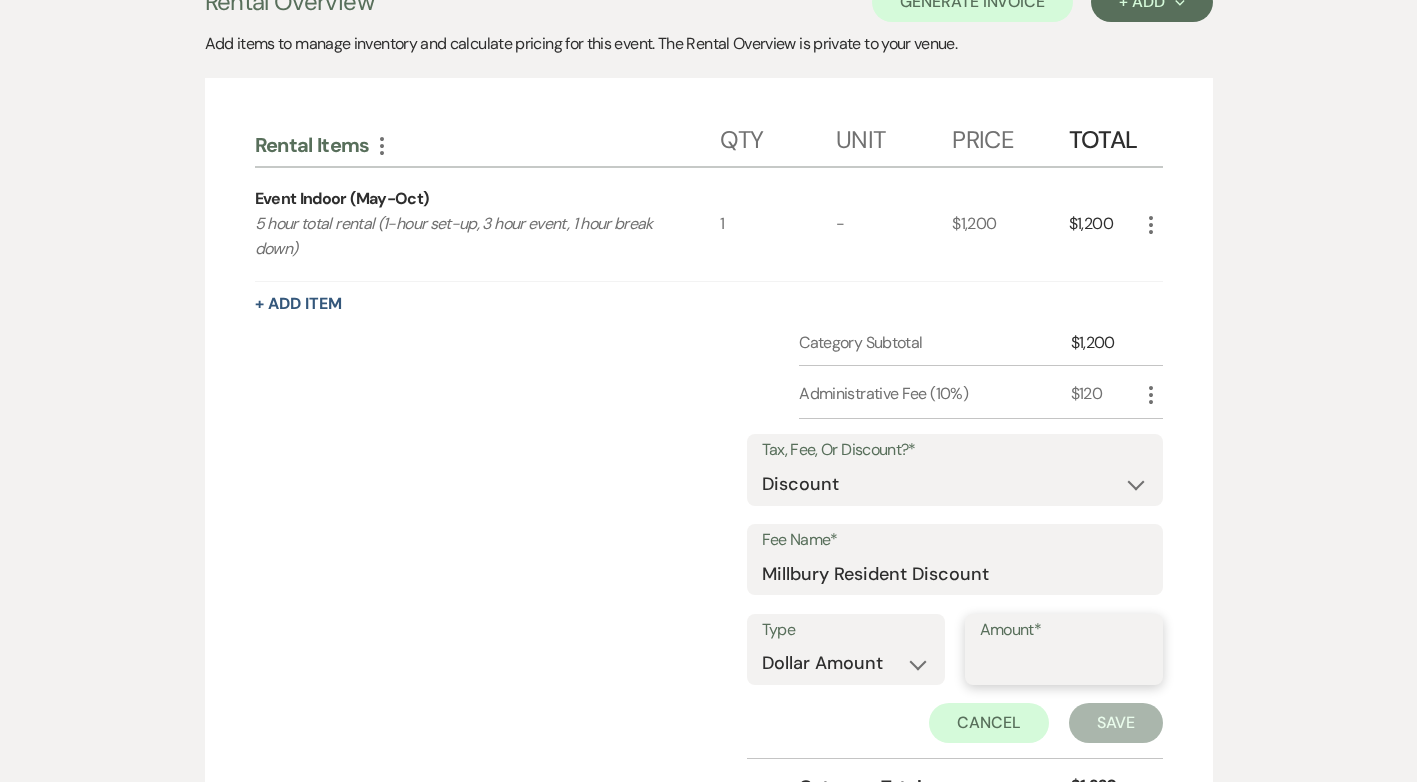 click on "Amount*" at bounding box center [1064, 663] 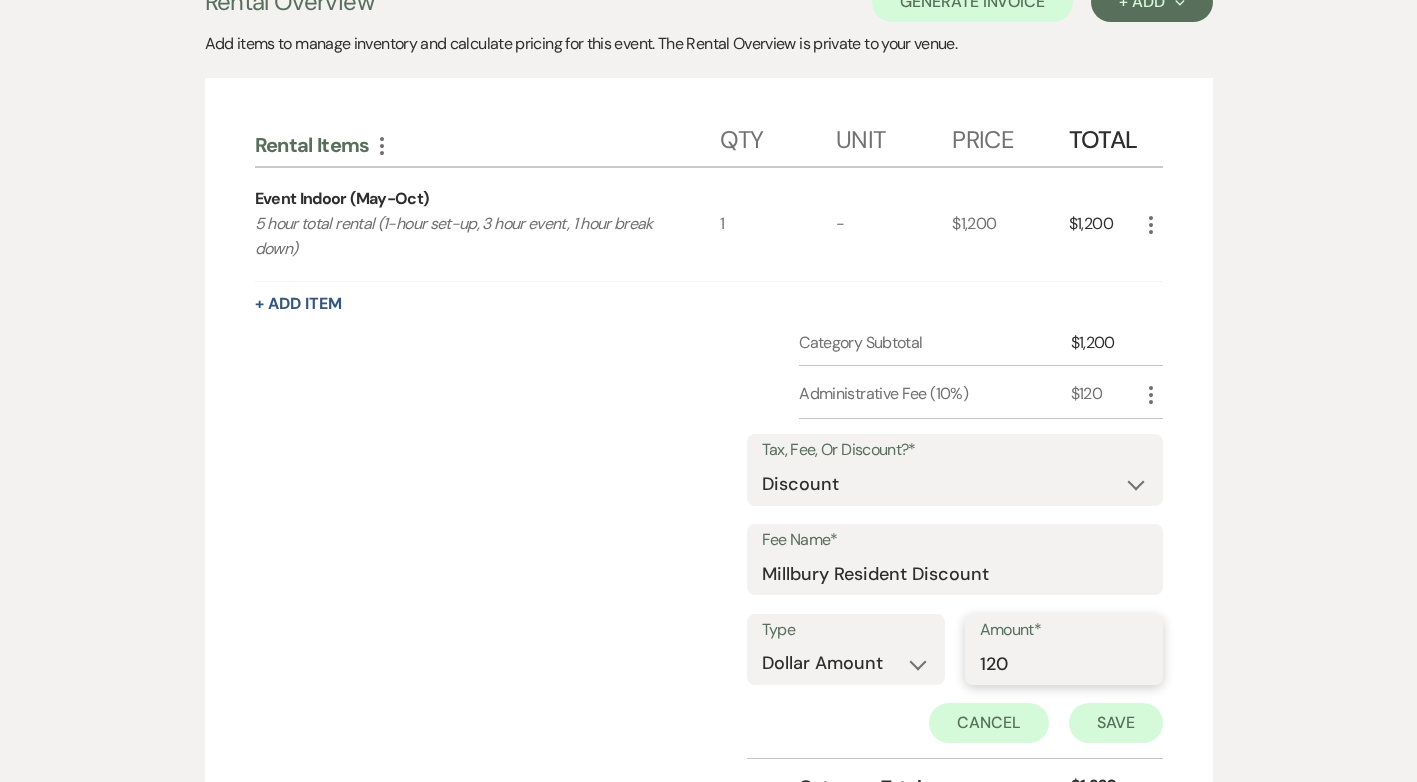 type on "120" 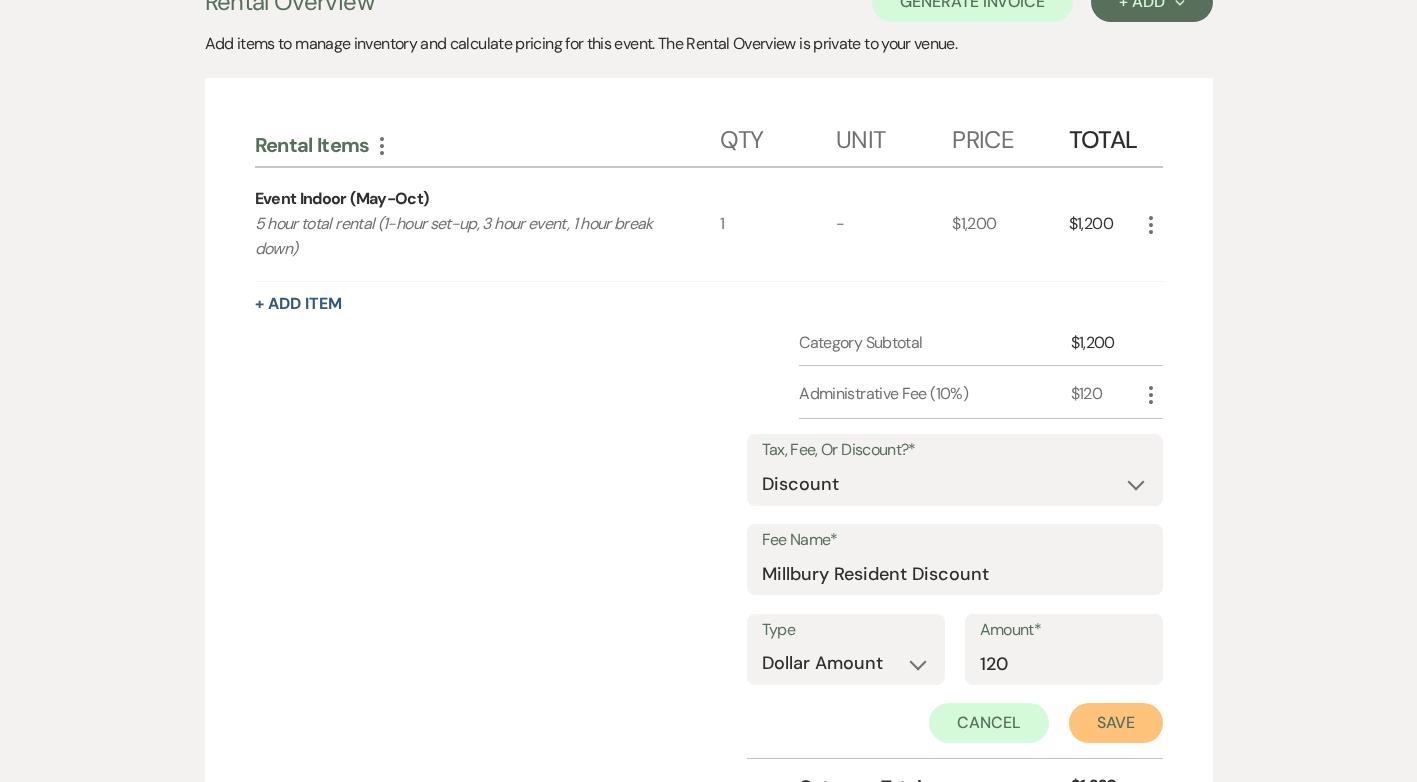 click on "Save" at bounding box center (1116, 723) 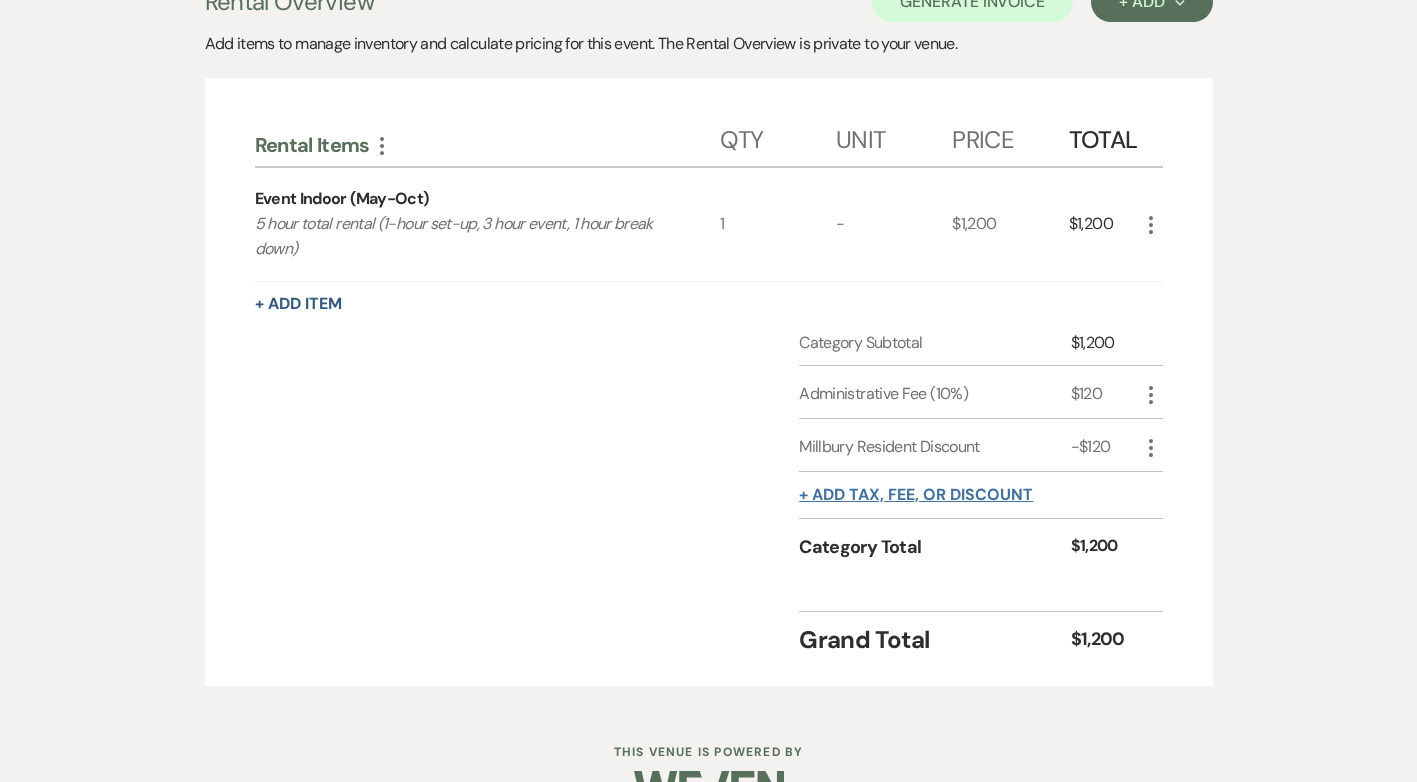 click on "+ Add tax, fee, or discount" at bounding box center (916, 495) 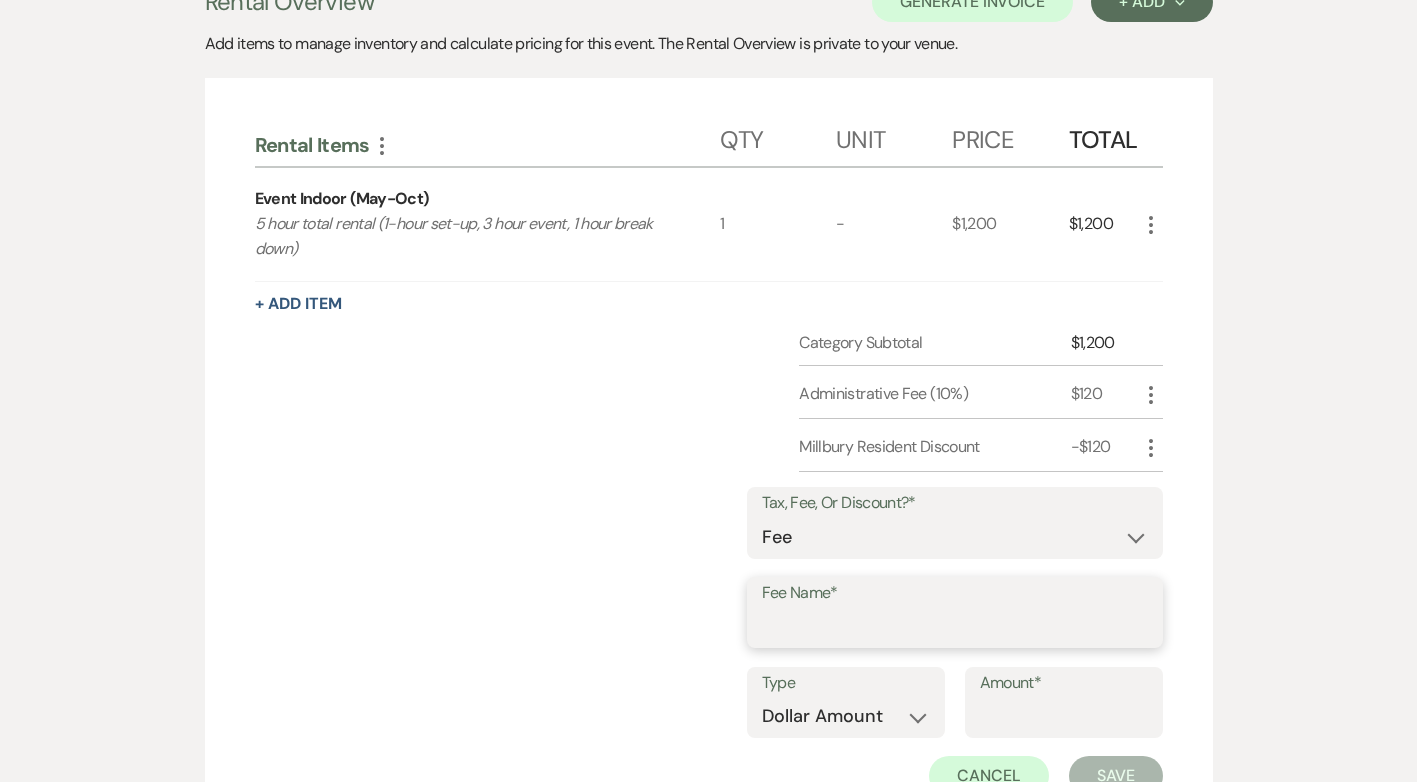 click on "Fee Name*" at bounding box center (955, 626) 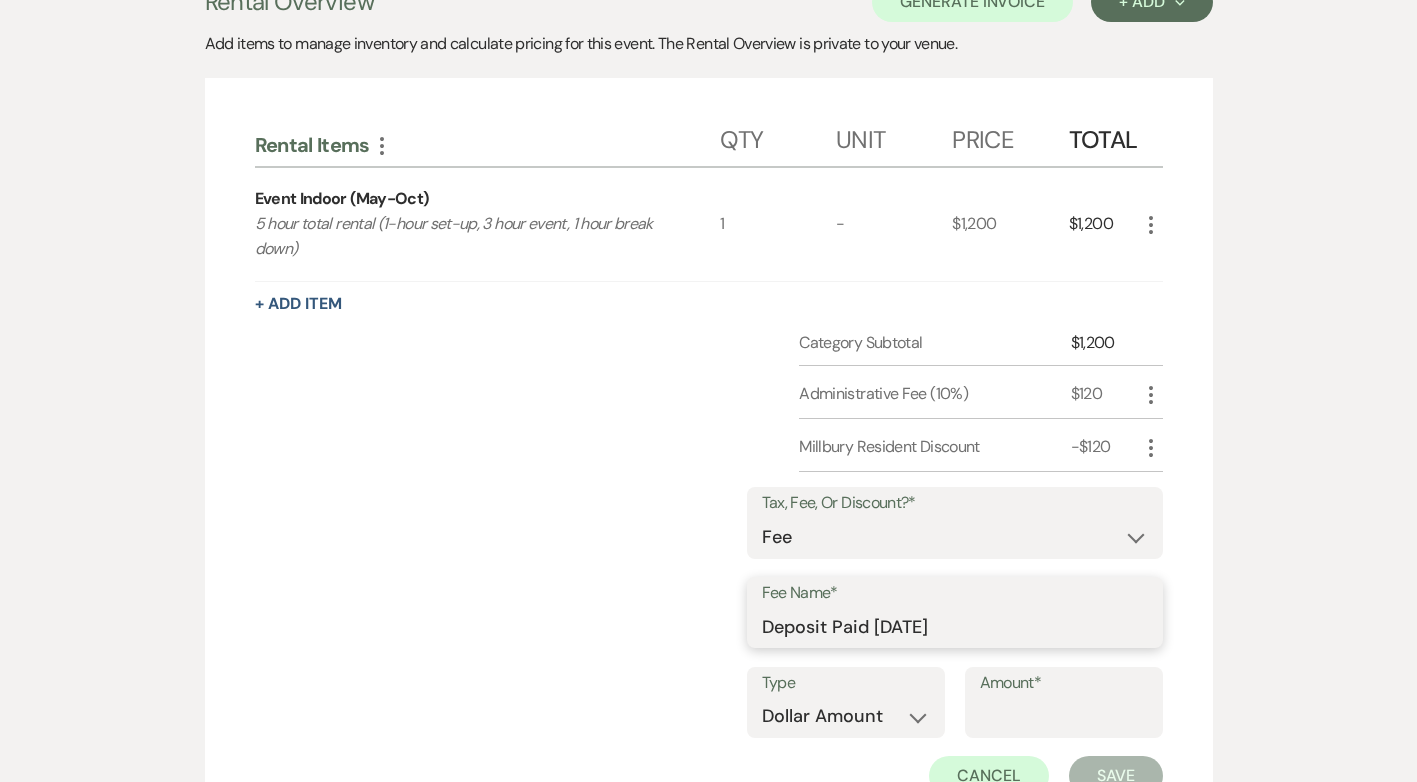type on "Deposit Paid [DATE]" 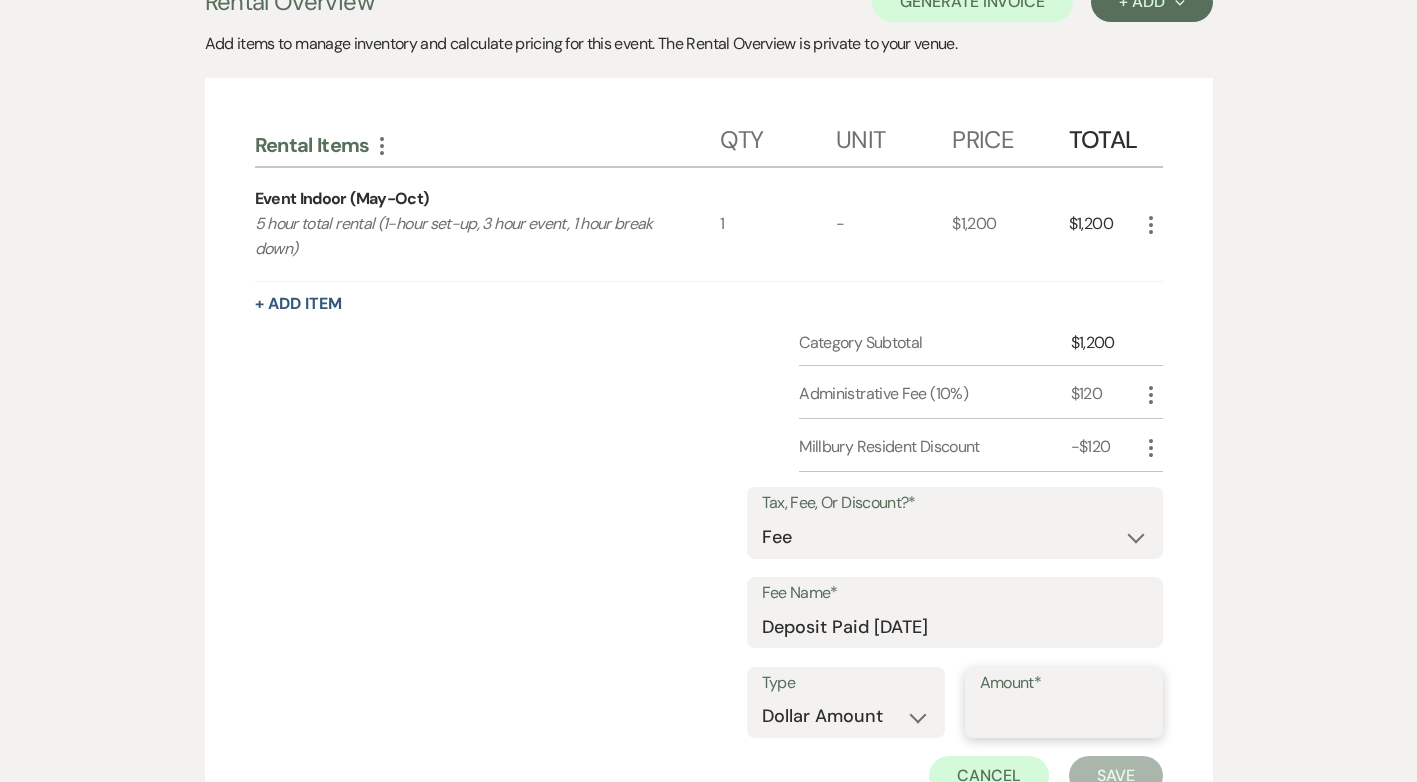 click on "Amount*" at bounding box center (1064, 716) 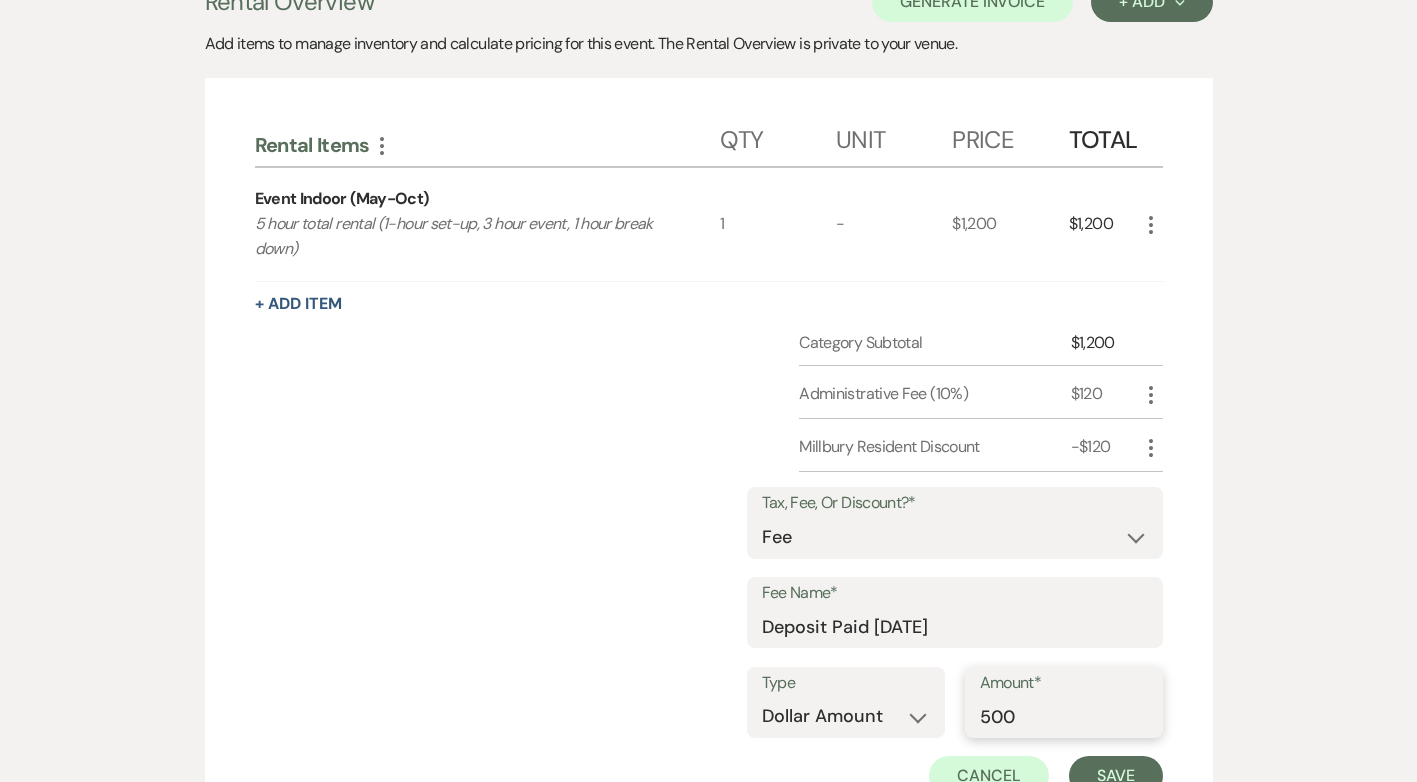 type on "500" 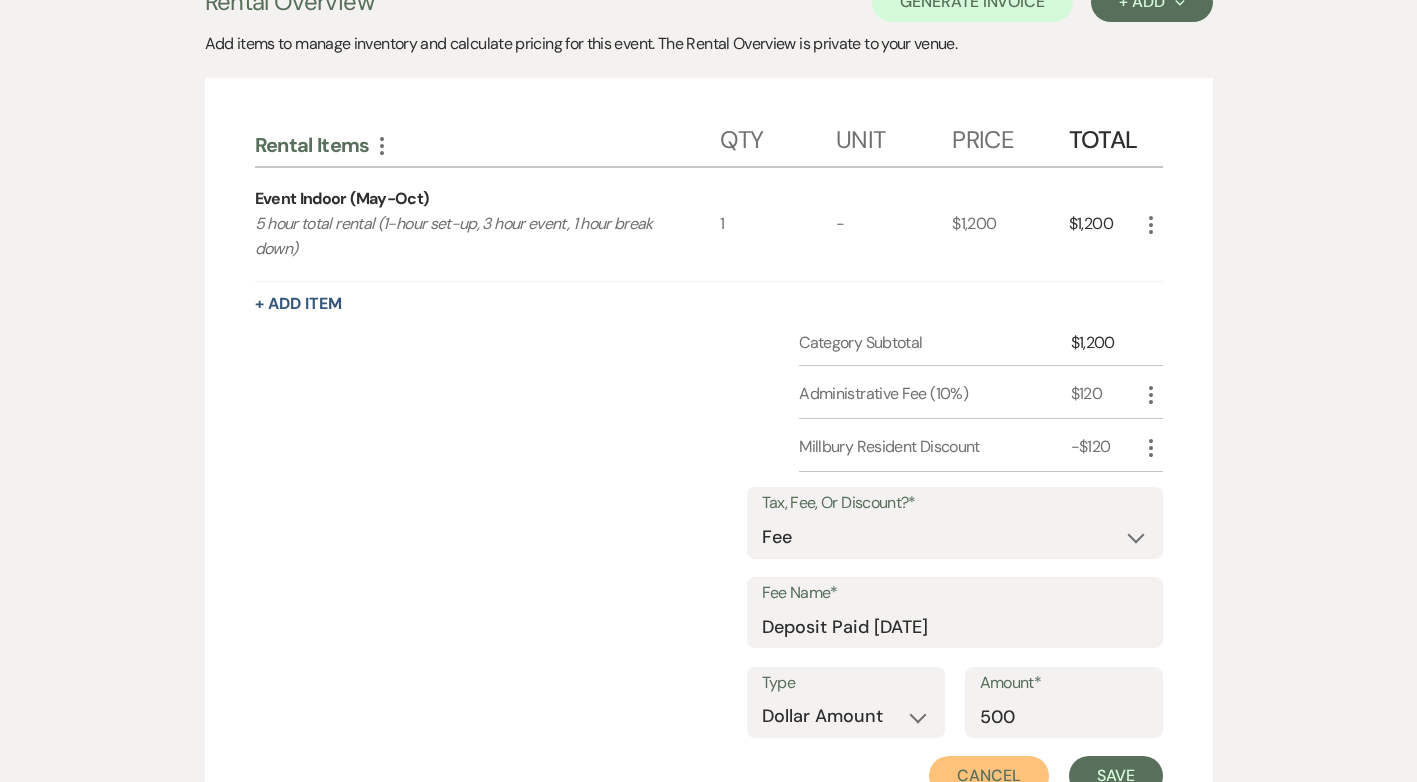 type 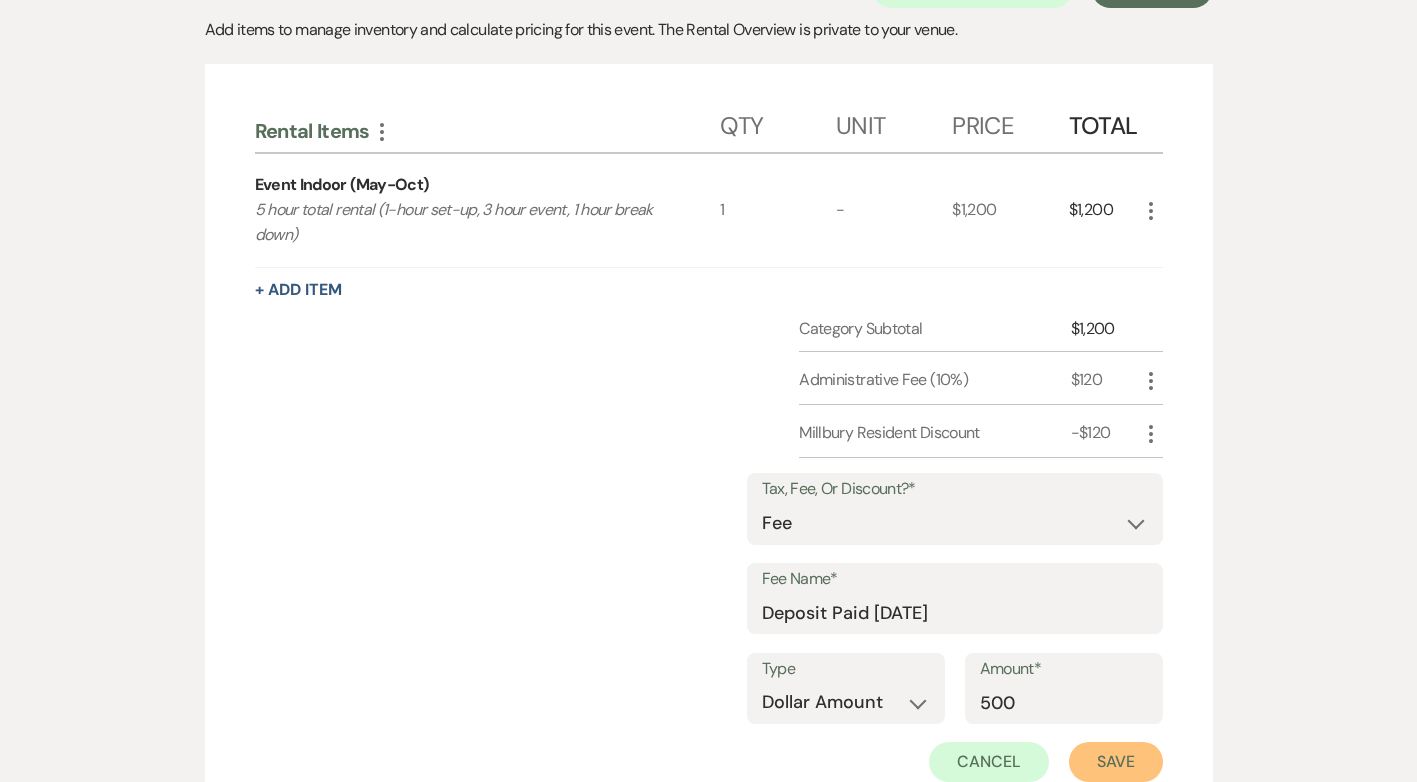 click on "Save" at bounding box center [1116, 762] 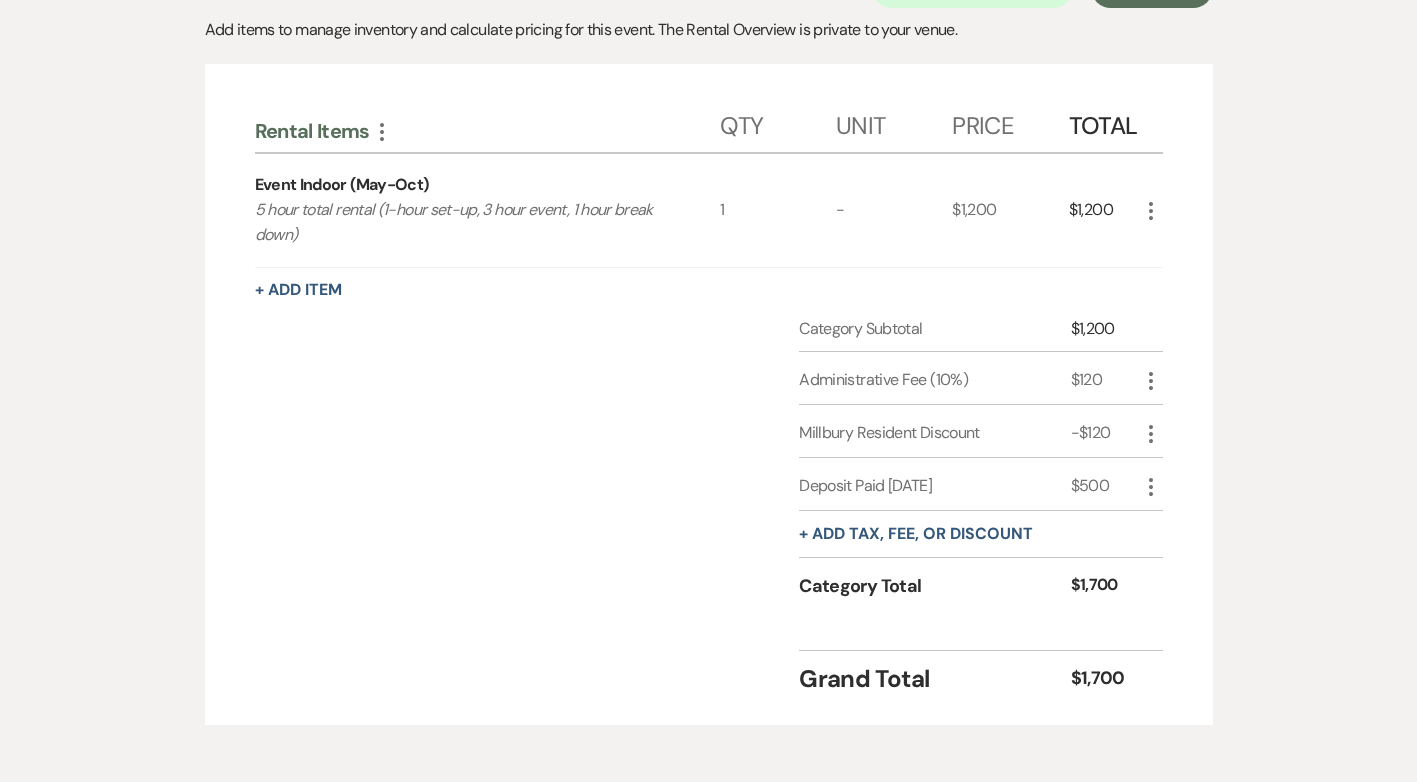 click on "$500" at bounding box center (1105, 486) 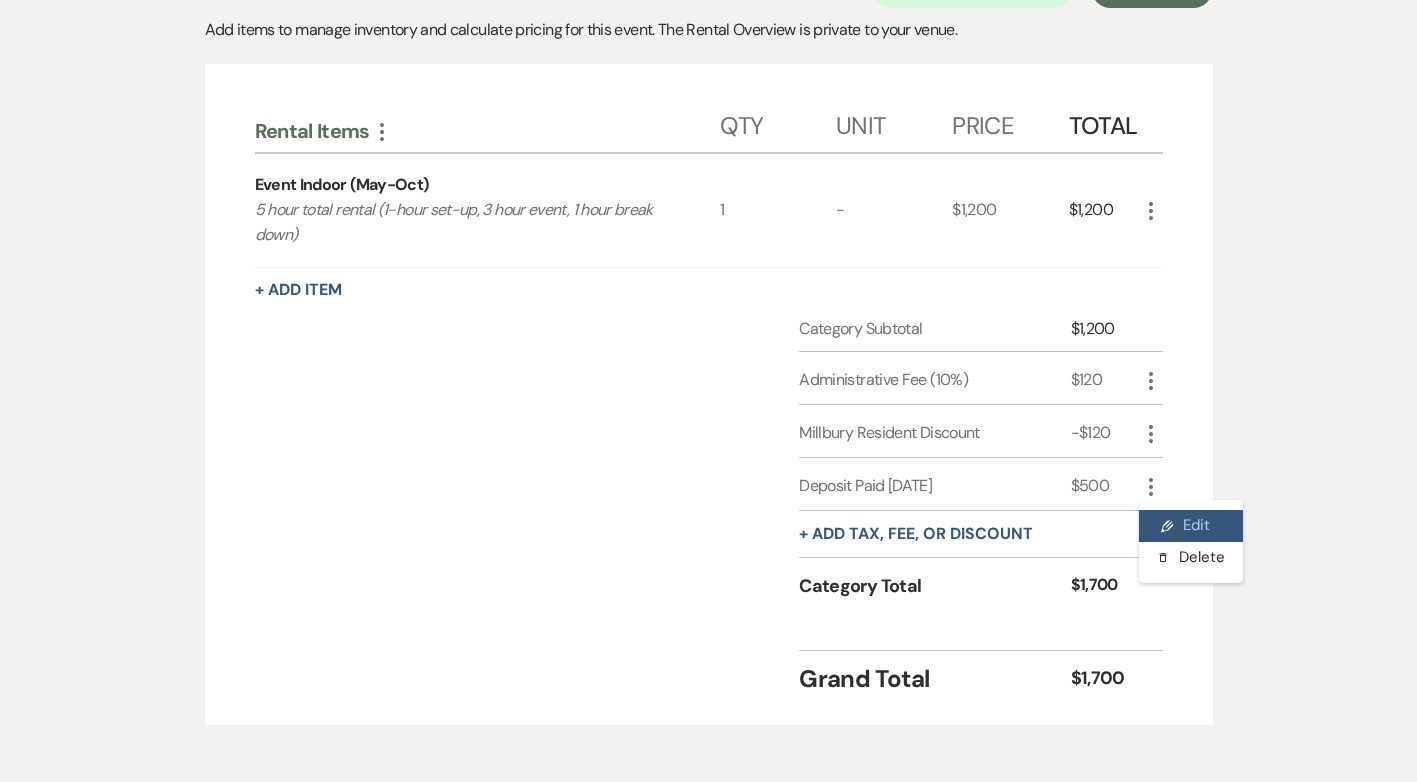 click on "Pencil Edit" at bounding box center (1191, 526) 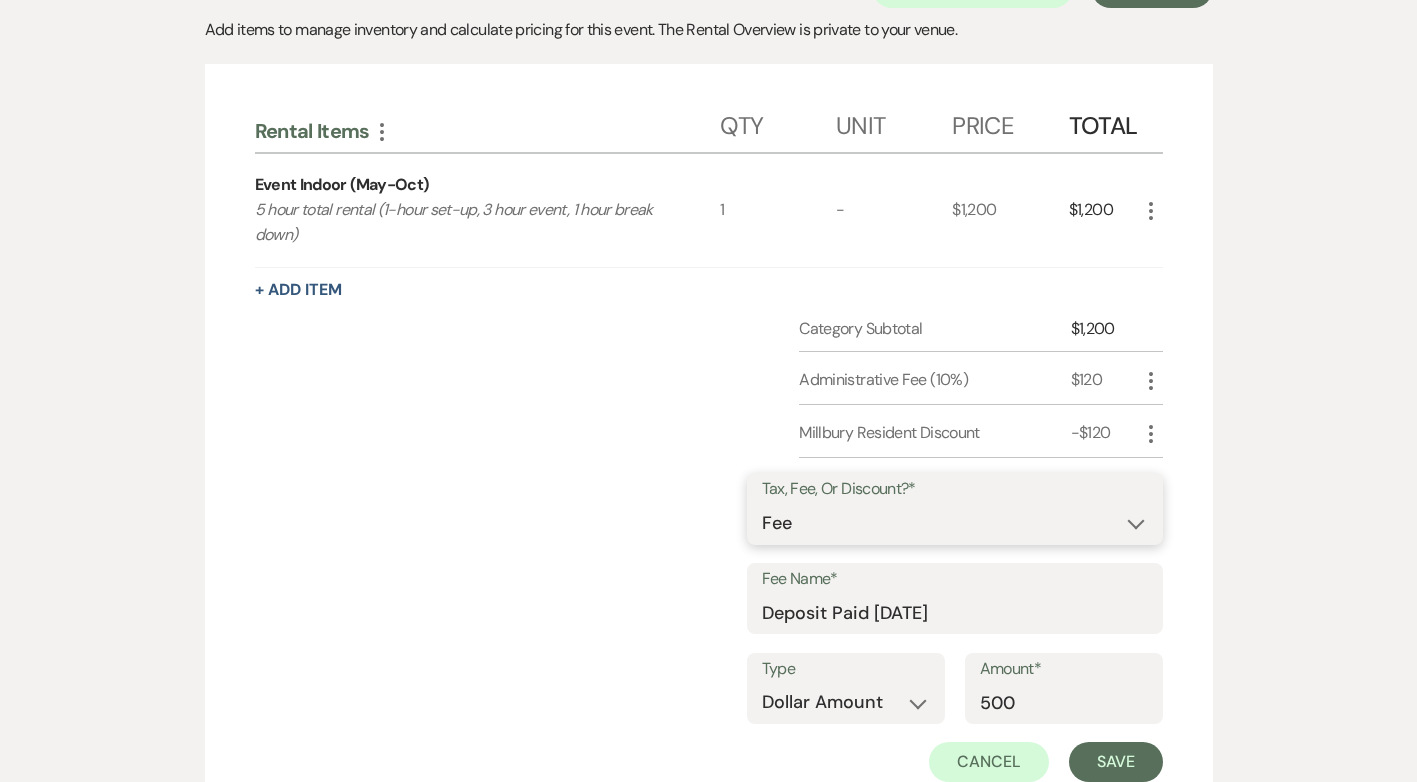 click on "Fee Discount Tax" at bounding box center [955, 523] 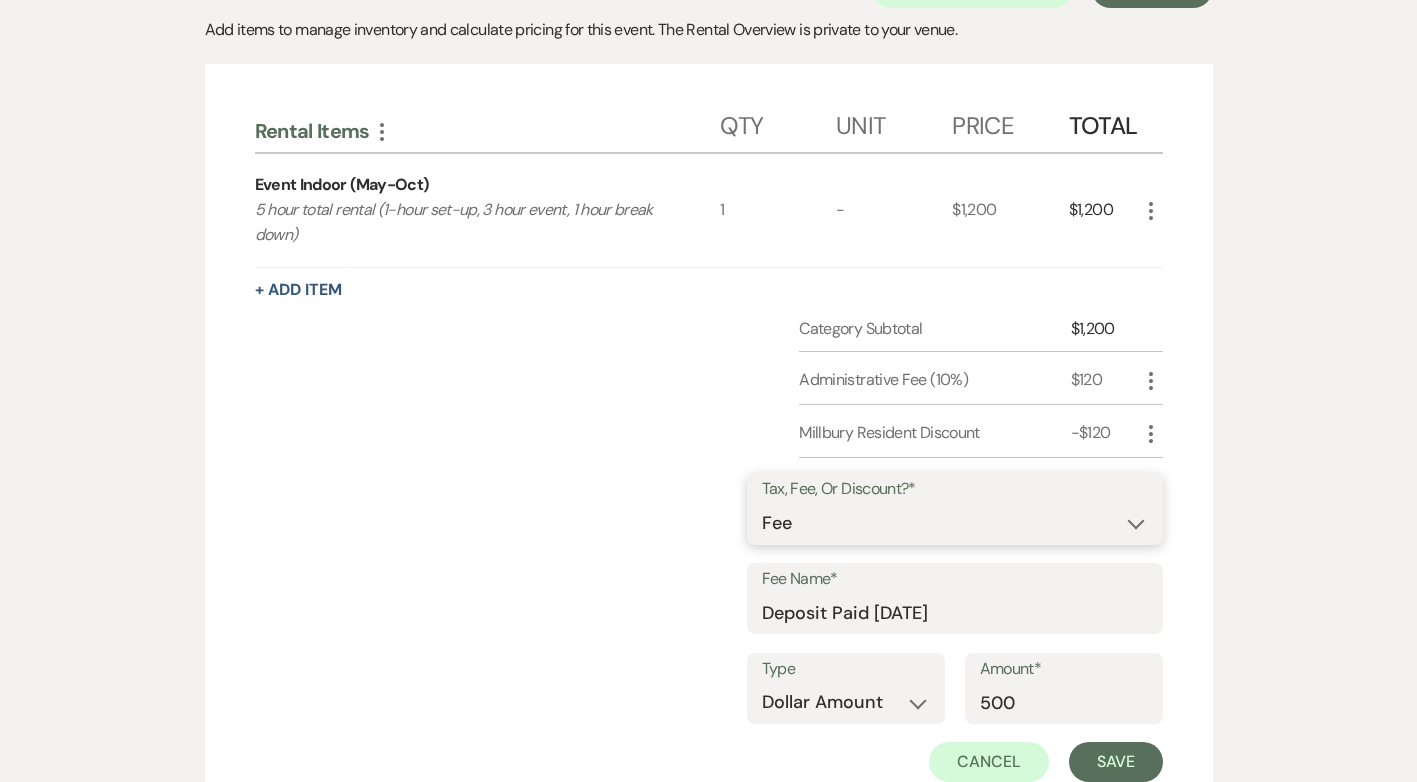 select on "2" 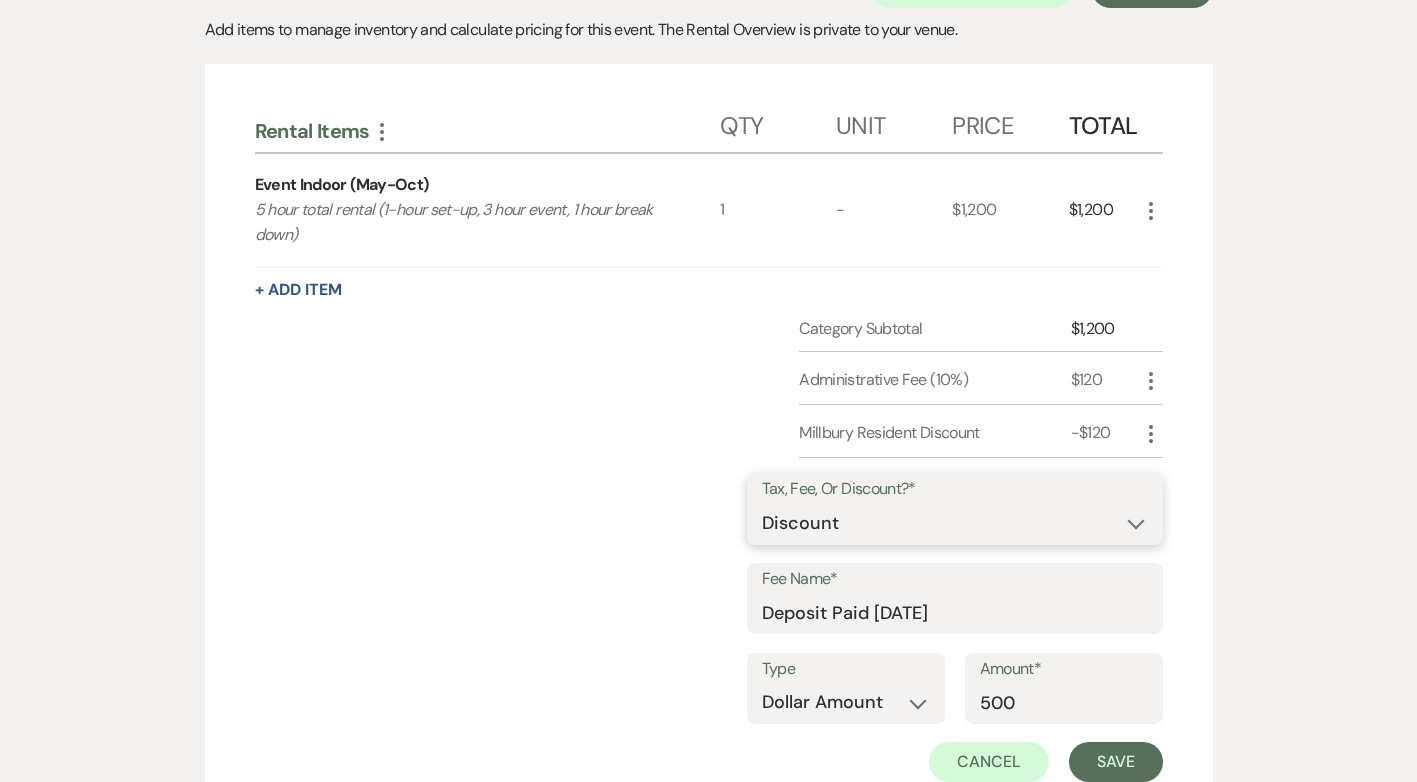 click on "Fee Discount Tax" at bounding box center (955, 523) 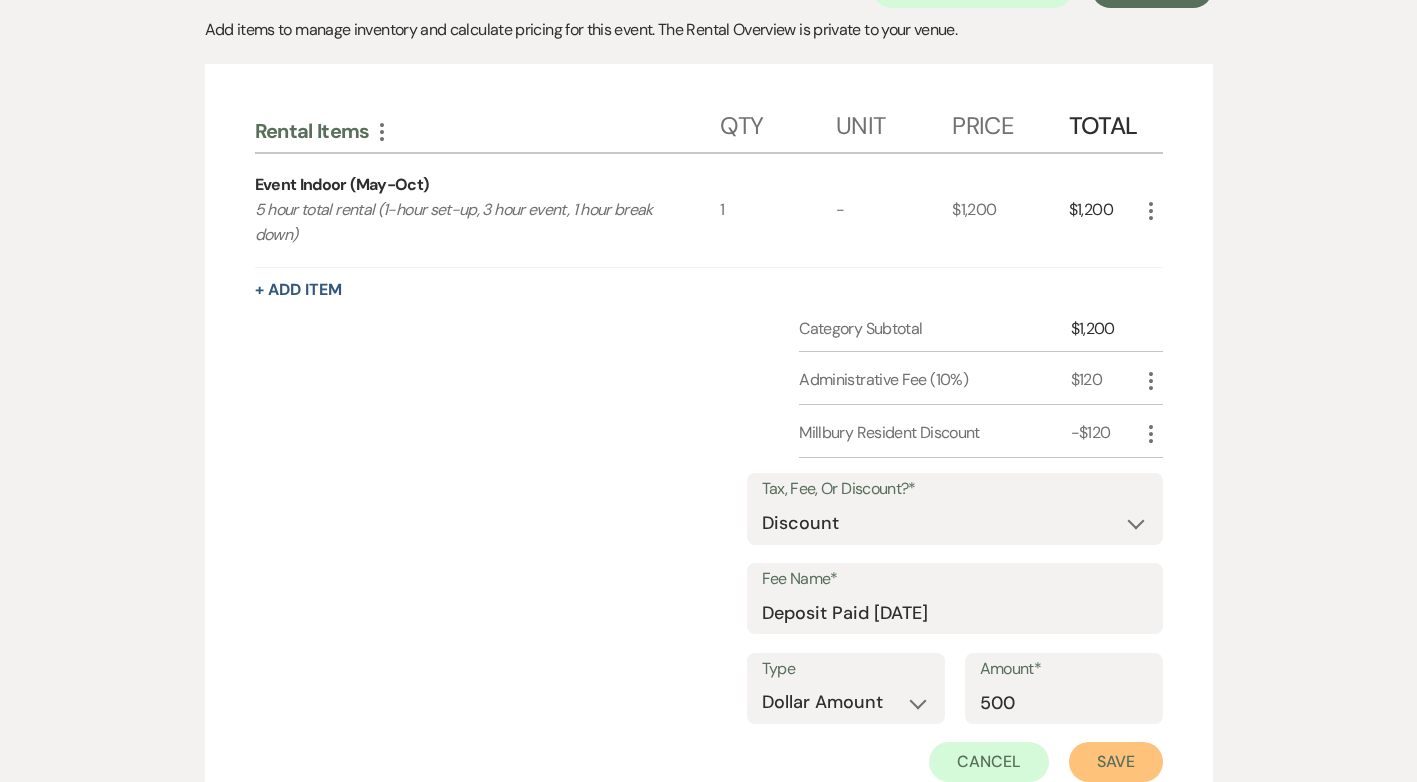 click on "Save" at bounding box center [1116, 762] 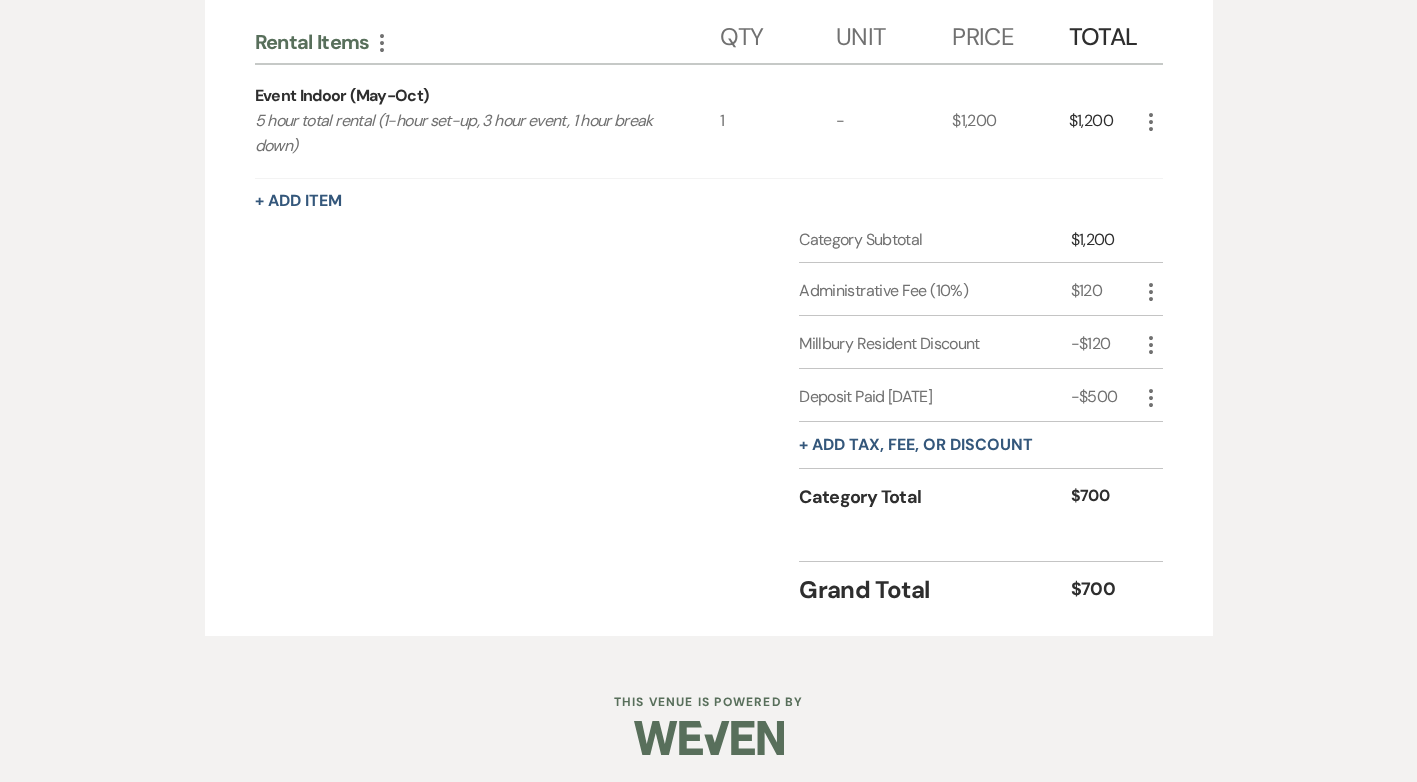 scroll, scrollTop: 531, scrollLeft: 0, axis: vertical 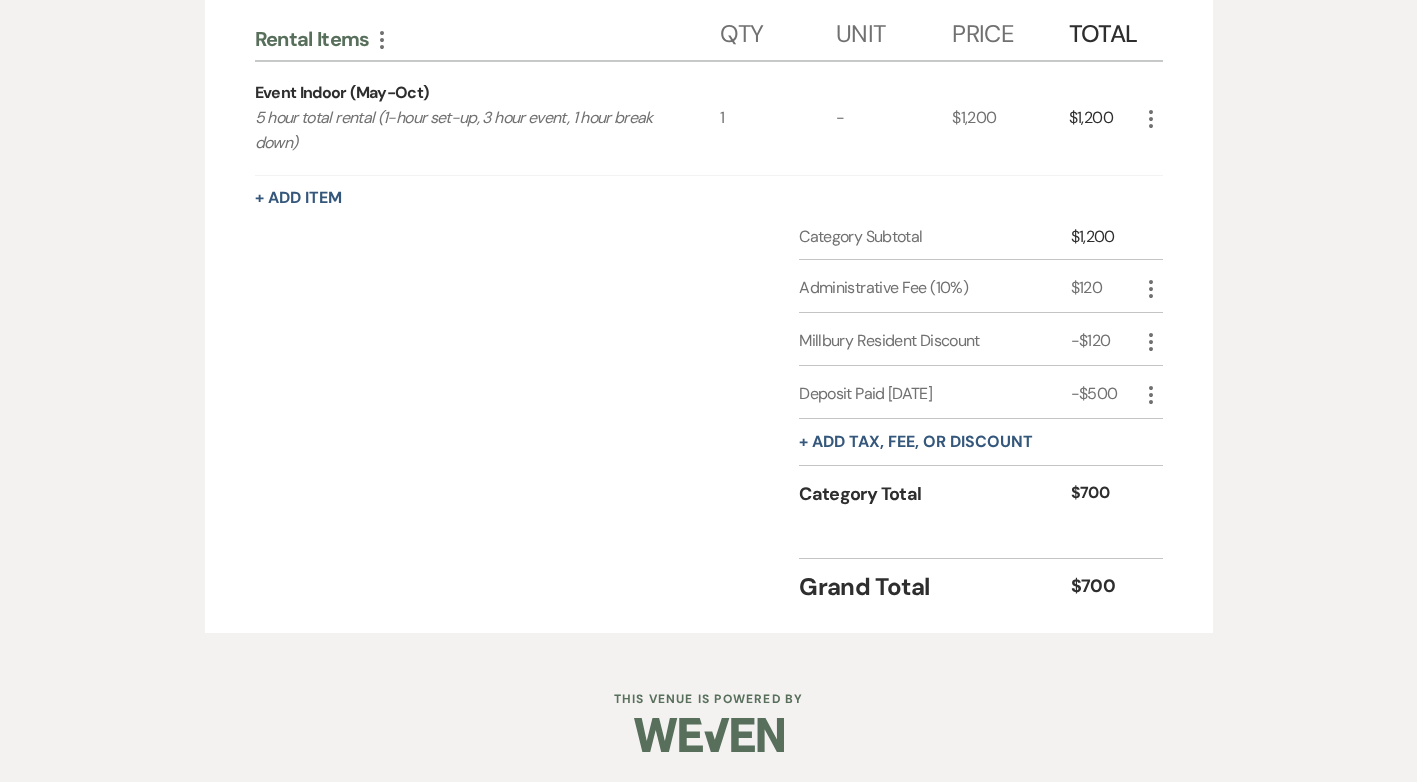 click on "More" 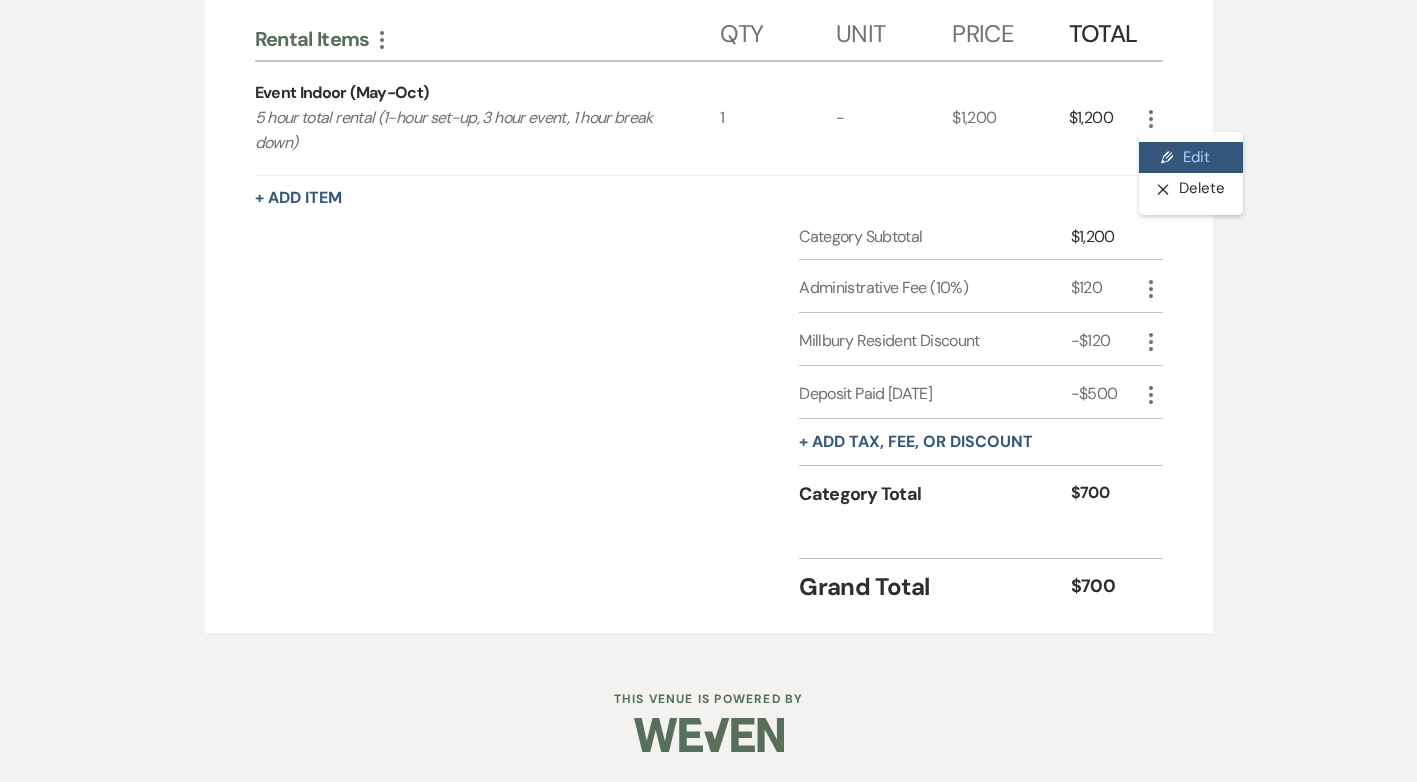 click on "Pencil Edit" at bounding box center [1191, 158] 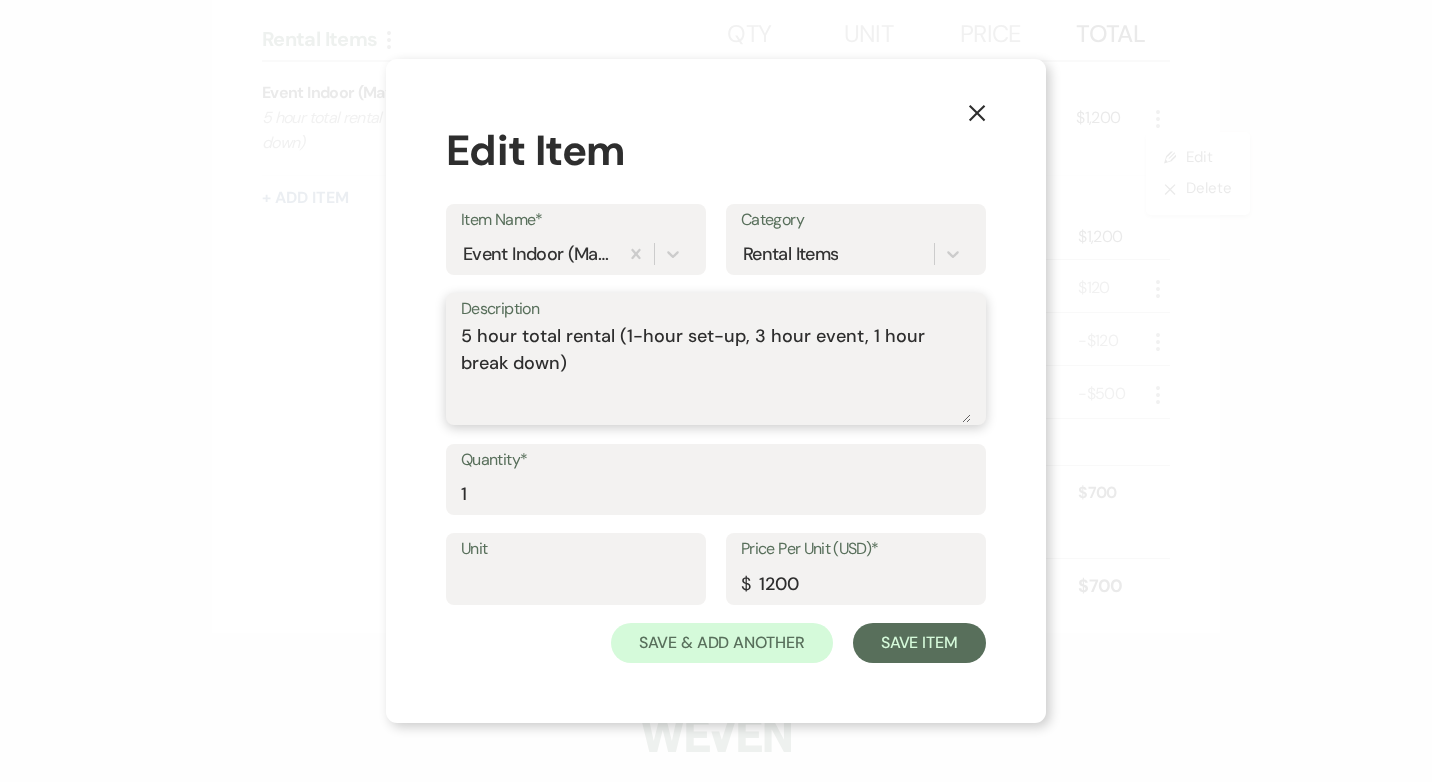 click on "5 hour total rental (1-hour set-up, 3 hour event, 1 hour break down)" at bounding box center [716, 373] 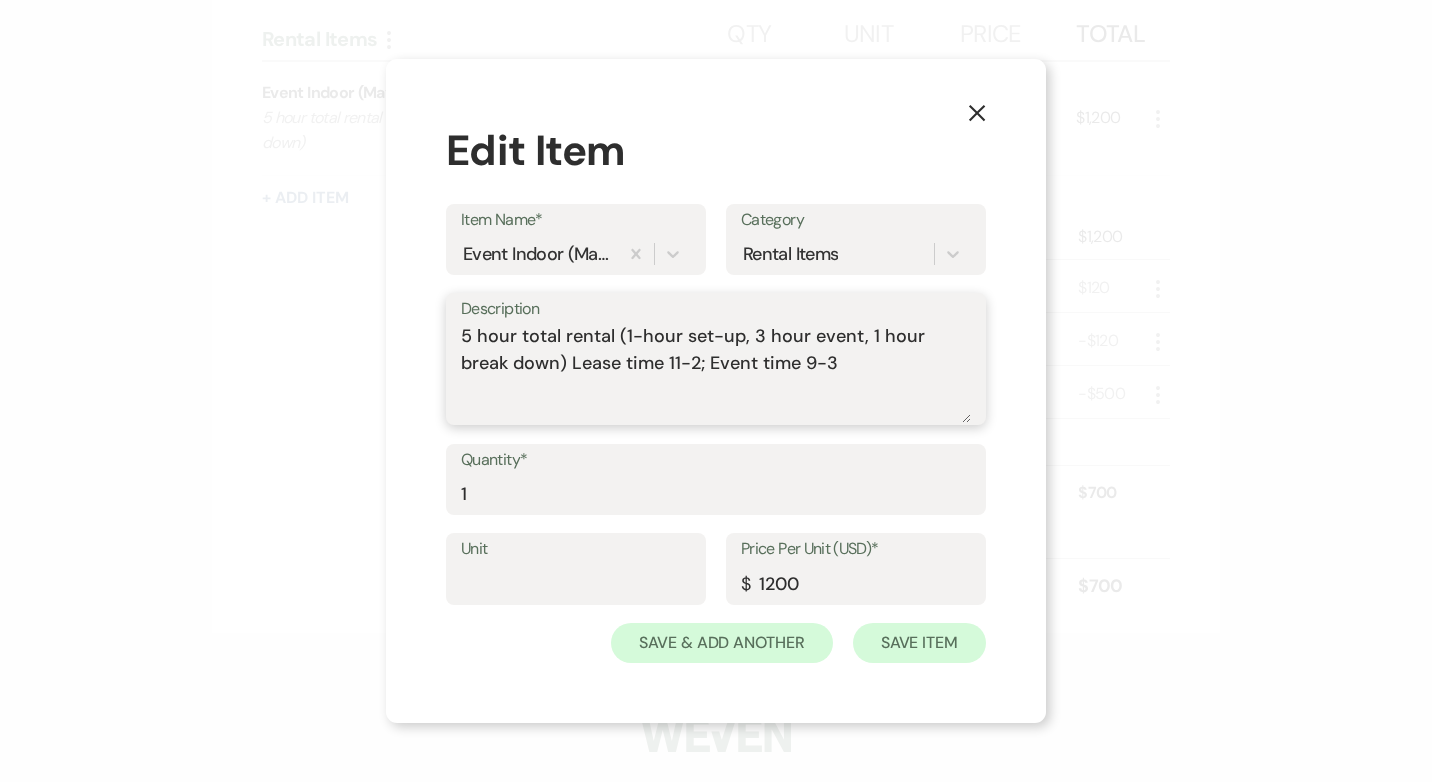 type on "5 hour total rental (1-hour set-up, 3 hour event, 1 hour break down) Lease time 11-2; Event time 9-3" 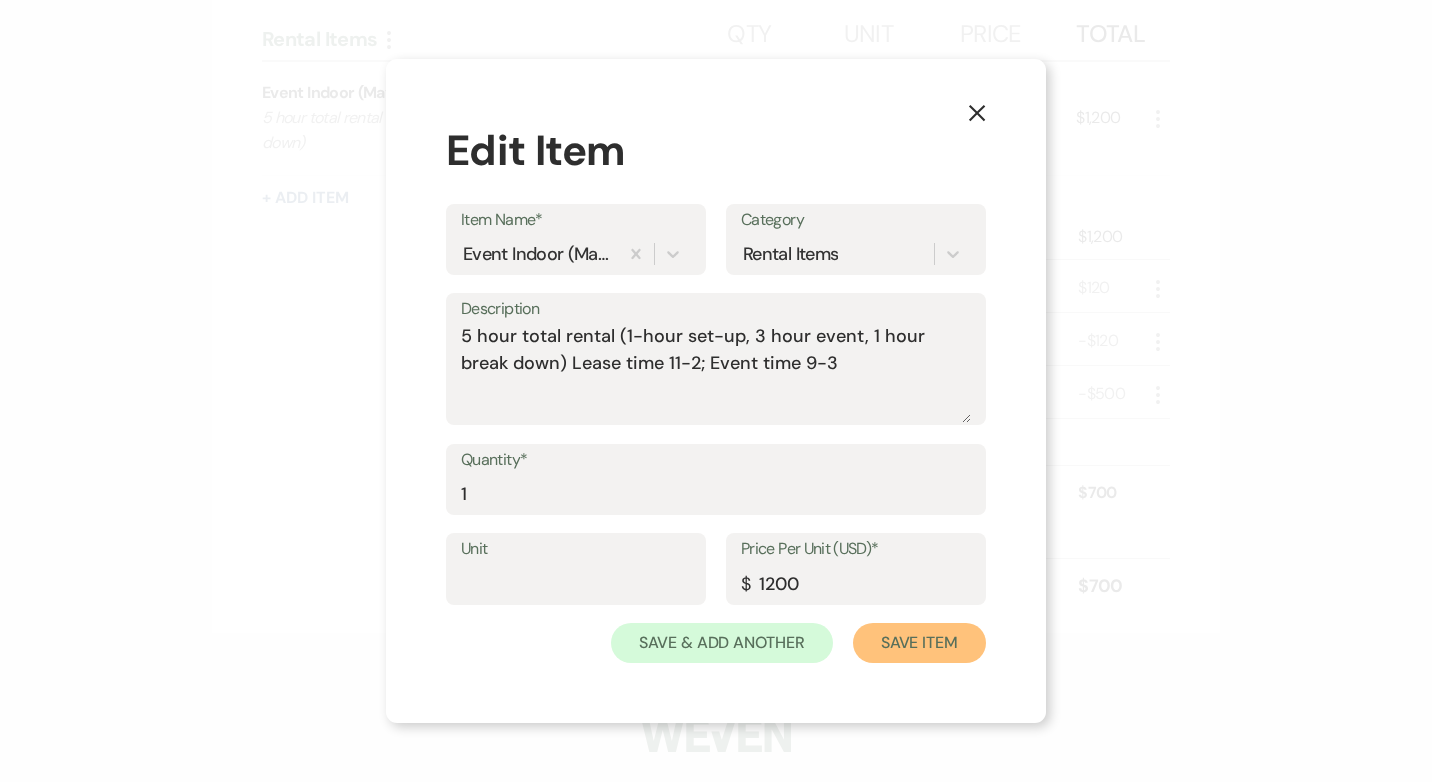 click on "Save Item" at bounding box center [919, 643] 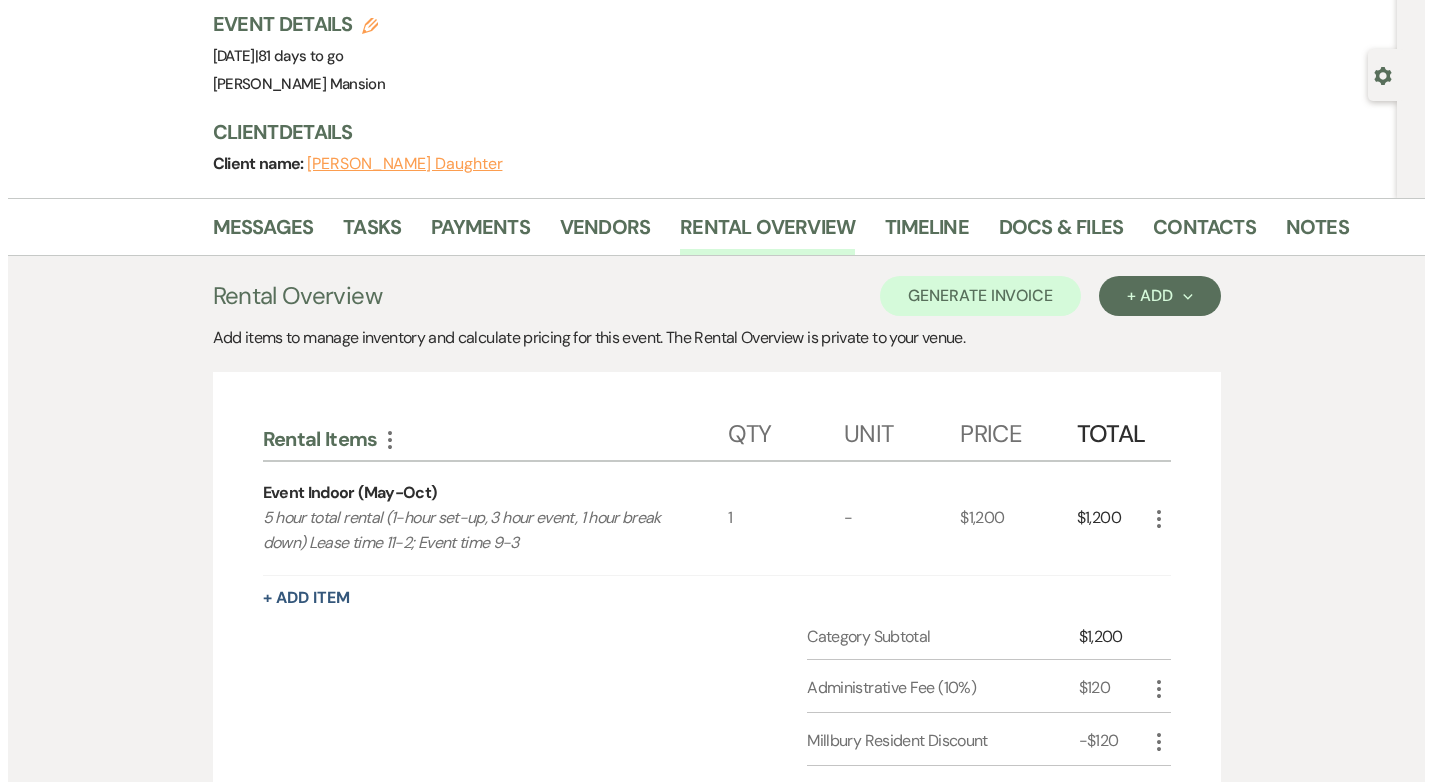 scroll, scrollTop: 431, scrollLeft: 0, axis: vertical 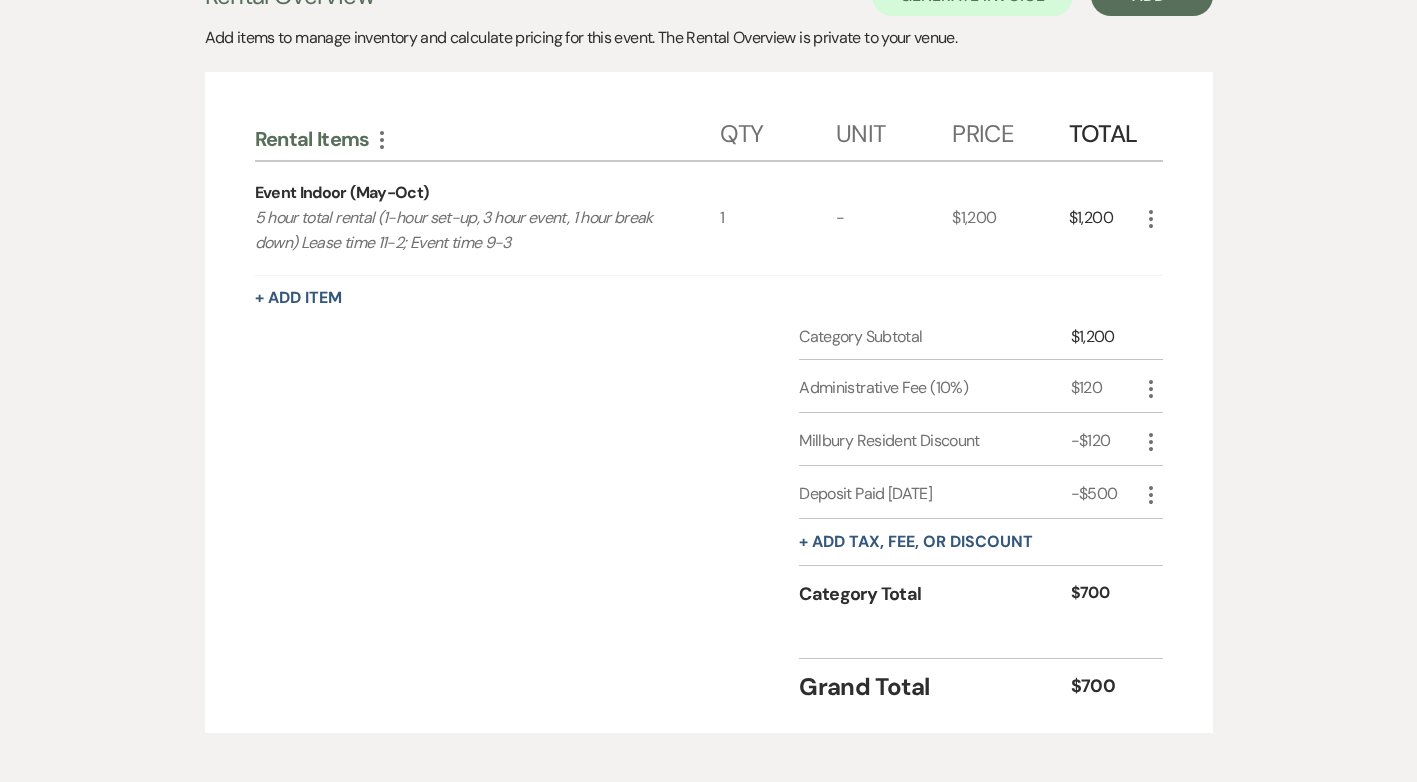 click on "5 hour total rental (1-hour set-up, 3 hour event, 1 hour break down) Lease time 11-2; Event time 9-3" at bounding box center (464, 230) 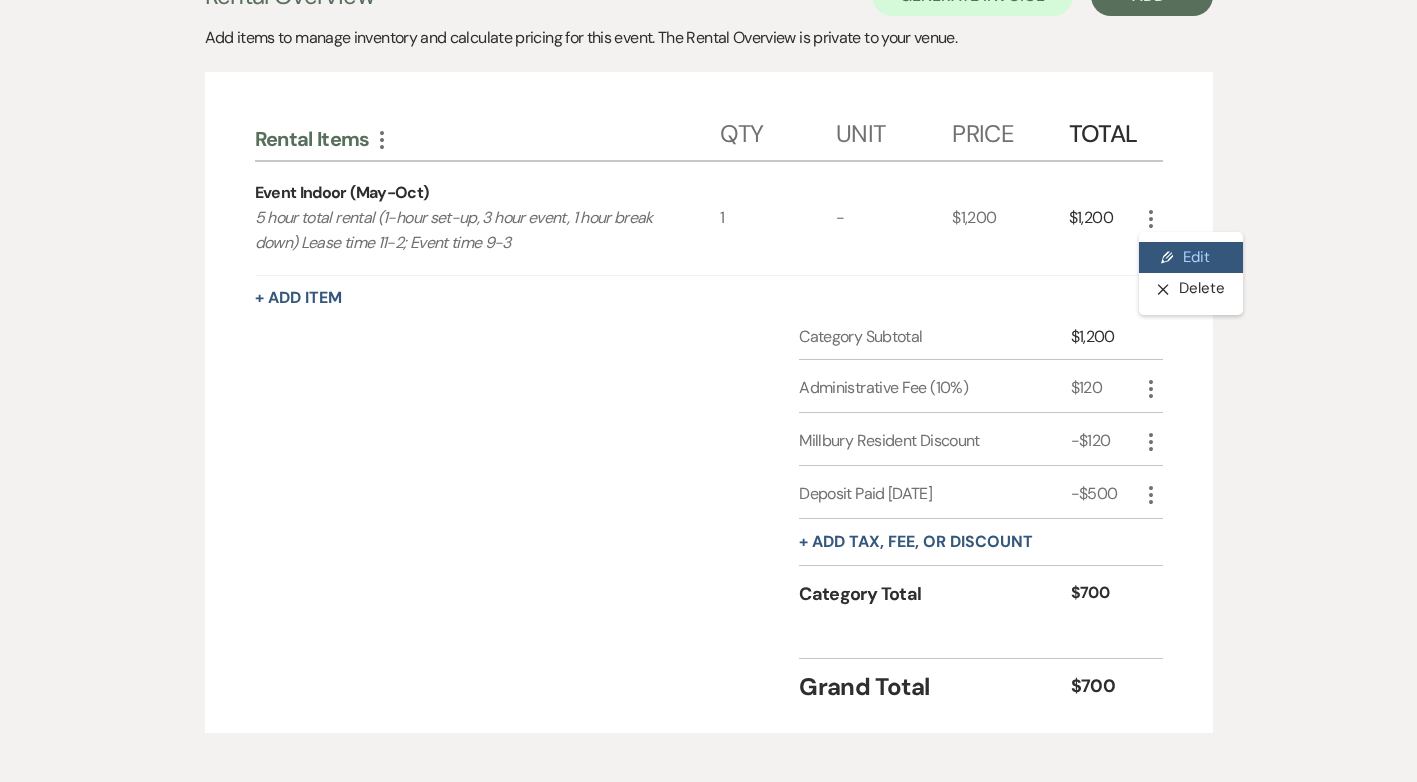 click on "Pencil Edit" at bounding box center (1191, 258) 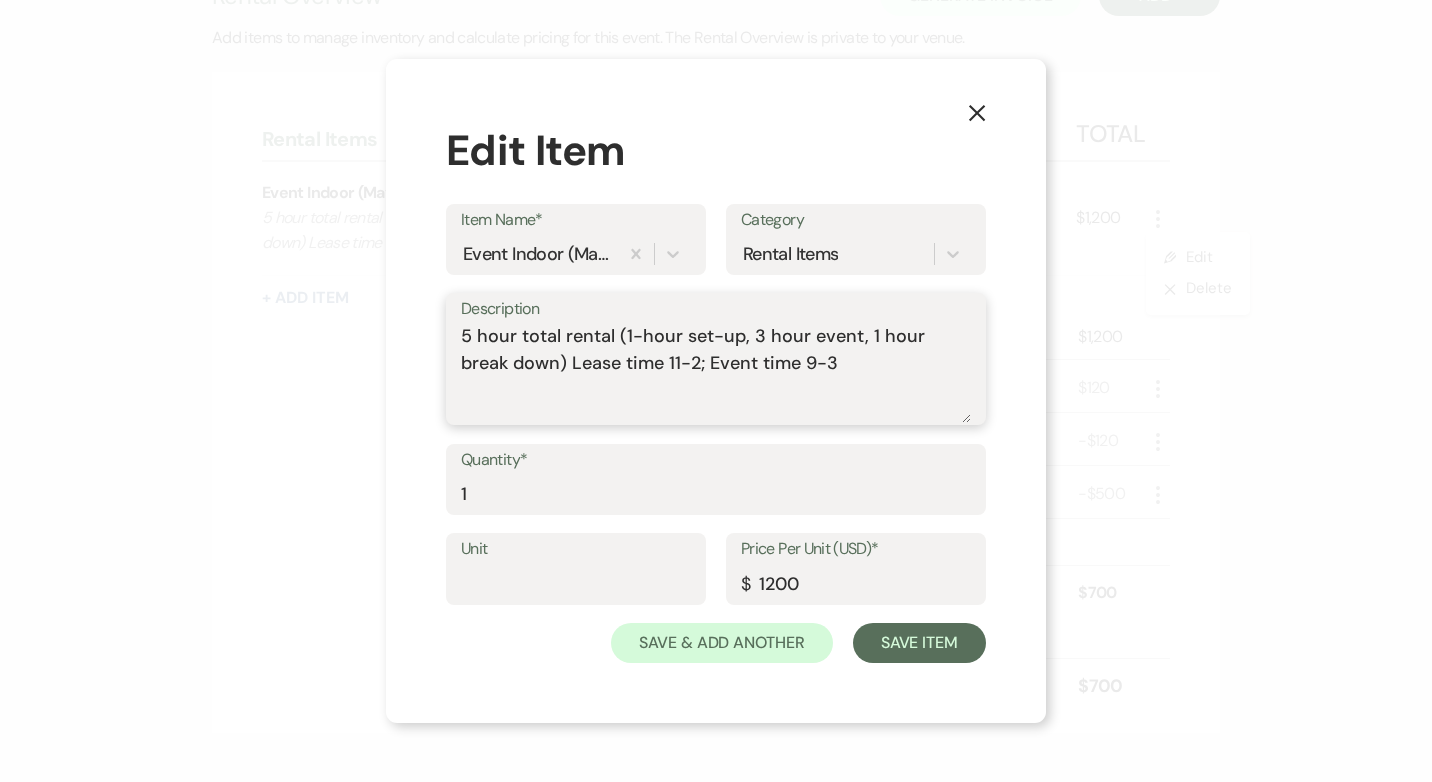 click on "5 hour total rental (1-hour set-up, 3 hour event, 1 hour break down) Lease time 11-2; Event time 9-3" at bounding box center (716, 373) 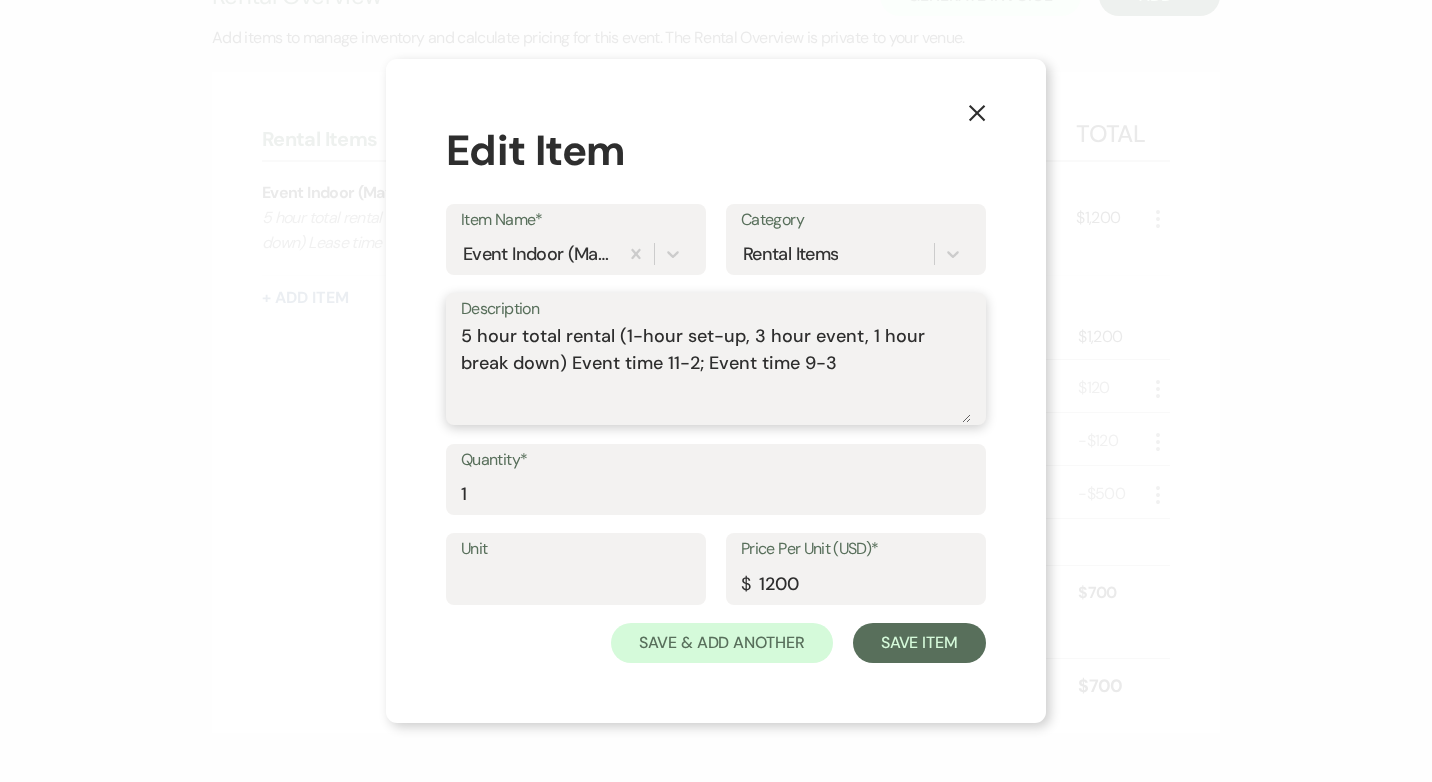 click on "5 hour total rental (1-hour set-up, 3 hour event, 1 hour break down) Event time 11-2; Event time 9-3" at bounding box center [716, 373] 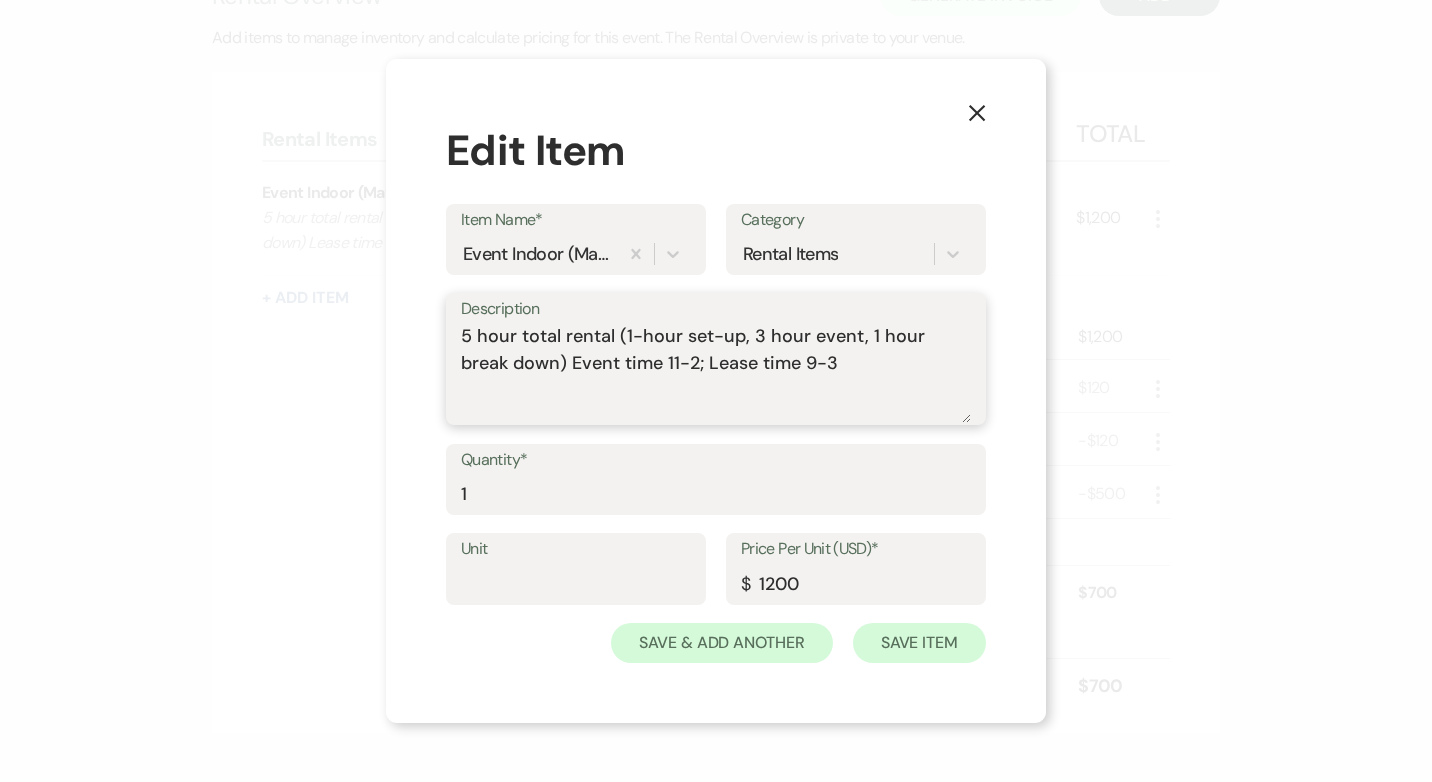 type on "5 hour total rental (1-hour set-up, 3 hour event, 1 hour break down) Event time 11-2; Lease time 9-3" 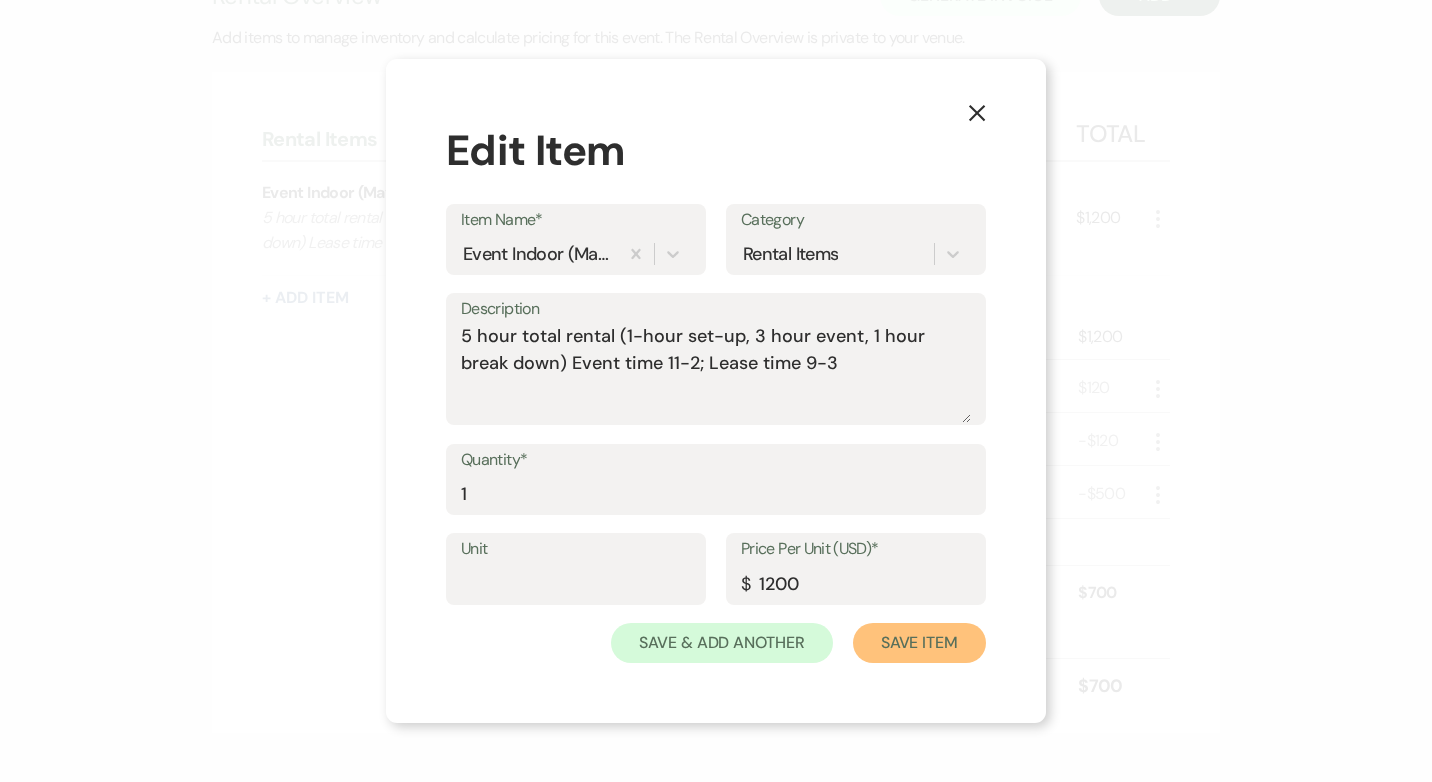 click on "Save Item" at bounding box center [919, 643] 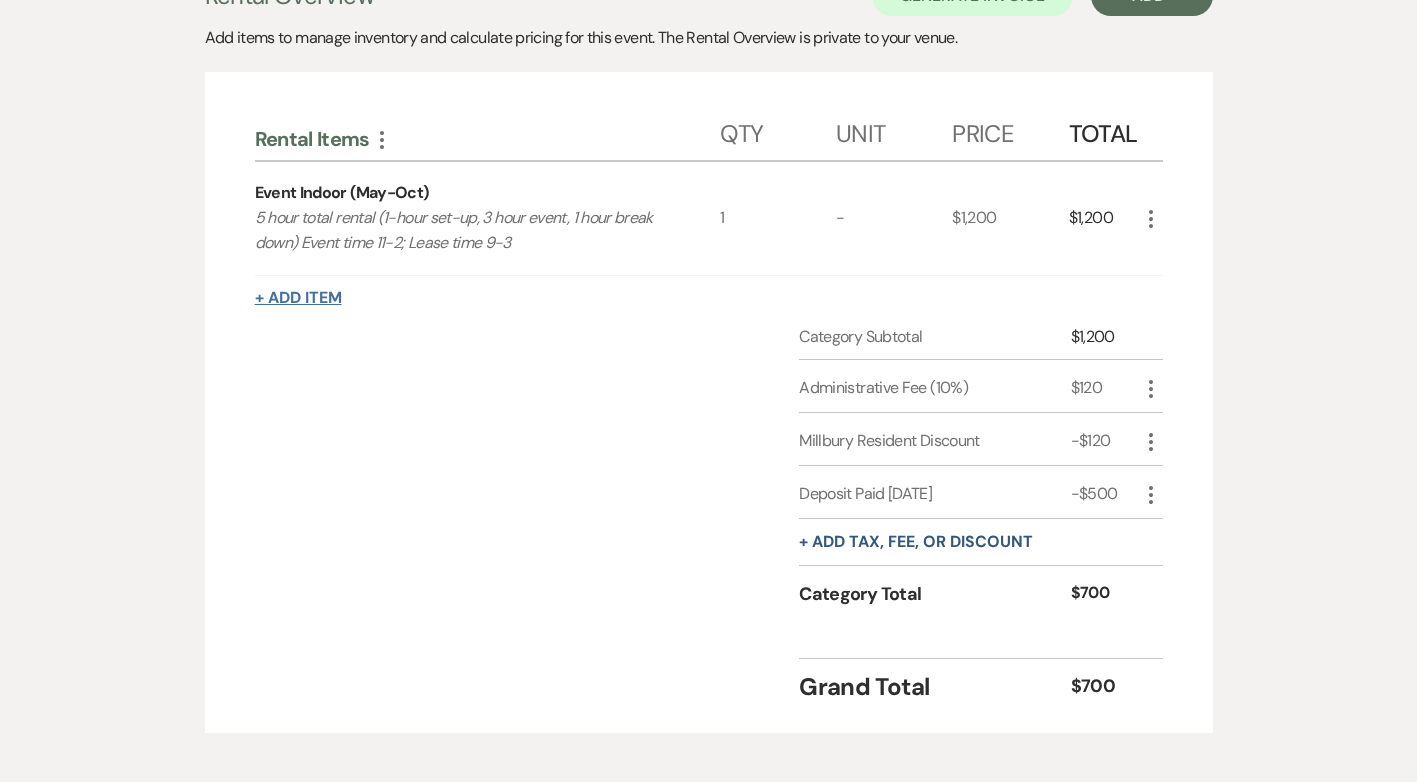 click on "+ Add Item" at bounding box center [298, 298] 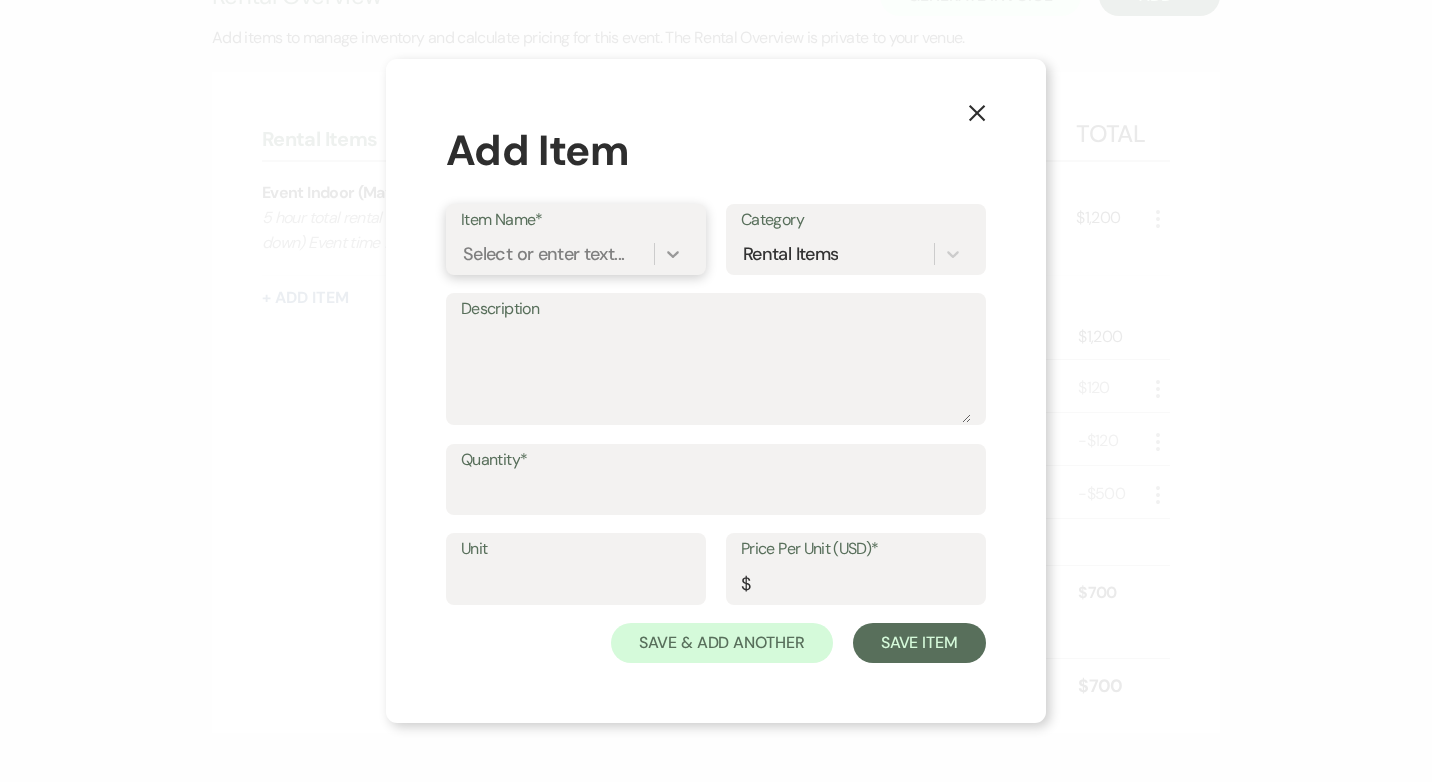 click 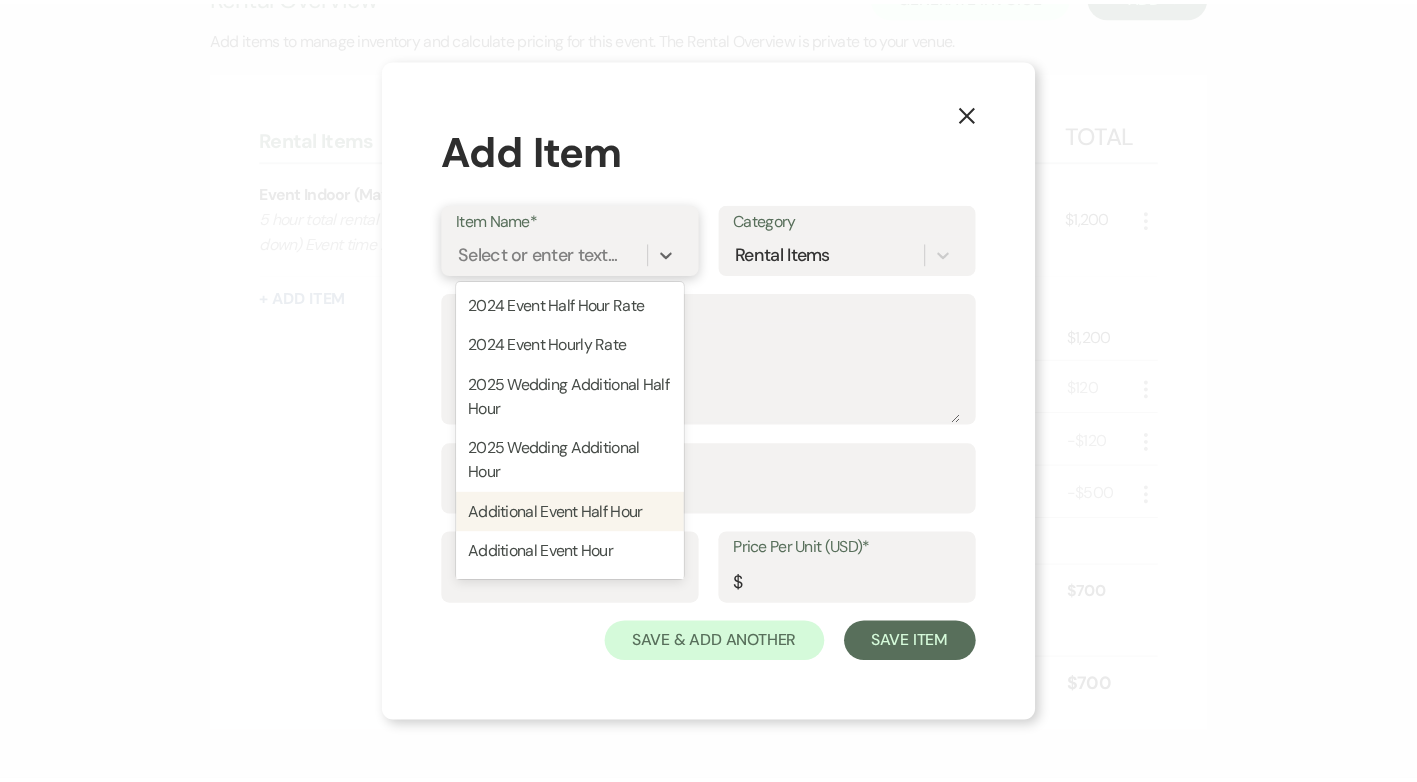 scroll, scrollTop: 100, scrollLeft: 0, axis: vertical 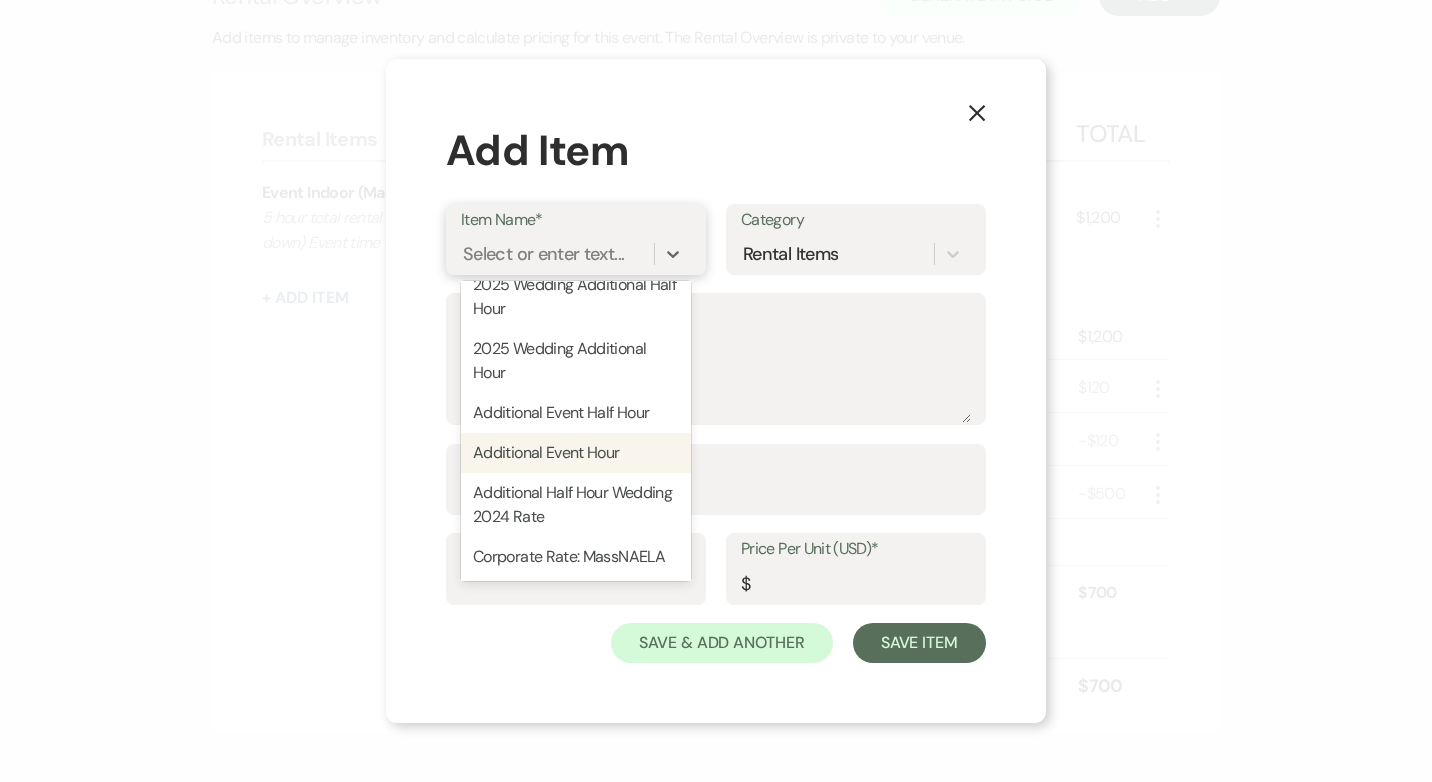 click on "Additional Event Hour" at bounding box center [576, 453] 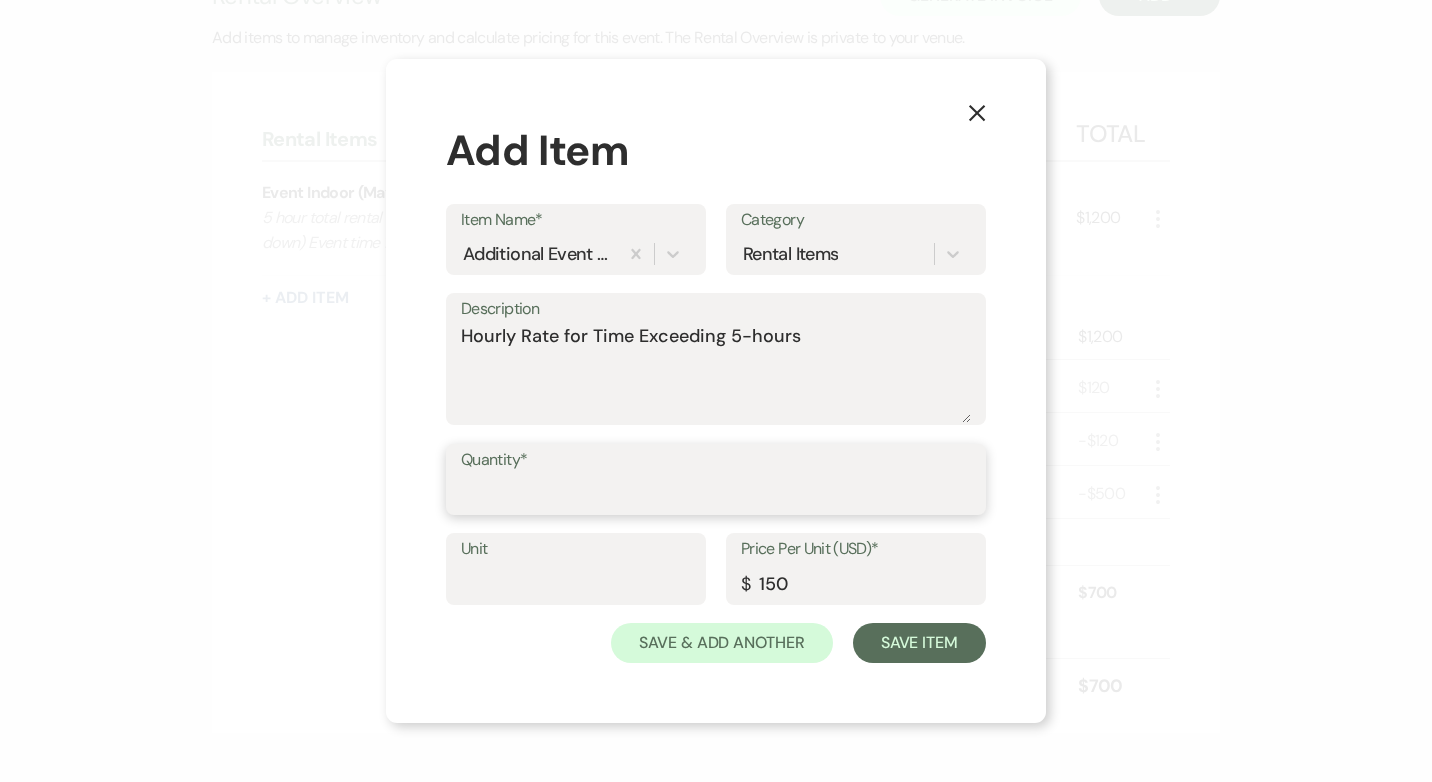 click on "Quantity*" at bounding box center [716, 493] 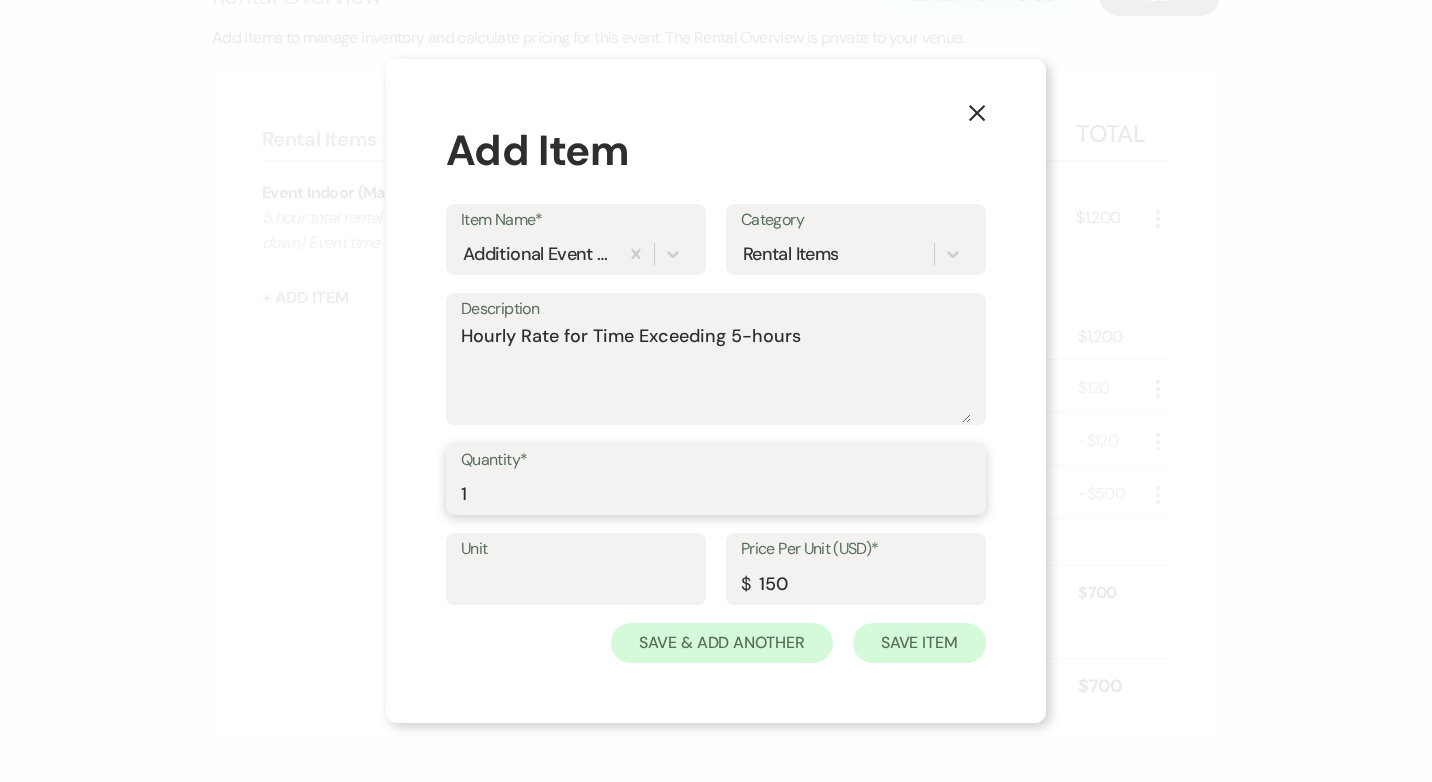 type on "1" 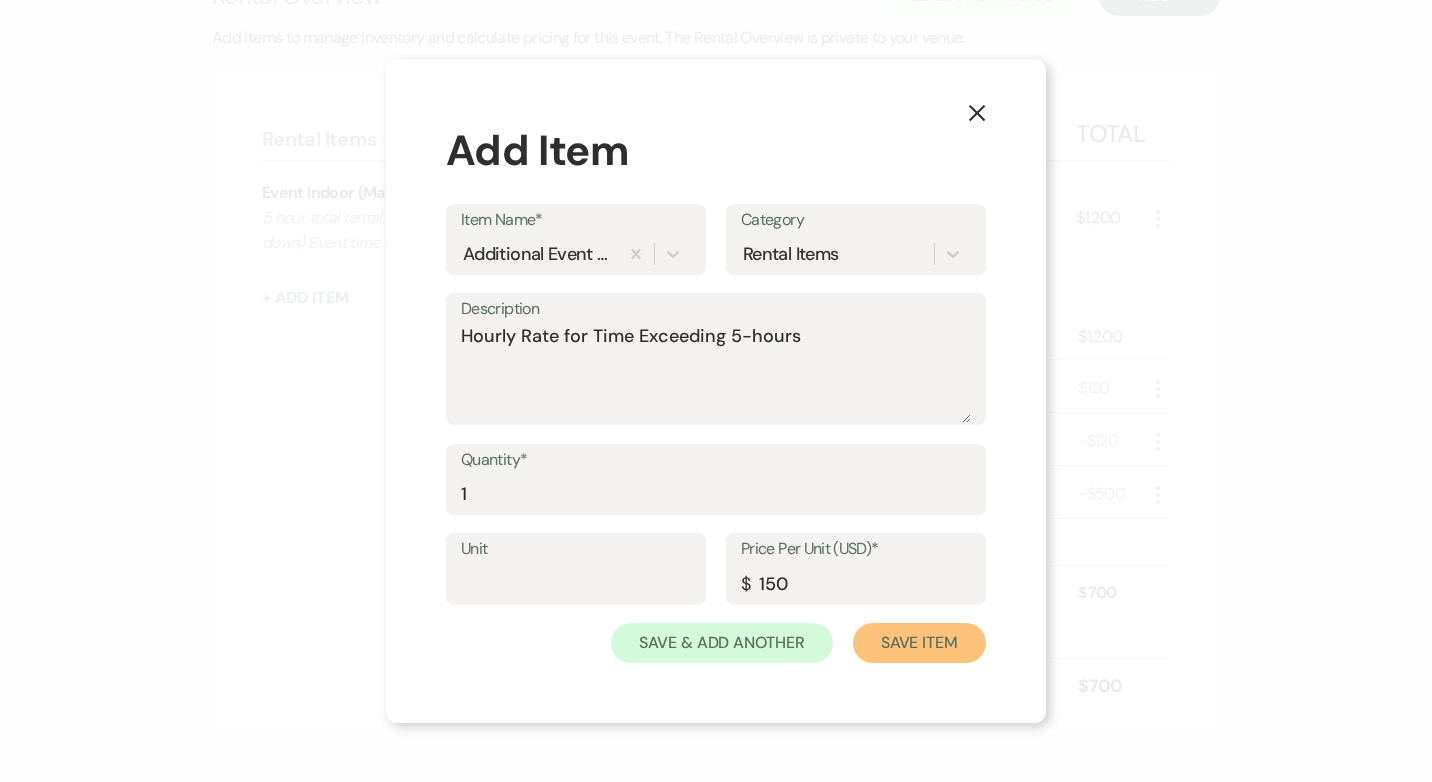 click on "Save Item" at bounding box center (919, 643) 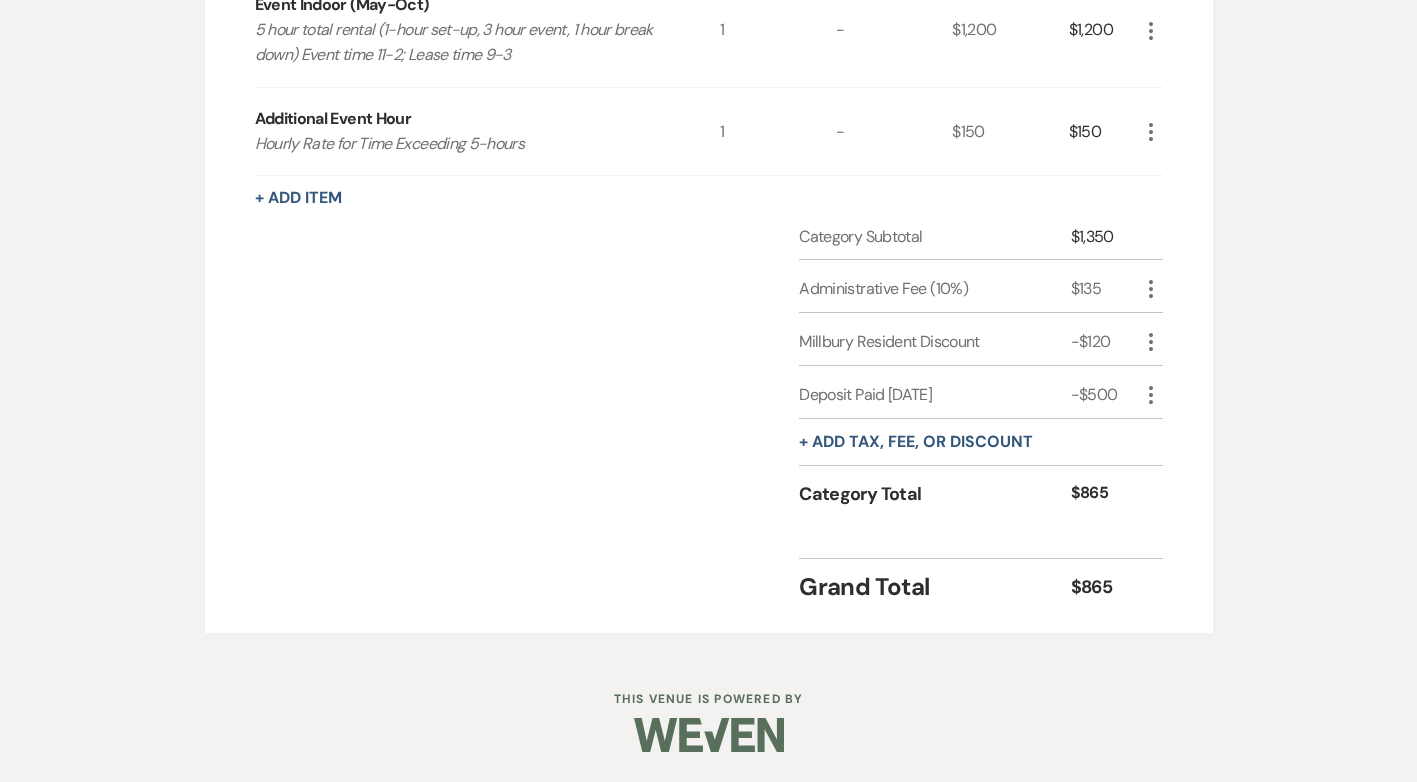 scroll, scrollTop: 519, scrollLeft: 0, axis: vertical 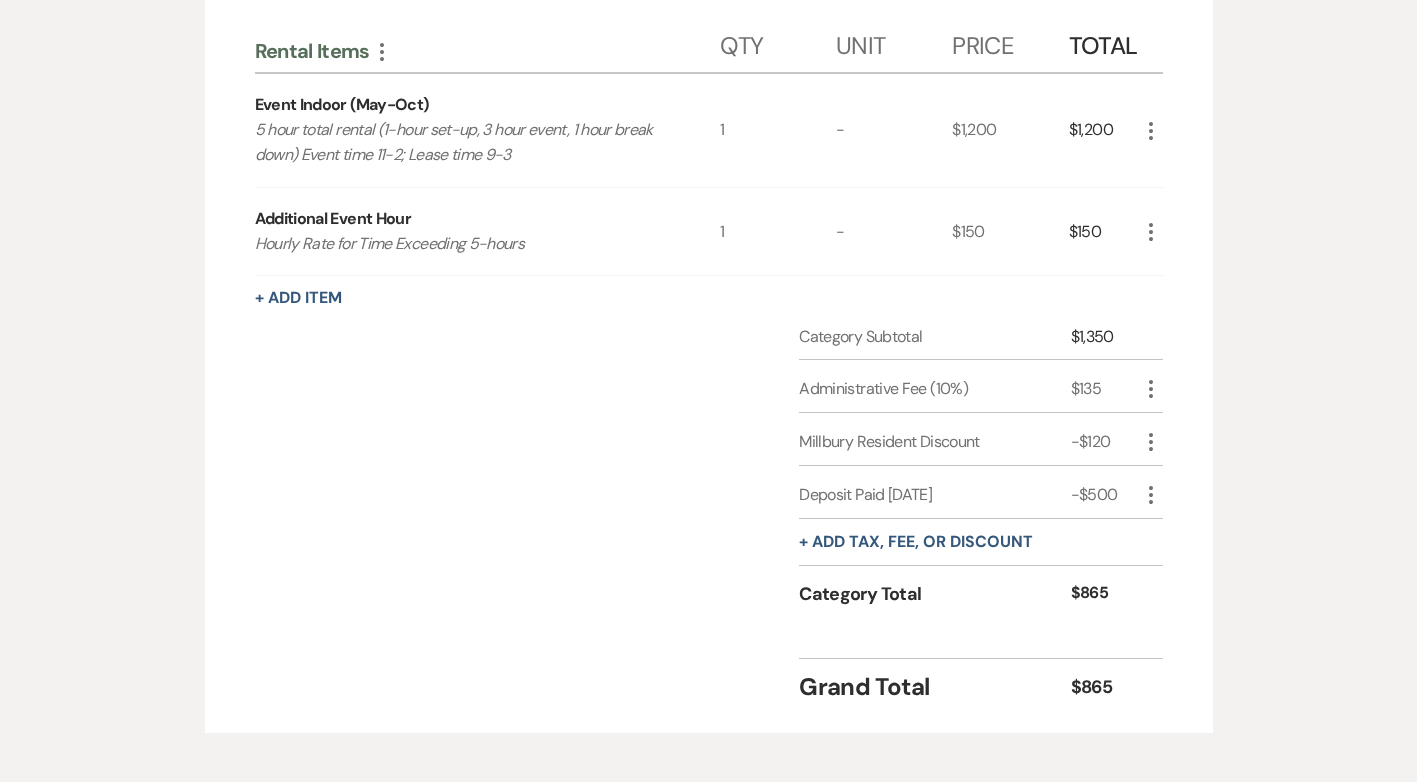 click on "More" 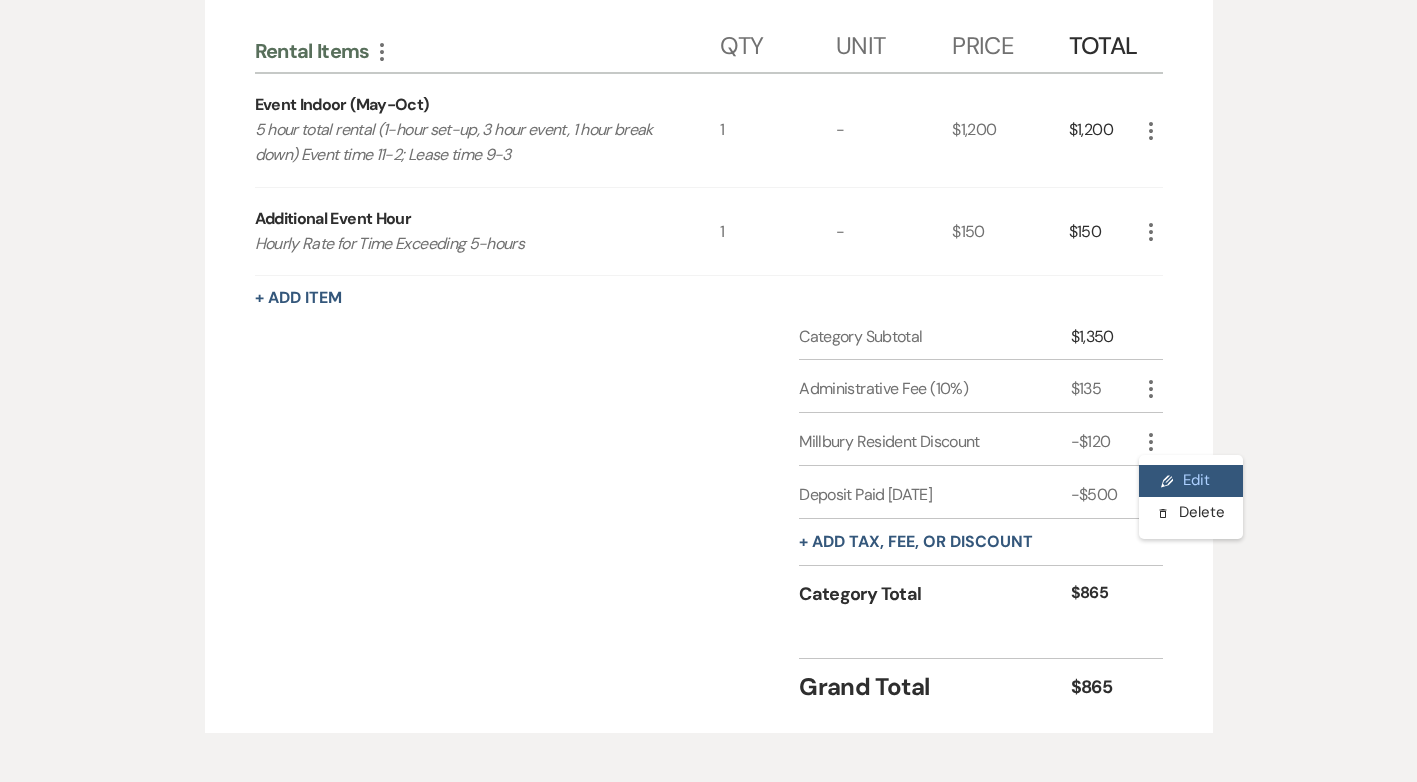 click on "Pencil Edit" at bounding box center (1191, 481) 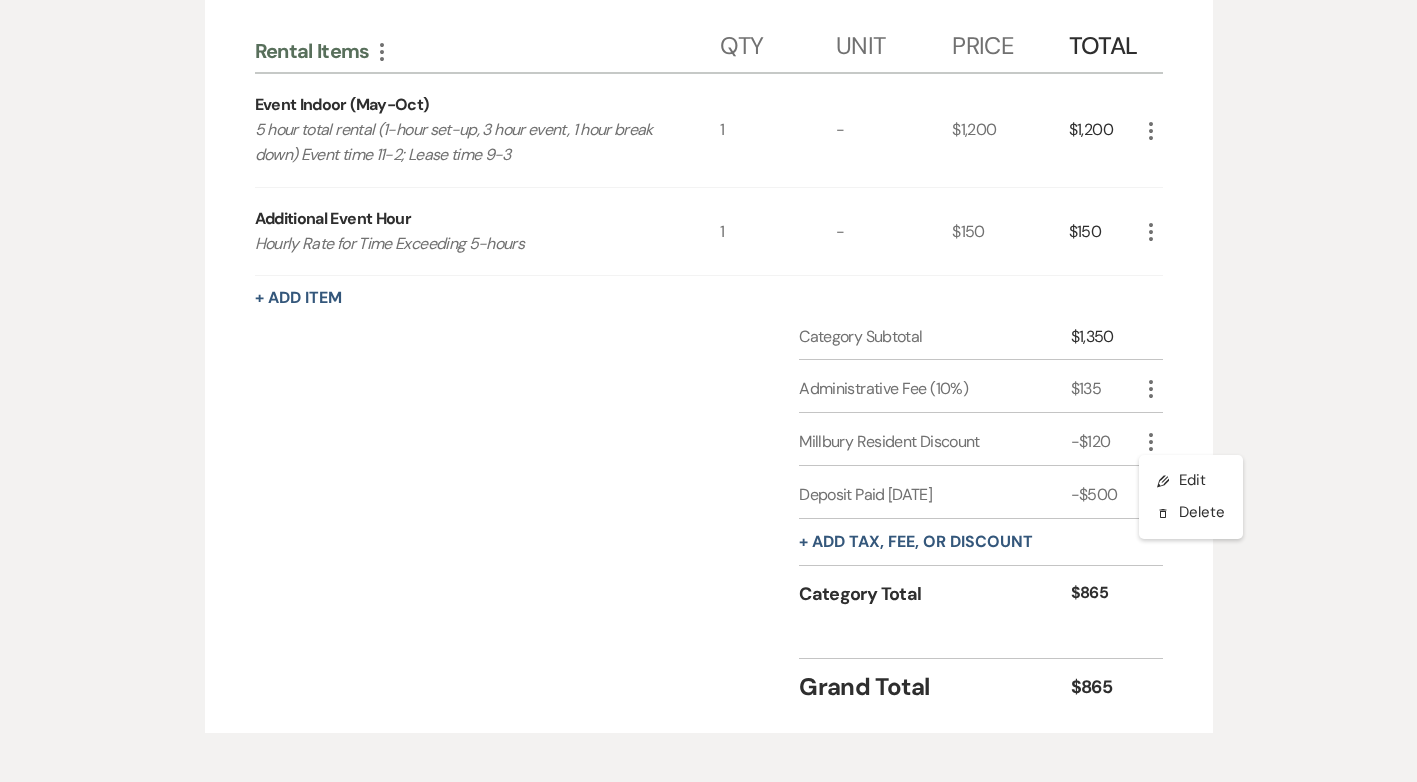 select on "2" 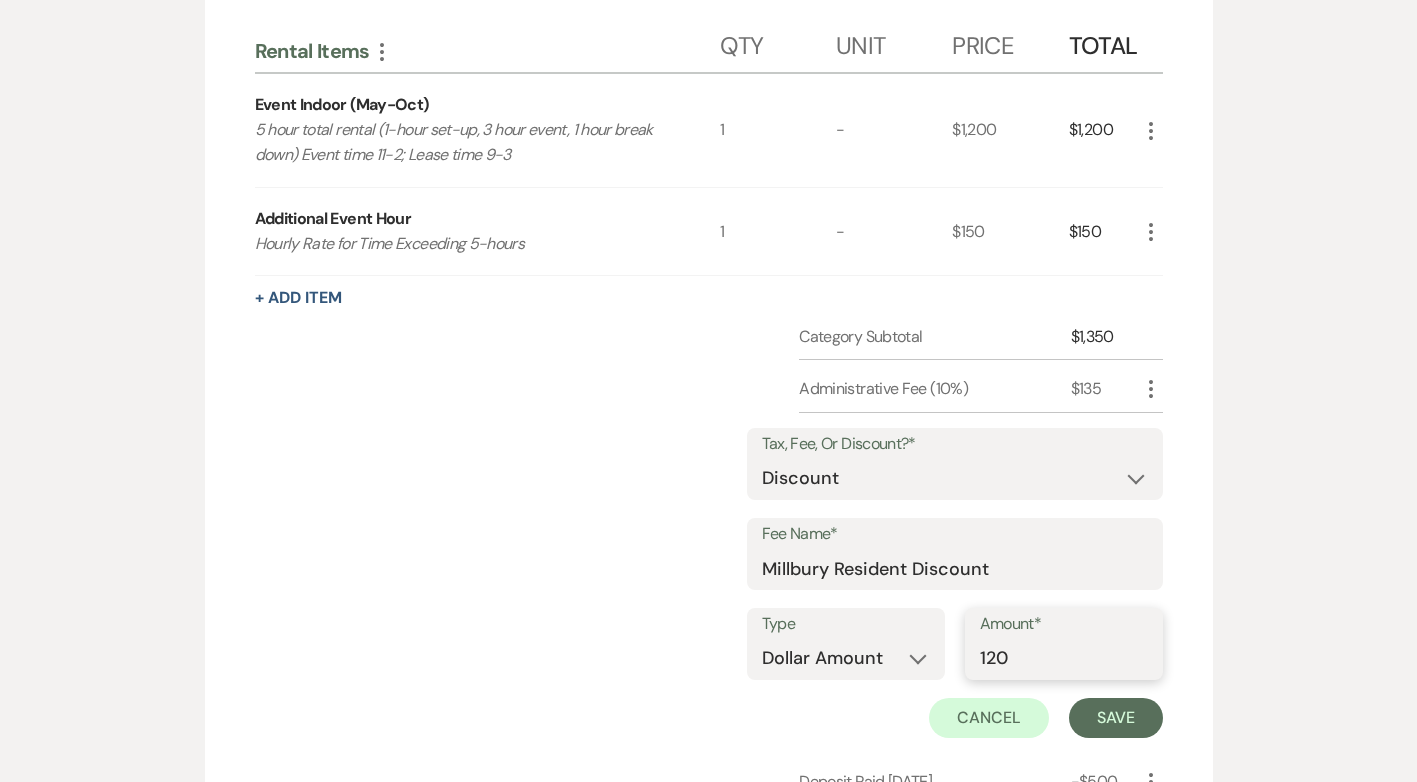 click on "120" at bounding box center (1064, 658) 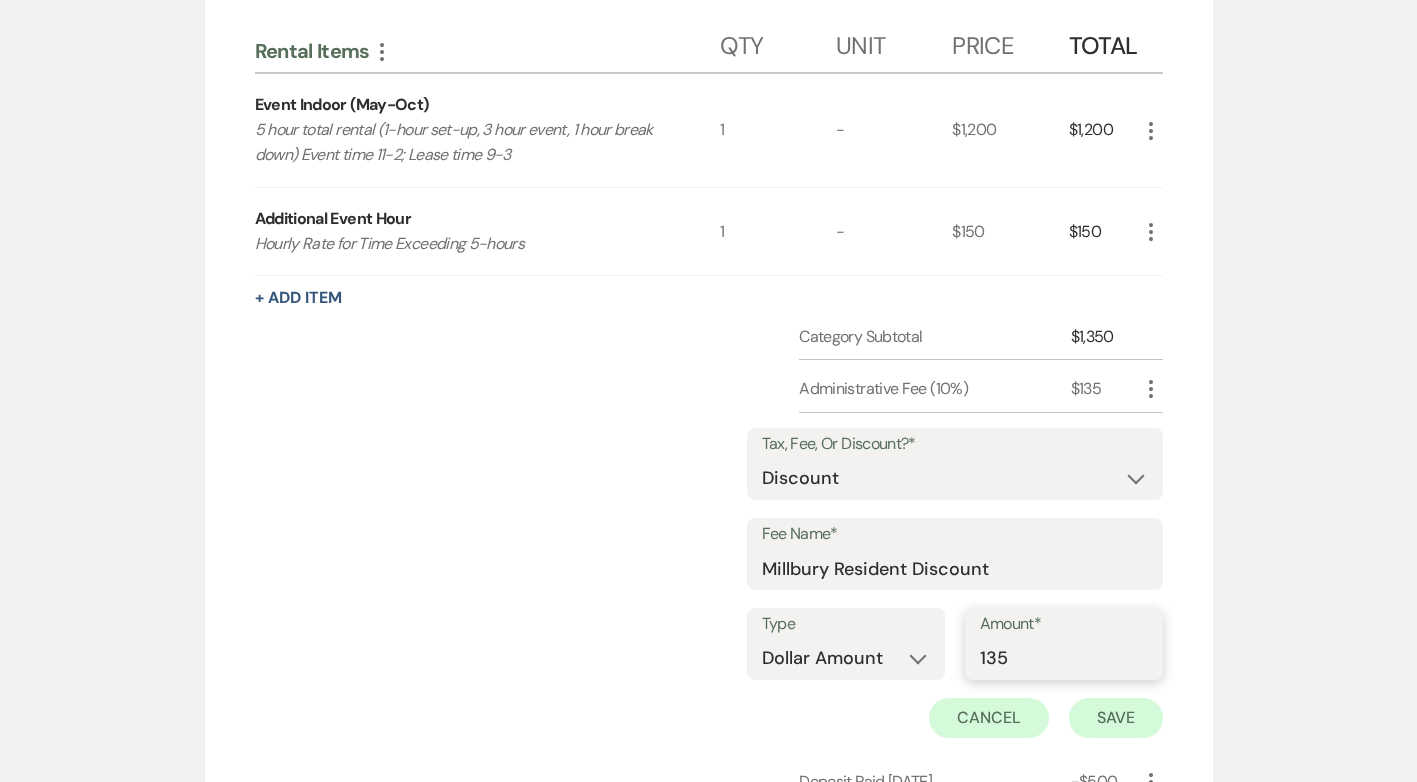type on "135" 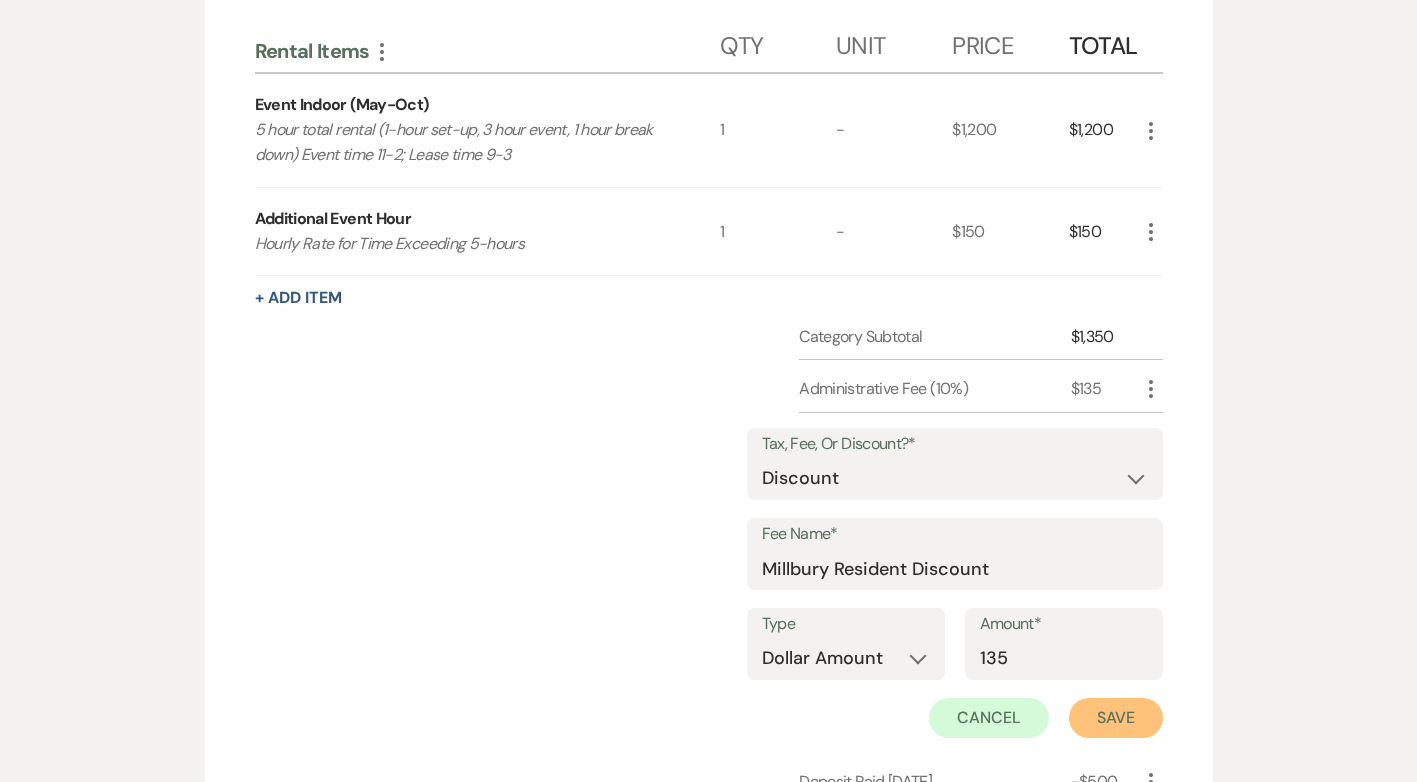 click on "Save" at bounding box center (1116, 718) 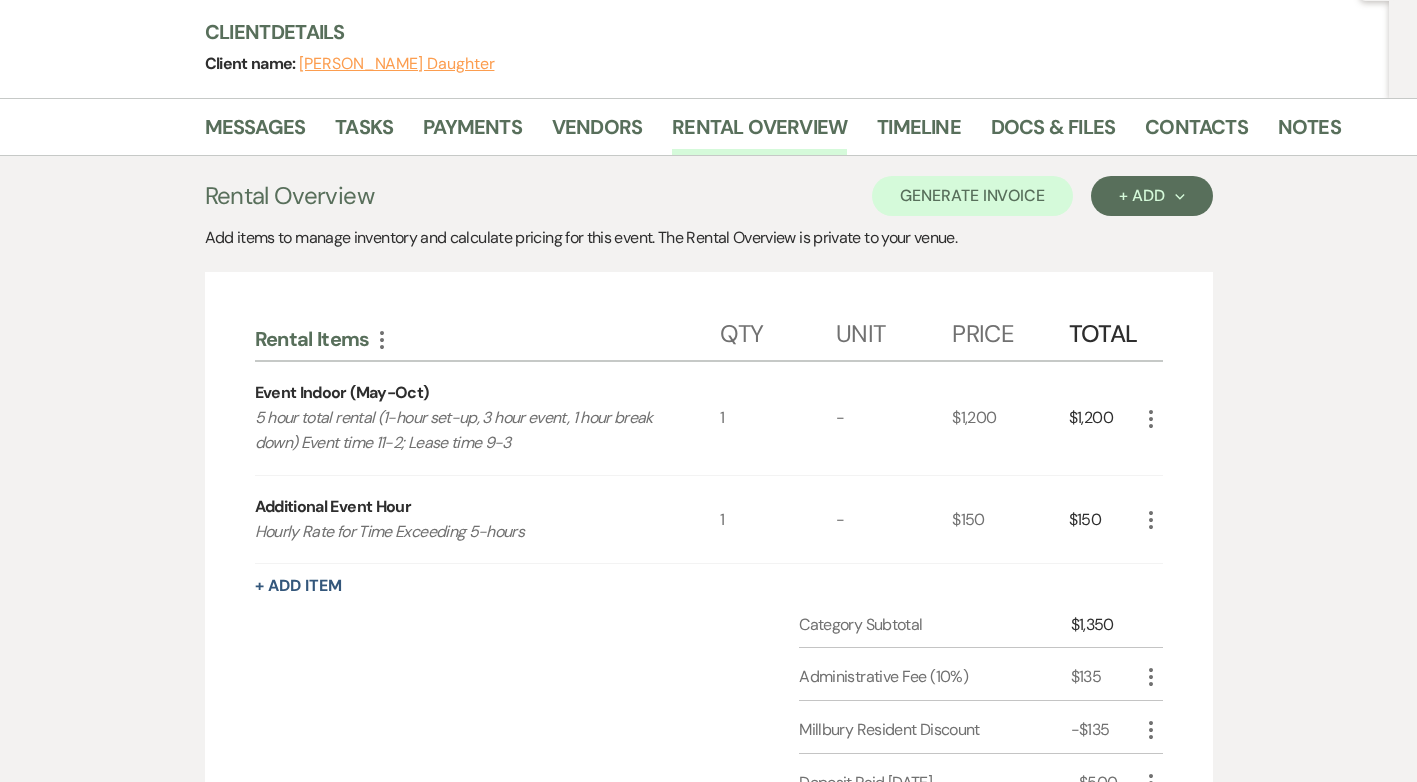 scroll, scrollTop: 0, scrollLeft: 0, axis: both 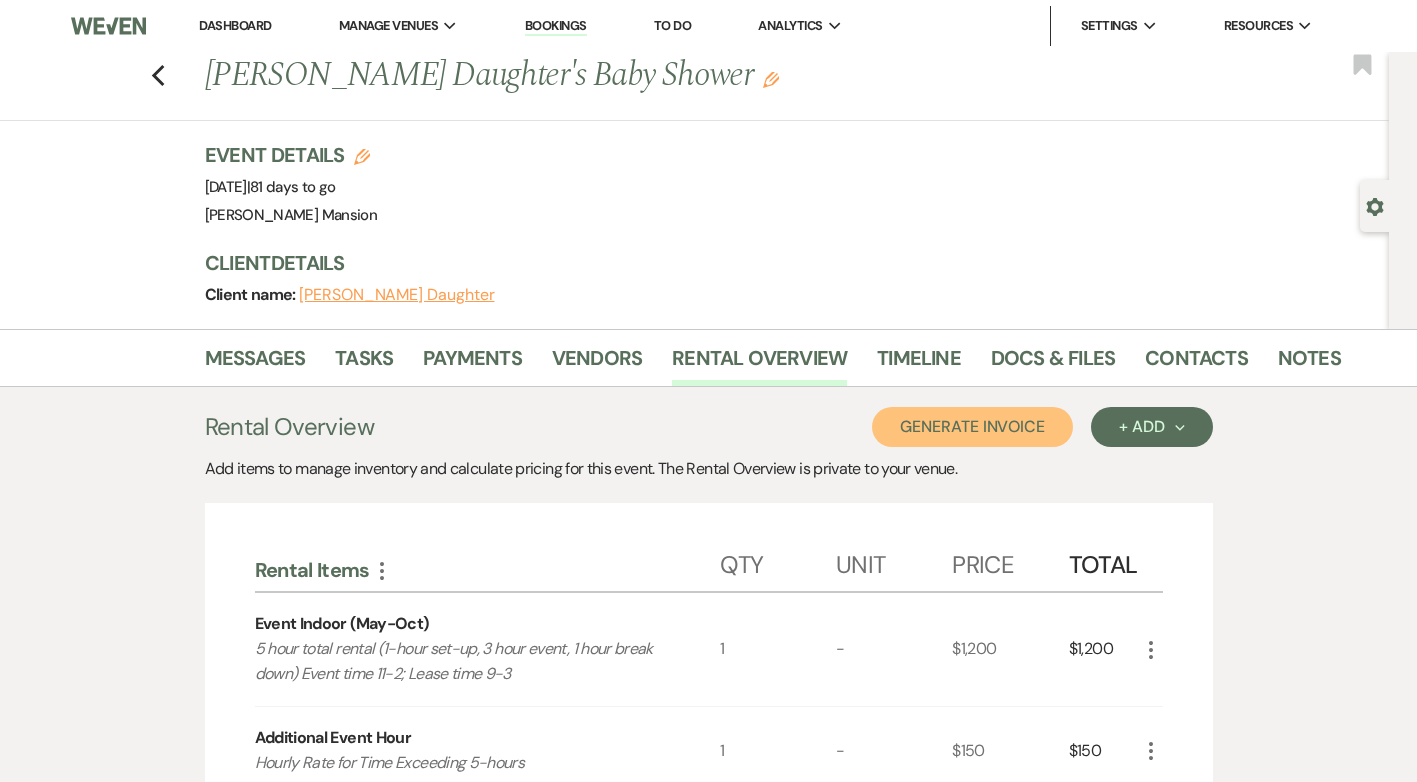 click on "Generate Invoice" at bounding box center (972, 427) 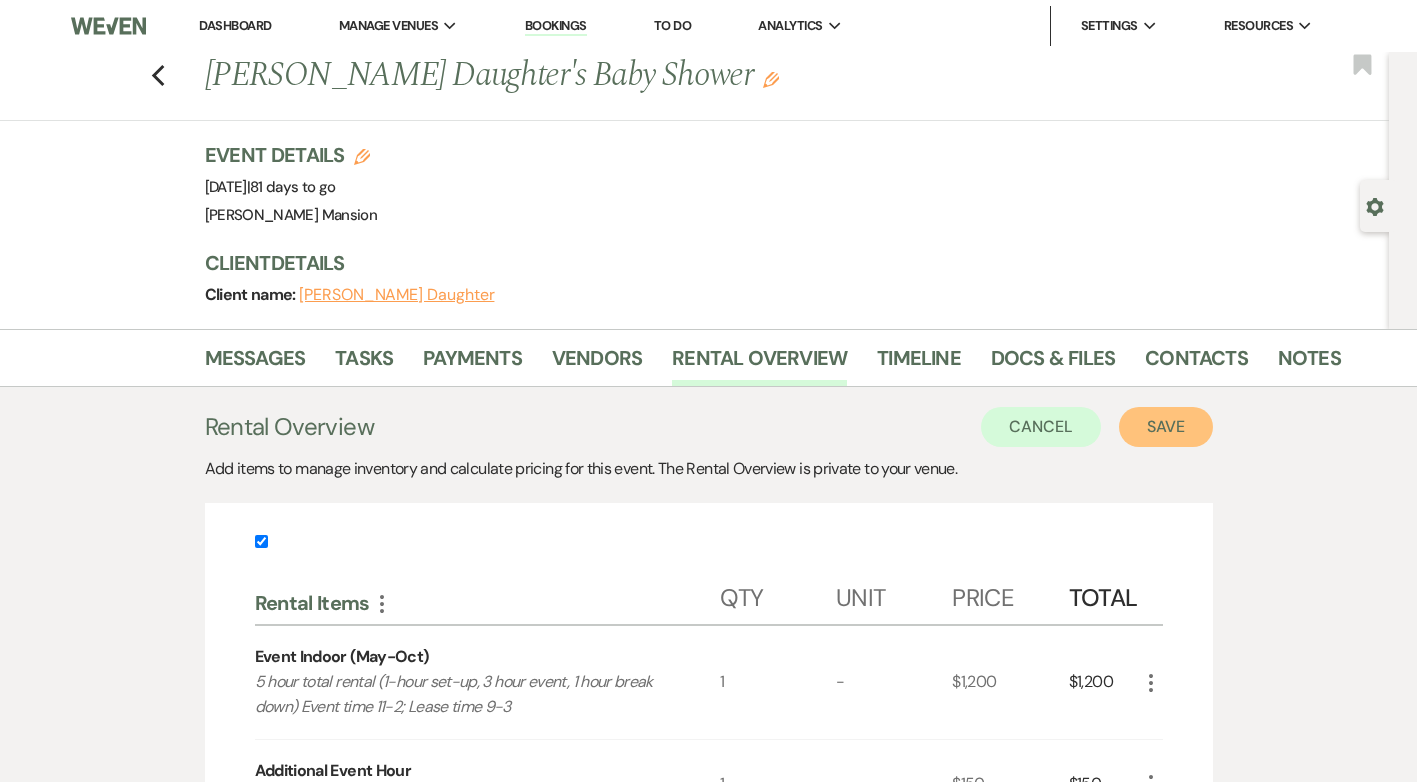 click on "Save" at bounding box center [1166, 427] 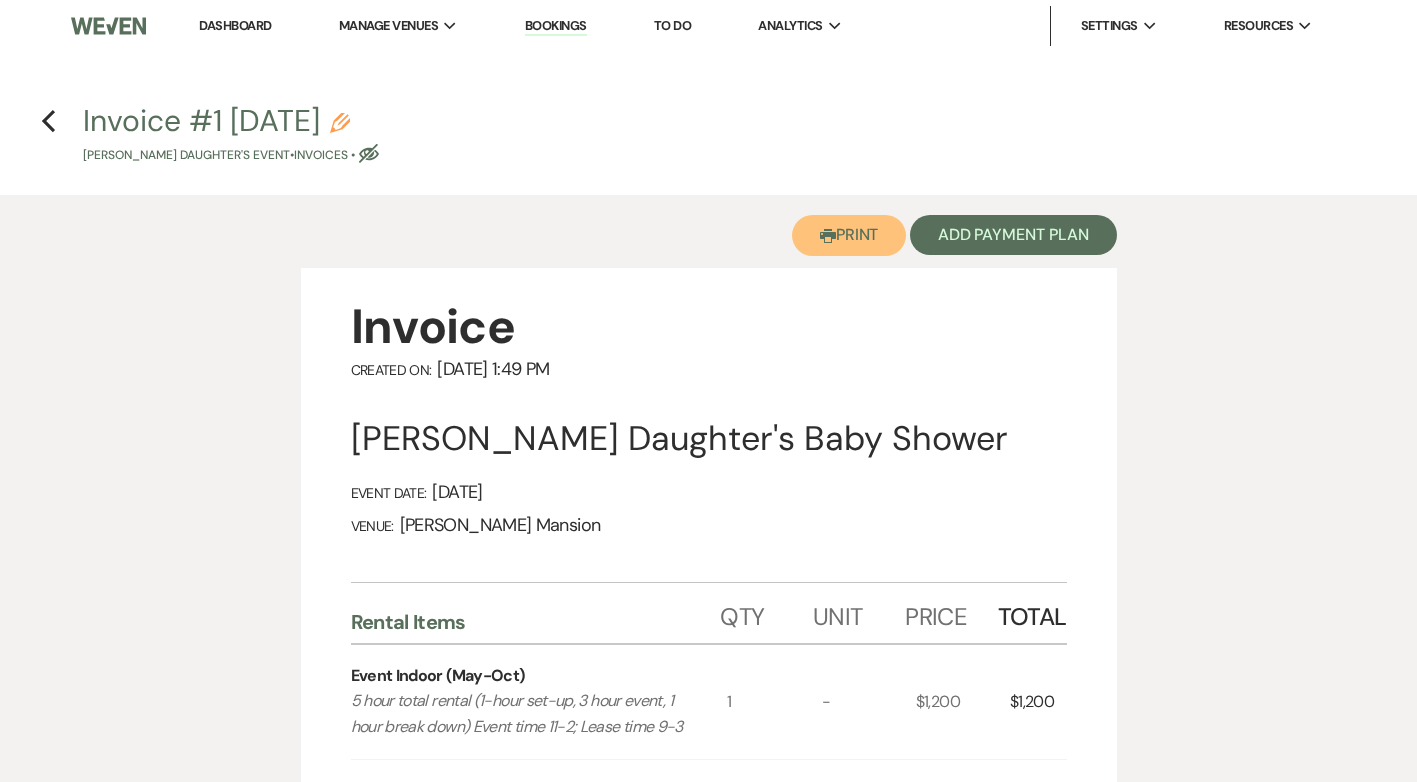 click on "Printer  Print" at bounding box center (849, 235) 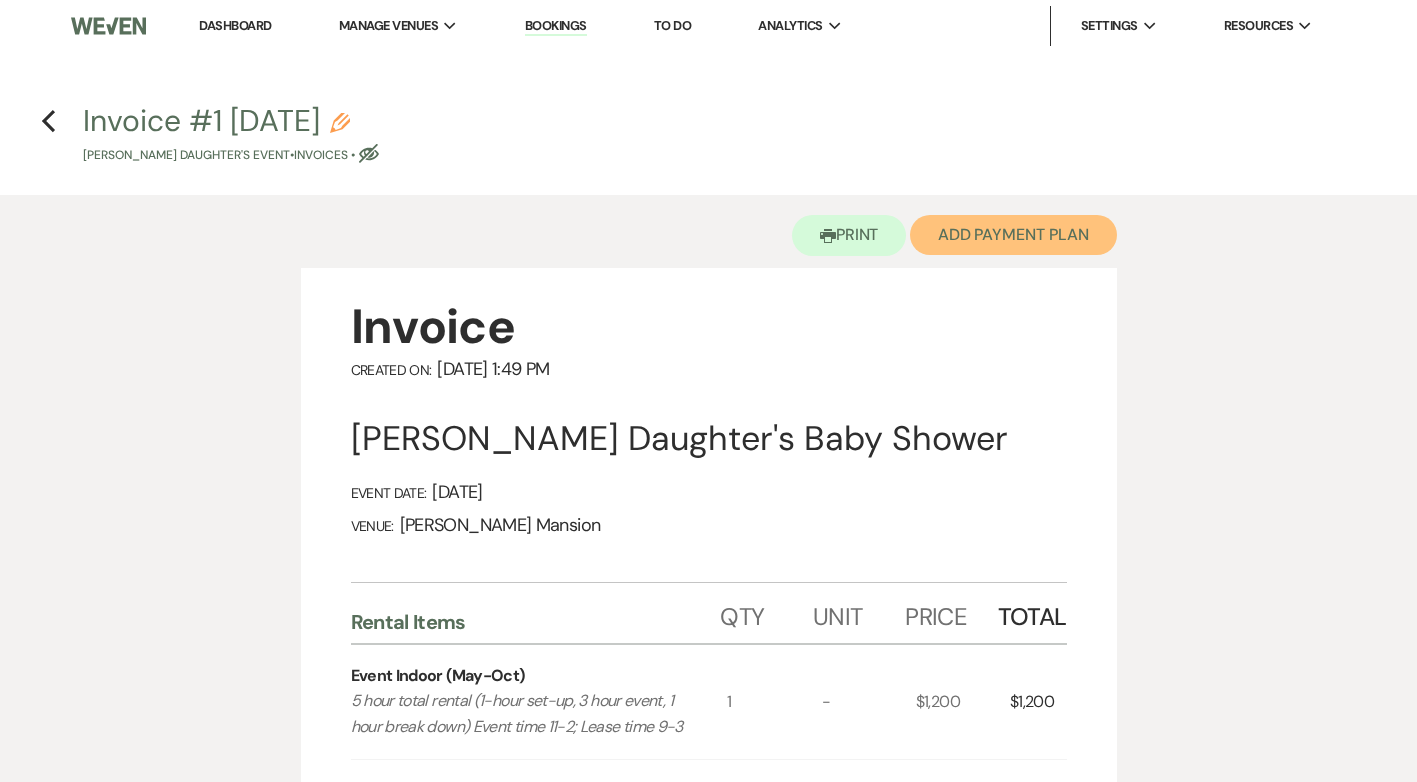 click on "Add Payment Plan" at bounding box center (1013, 235) 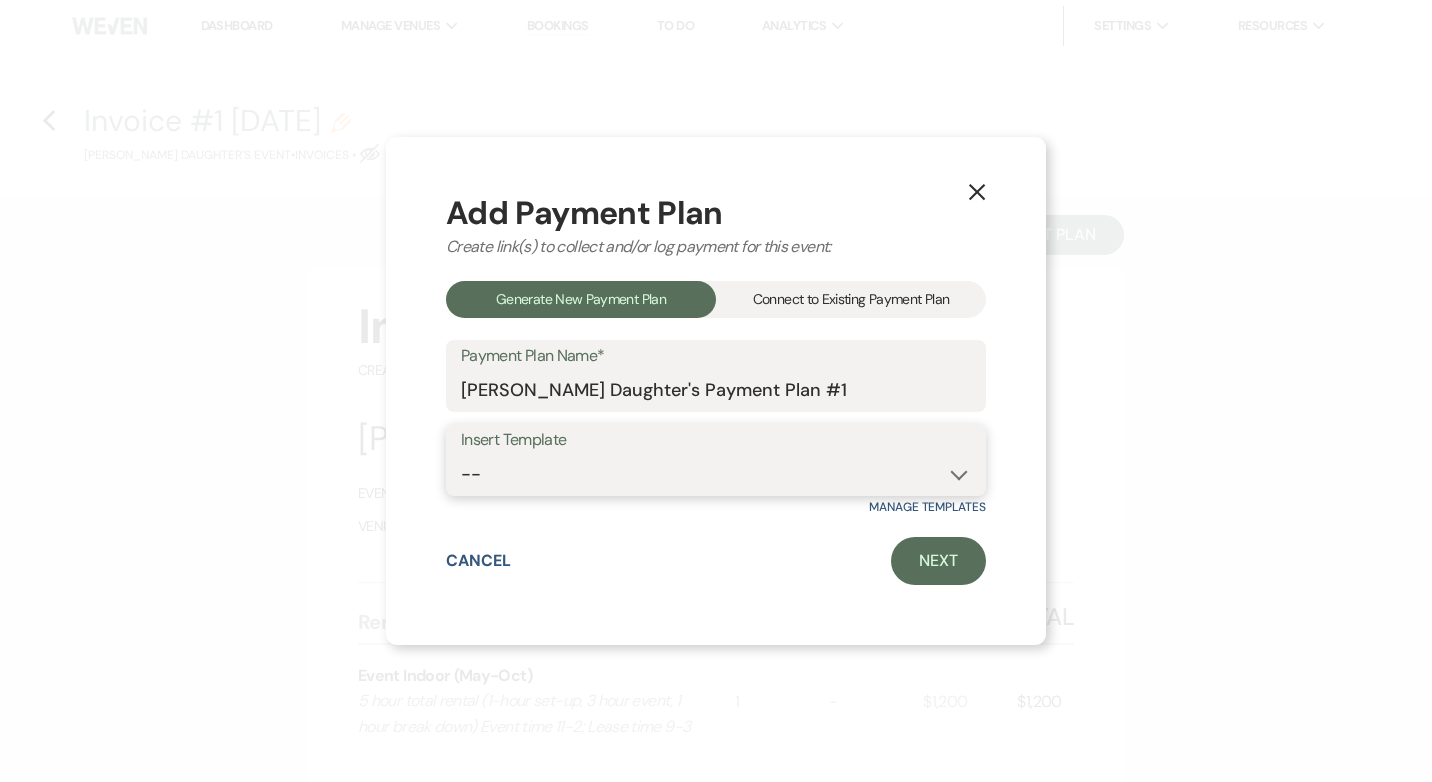 click on "-- Wedding Invoice Wedding Deposit Event Deposit Event Invoice" at bounding box center (716, 474) 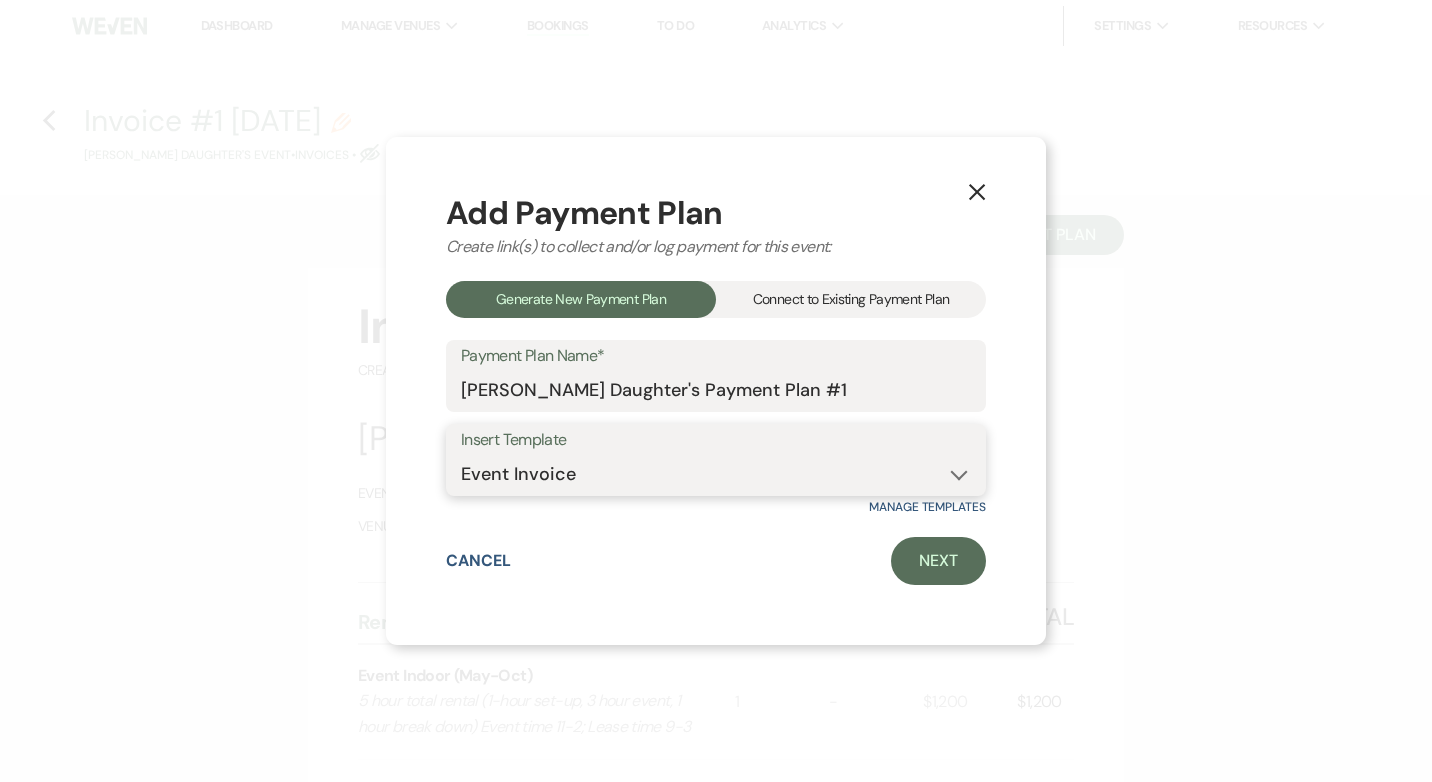 click on "-- Wedding Invoice Wedding Deposit Event Deposit Event Invoice" at bounding box center (716, 474) 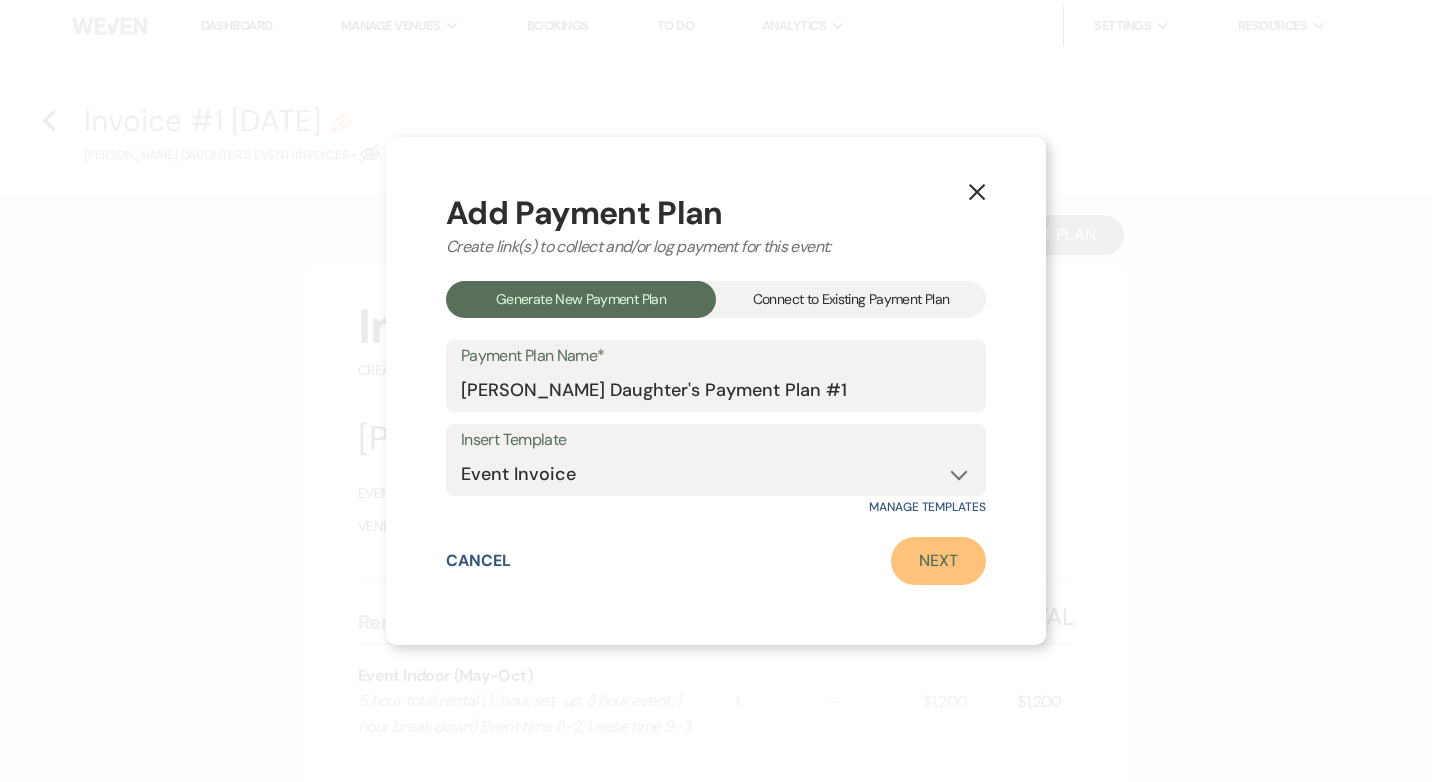 click on "Next" at bounding box center (938, 561) 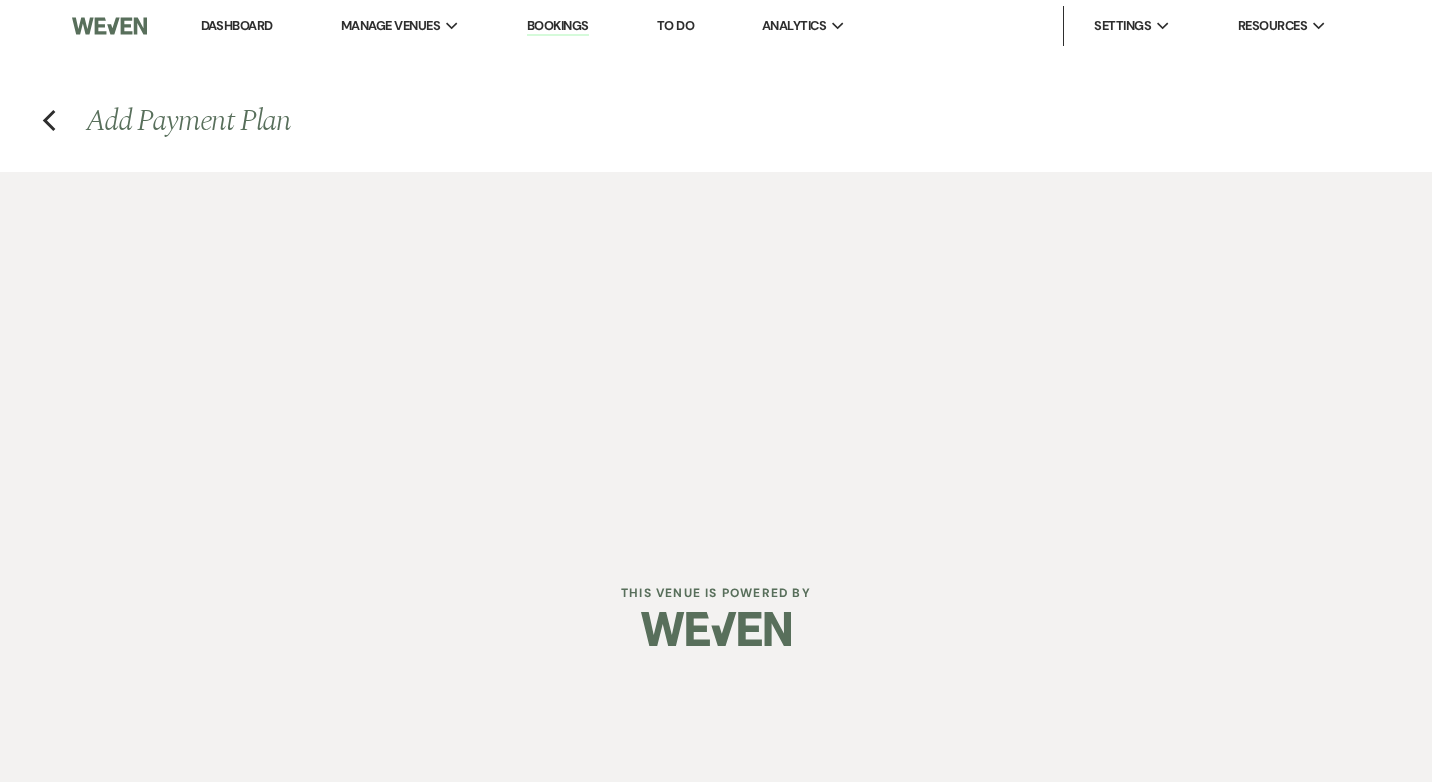 select on "25821" 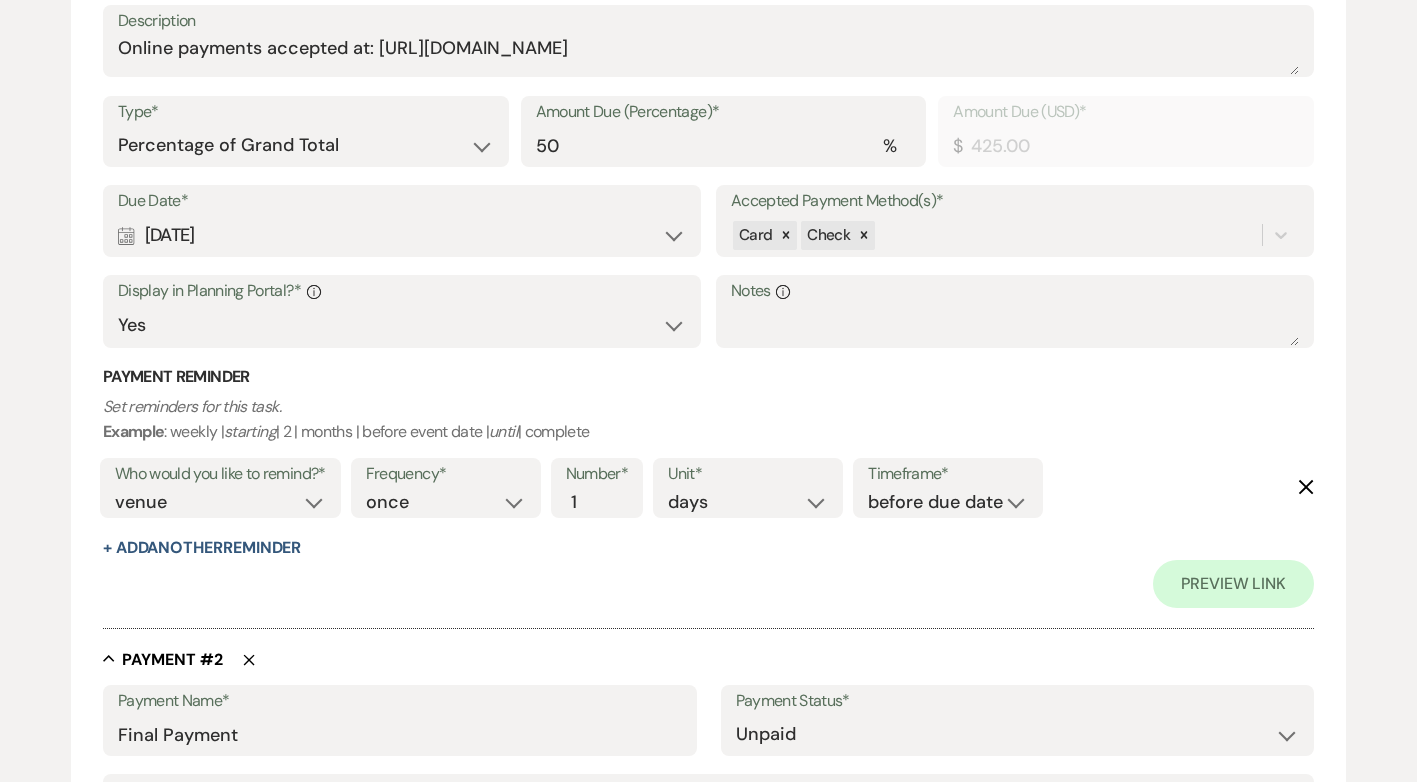 scroll, scrollTop: 700, scrollLeft: 0, axis: vertical 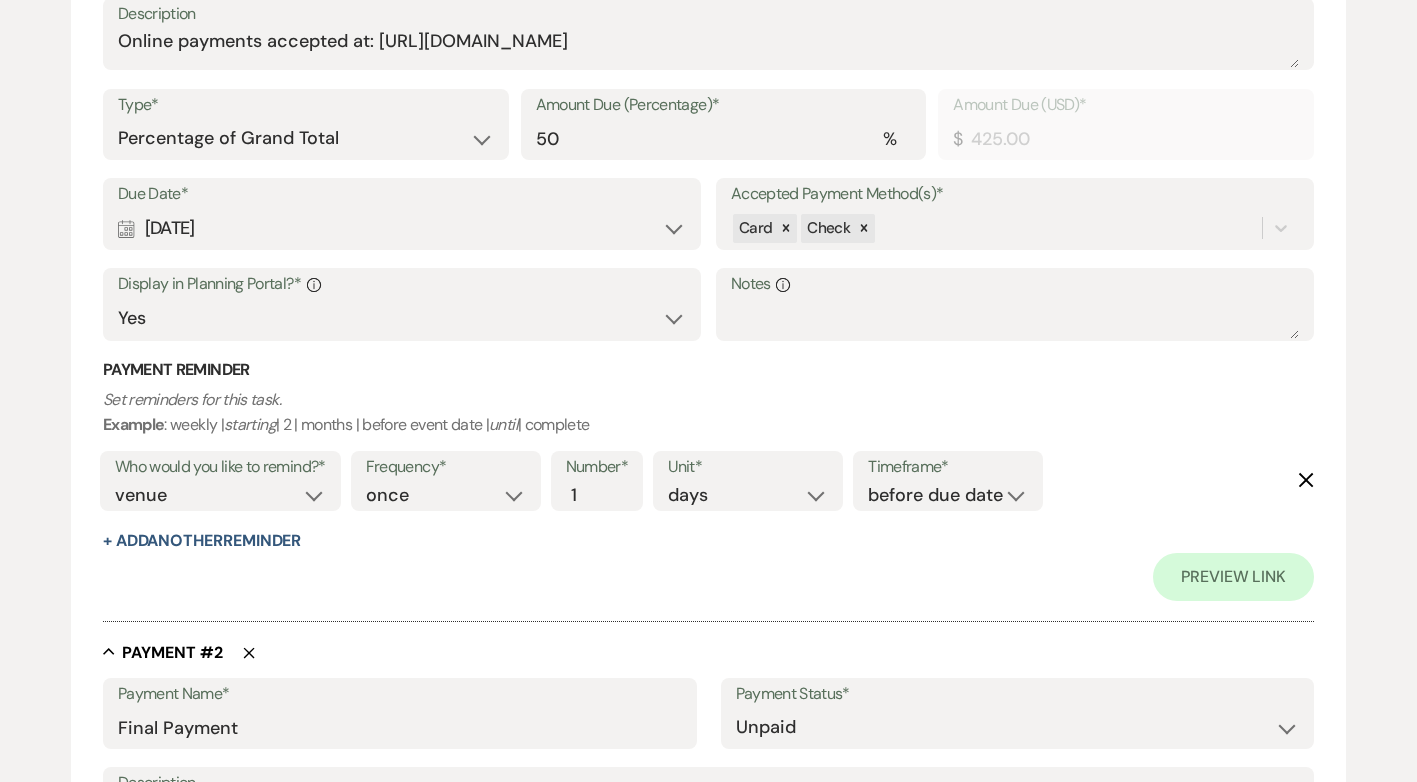 click on "Calendar [DATE] Expand" at bounding box center [402, 228] 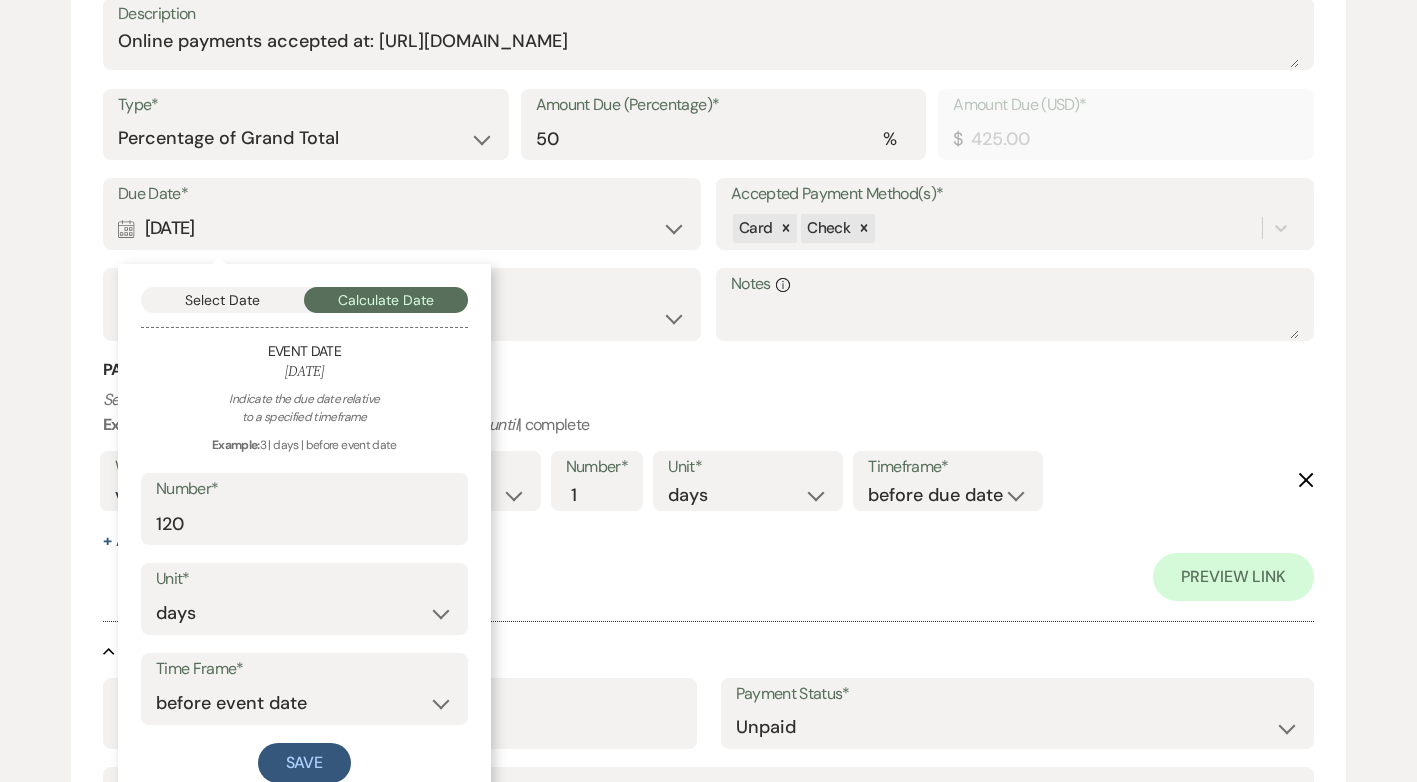 click on "Payment Reminder" at bounding box center [708, 370] 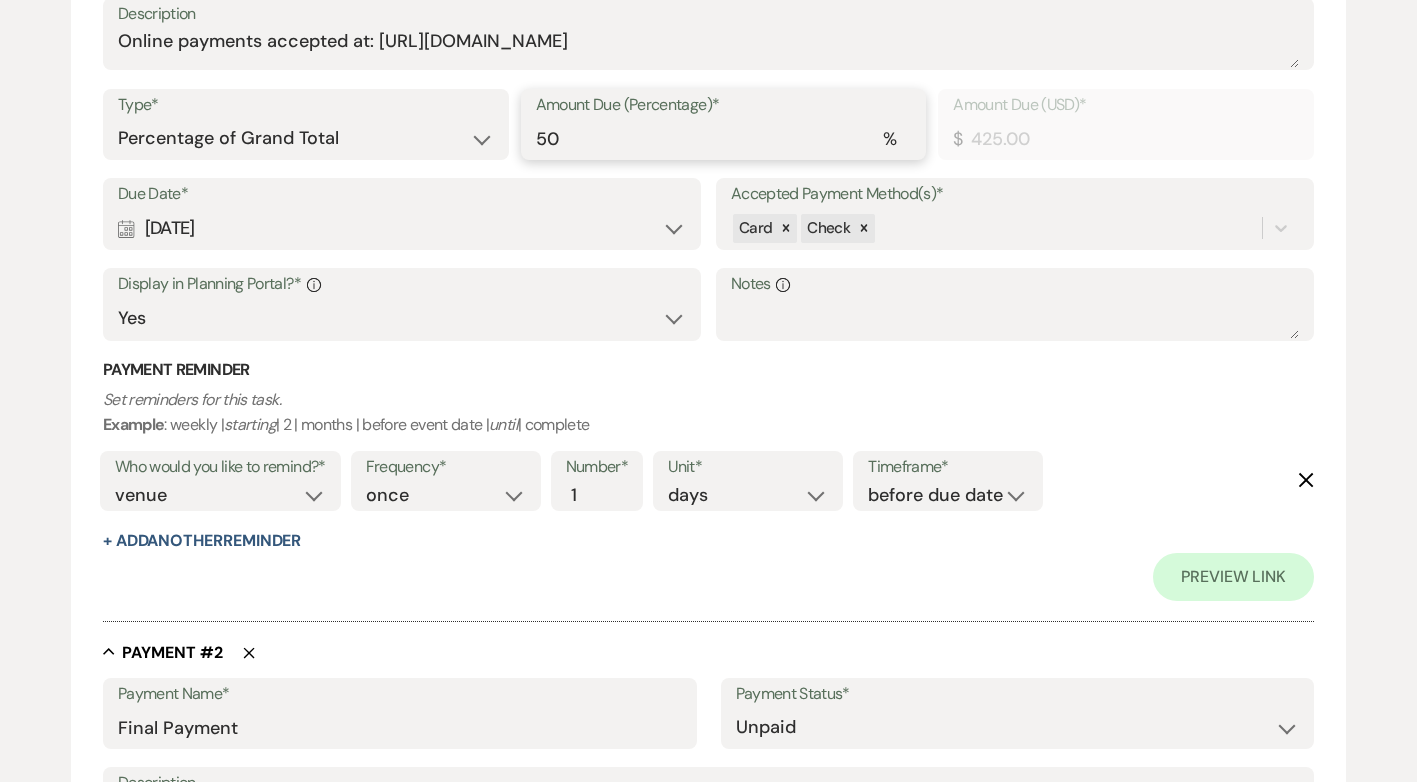 type on "50.01" 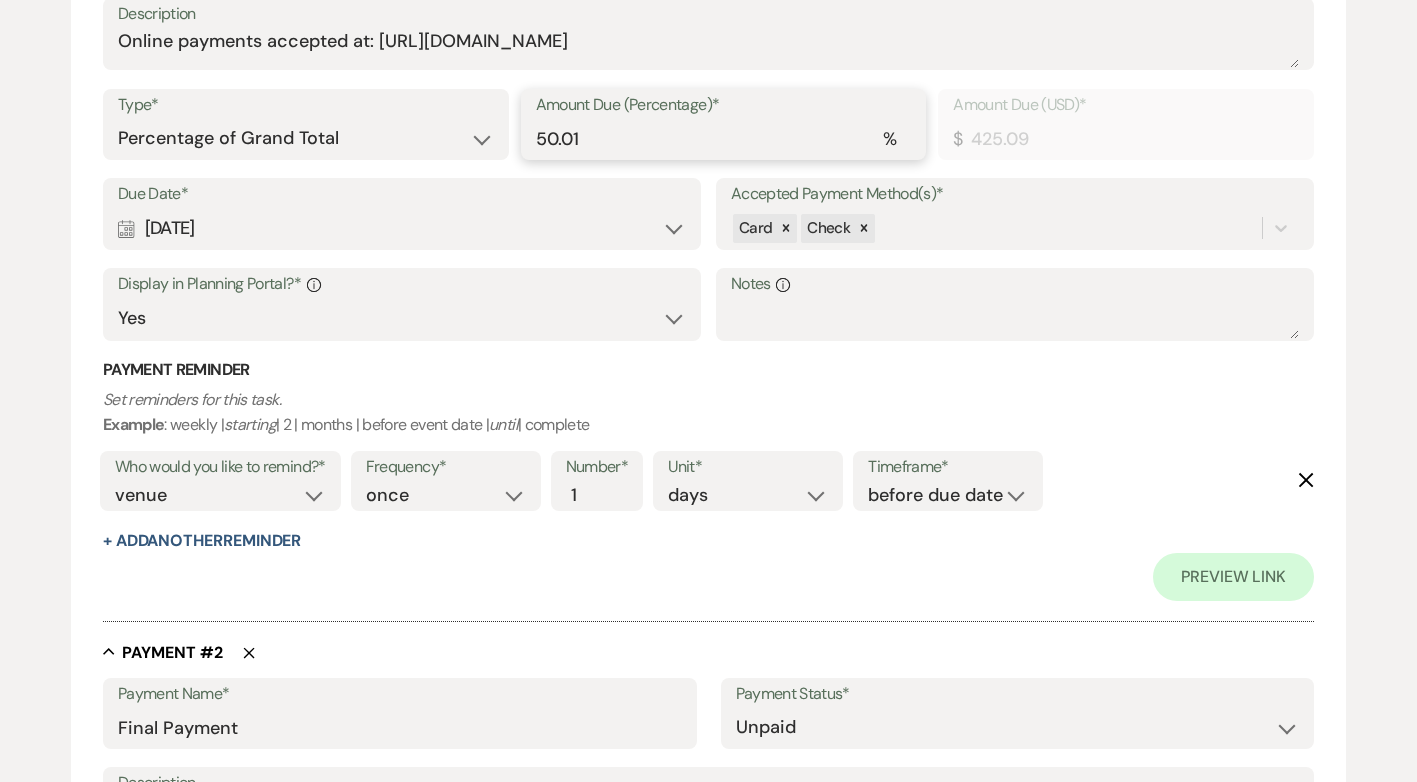 click on "50.01" at bounding box center (724, 138) 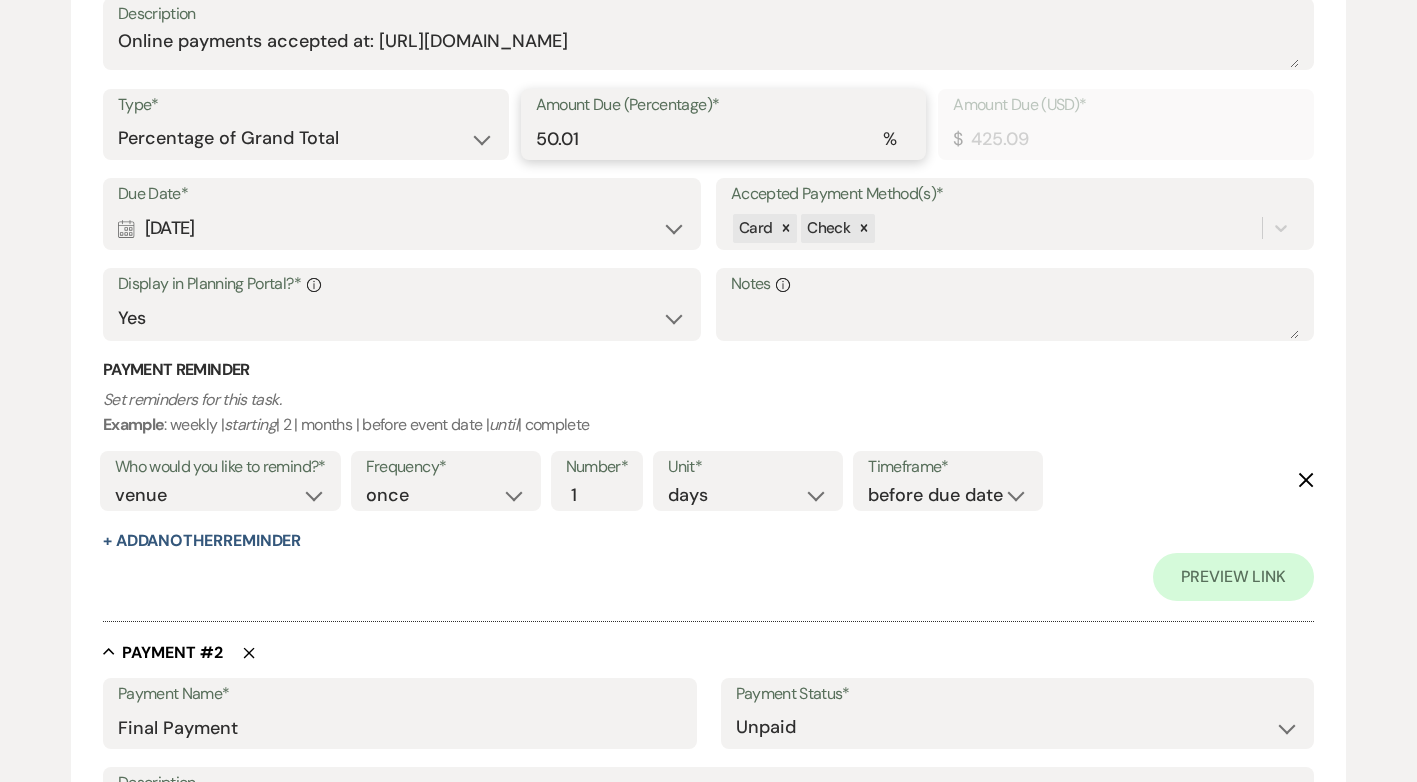 type on "50.02" 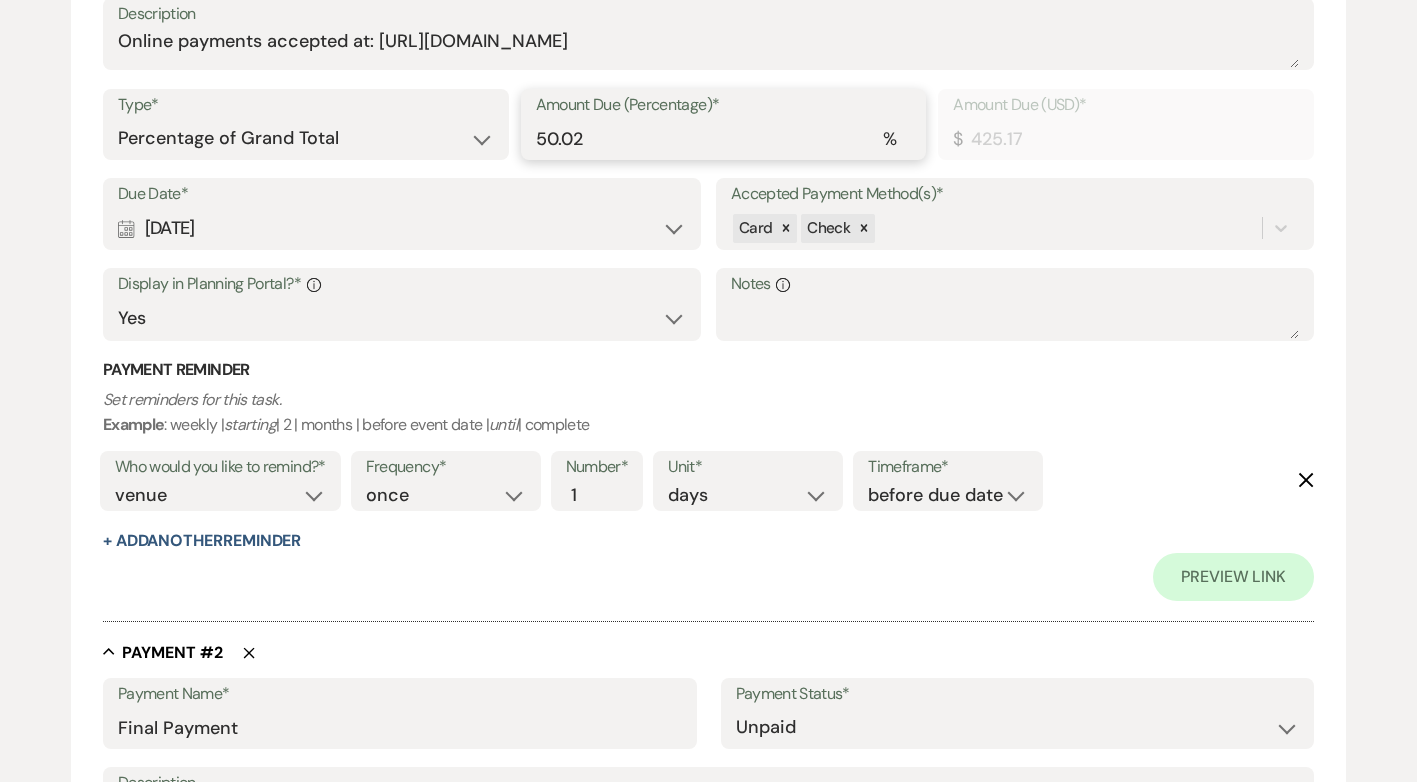 click on "50.02" at bounding box center (724, 138) 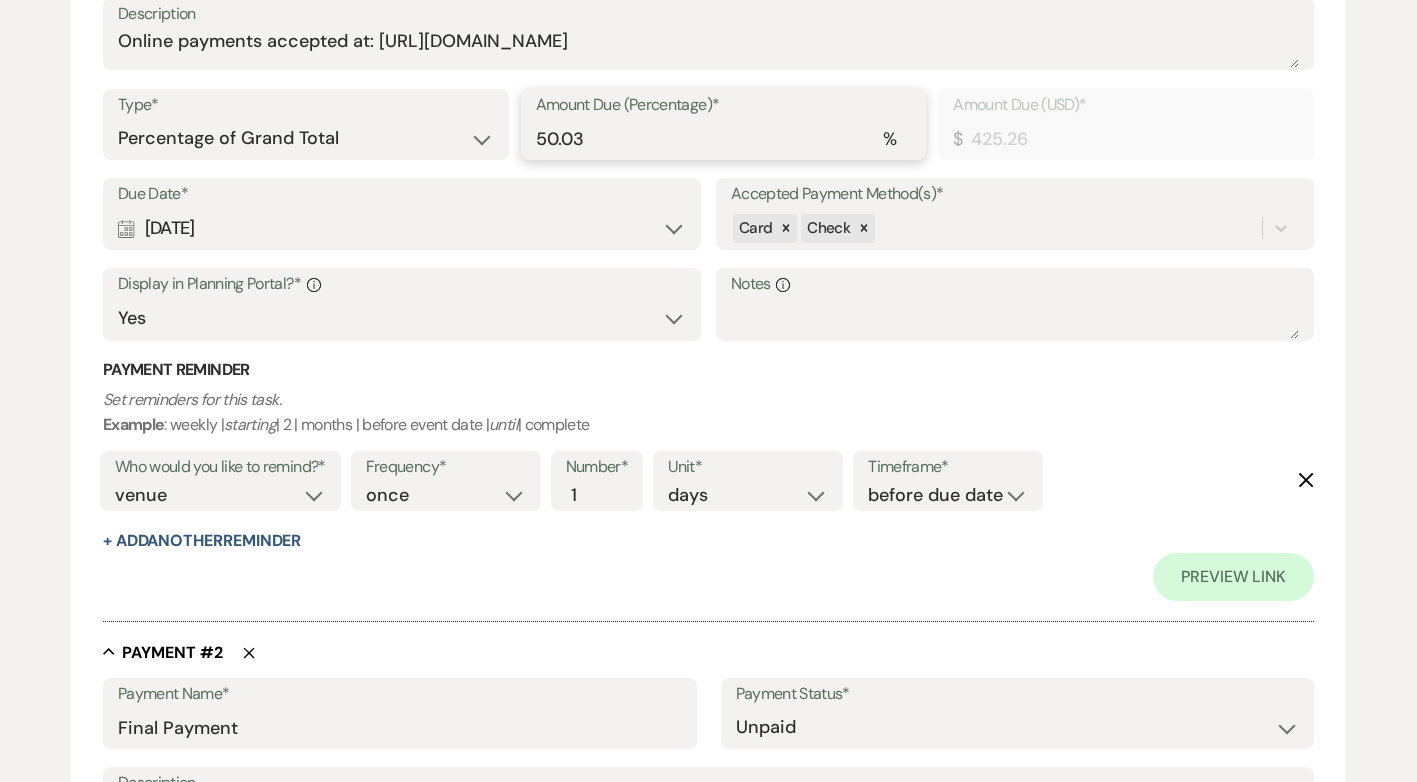 click on "50.03" at bounding box center (724, 138) 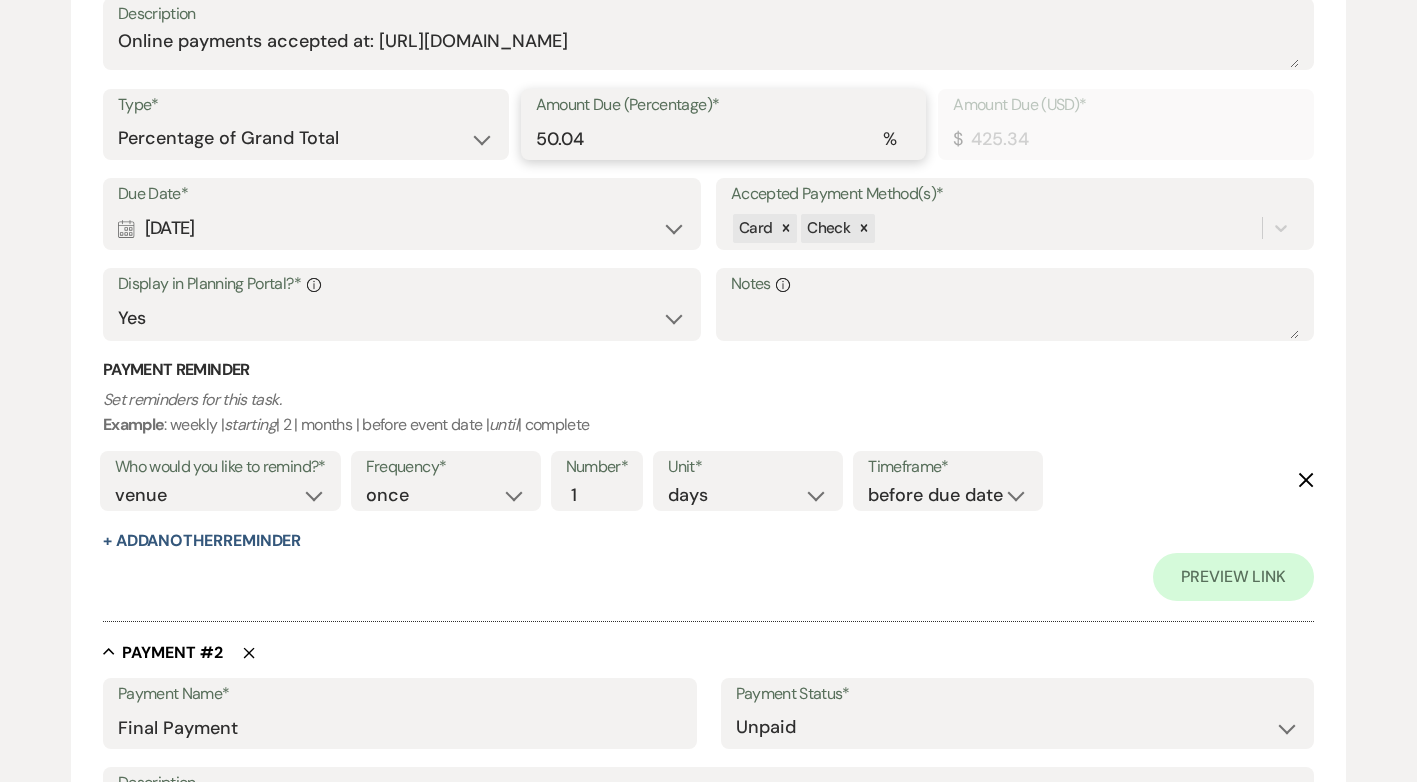click on "50.04" at bounding box center (724, 138) 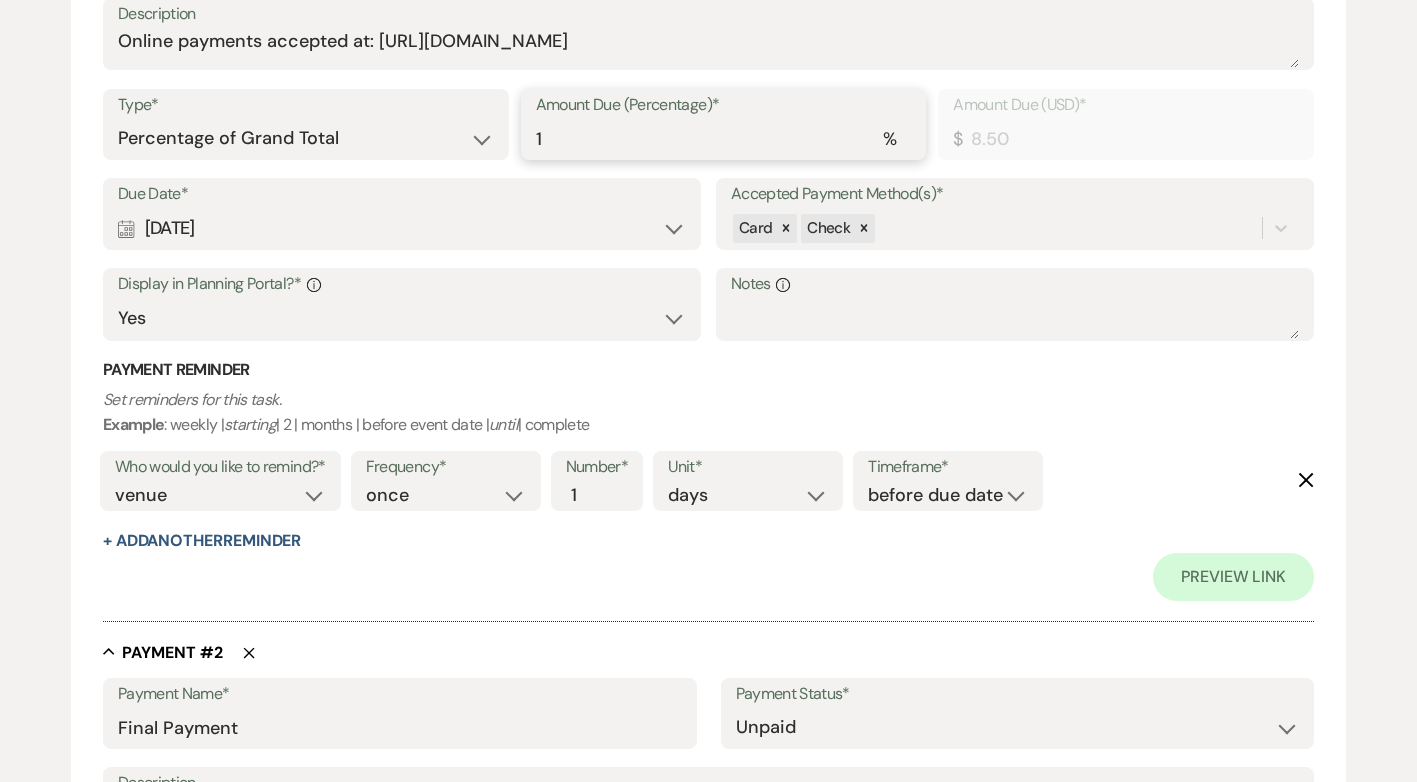 type on "10" 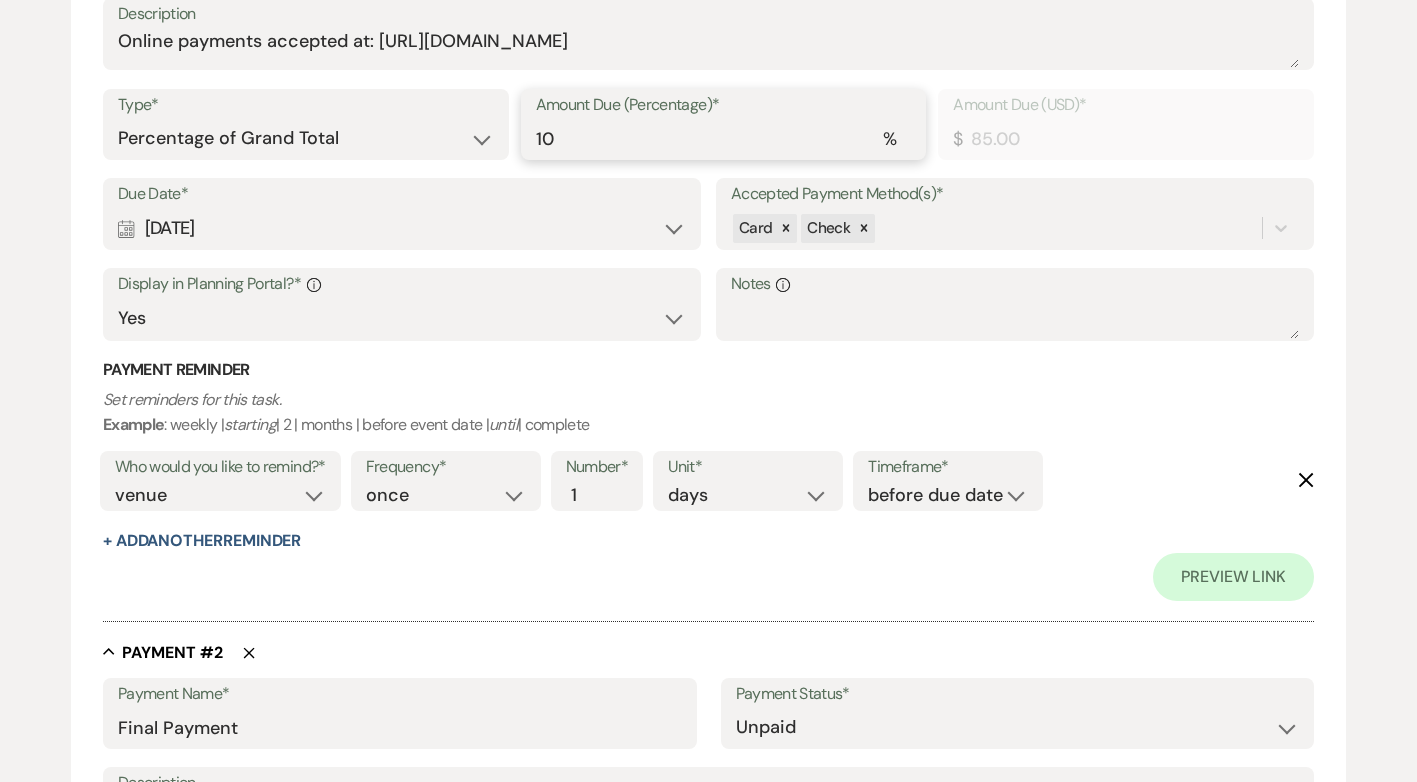 type on "100" 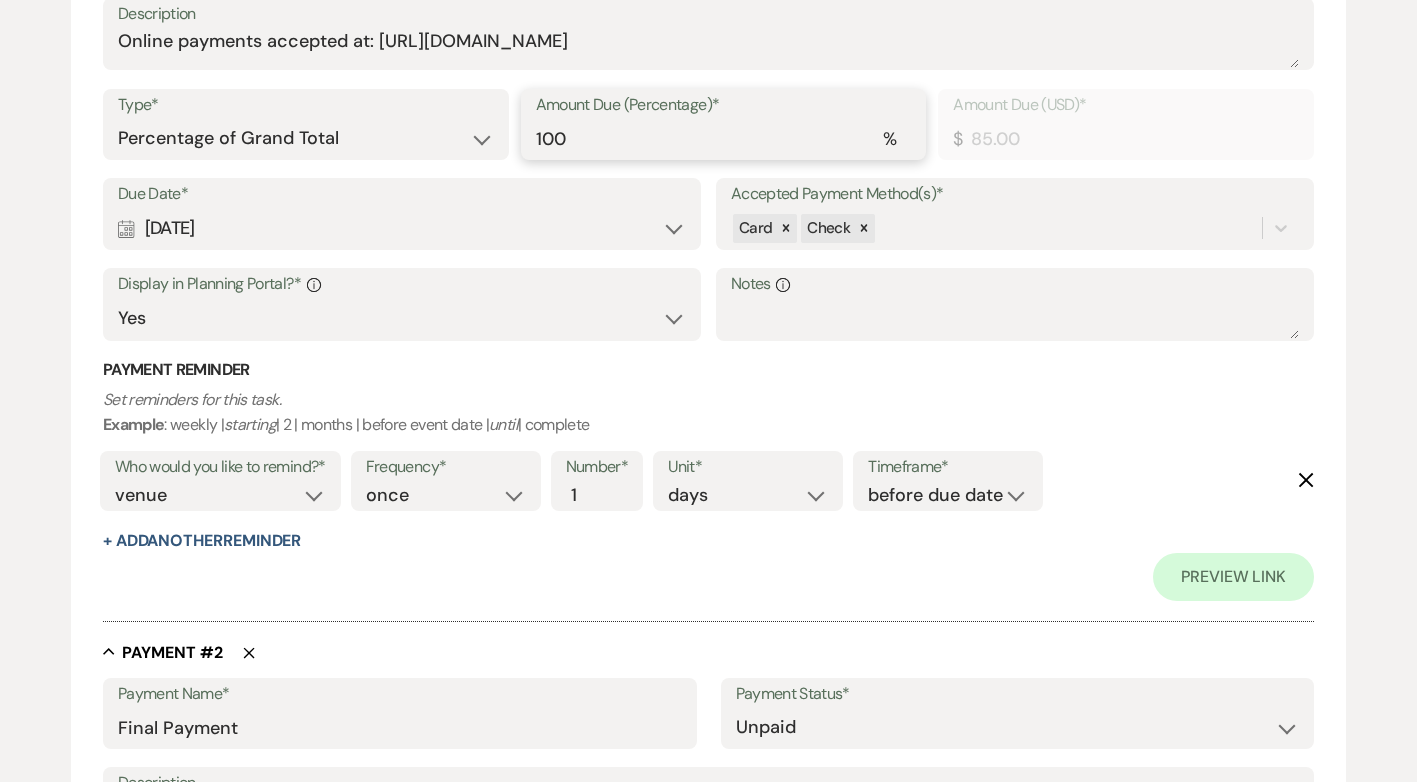 type on "850.00" 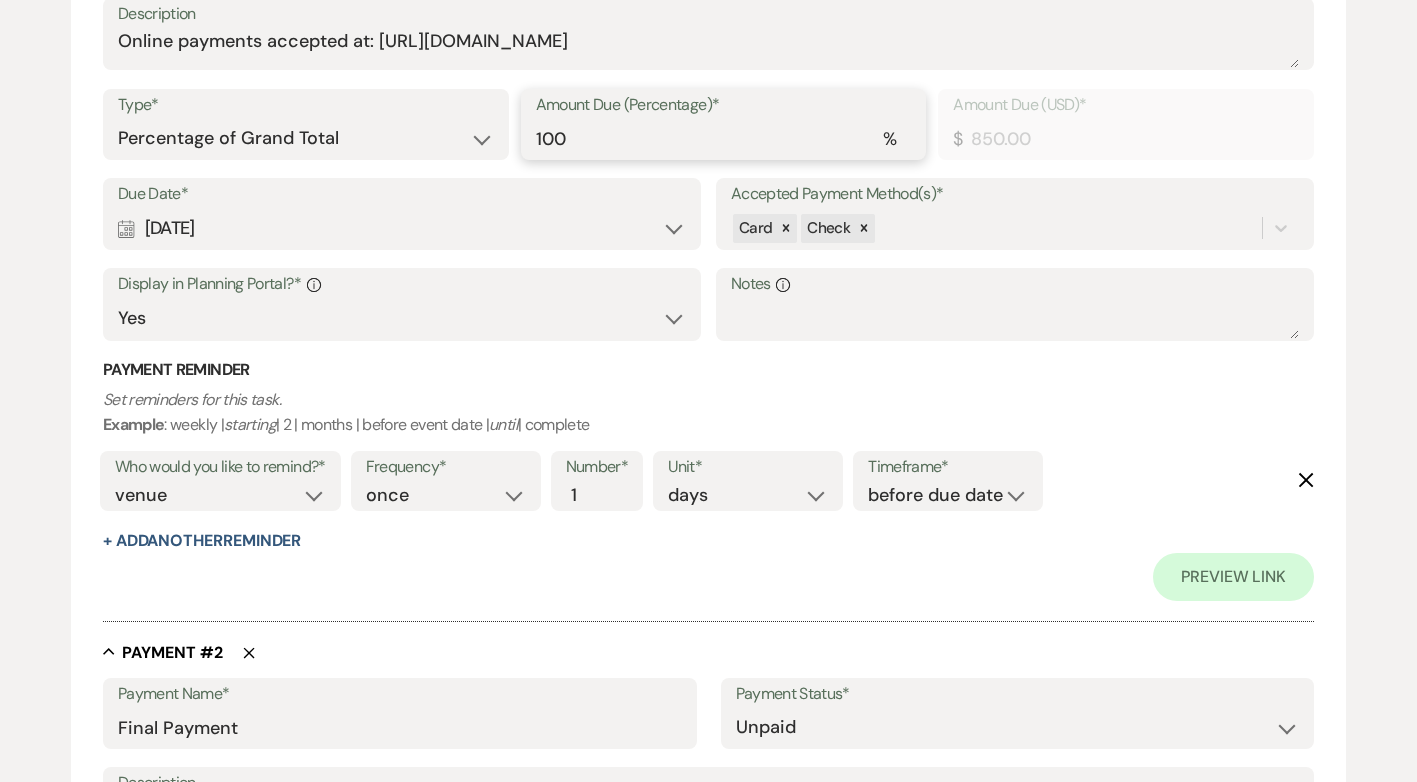 type on "100" 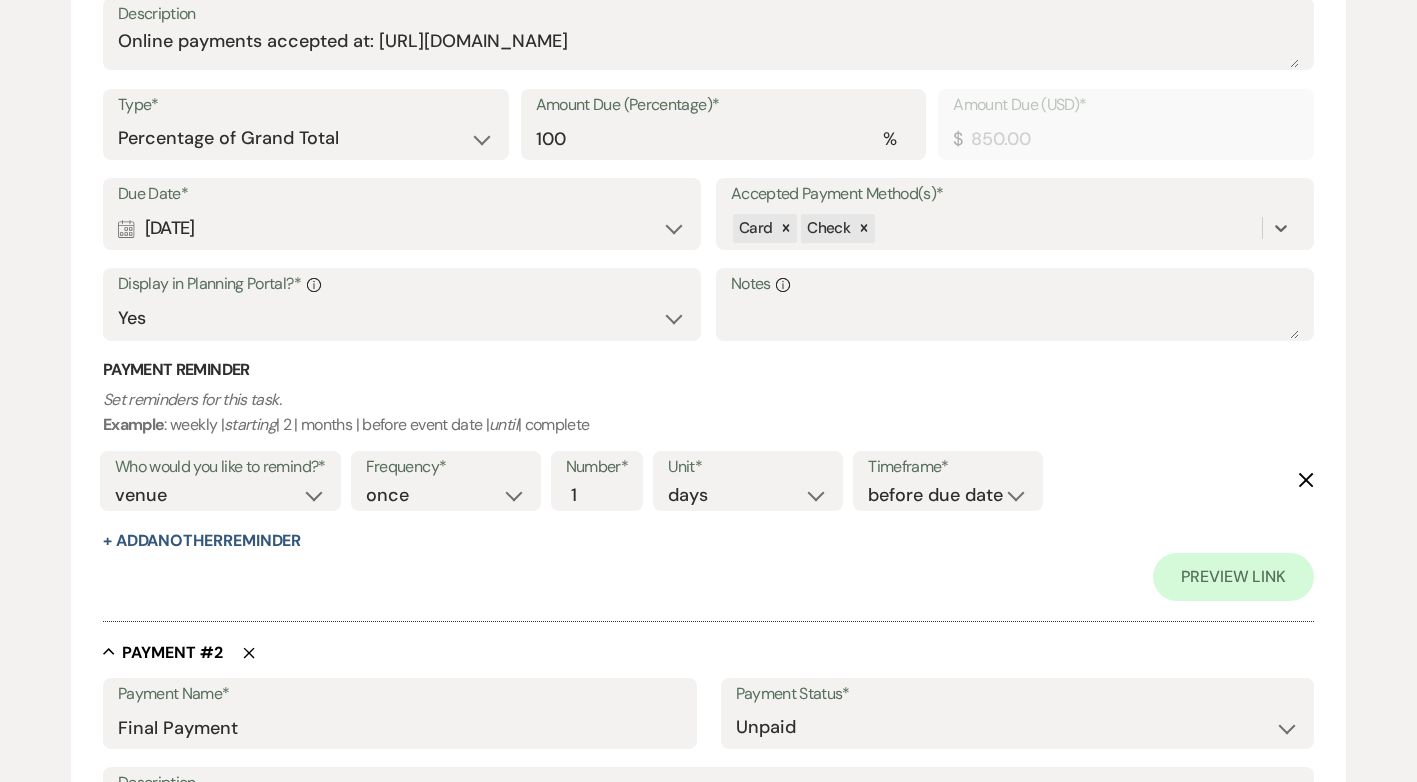 click on "Calendar [DATE] Expand" at bounding box center [402, 228] 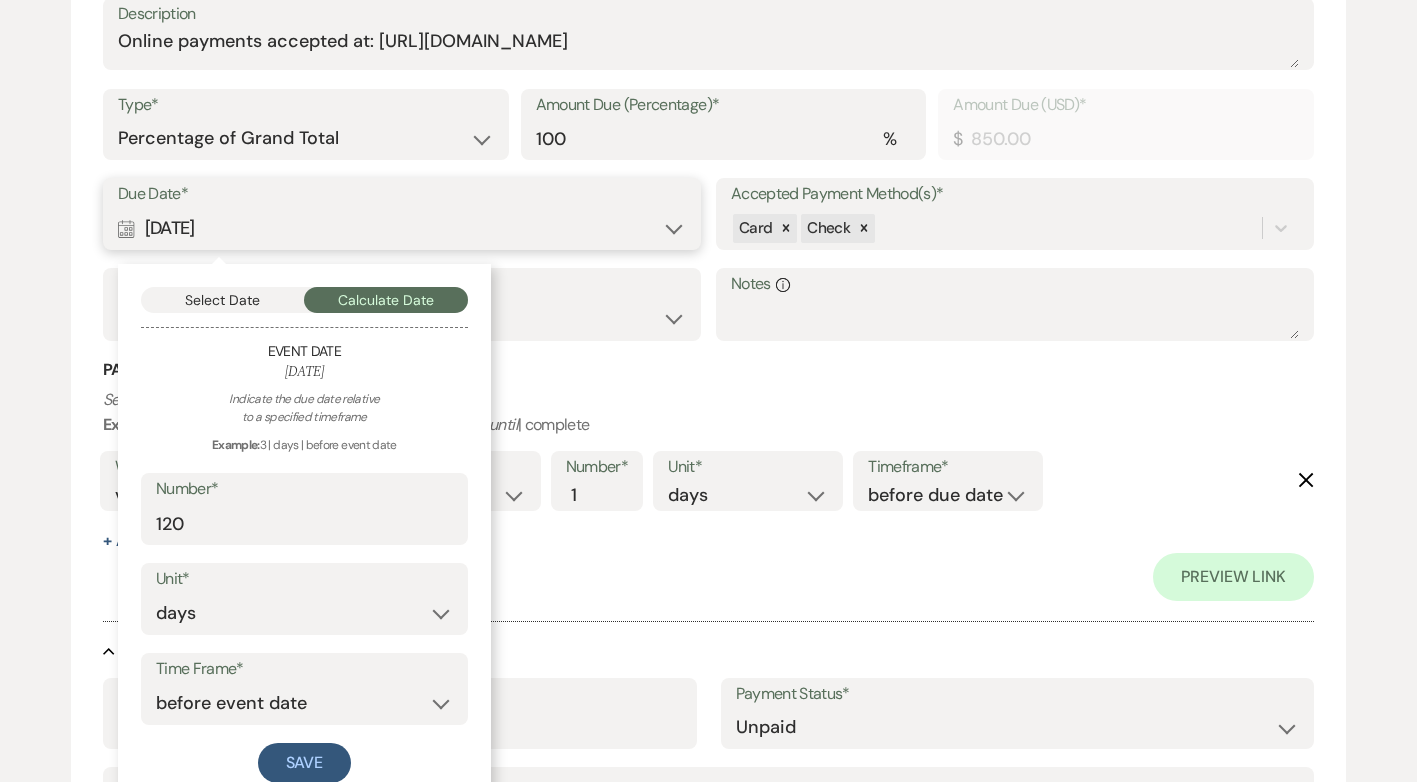 click on "Select Date" at bounding box center [223, 300] 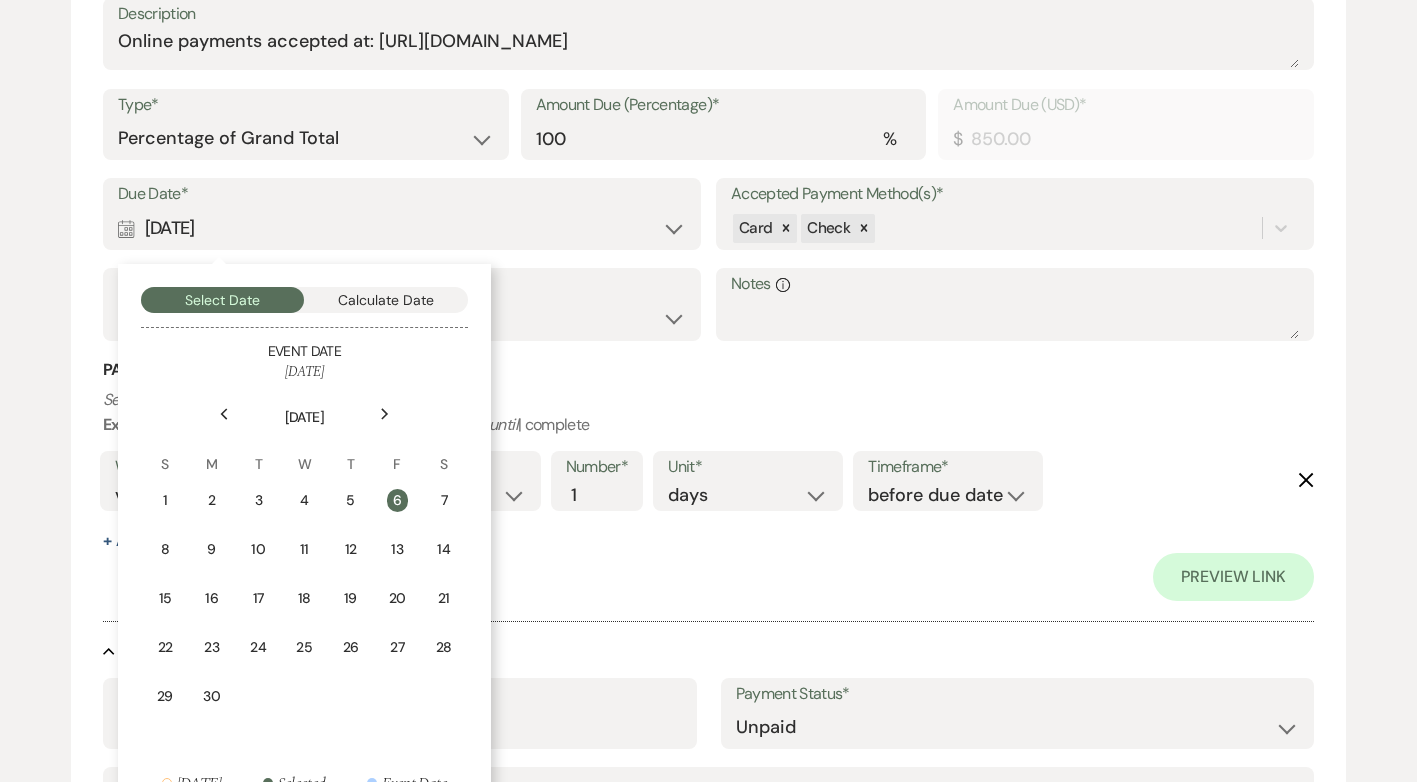click on "Next" 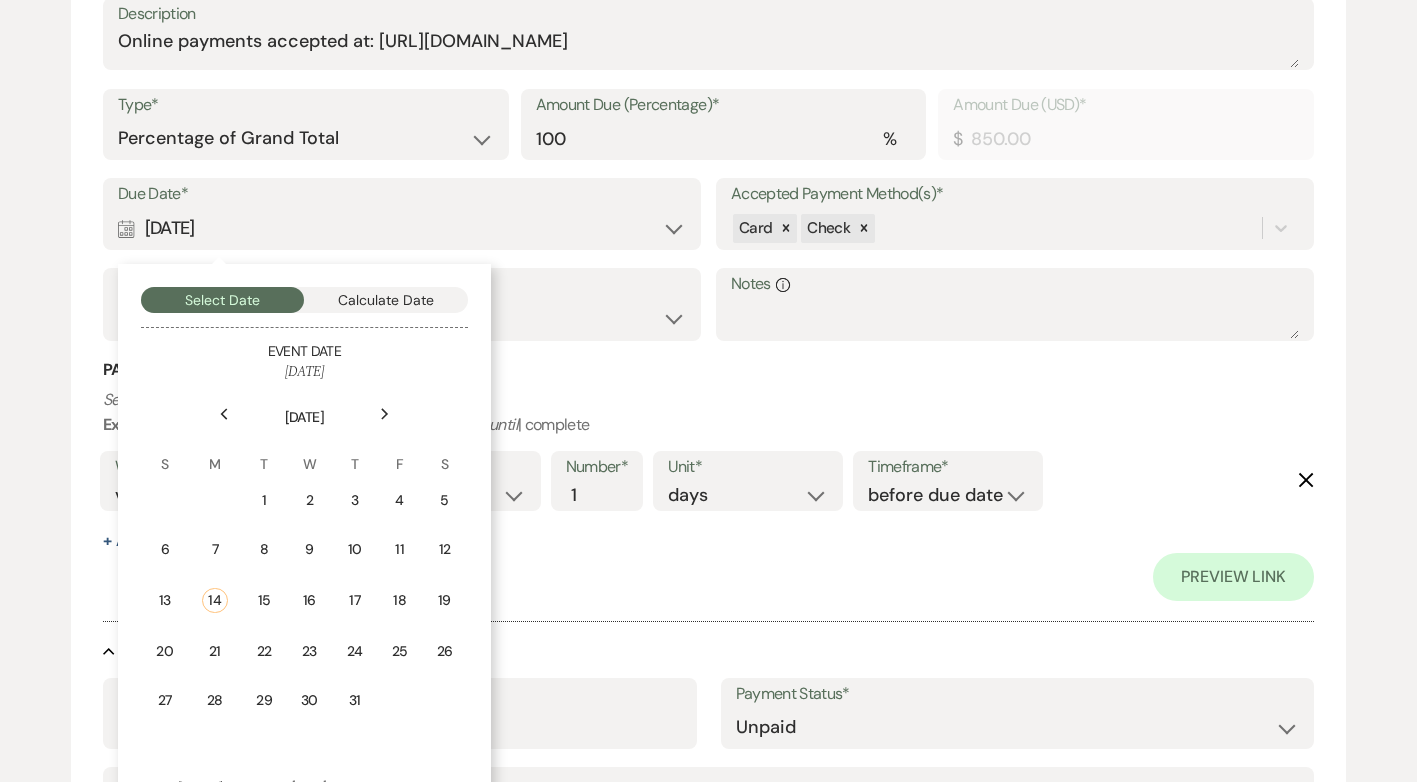 click on "Next" 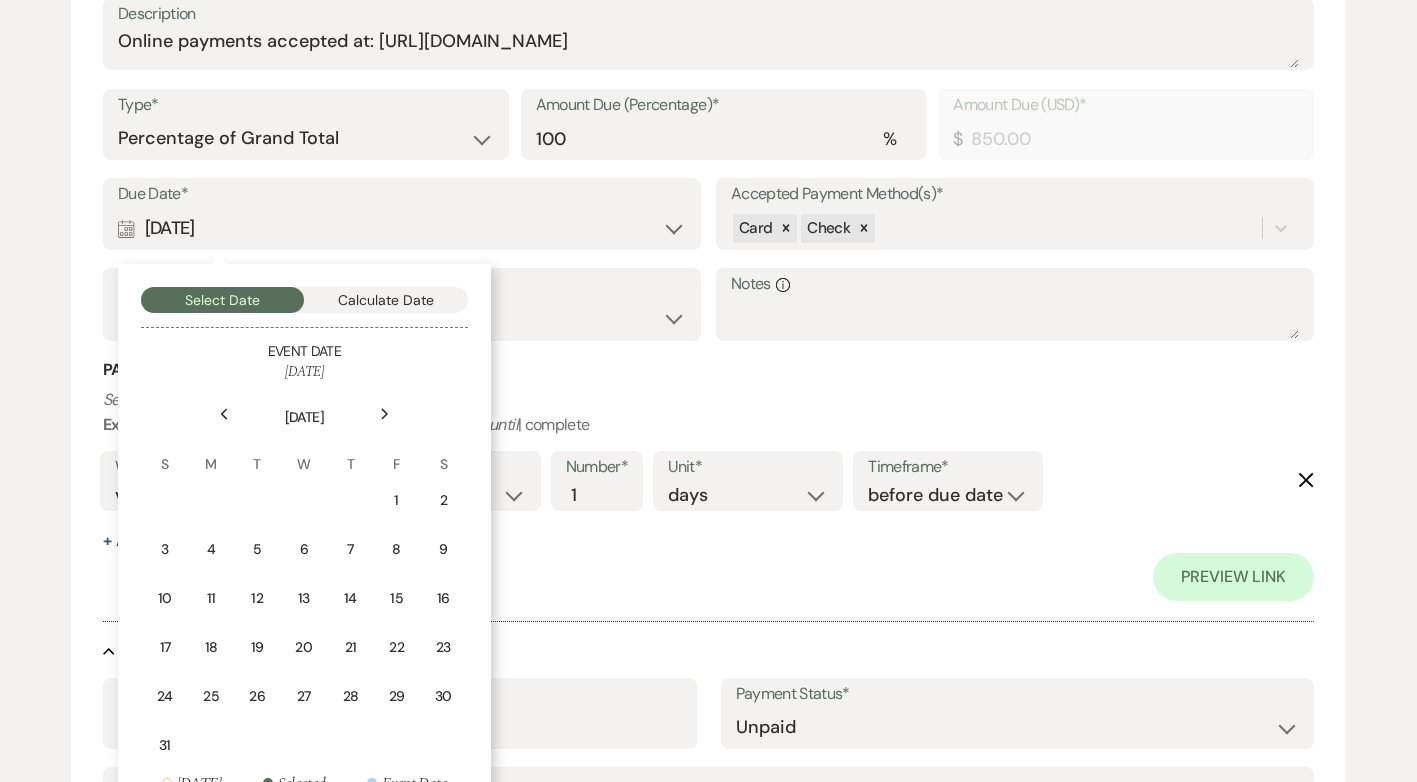 click 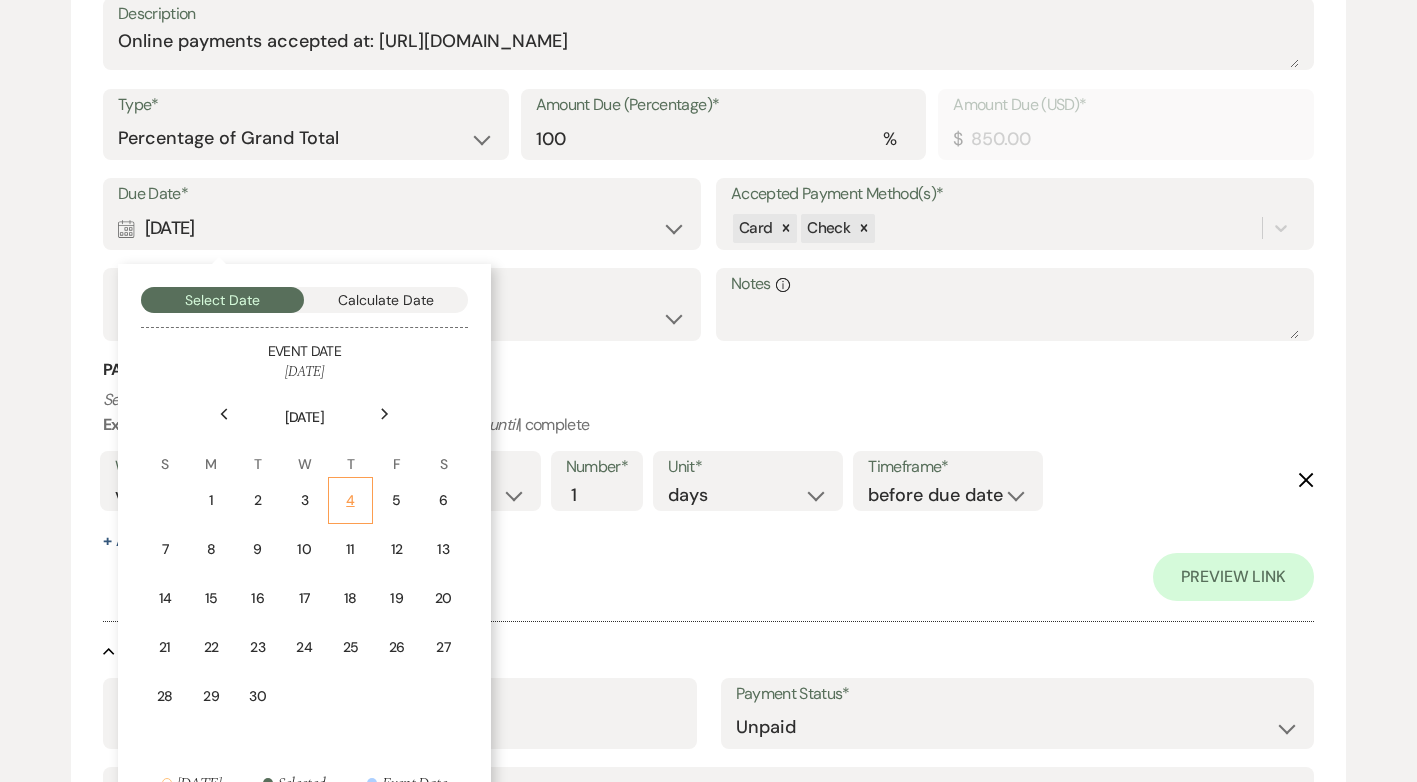 click on "4" at bounding box center [350, 500] 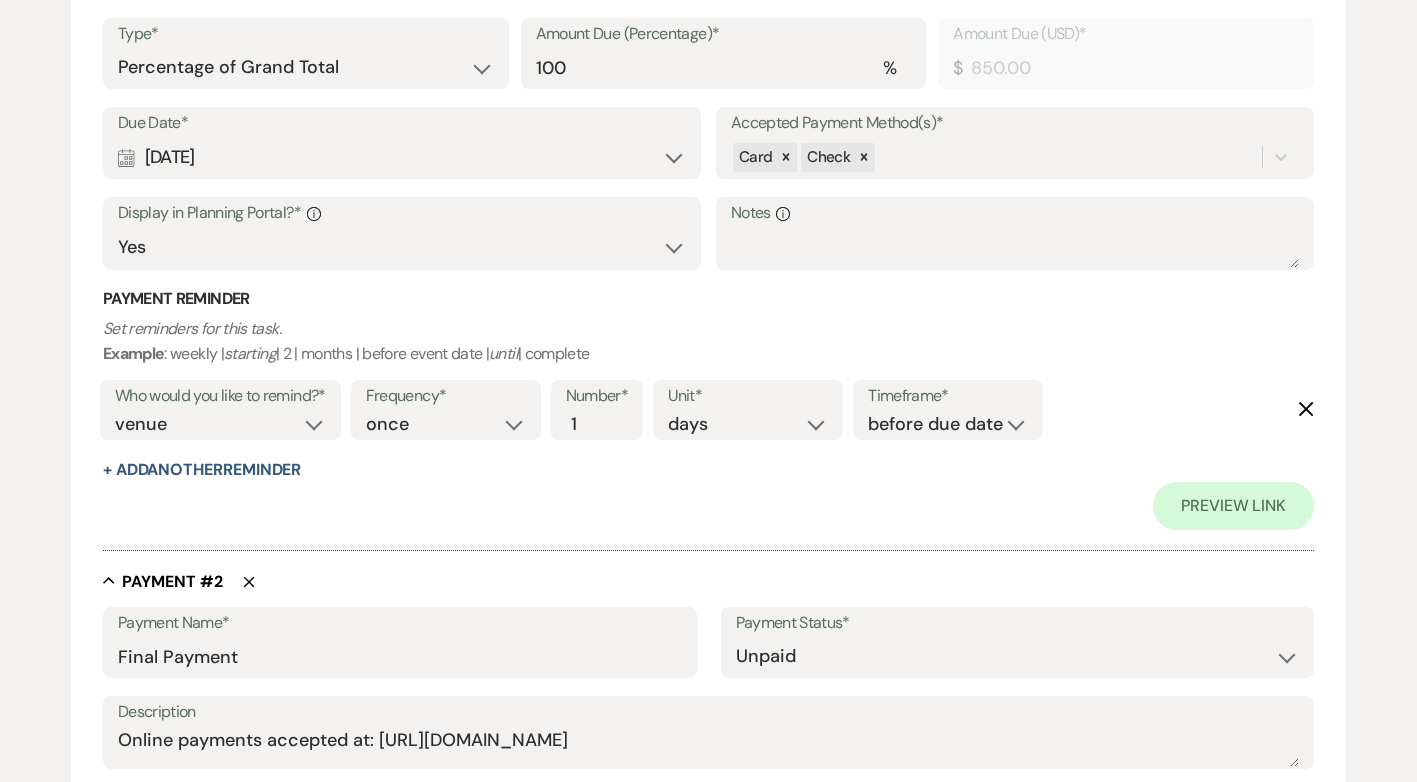 scroll, scrollTop: 800, scrollLeft: 0, axis: vertical 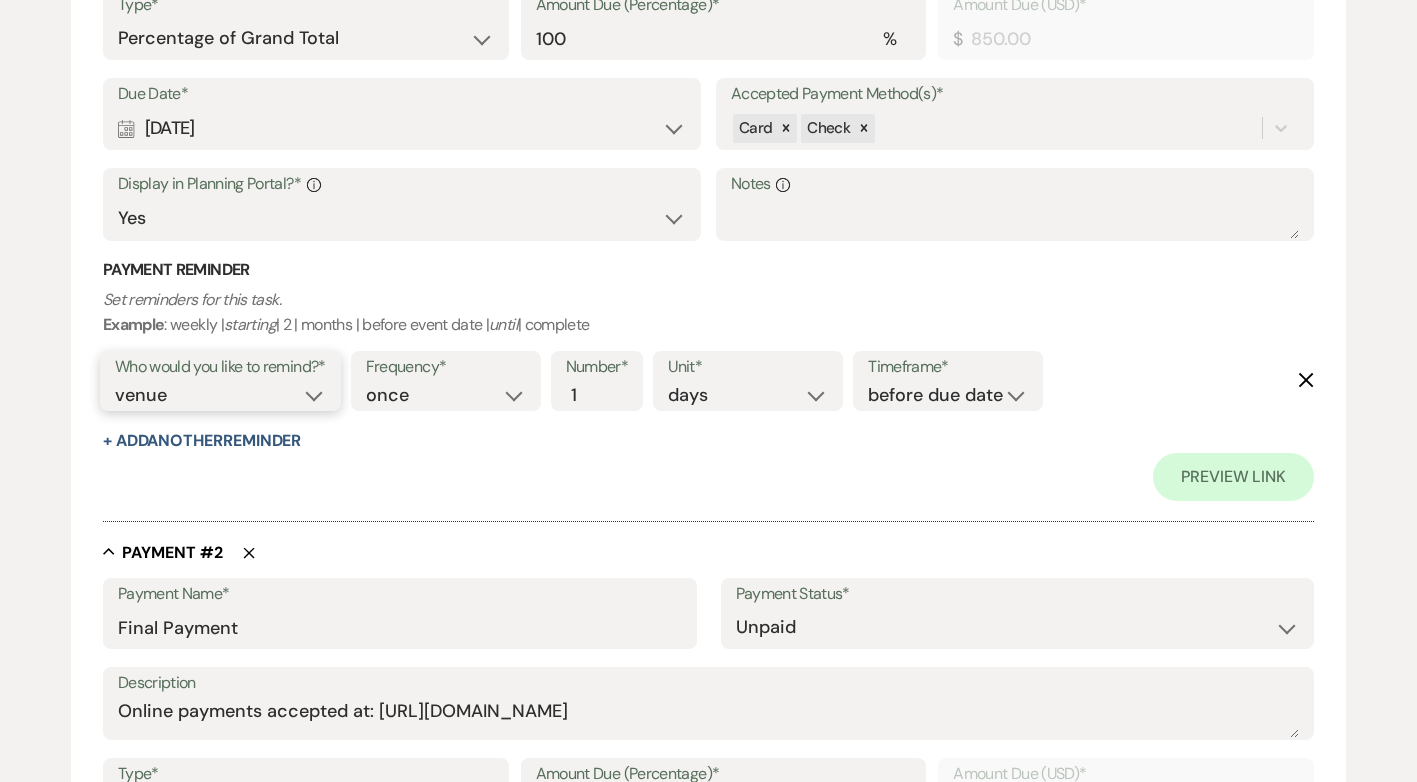 click on "client venue both" at bounding box center (220, 395) 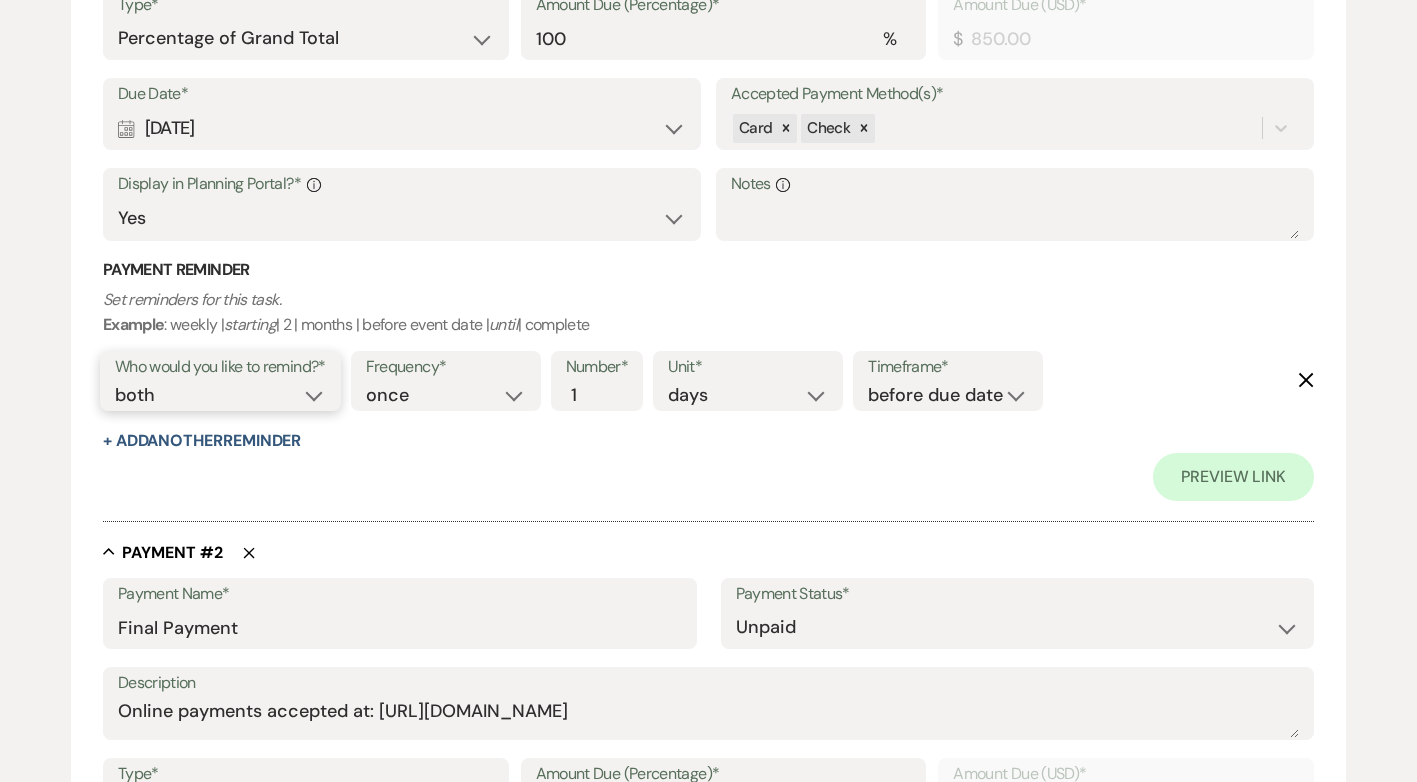 click on "client venue both" at bounding box center [220, 395] 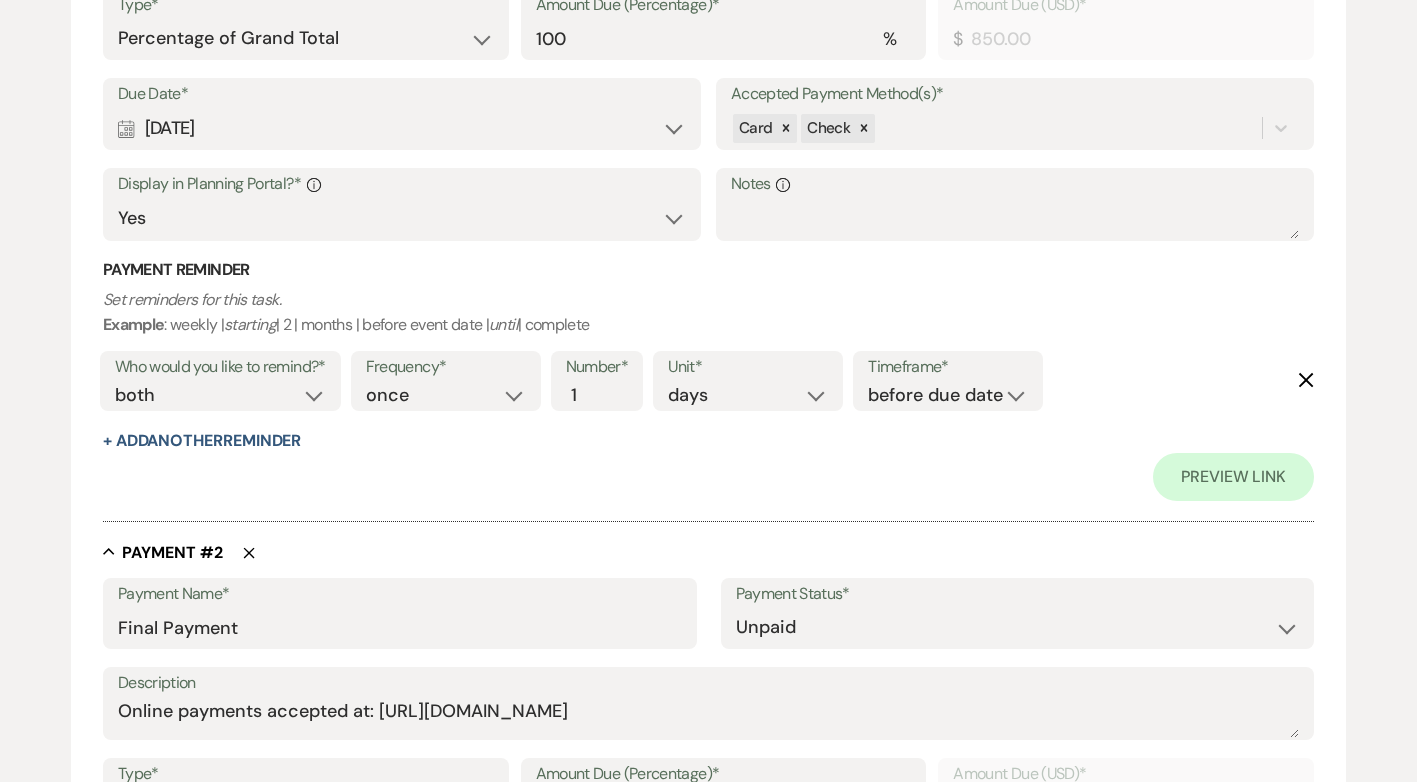 click on "Number* 1" at bounding box center [597, 381] 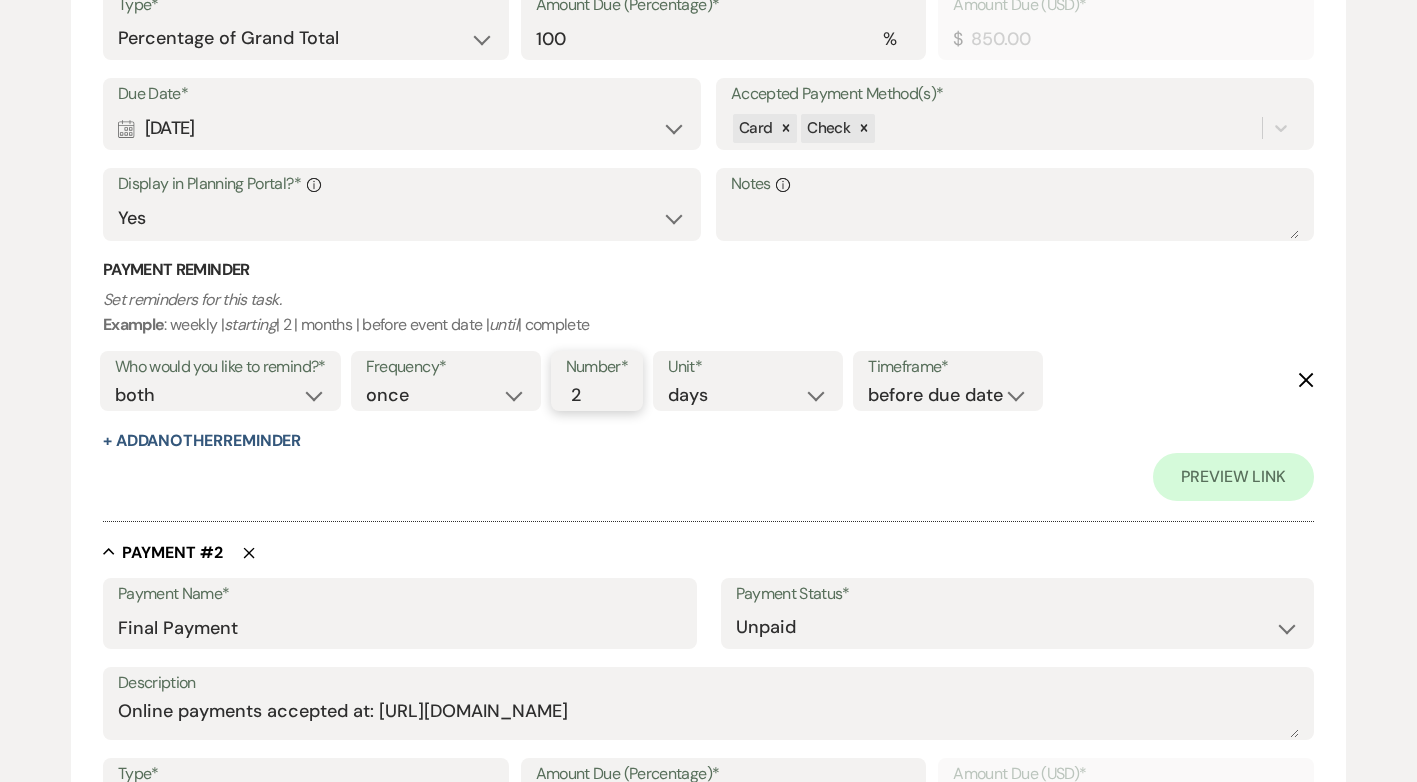 click on "2" at bounding box center (587, 395) 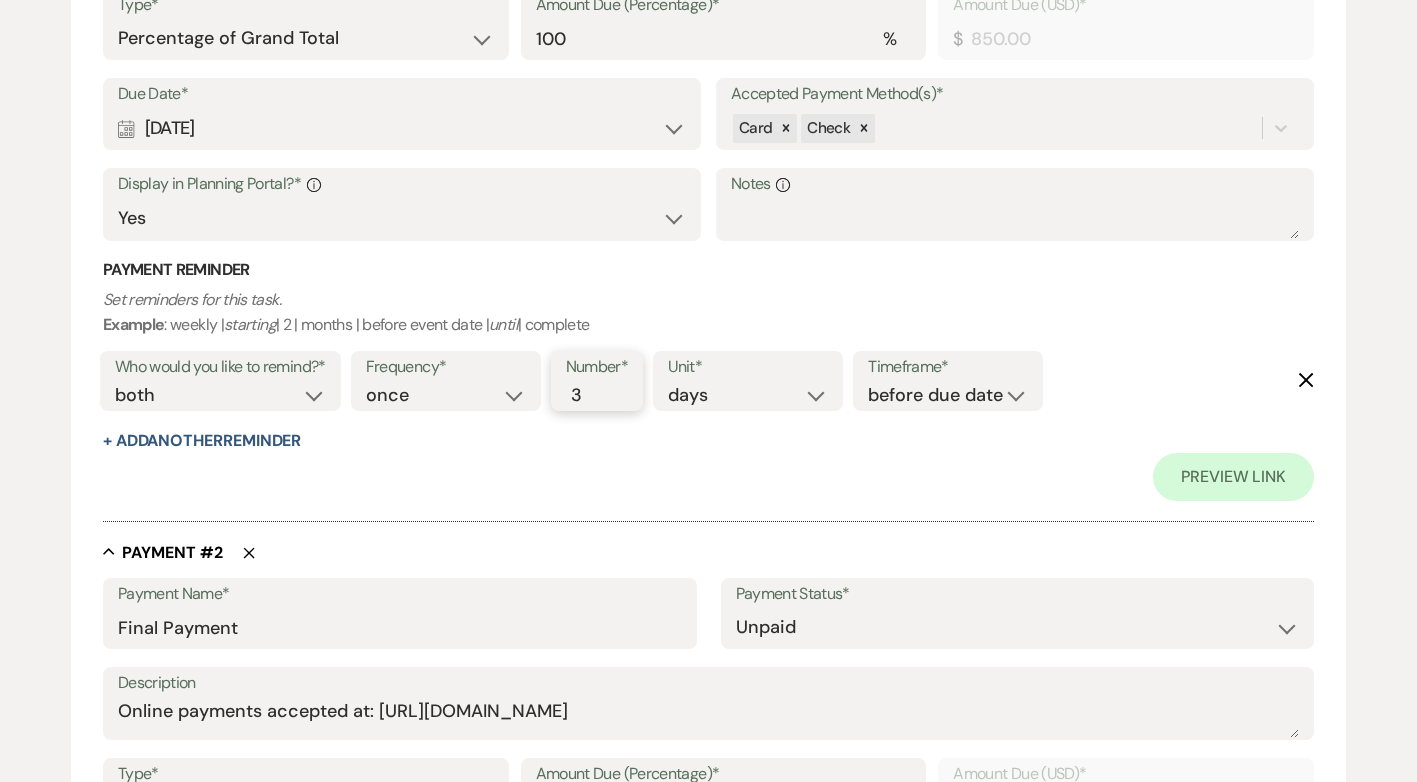 click on "3" at bounding box center [587, 395] 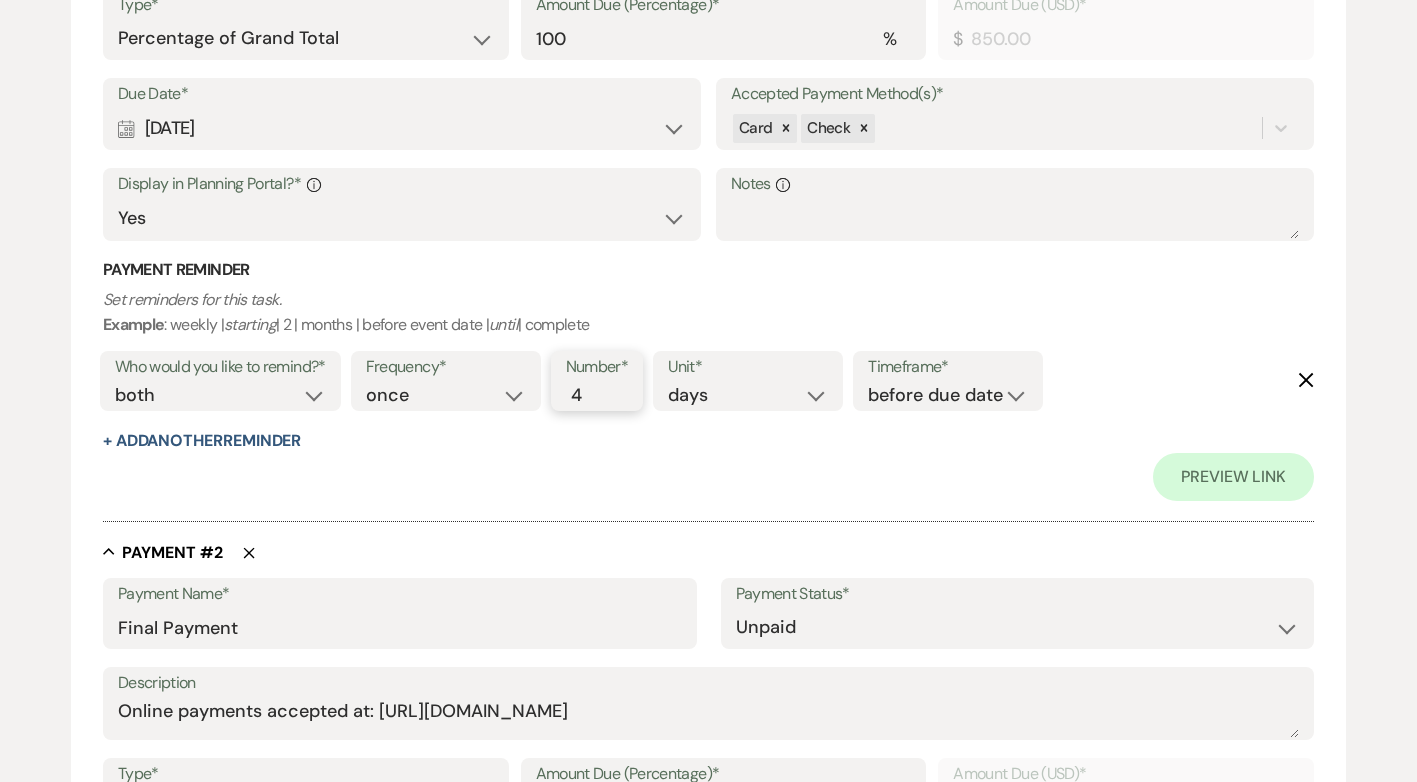 click on "4" at bounding box center (587, 395) 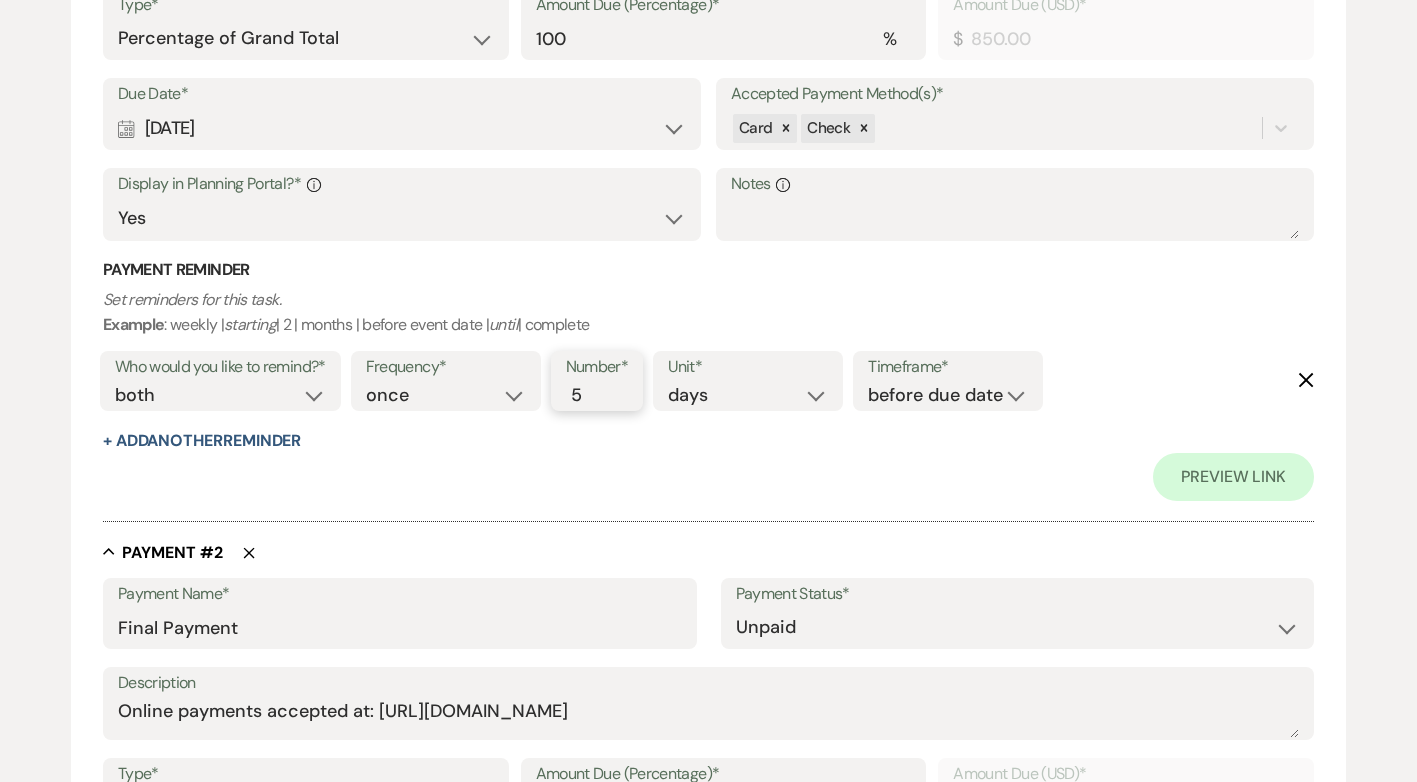 click on "5" at bounding box center [587, 395] 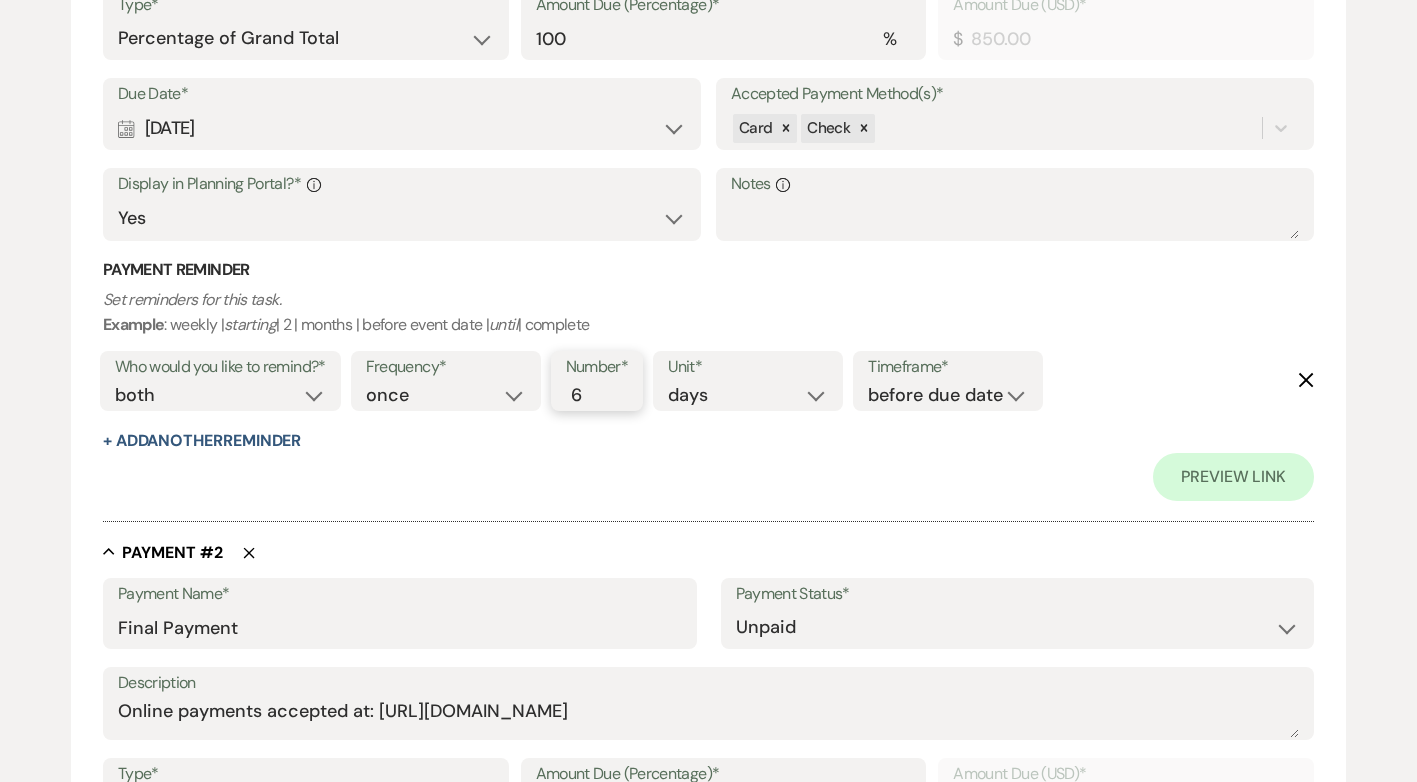 click on "6" at bounding box center (587, 395) 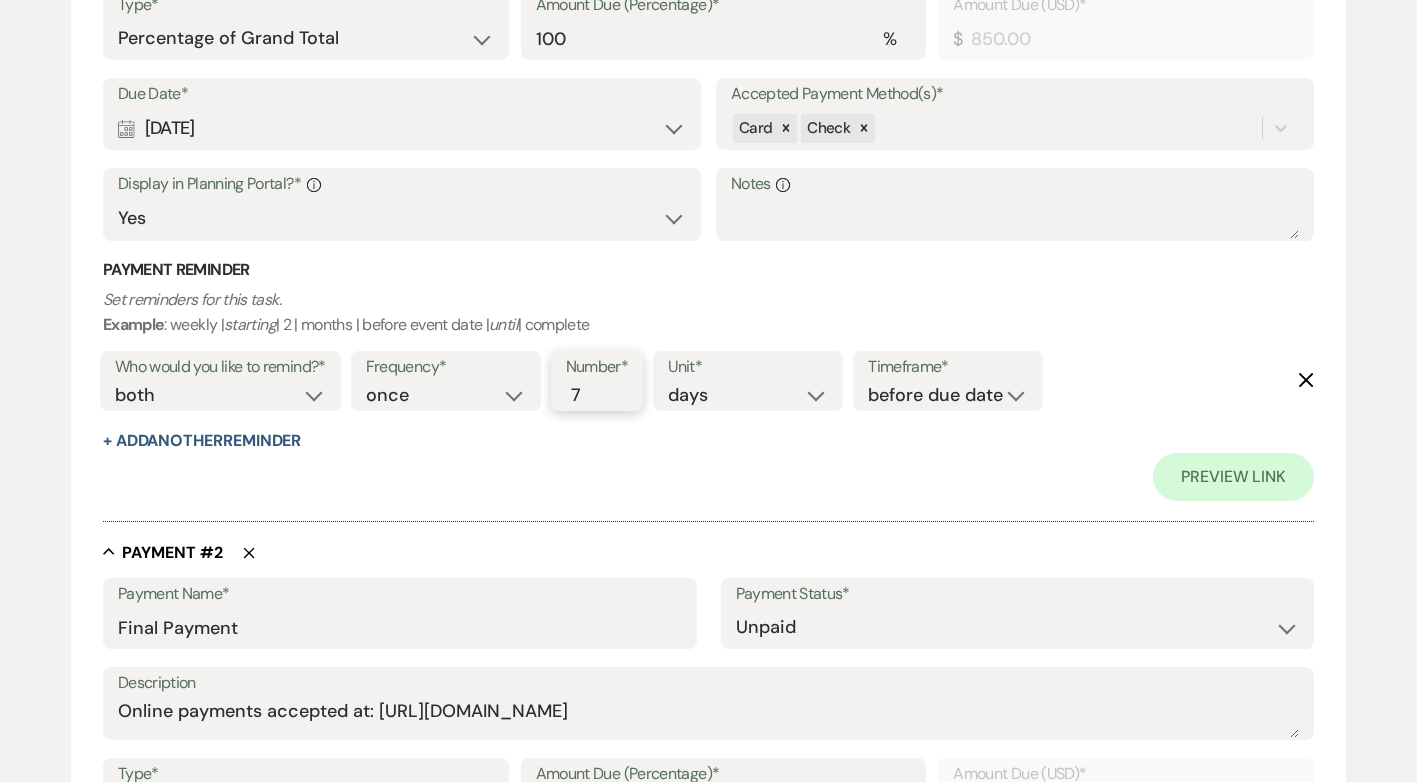 type on "7" 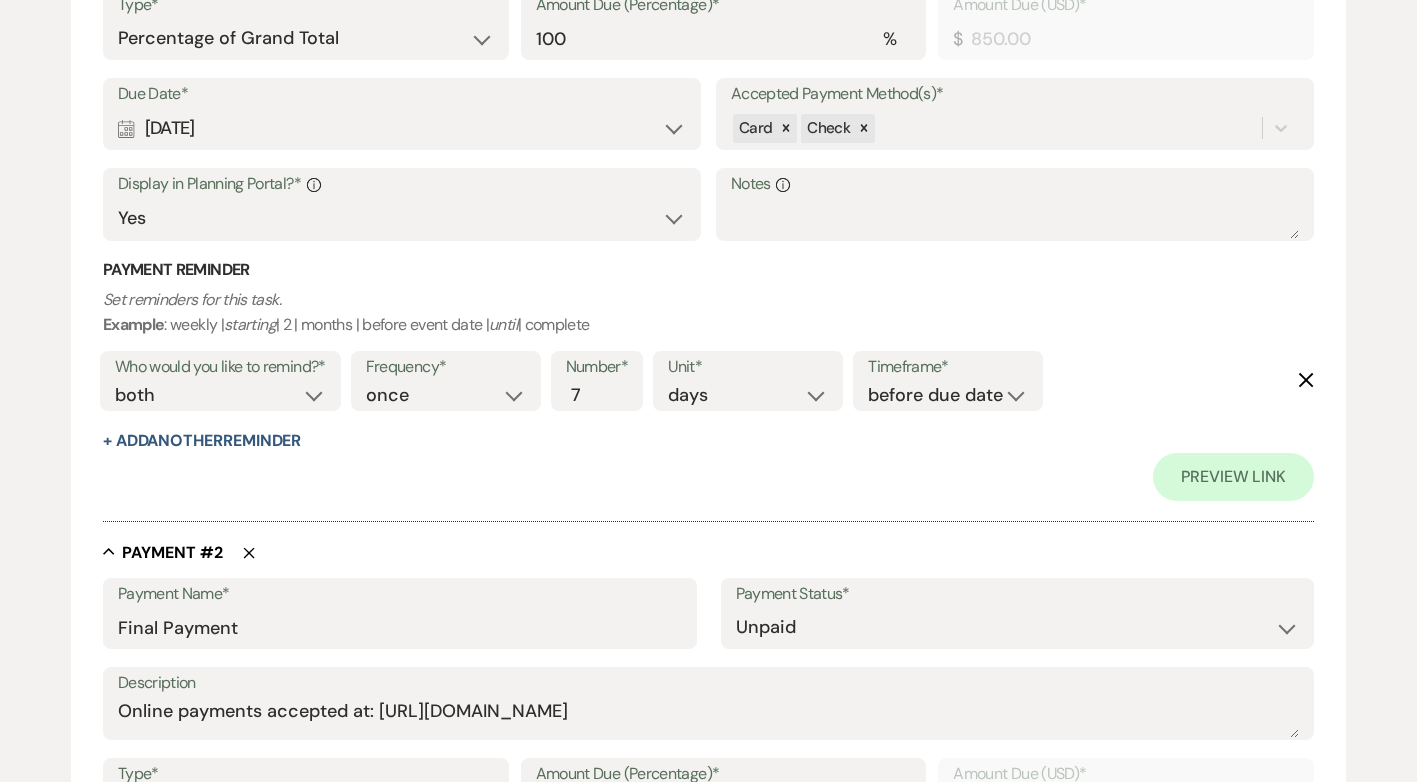 click on "Preview Link" at bounding box center [708, 477] 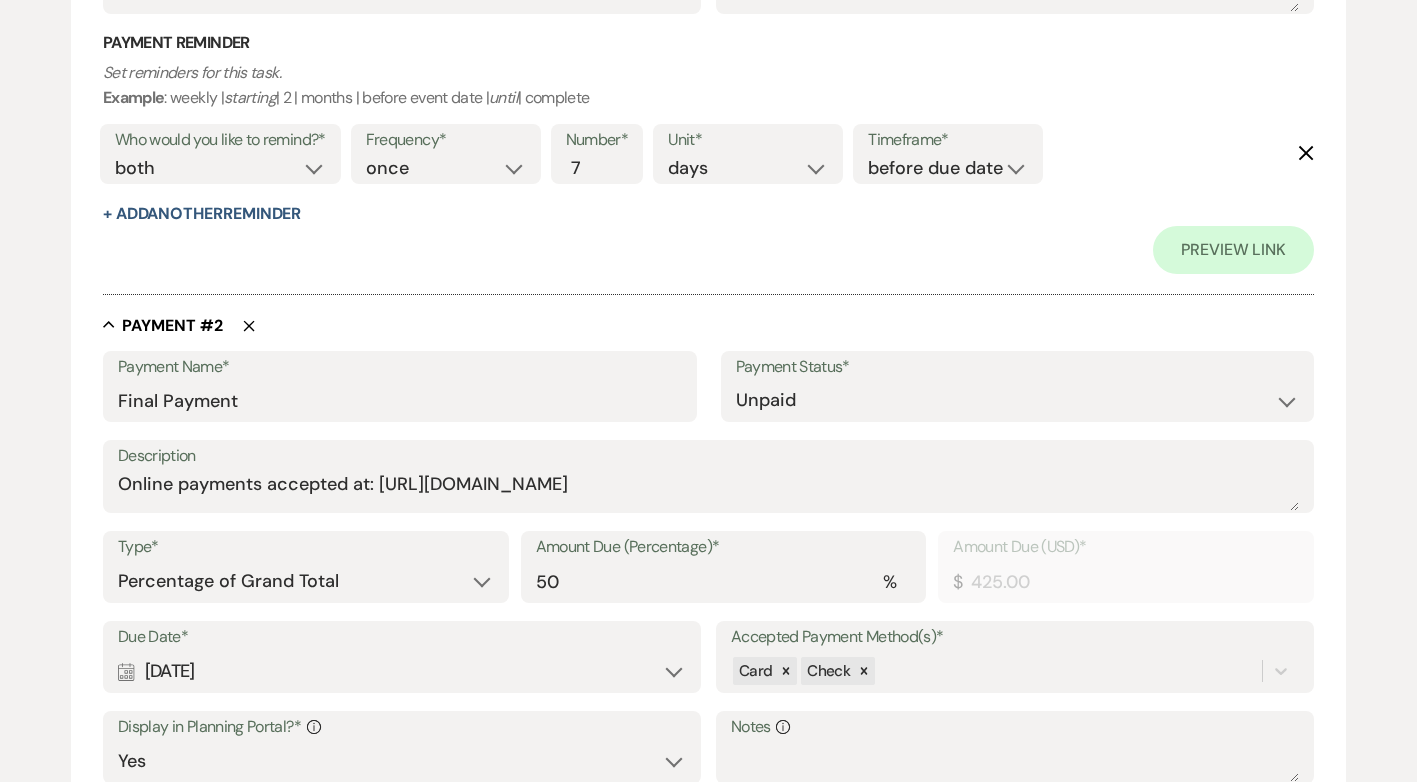 scroll, scrollTop: 1100, scrollLeft: 0, axis: vertical 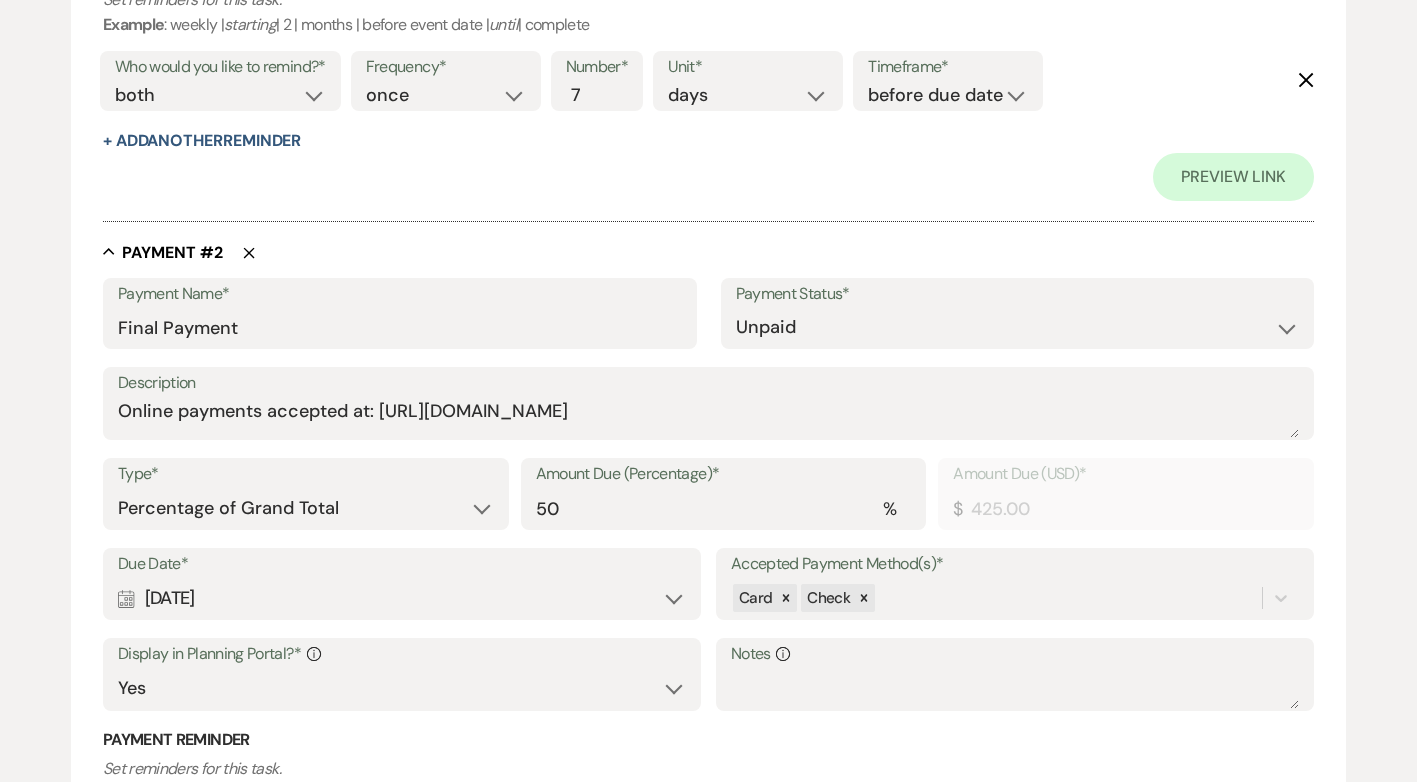 click on "Delete" 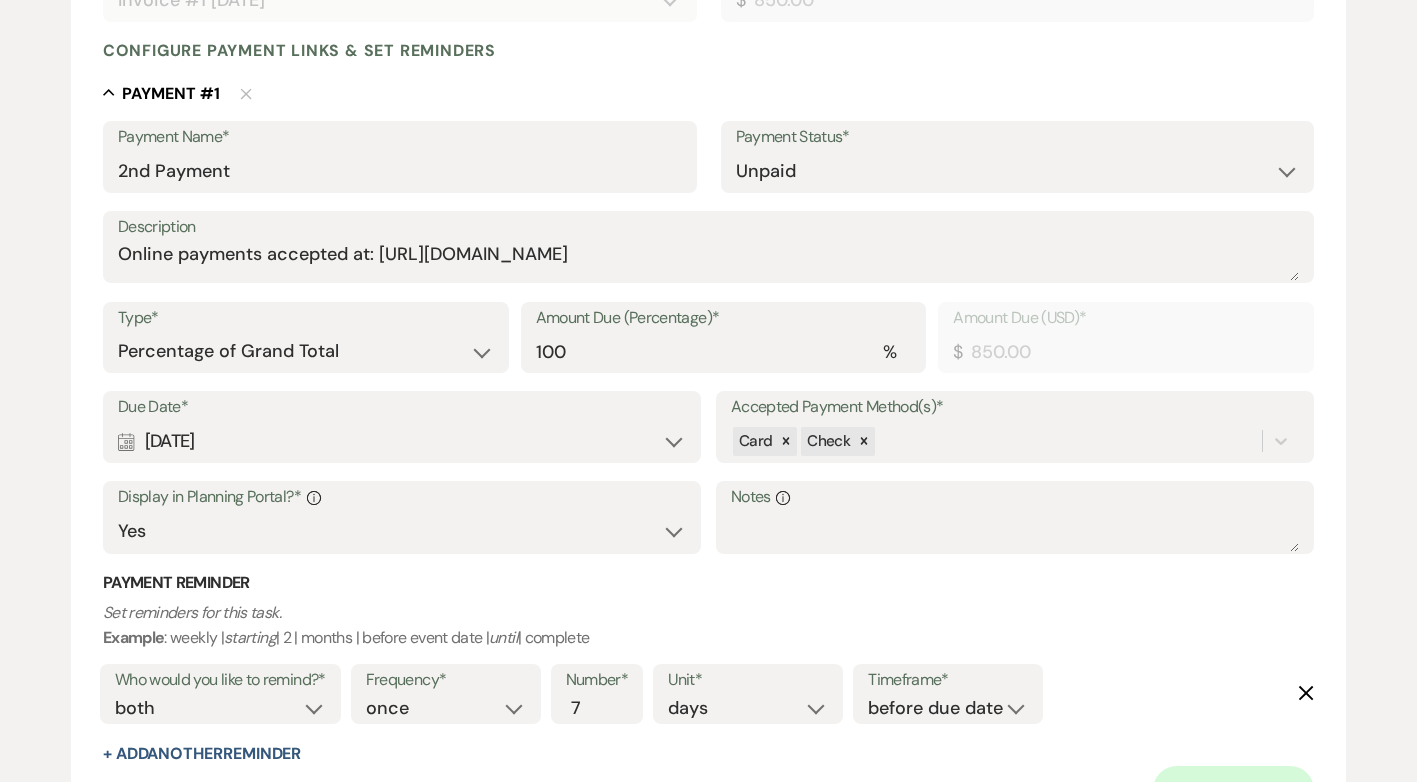 scroll, scrollTop: 486, scrollLeft: 0, axis: vertical 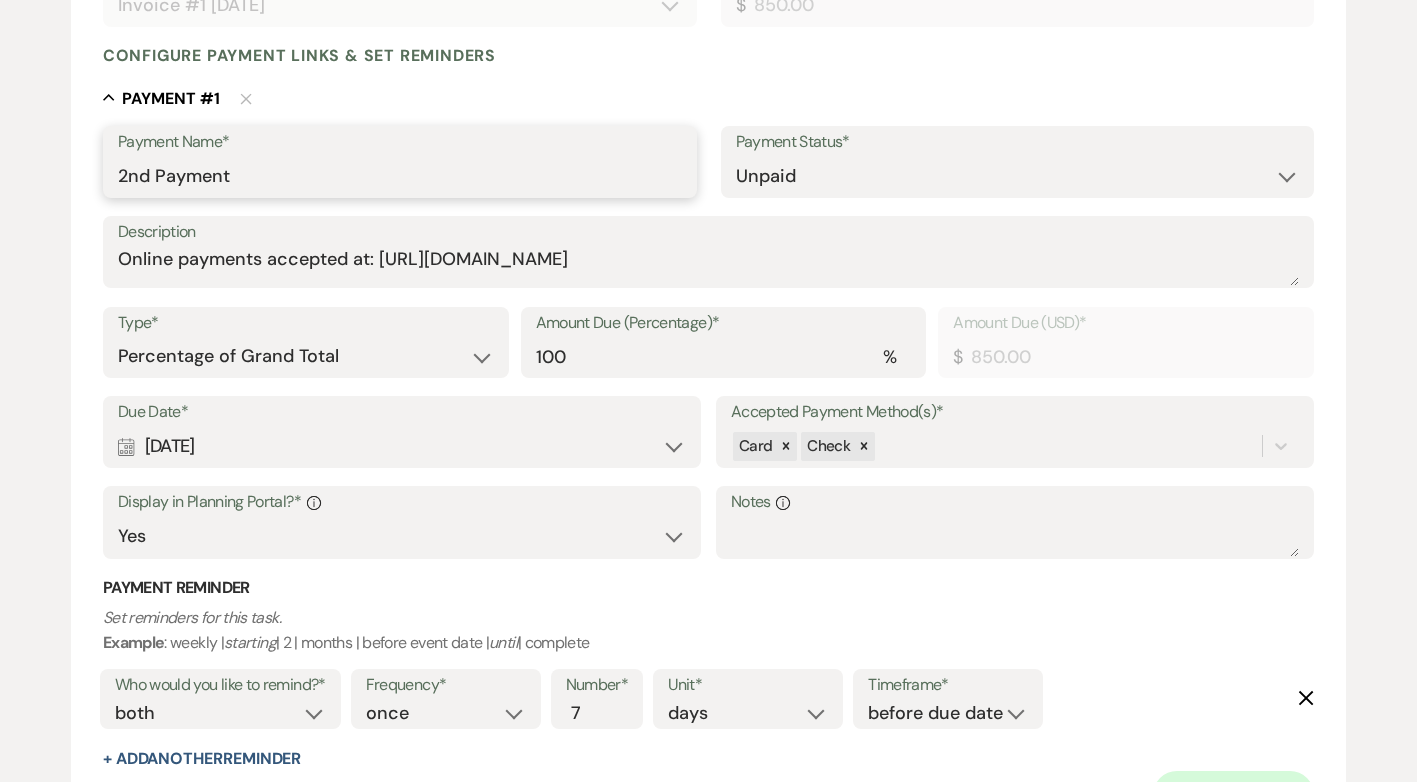 drag, startPoint x: 335, startPoint y: 177, endPoint x: 66, endPoint y: 179, distance: 269.00745 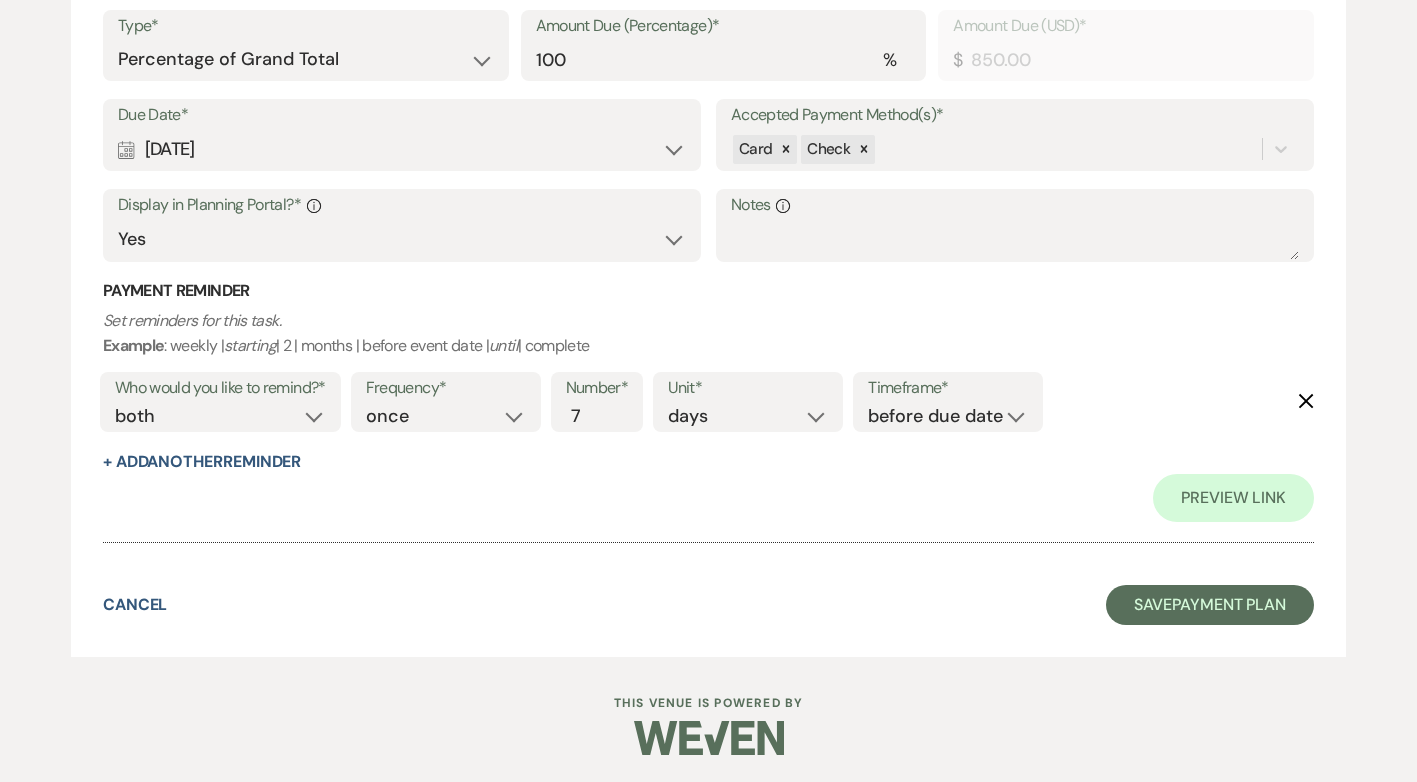 scroll, scrollTop: 786, scrollLeft: 0, axis: vertical 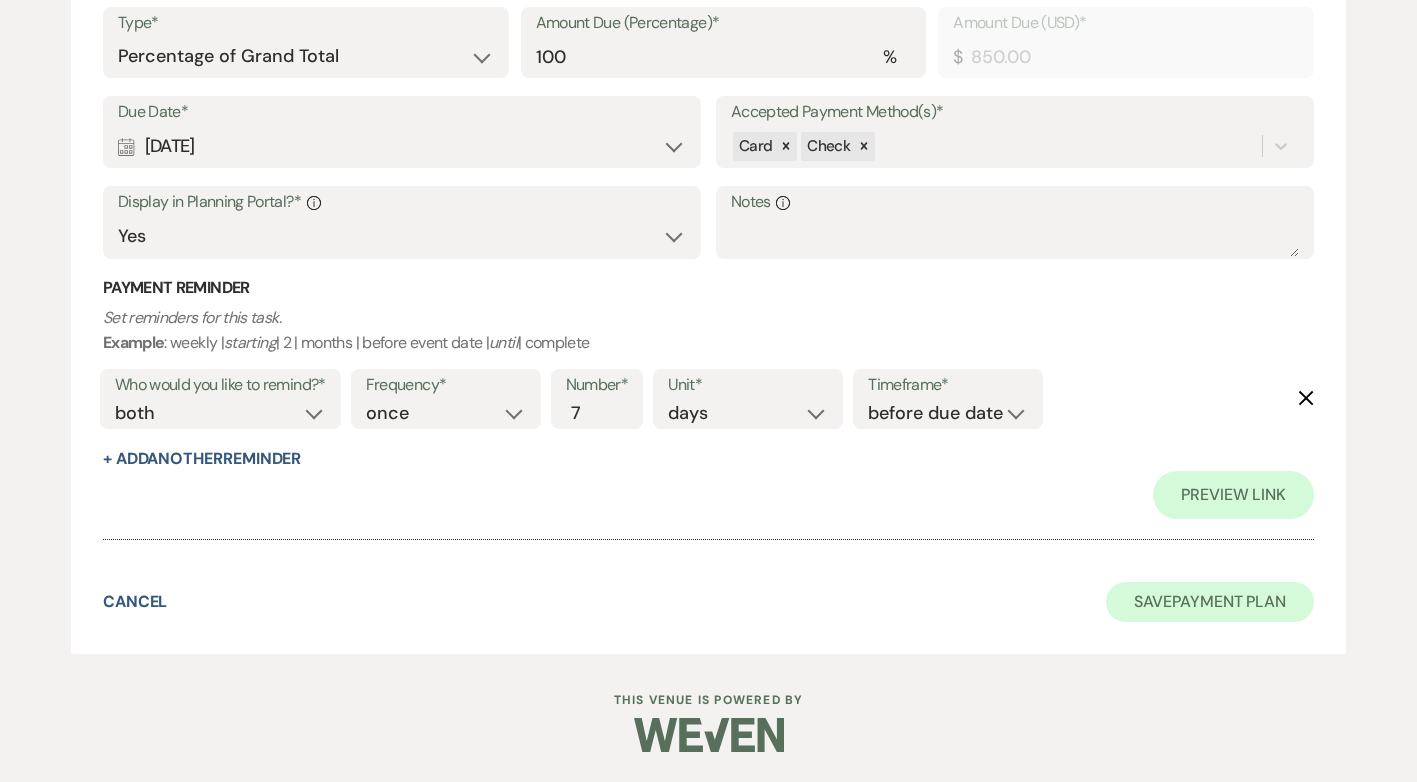 type on "Final Payment" 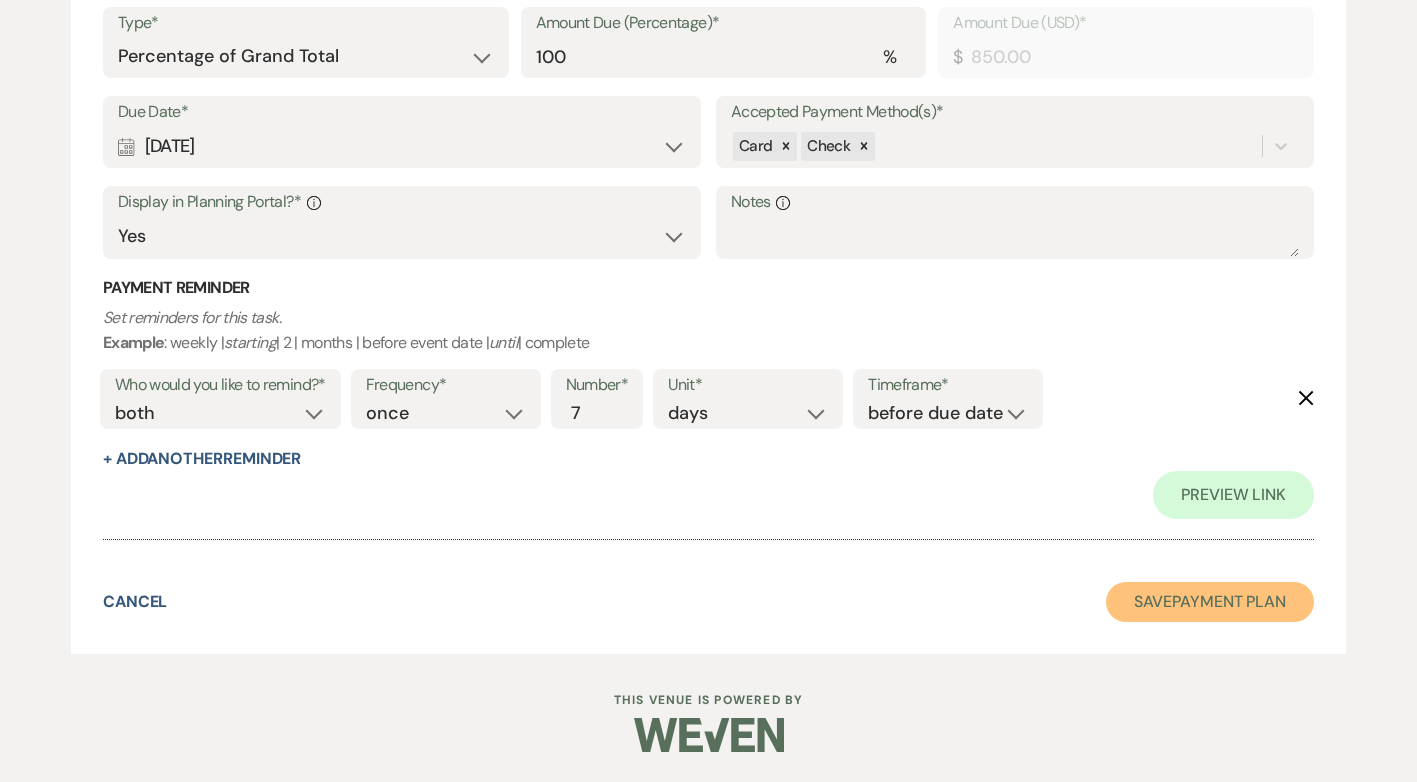 click on "Save  Payment Plan" at bounding box center (1210, 602) 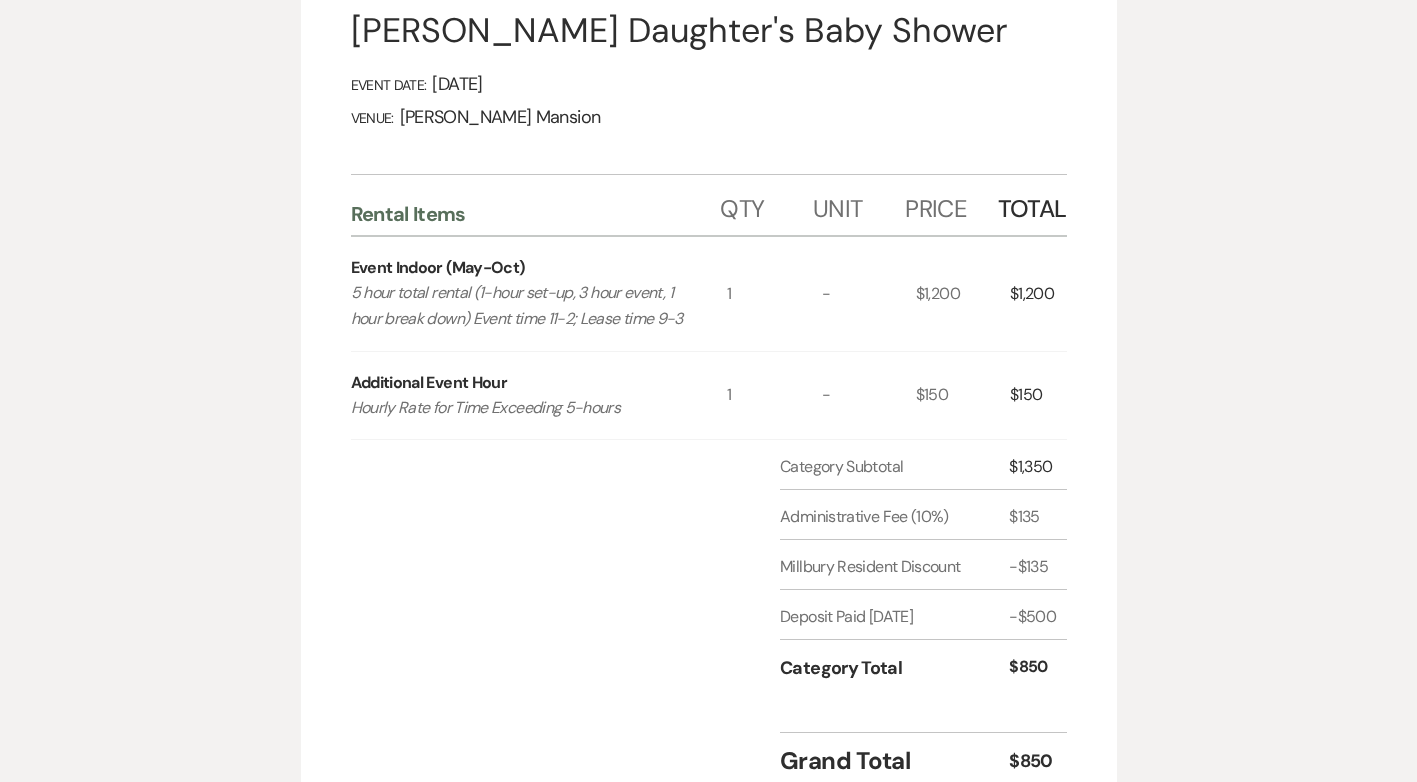 scroll, scrollTop: 0, scrollLeft: 0, axis: both 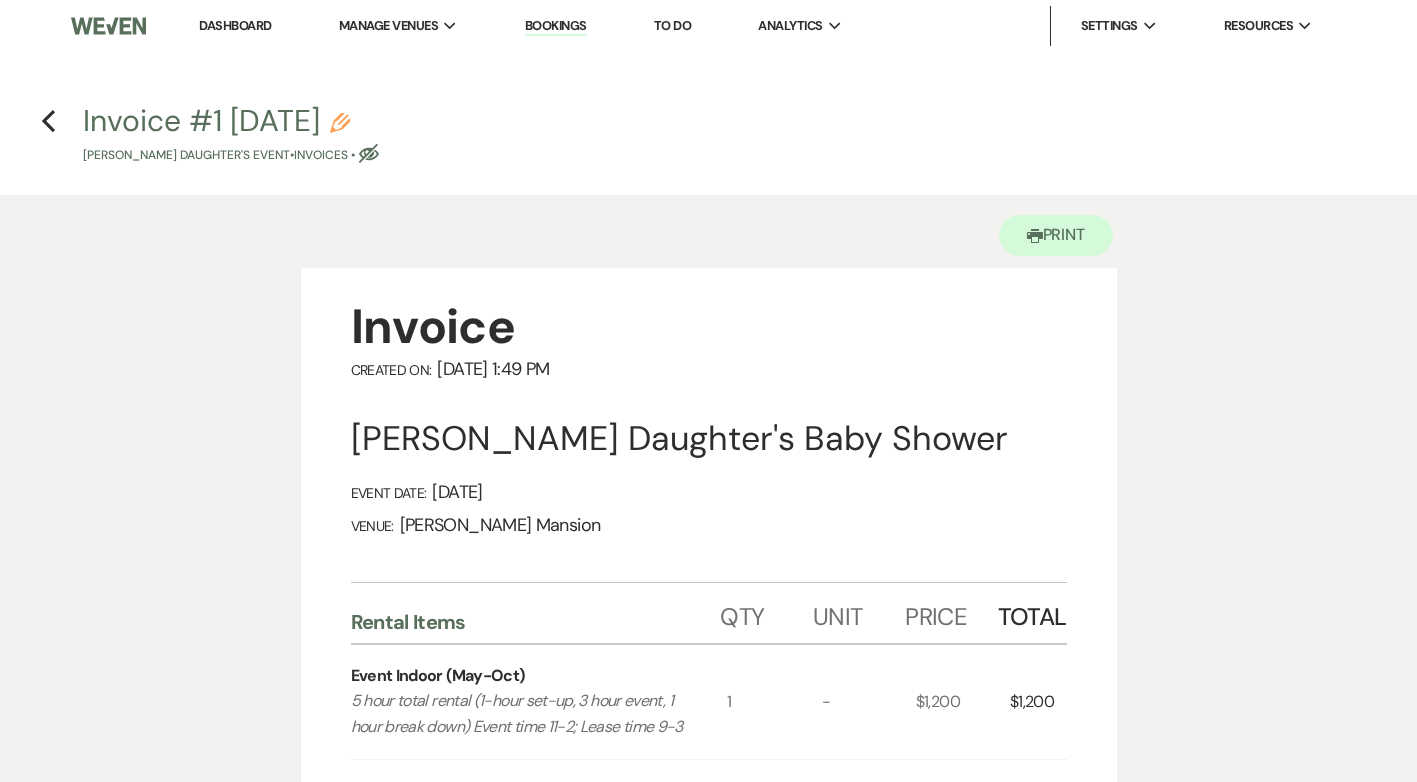 click 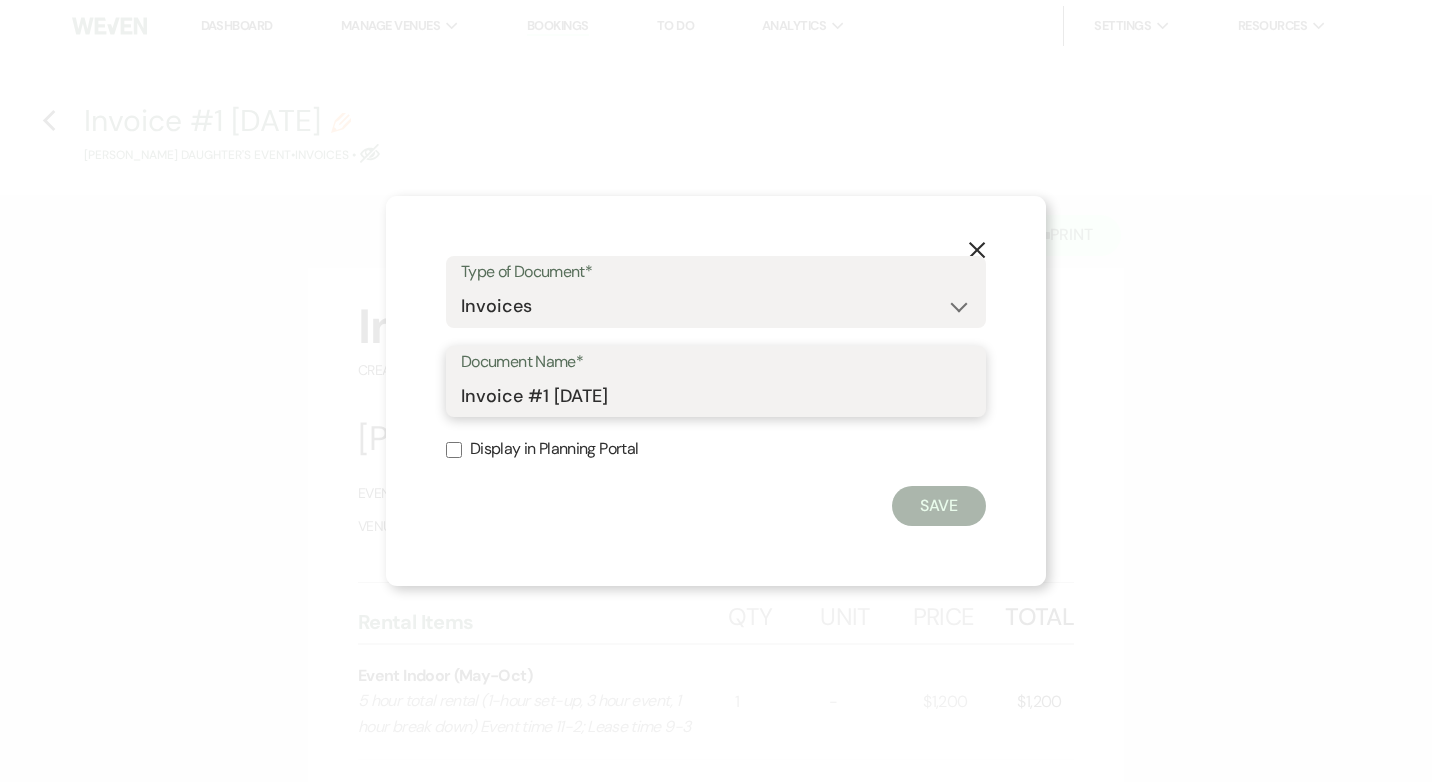 click on "Invoice #1 [DATE]" at bounding box center [716, 395] 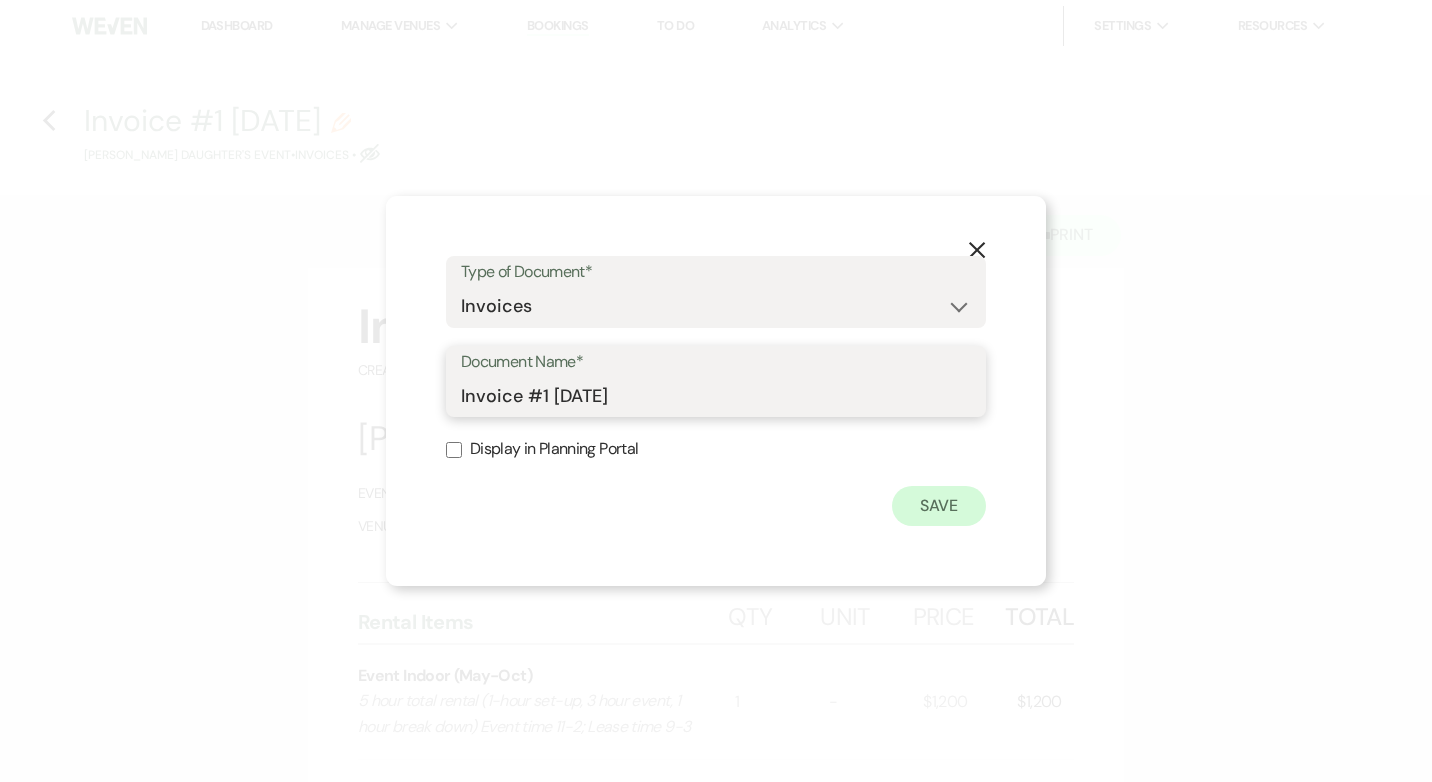 type on "Invoice #1 [DATE]" 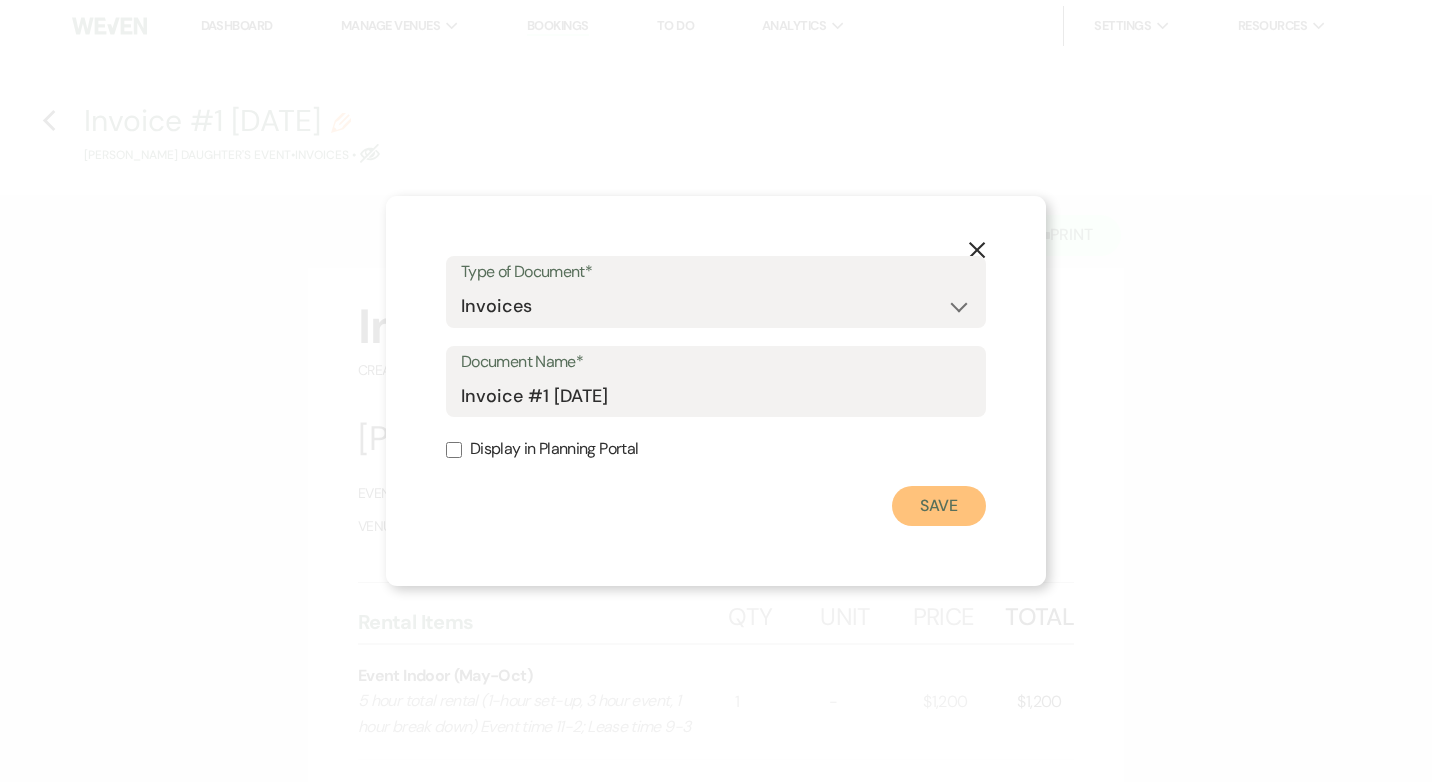 click on "Save" at bounding box center (939, 506) 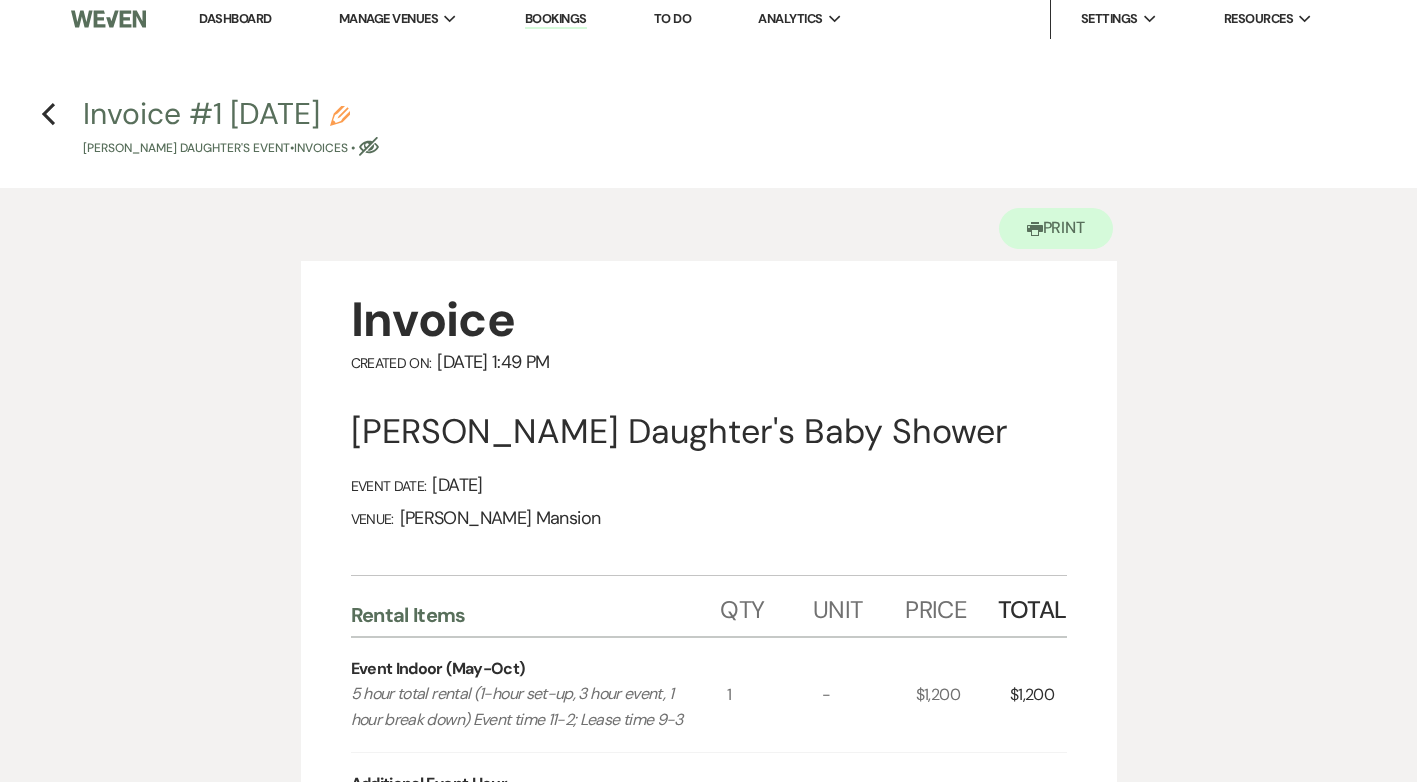 scroll, scrollTop: 0, scrollLeft: 0, axis: both 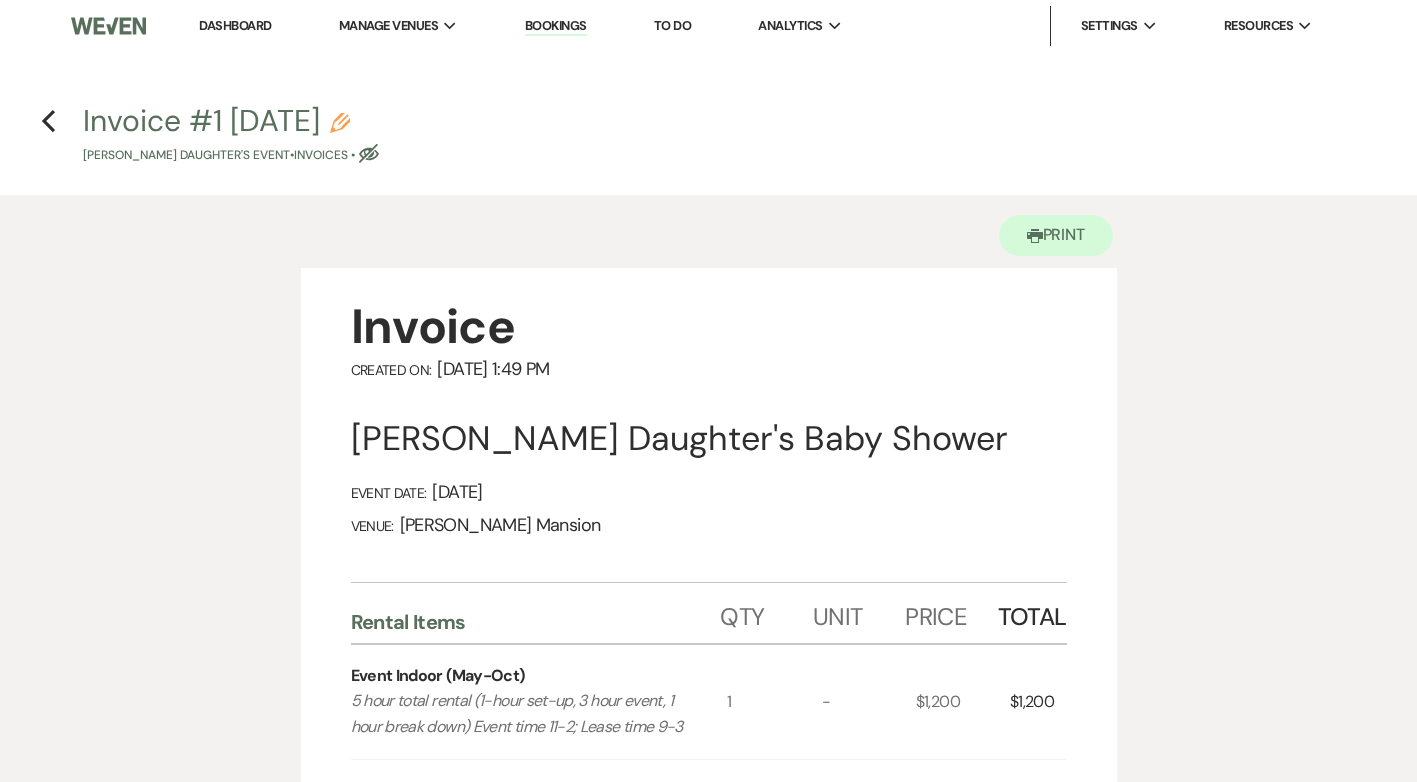 click 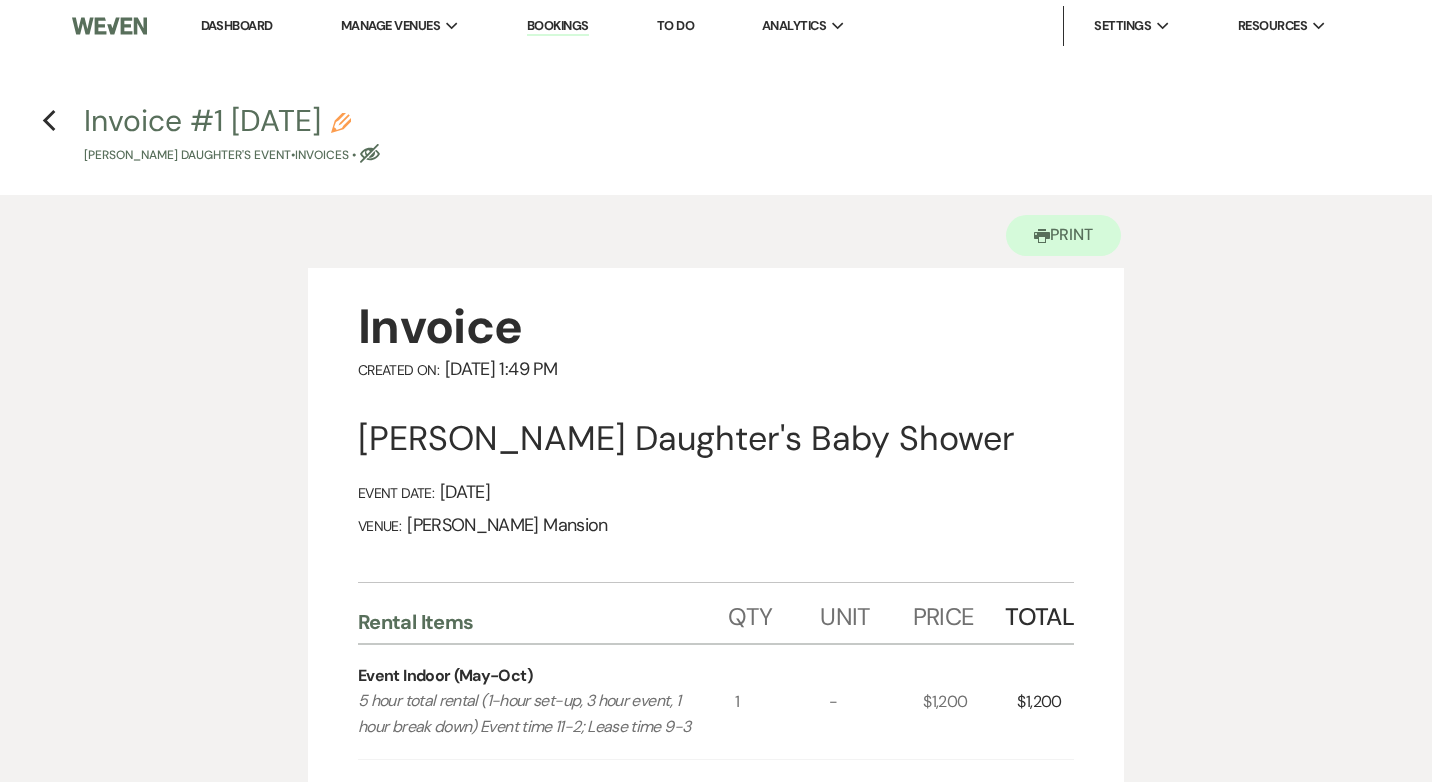 select on "22" 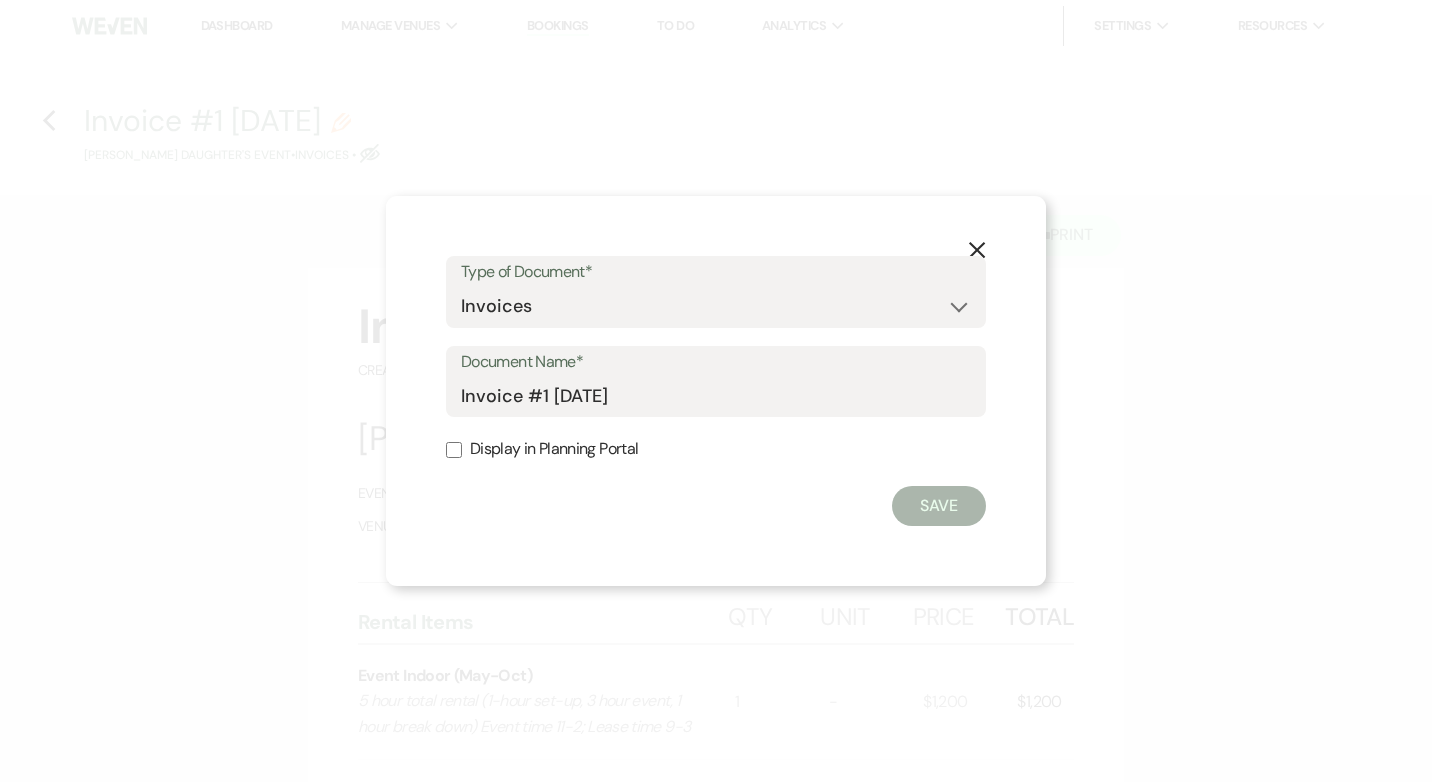 click on "Display in Planning Portal" at bounding box center (454, 450) 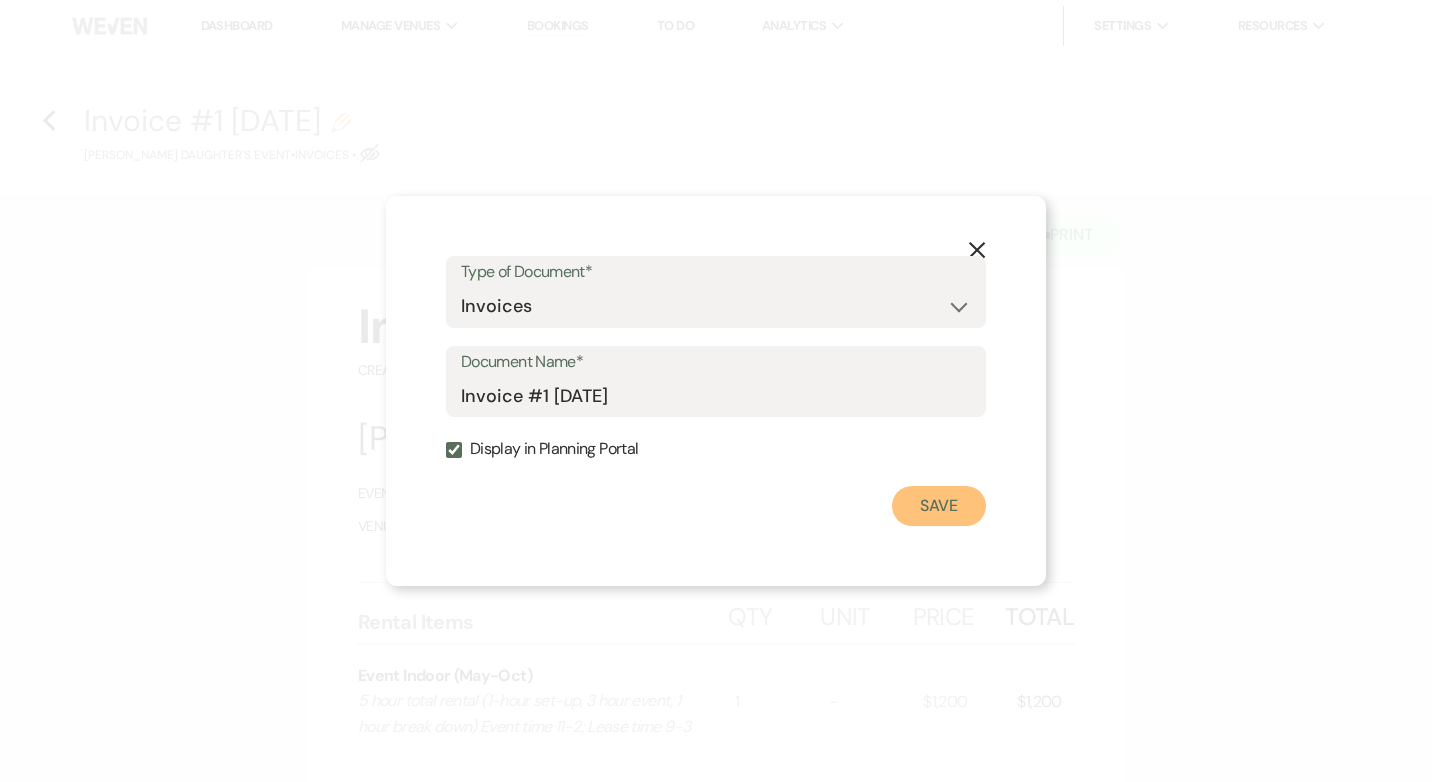 click on "Save" at bounding box center (939, 506) 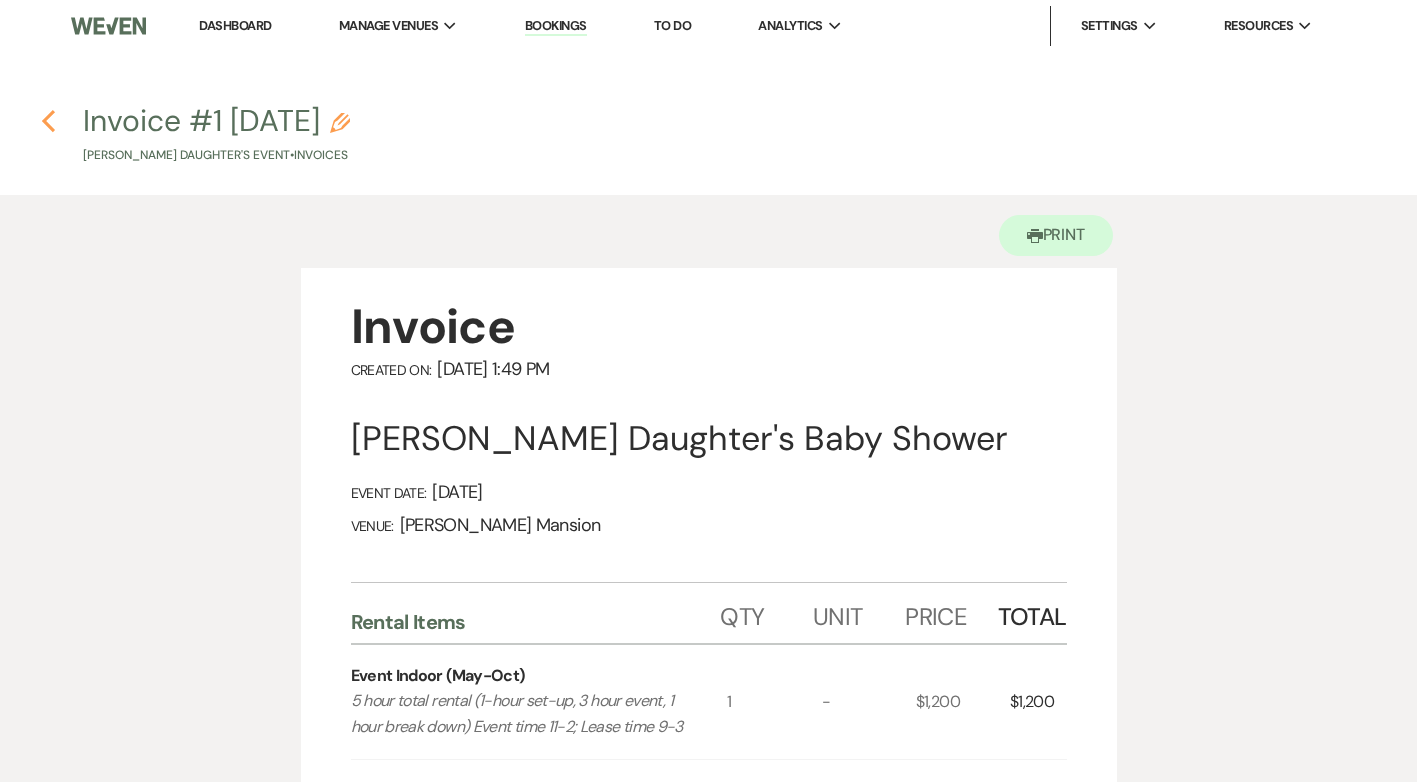 click 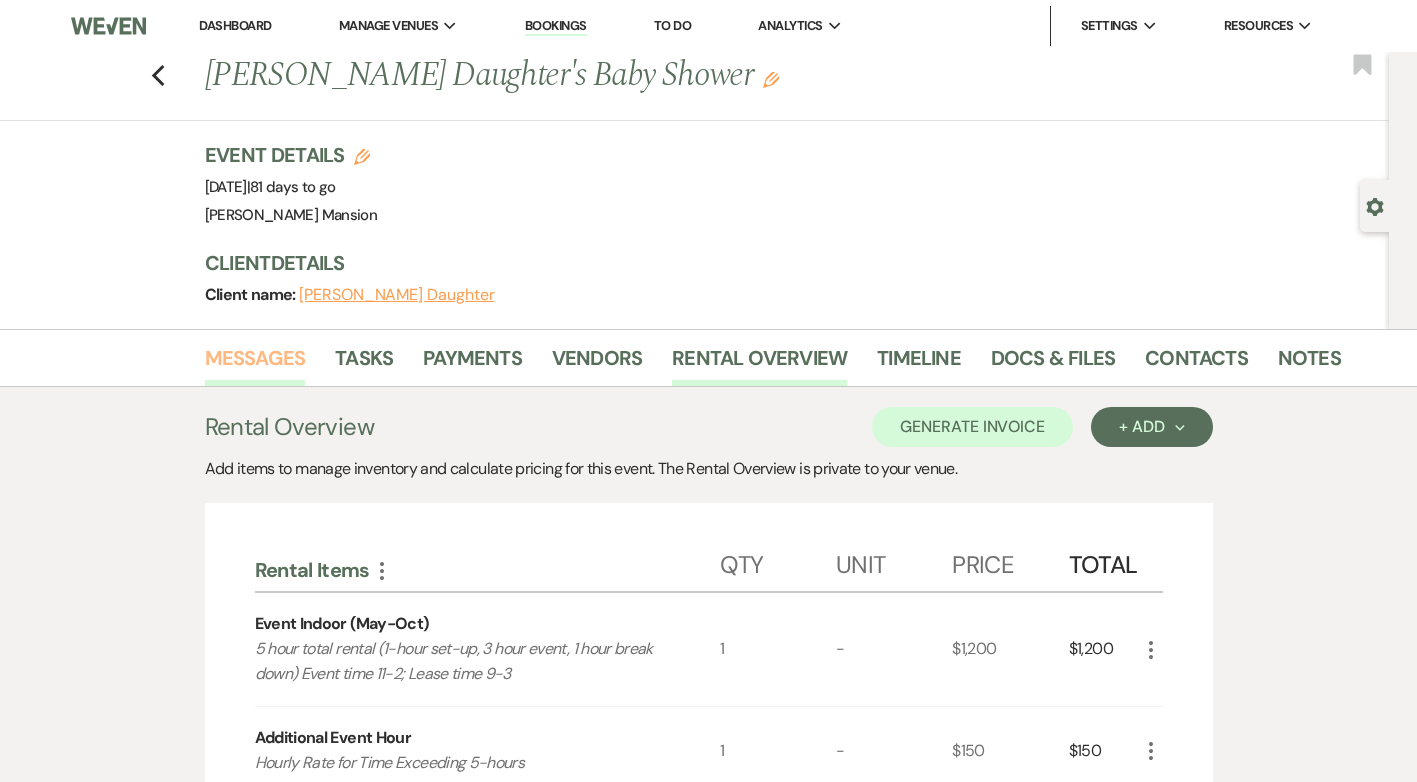 click on "Messages" at bounding box center [255, 364] 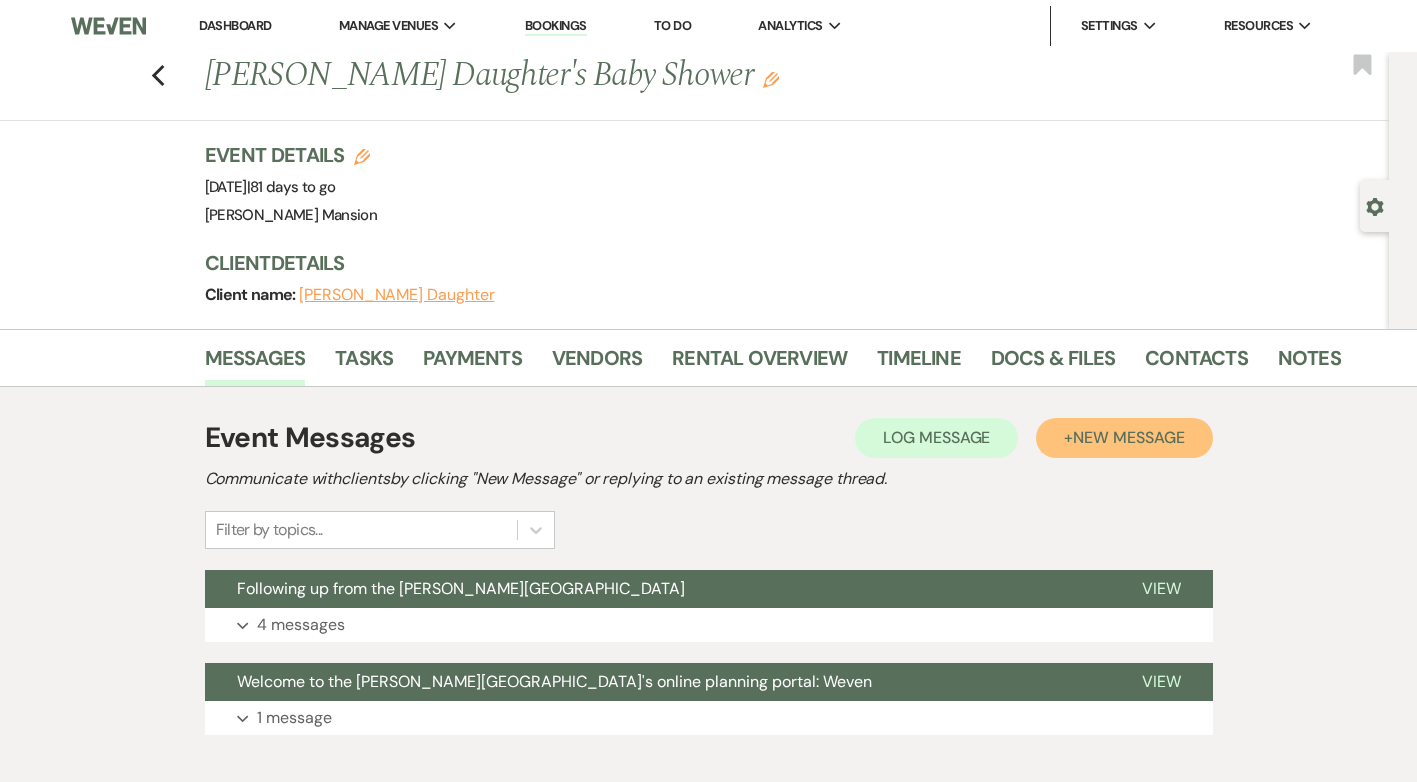 click on "New Message" at bounding box center [1128, 437] 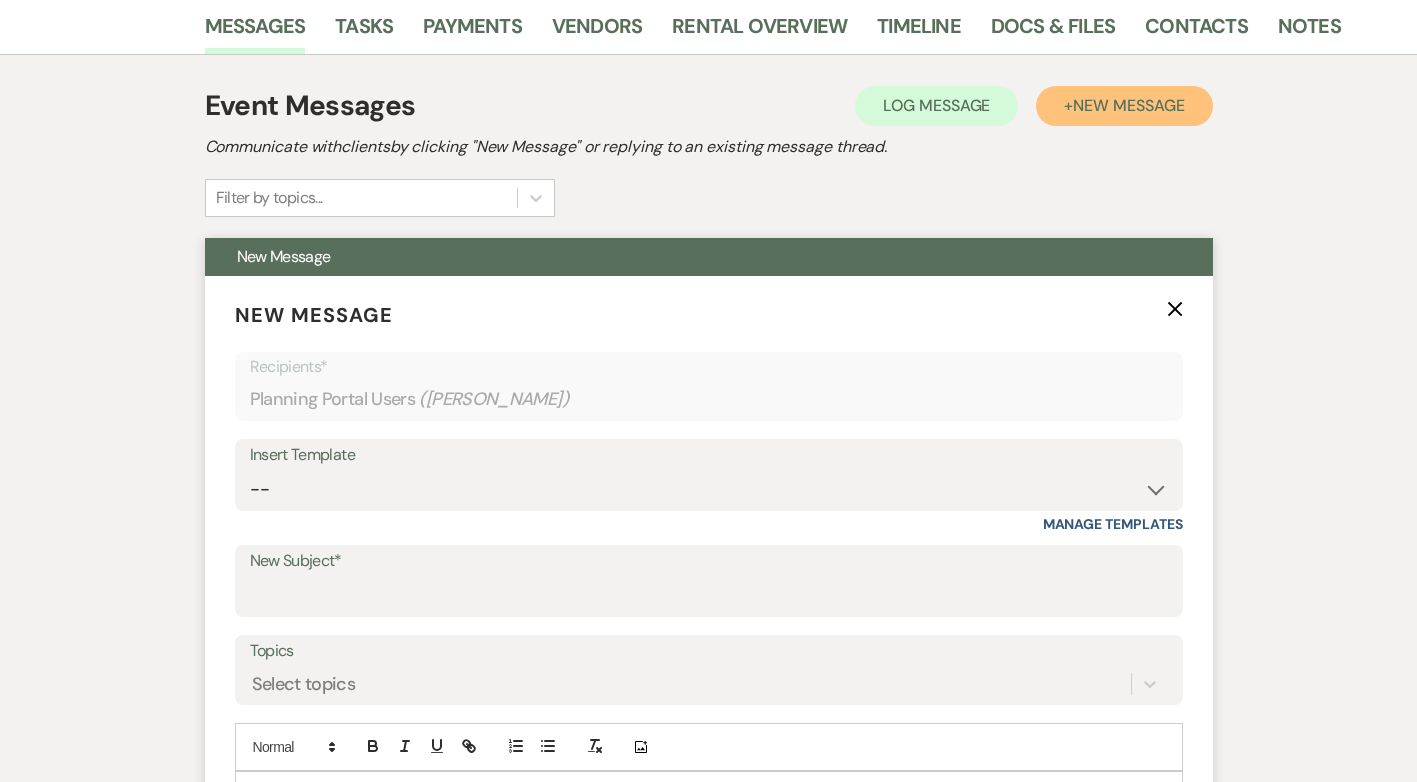 scroll, scrollTop: 400, scrollLeft: 0, axis: vertical 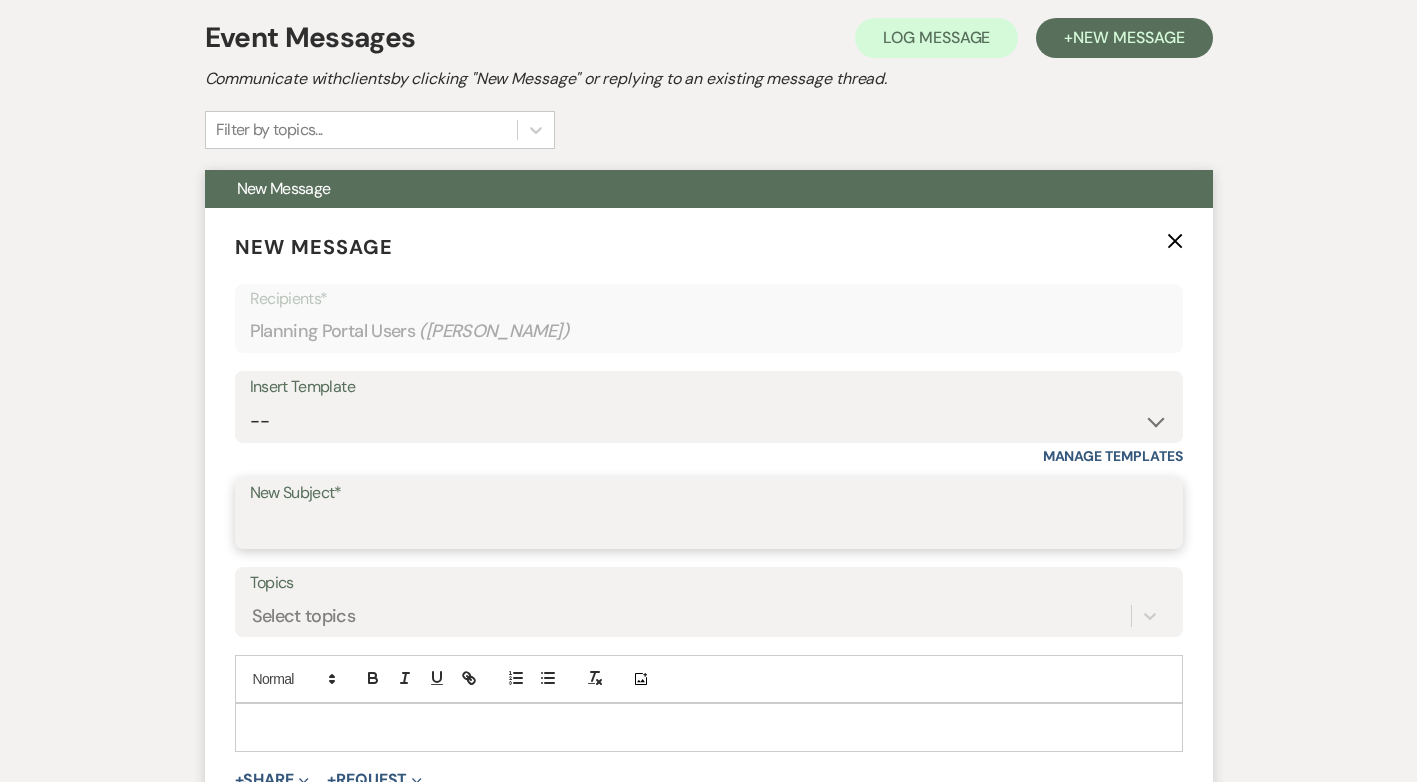 click on "New Subject*" at bounding box center [709, 527] 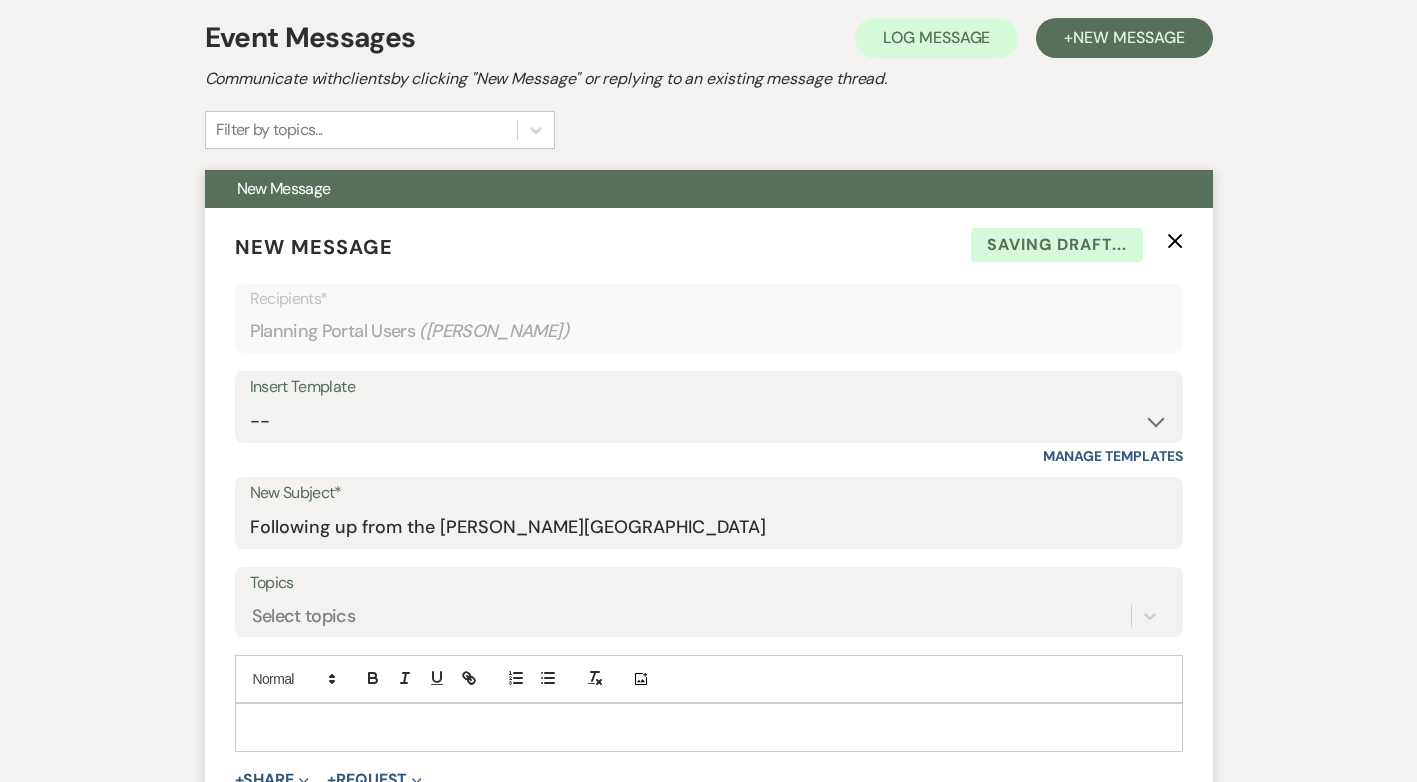 click at bounding box center (709, 727) 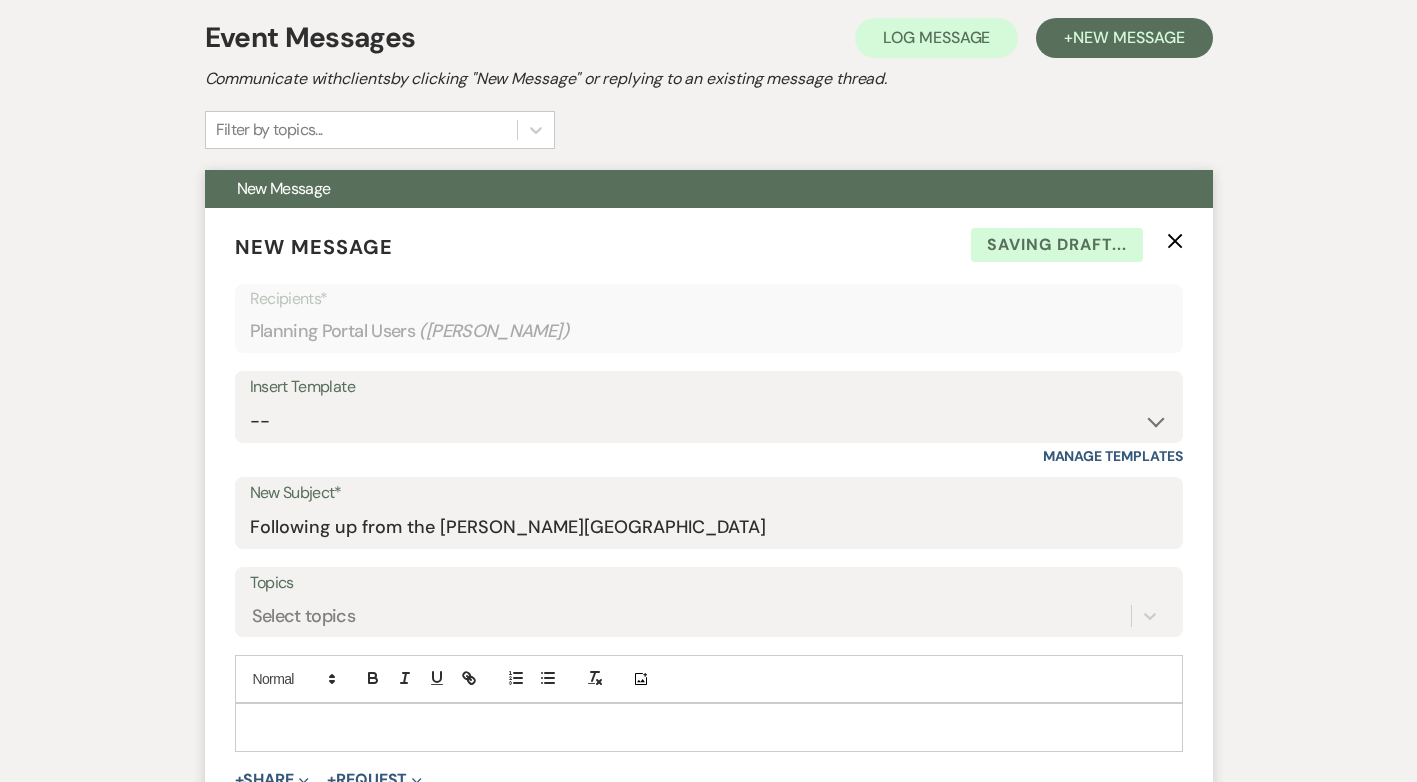 type 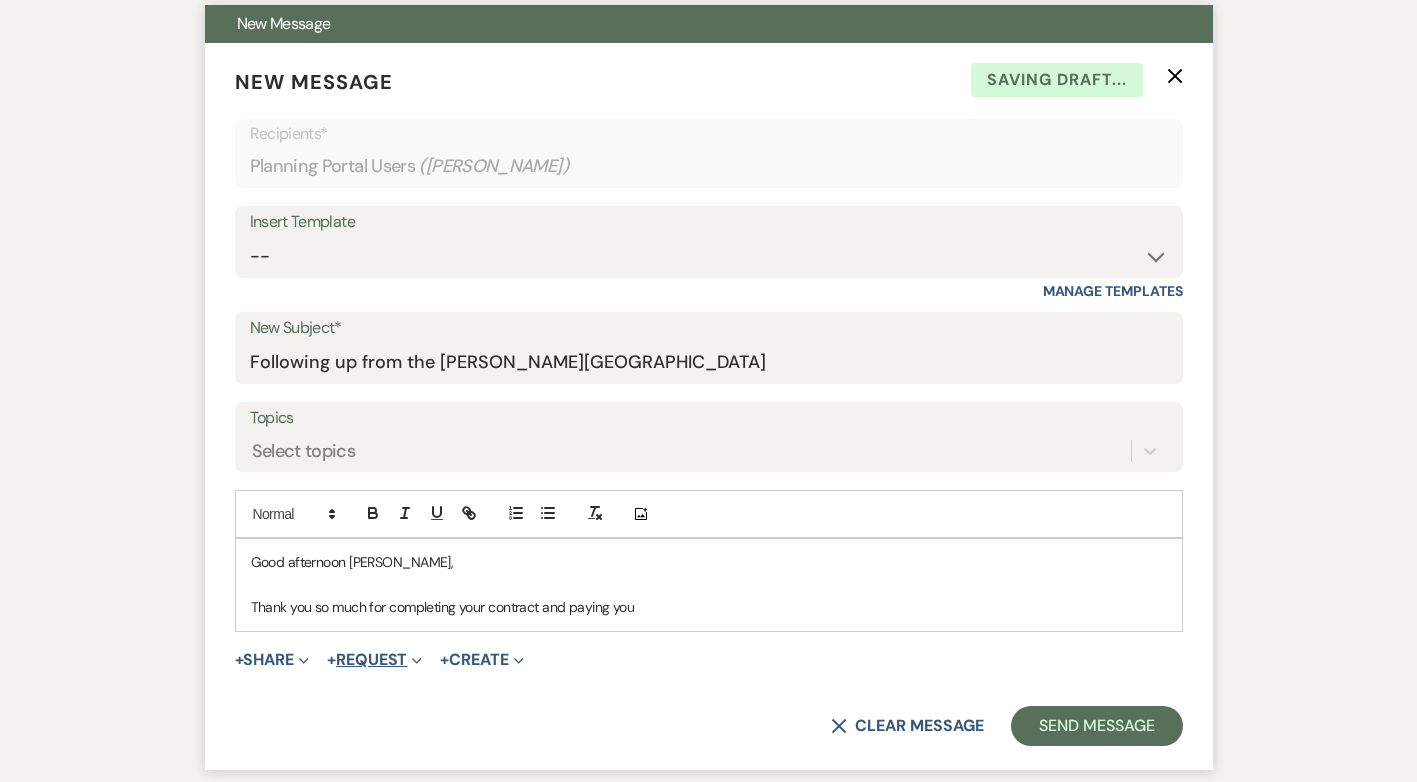 scroll, scrollTop: 600, scrollLeft: 0, axis: vertical 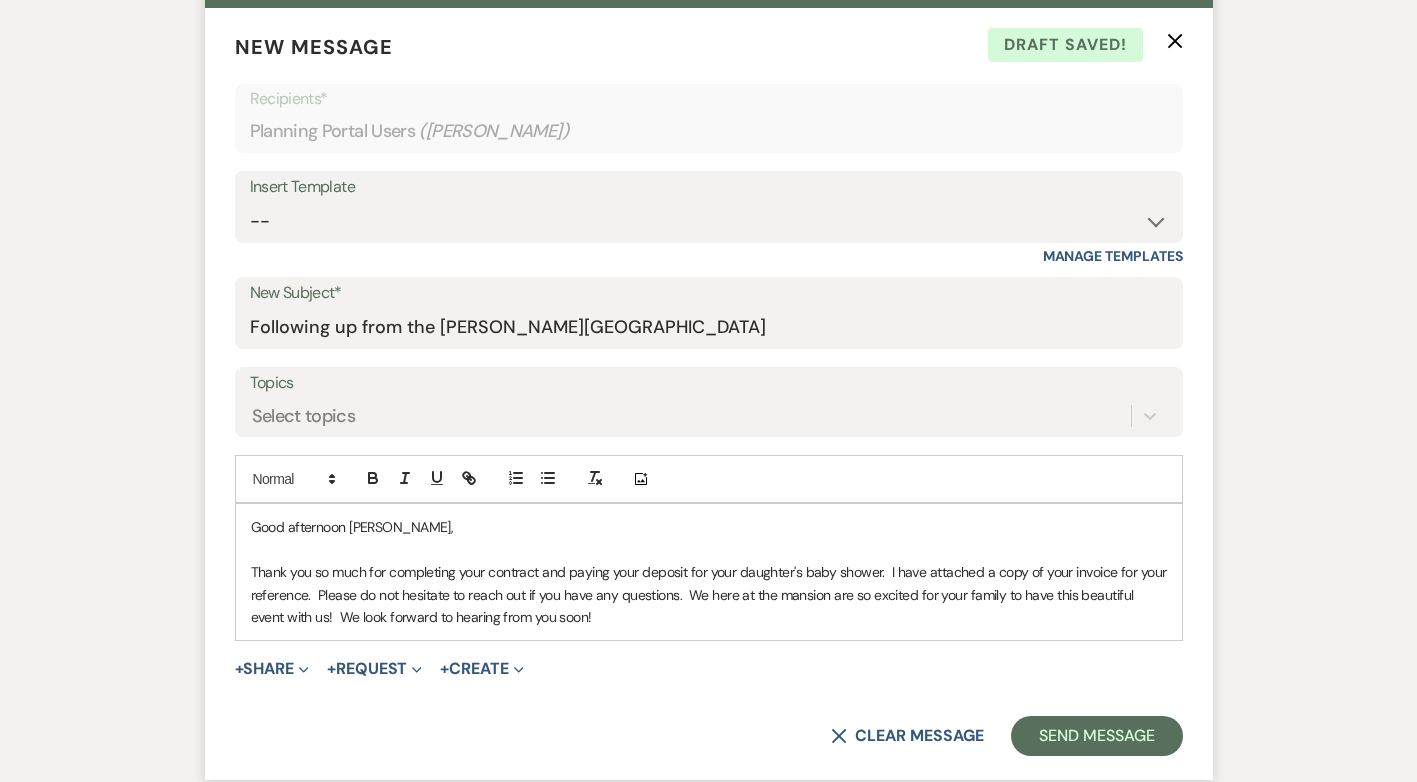 click on "Thank you so much for completing your contract and paying your deposit for your daughter's baby shower.  I have attached a copy of your invoice for your reference.  Please do not hesitate to reach out if you have any questions.  We here at the mansion are so excited for your family to have this beautiful event with us!  We look forward to hearing from you soon!" at bounding box center [709, 594] 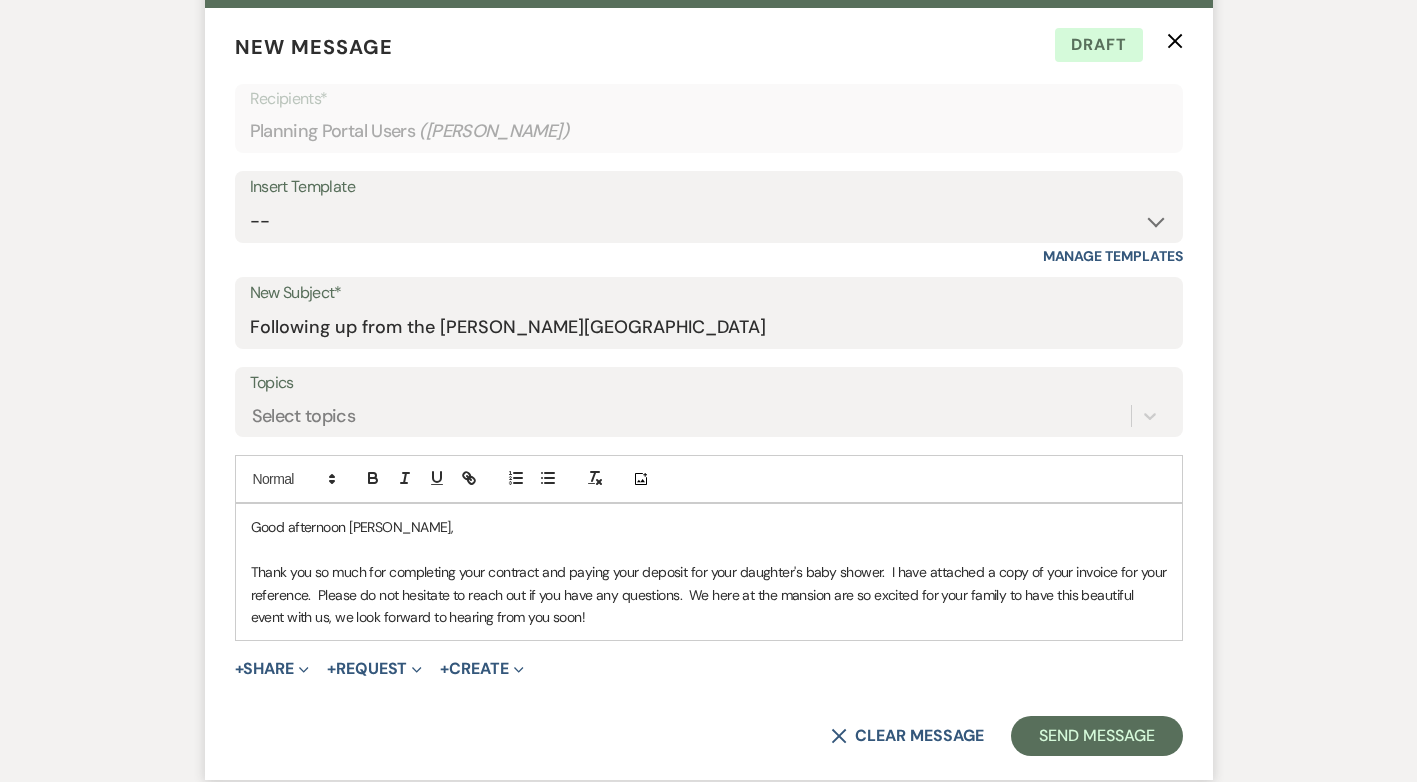 click on "Thank you so much for completing your contract and paying your deposit for your daughter's baby shower.  I have attached a copy of your invoice for your reference.  Please do not hesitate to reach out if you have any questions.  We here at the mansion are so excited for your family to have this beautiful event with us, we look forward to hearing from you soon!" at bounding box center (709, 594) 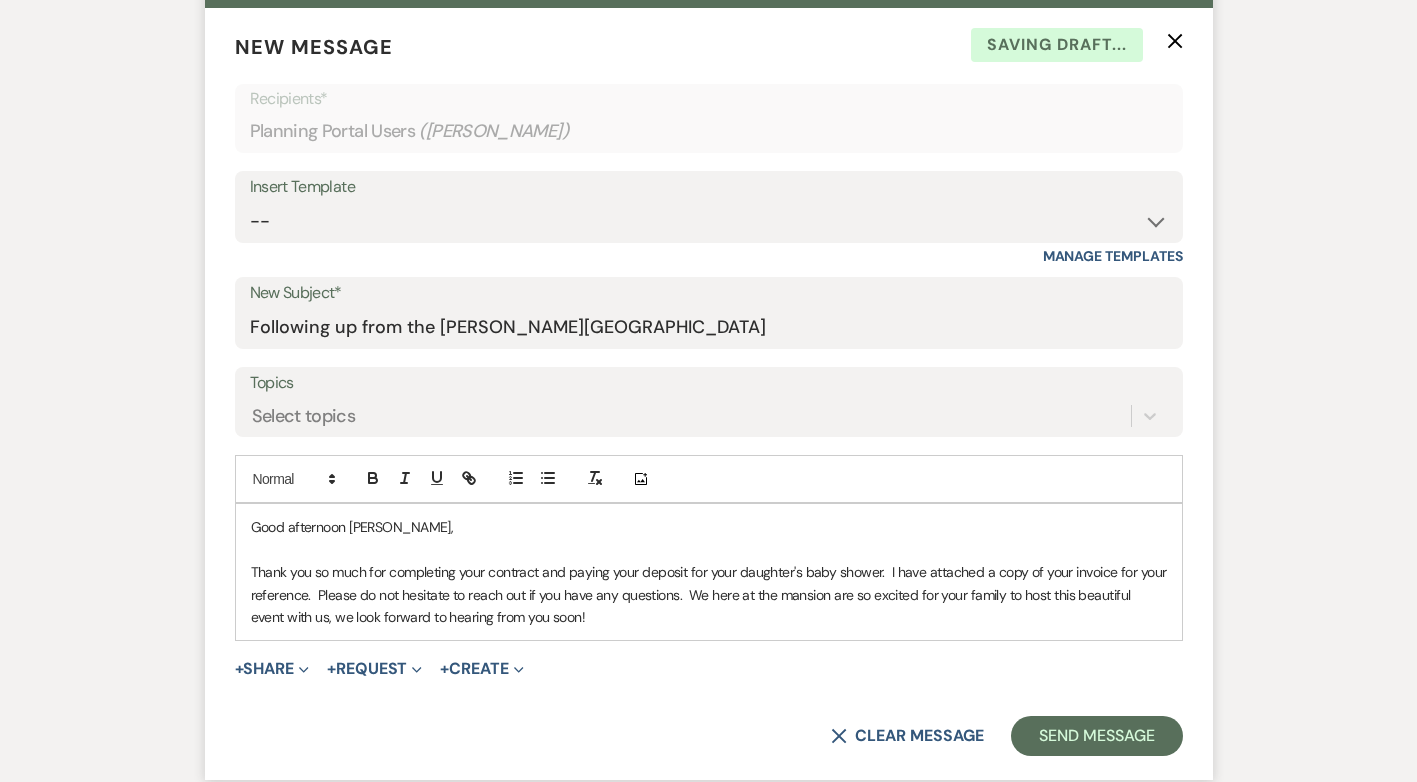 click on "Thank you so much for completing your contract and paying your deposit for your daughter's baby shower.  I have attached a copy of your invoice for your reference.  Please do not hesitate to reach out if you have any questions.  We here at the mansion are so excited for your family to host this beautiful event with us, we look forward to hearing from you soon!" at bounding box center (709, 594) 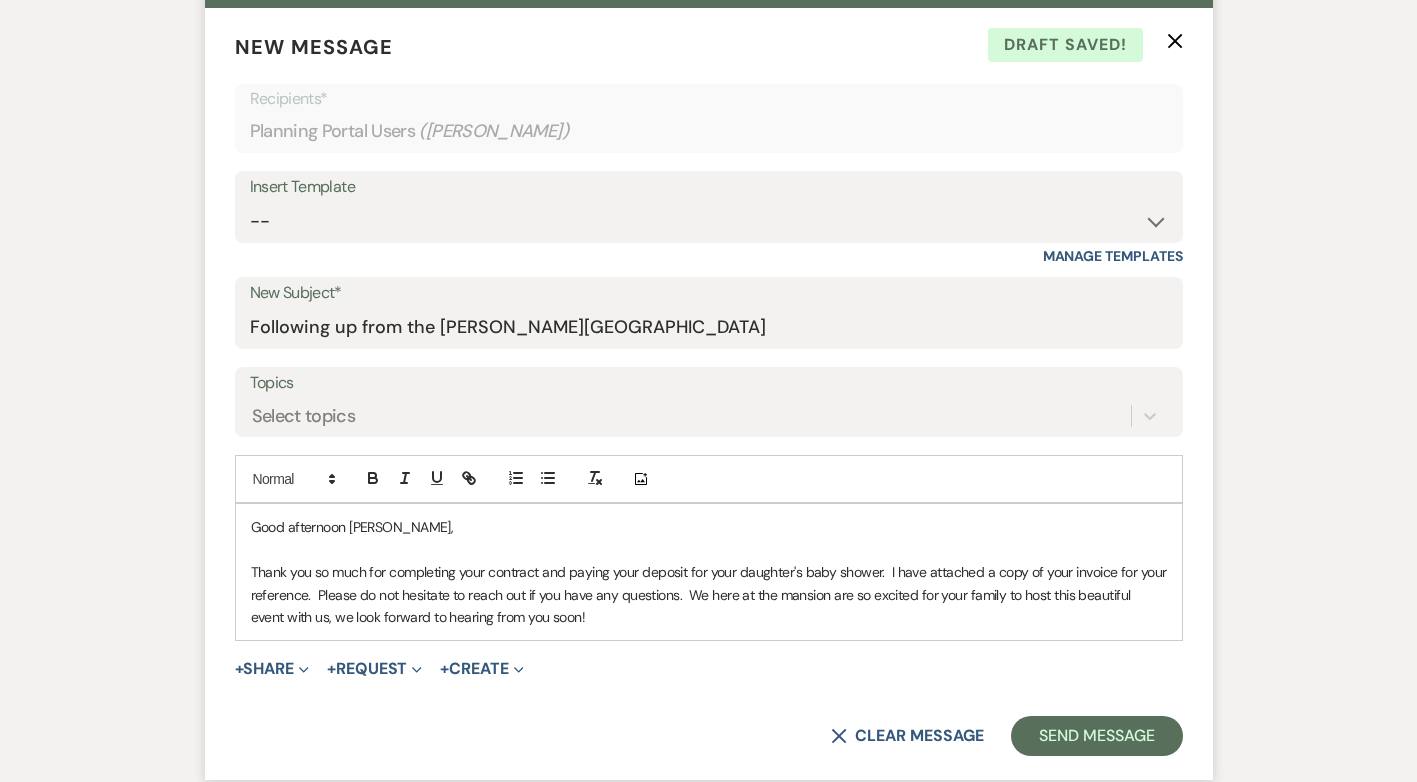 click on "Thank you so much for completing your contract and paying your deposit for your daughter's baby shower.  I have attached a copy of your invoice for your reference.  Please do not hesitate to reach out if you have any questions.  We here at the mansion are so excited for your family to host this beautiful event with us, we look forward to hearing from you soon!" at bounding box center [709, 594] 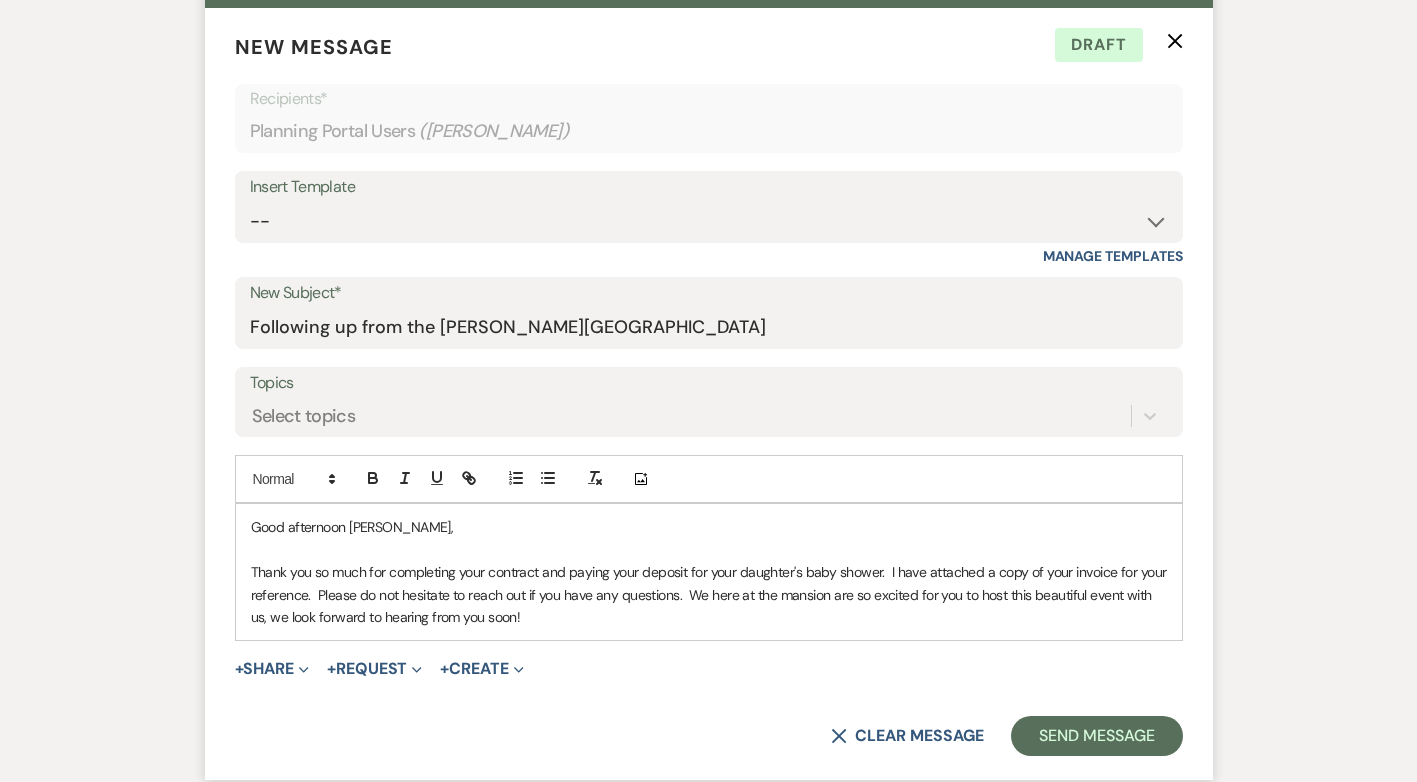 click on "Thank you so much for completing your contract and paying your deposit for your daughter's baby shower.  I have attached a copy of your invoice for your reference.  Please do not hesitate to reach out if you have any questions.  We here at the mansion are so excited for you to host this beautiful event with us, we look forward to hearing from you soon!" at bounding box center (709, 594) 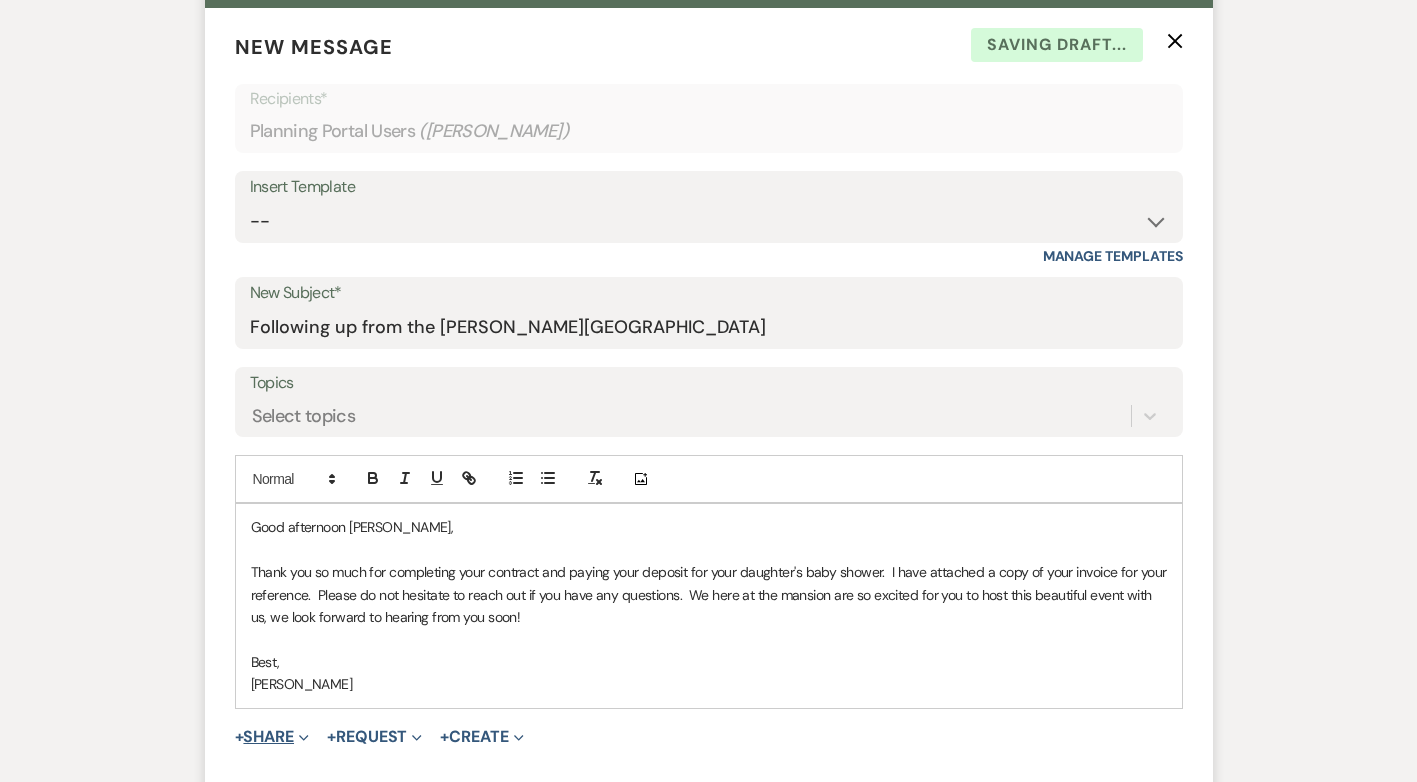 click on "+  Share Expand" at bounding box center (272, 737) 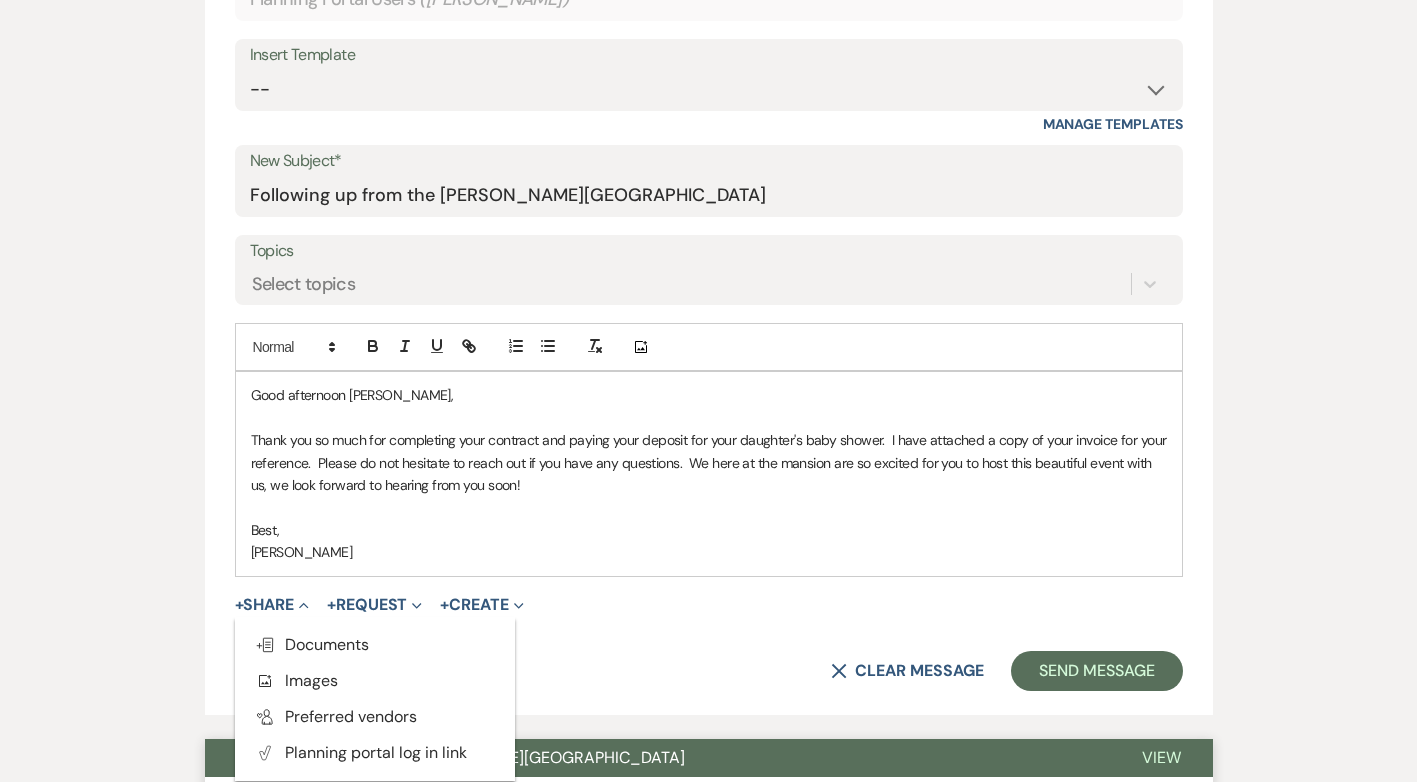 scroll, scrollTop: 800, scrollLeft: 0, axis: vertical 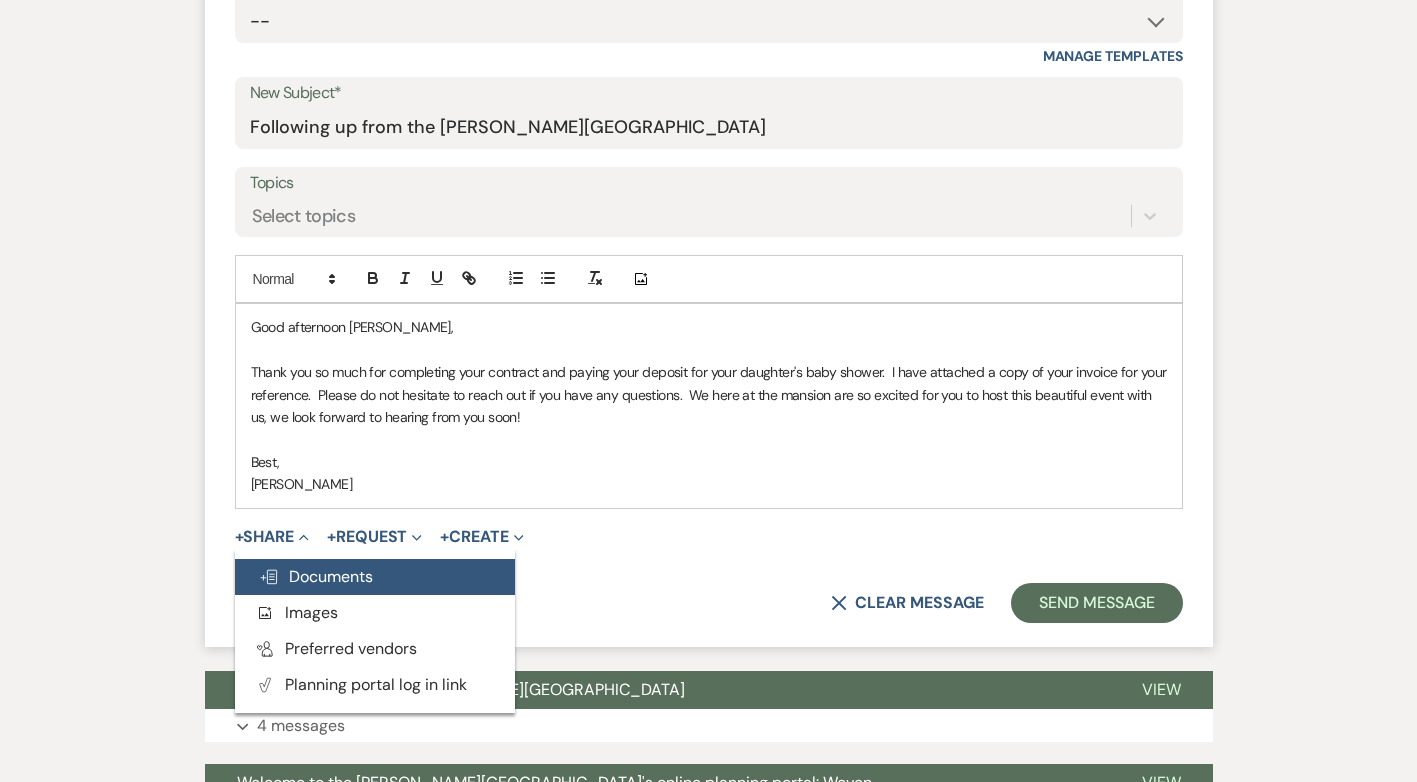 click on "Doc Upload Documents" at bounding box center (316, 576) 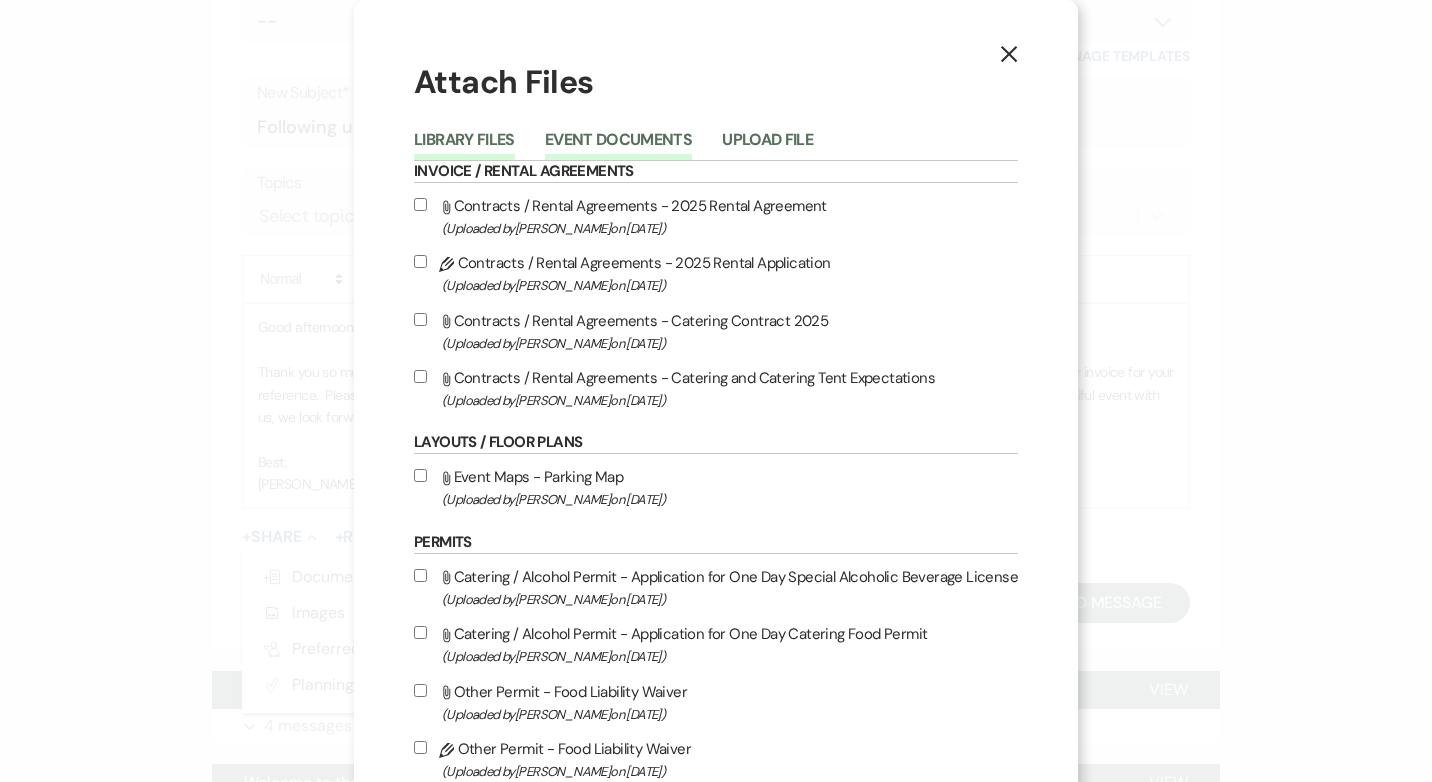 click on "Event Documents" at bounding box center (618, 146) 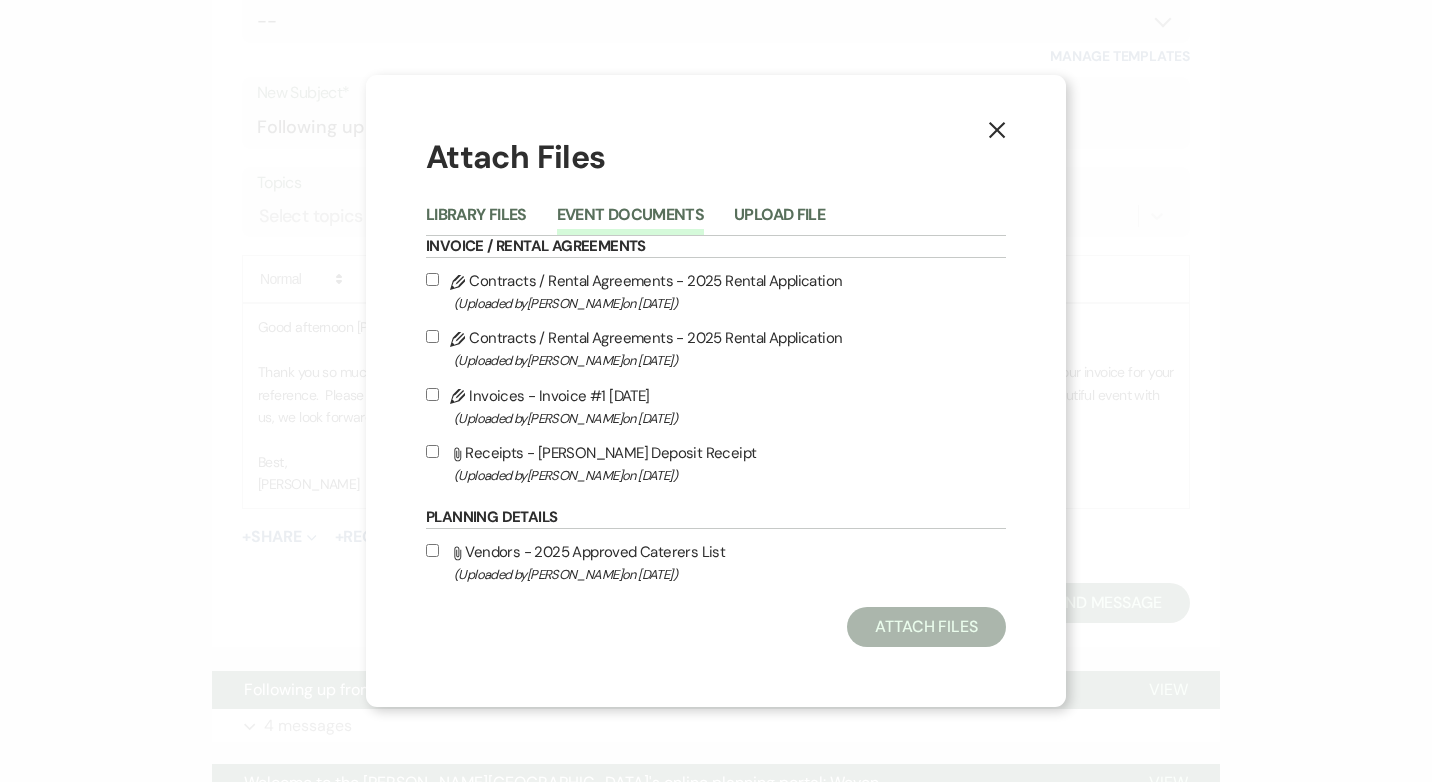 click on "Attach File Receipts - [PERSON_NAME] Shower Deposit Receipt (Uploaded by  [PERSON_NAME]  on   [DATE] )" at bounding box center [432, 451] 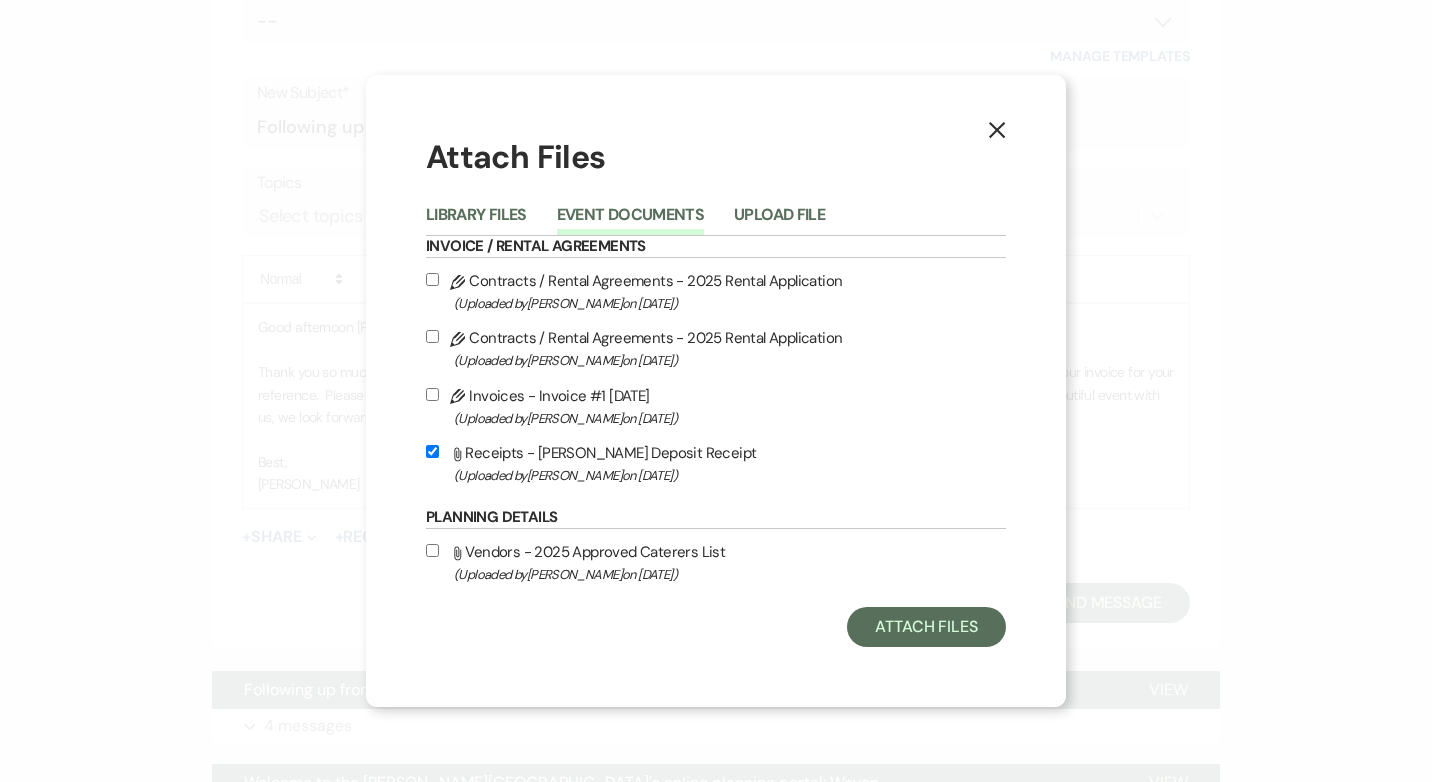 click on "Attach File Receipts - [PERSON_NAME] Shower Deposit Receipt (Uploaded by  [PERSON_NAME]  on   [DATE] )" at bounding box center [432, 451] 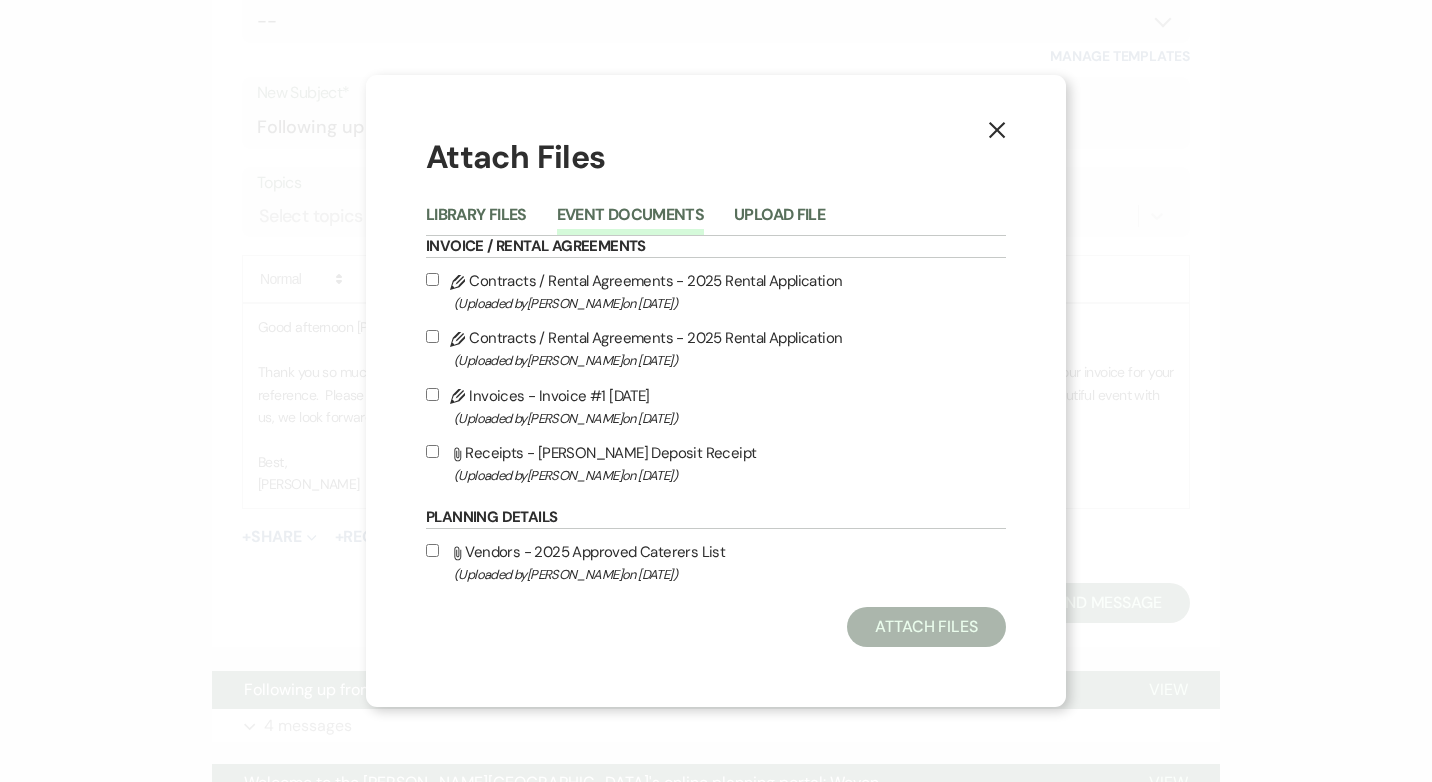 click on "Pencil Invoices - Invoice #1 [DATE] (Uploaded by  [PERSON_NAME]  on   [DATE] )" at bounding box center (432, 394) 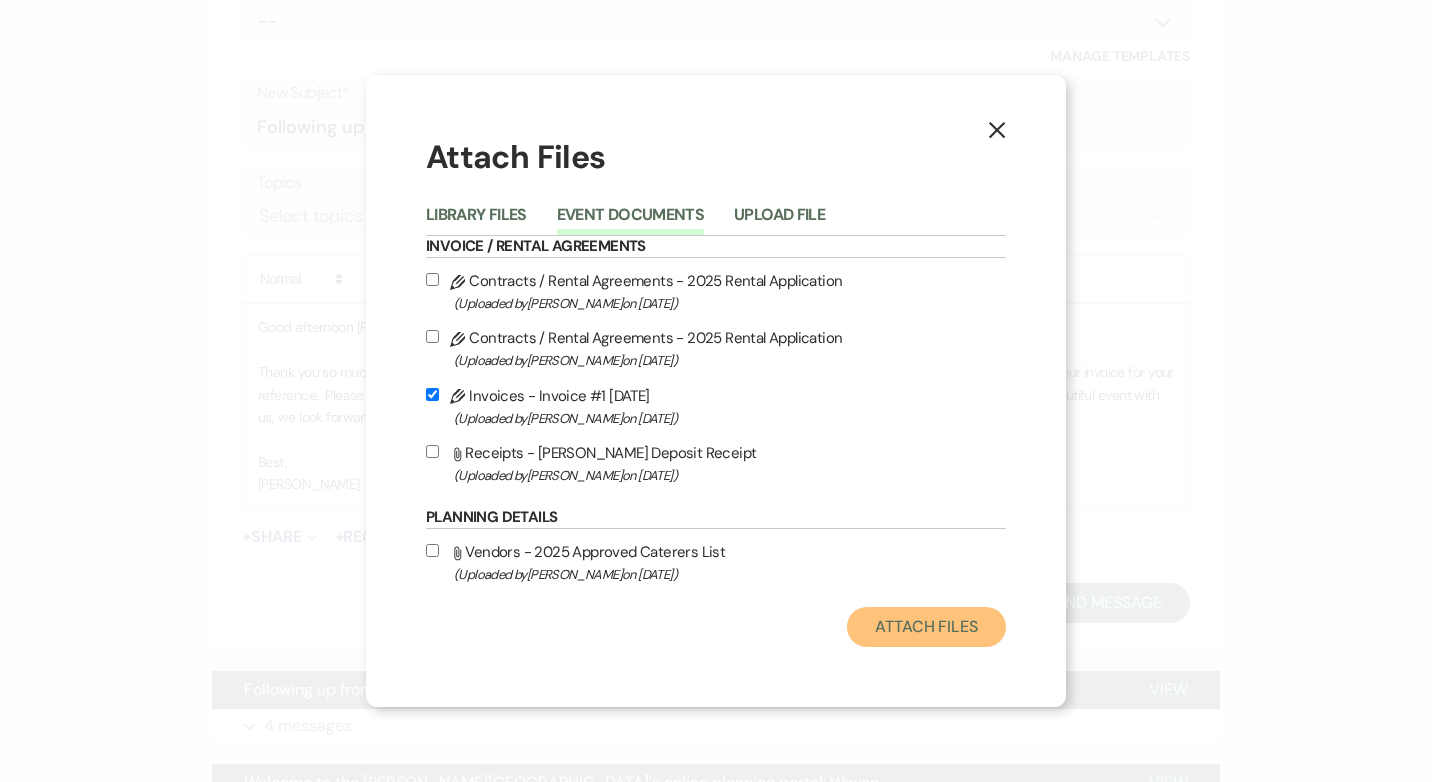 click on "Attach Files" at bounding box center (926, 627) 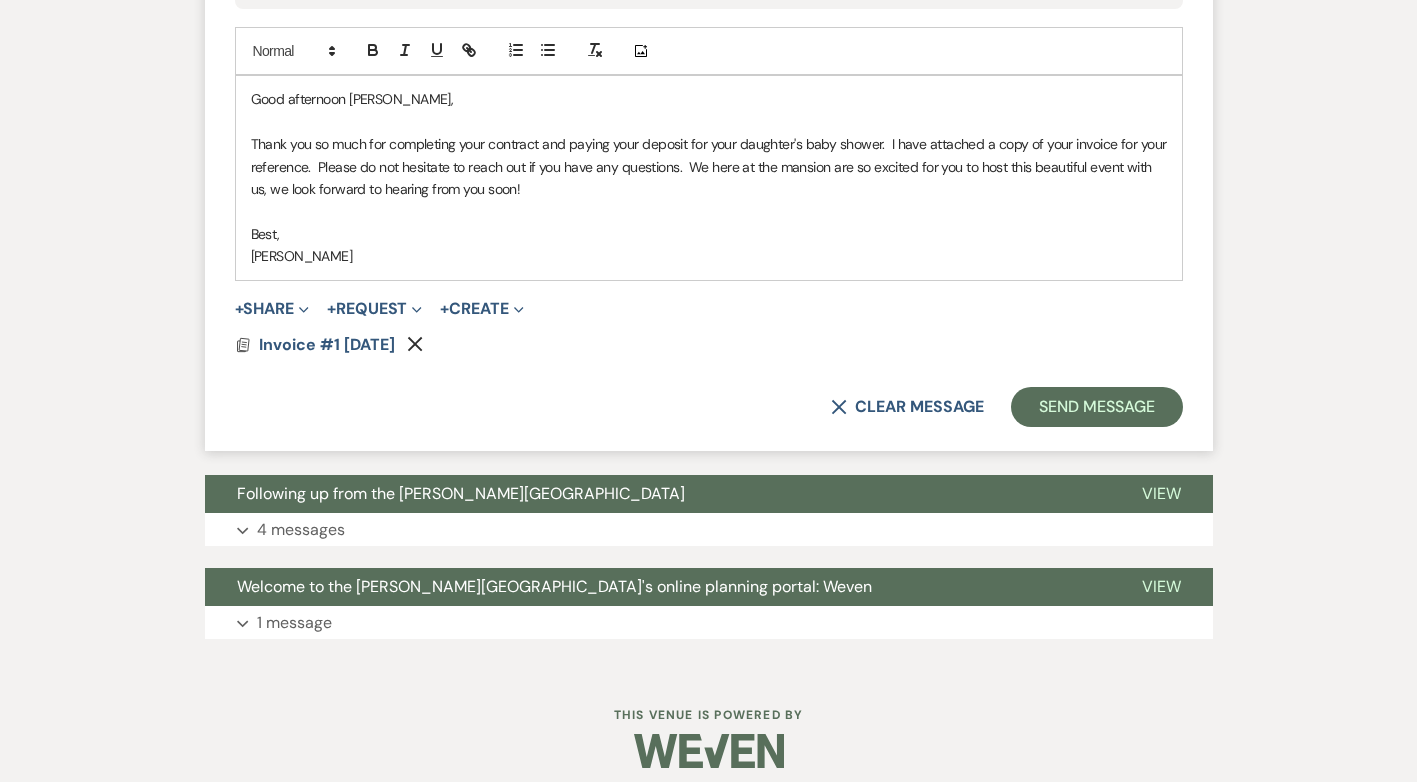 scroll, scrollTop: 1044, scrollLeft: 0, axis: vertical 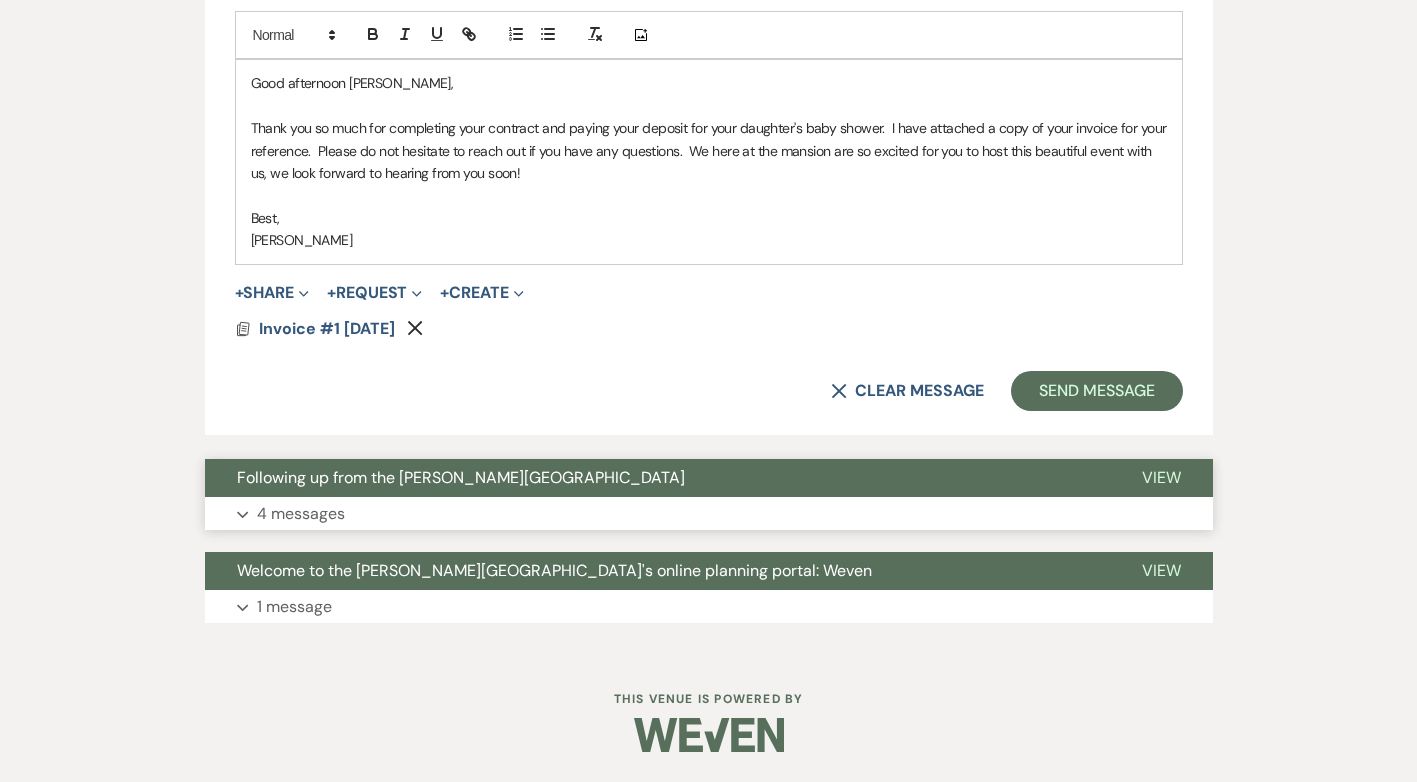 click on "4 messages" at bounding box center [301, 514] 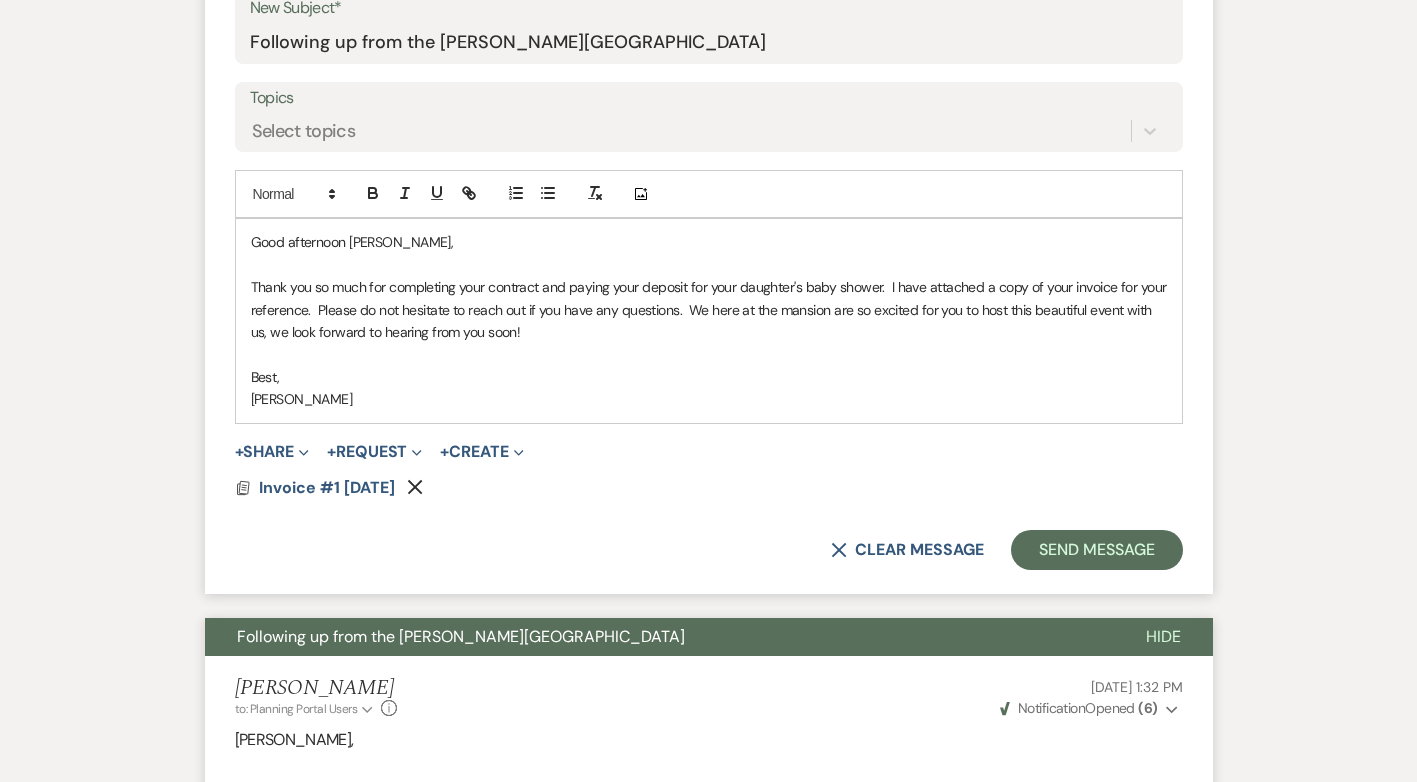 scroll, scrollTop: 946, scrollLeft: 0, axis: vertical 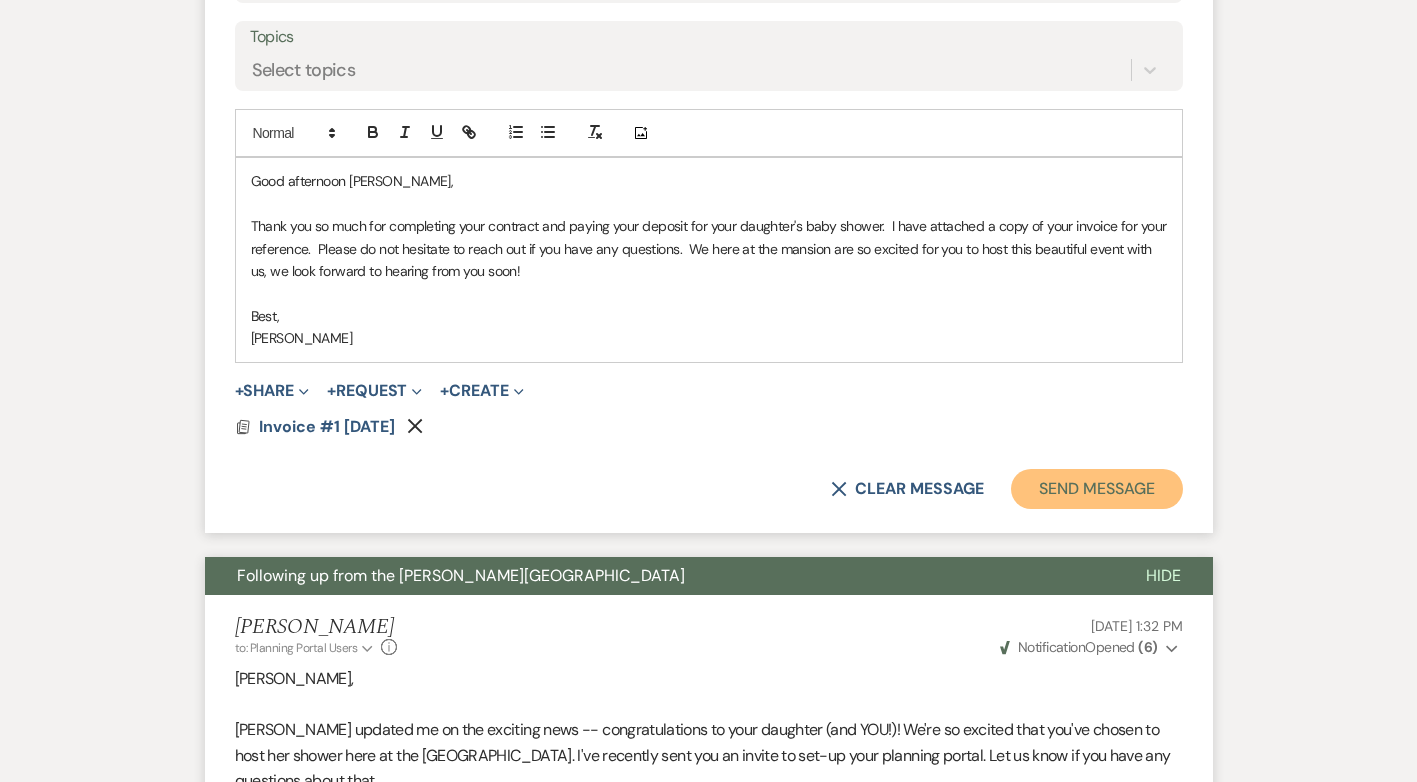 click on "Send Message" at bounding box center [1096, 489] 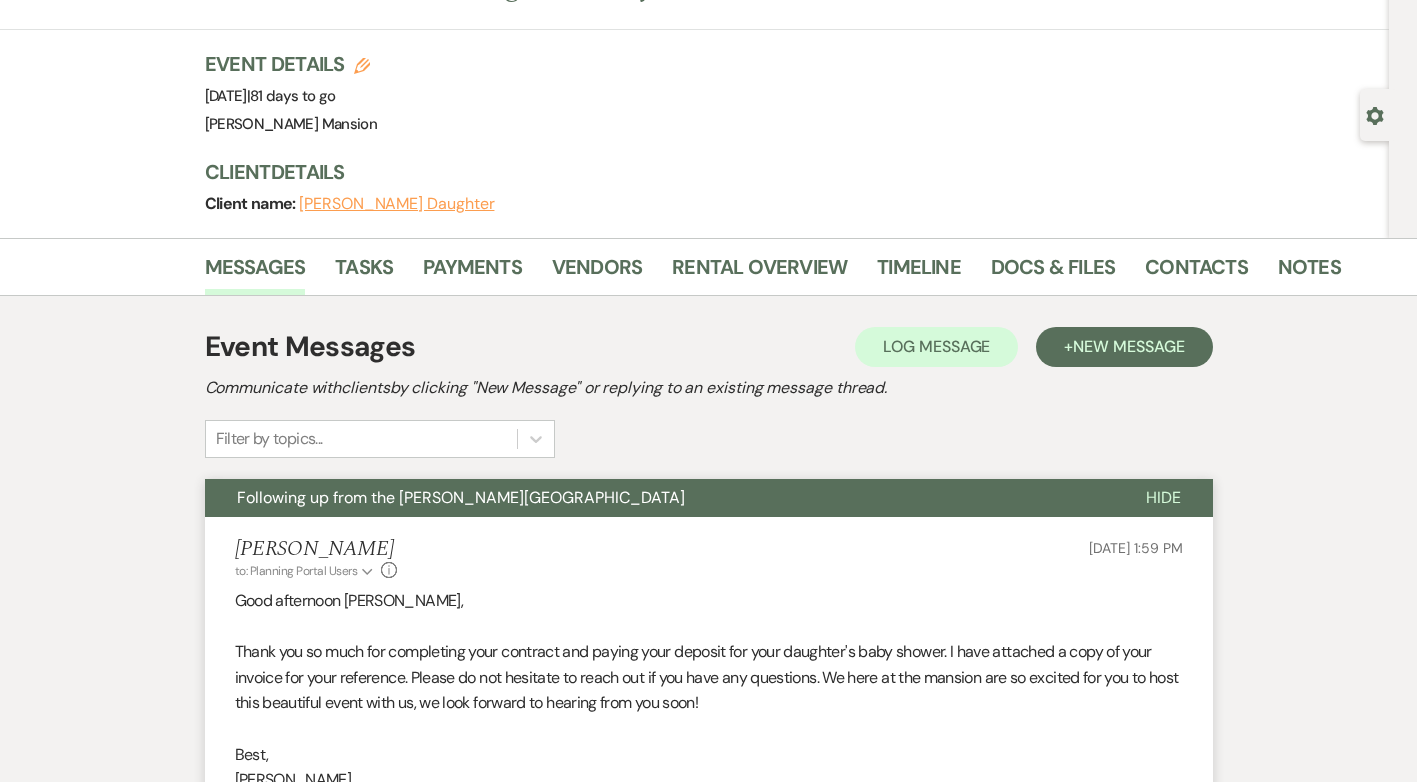 scroll, scrollTop: 0, scrollLeft: 0, axis: both 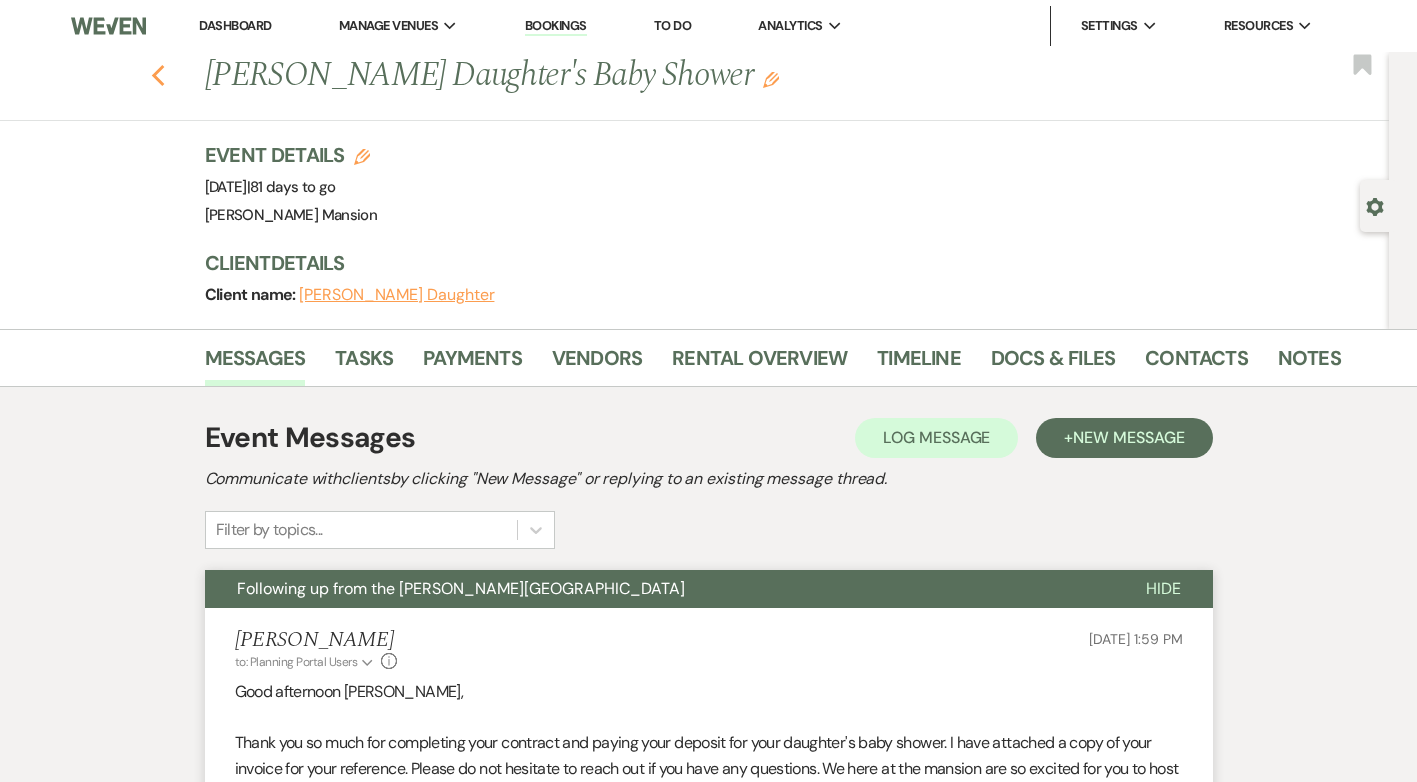 click on "Previous" 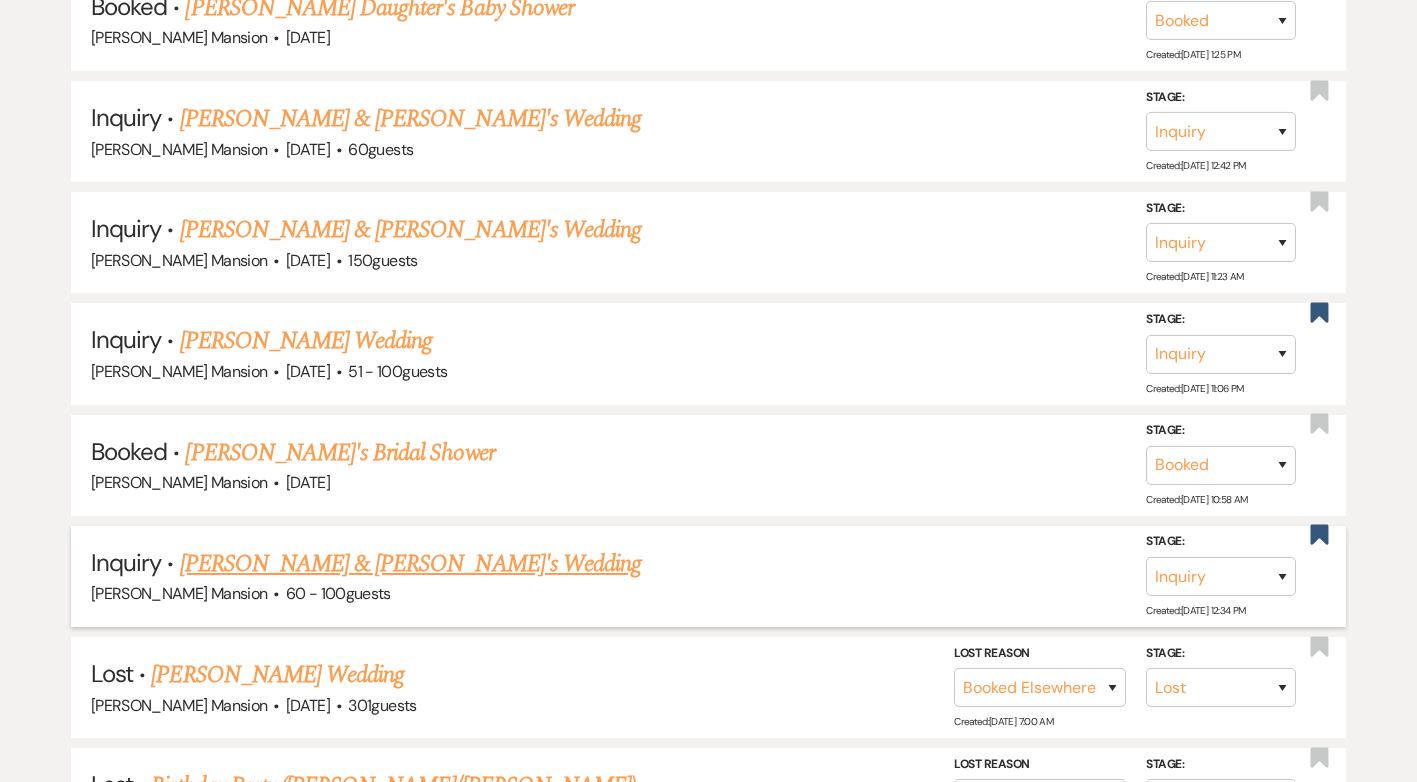 scroll, scrollTop: 800, scrollLeft: 0, axis: vertical 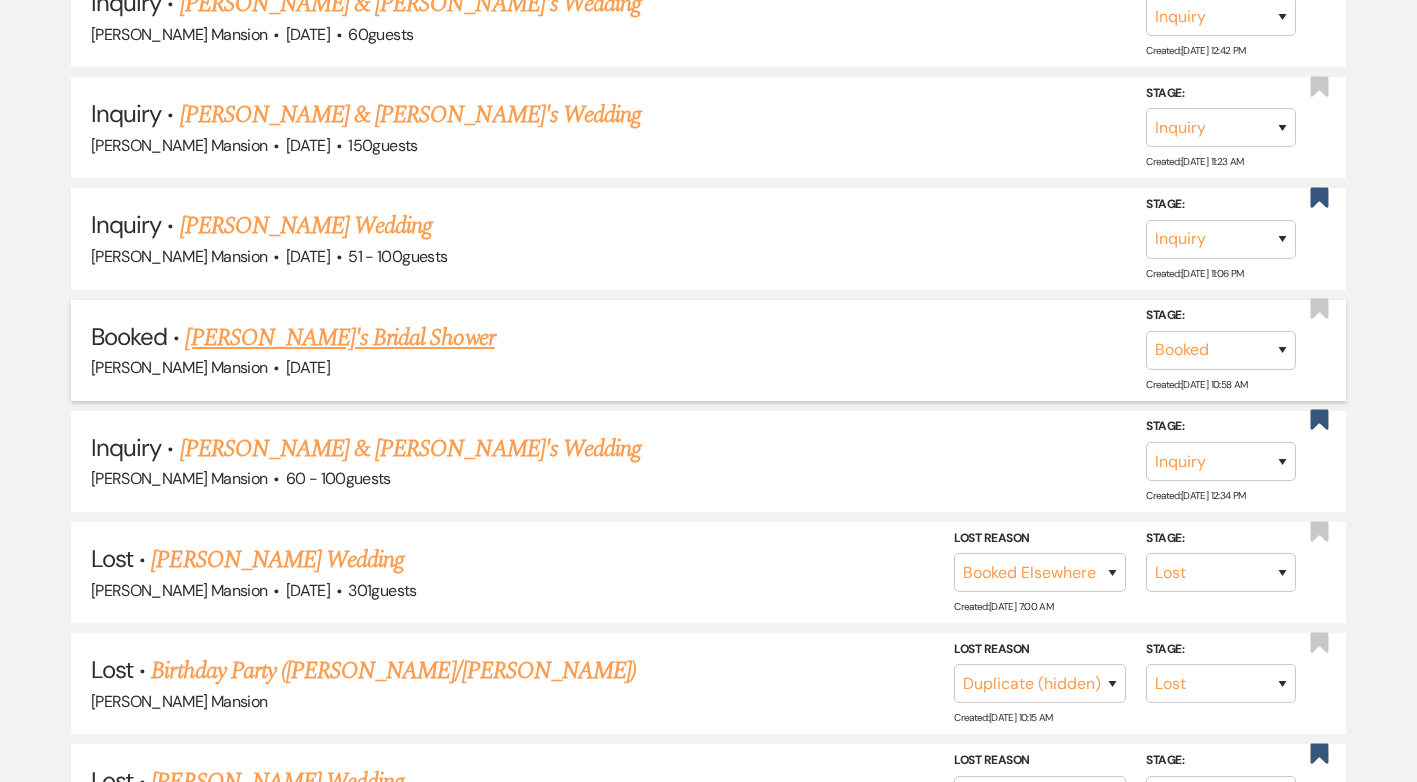 click on "[PERSON_NAME]'s Bridal Shower" at bounding box center (339, 338) 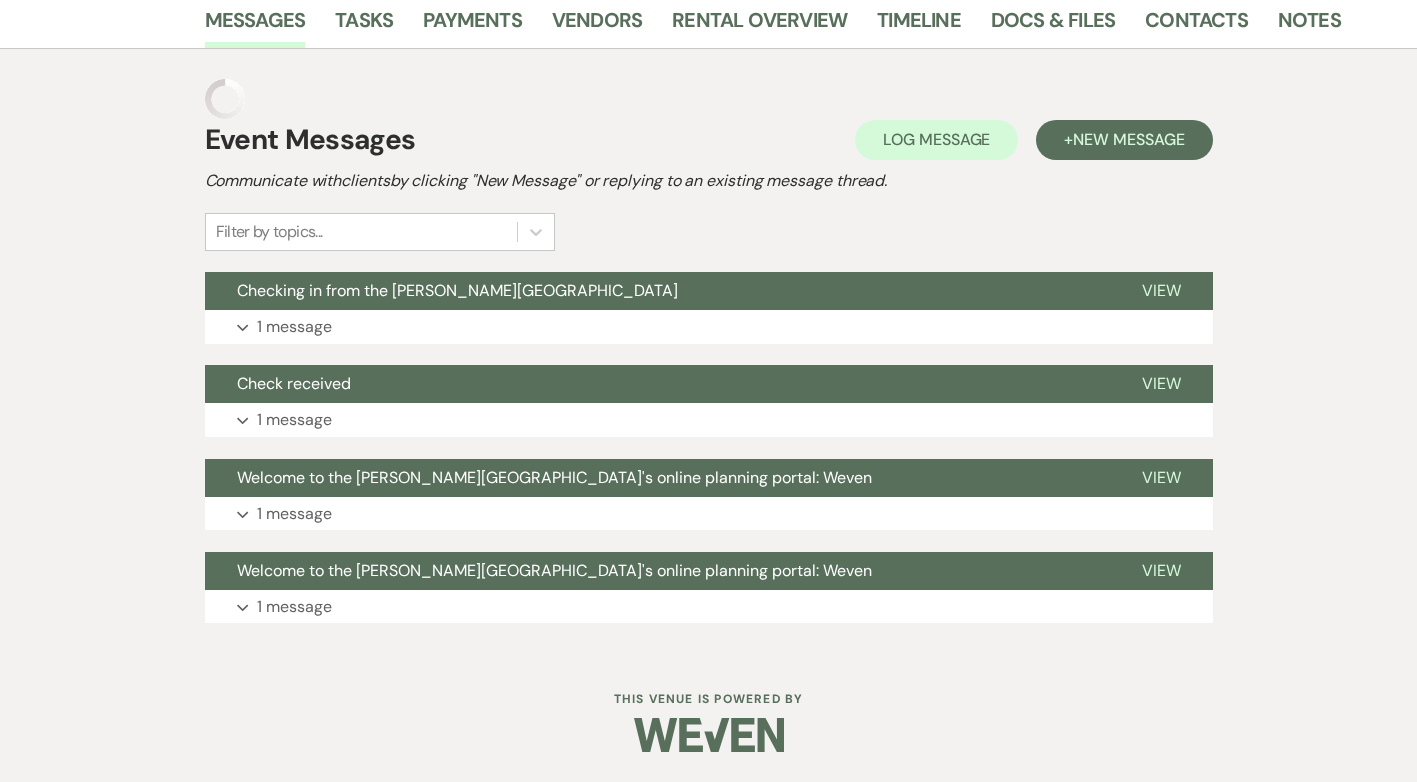scroll, scrollTop: 298, scrollLeft: 0, axis: vertical 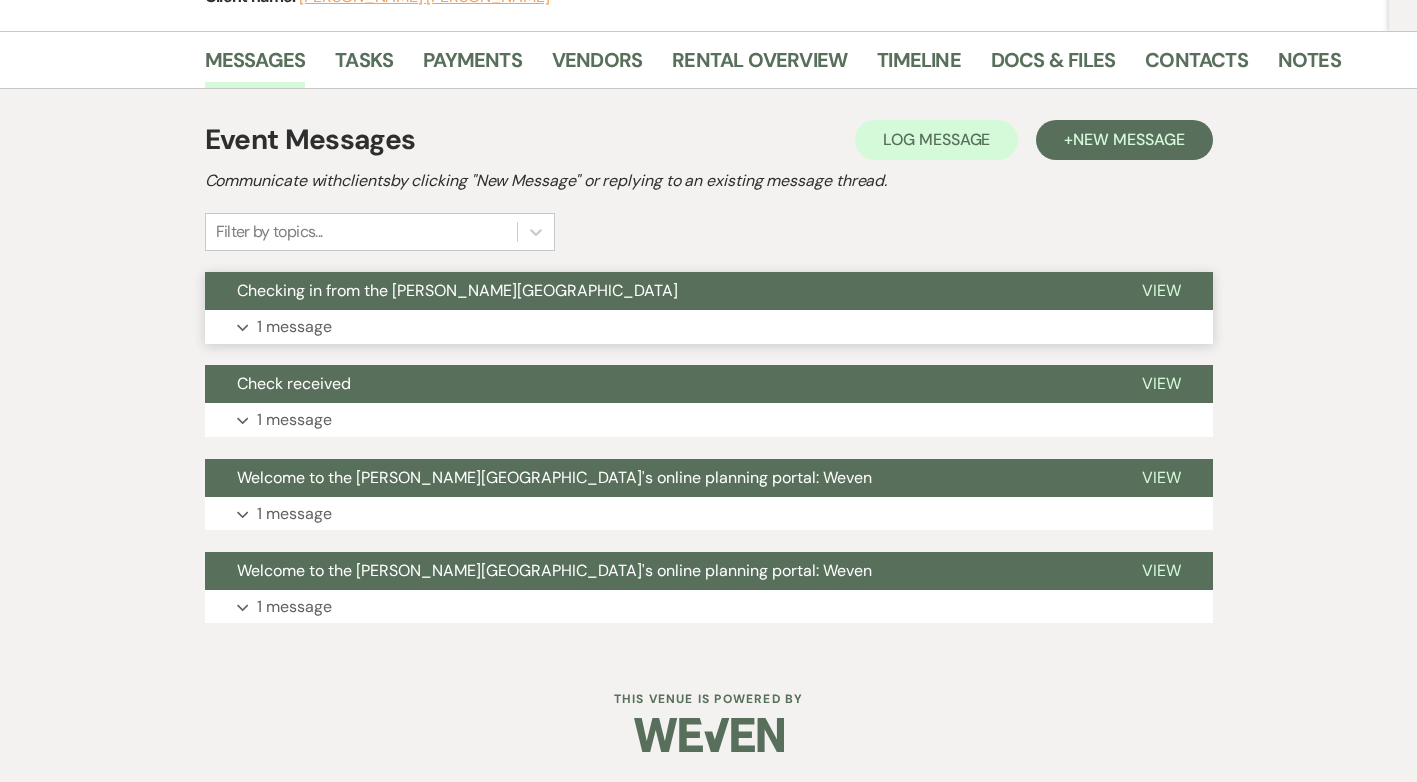 click on "1 message" at bounding box center (294, 327) 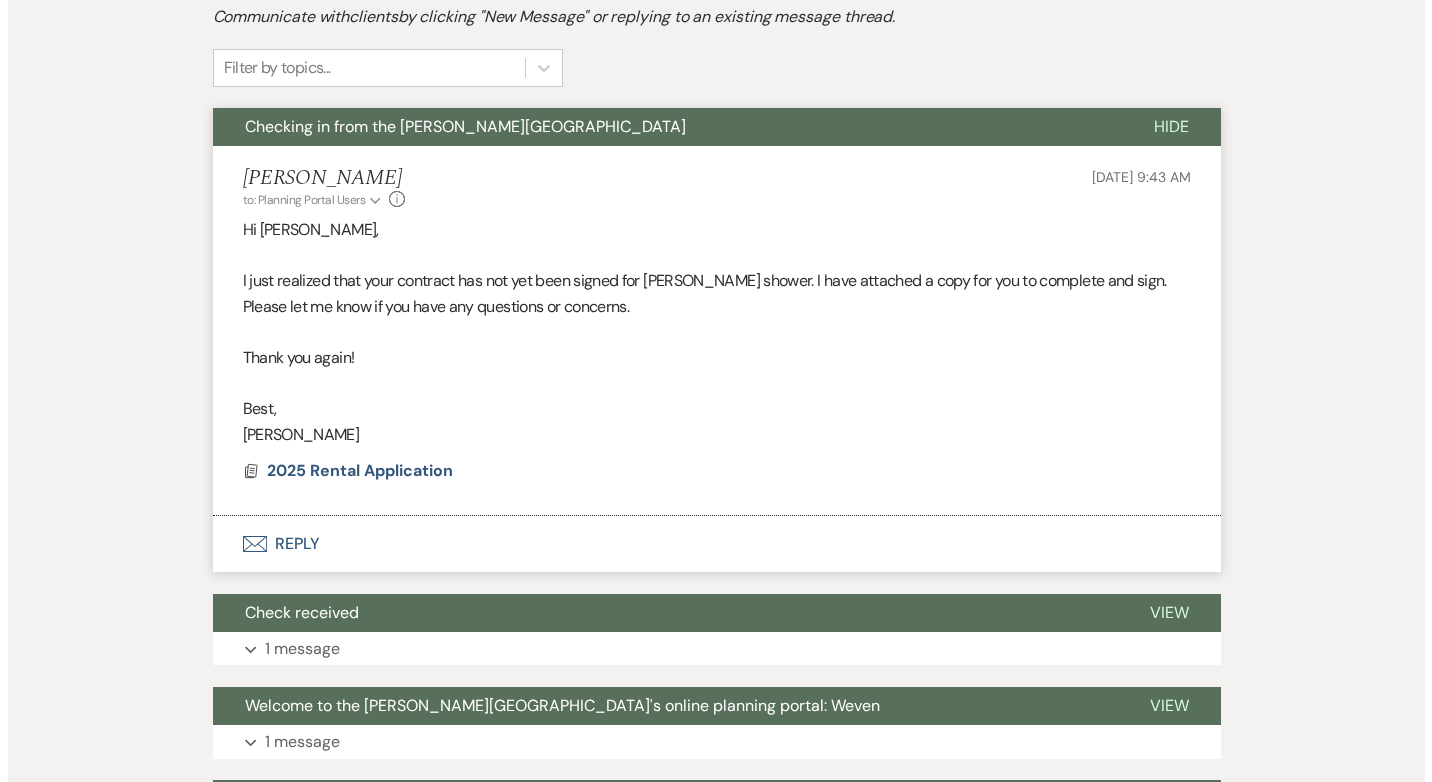 scroll, scrollTop: 498, scrollLeft: 0, axis: vertical 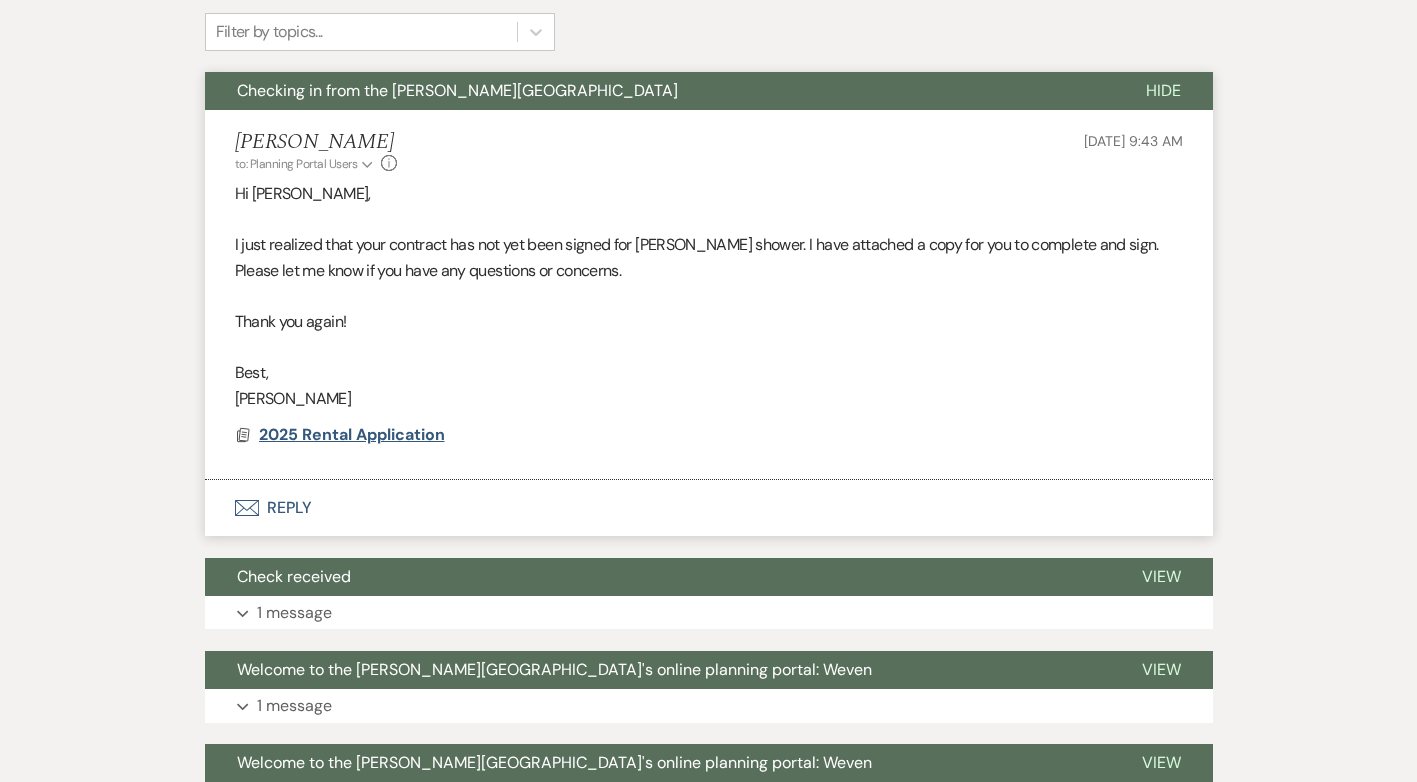 click on "2025 Rental Application" at bounding box center (352, 434) 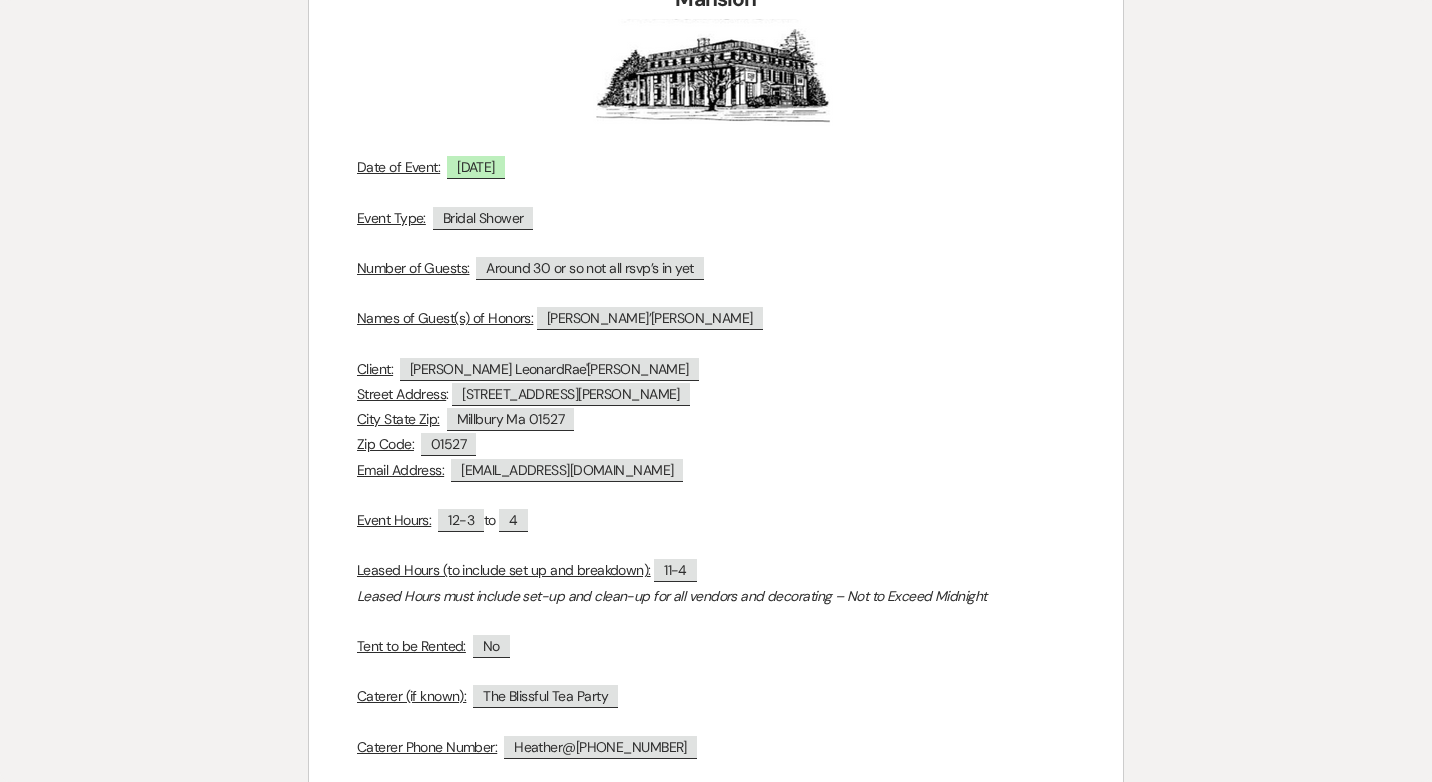 scroll, scrollTop: 0, scrollLeft: 0, axis: both 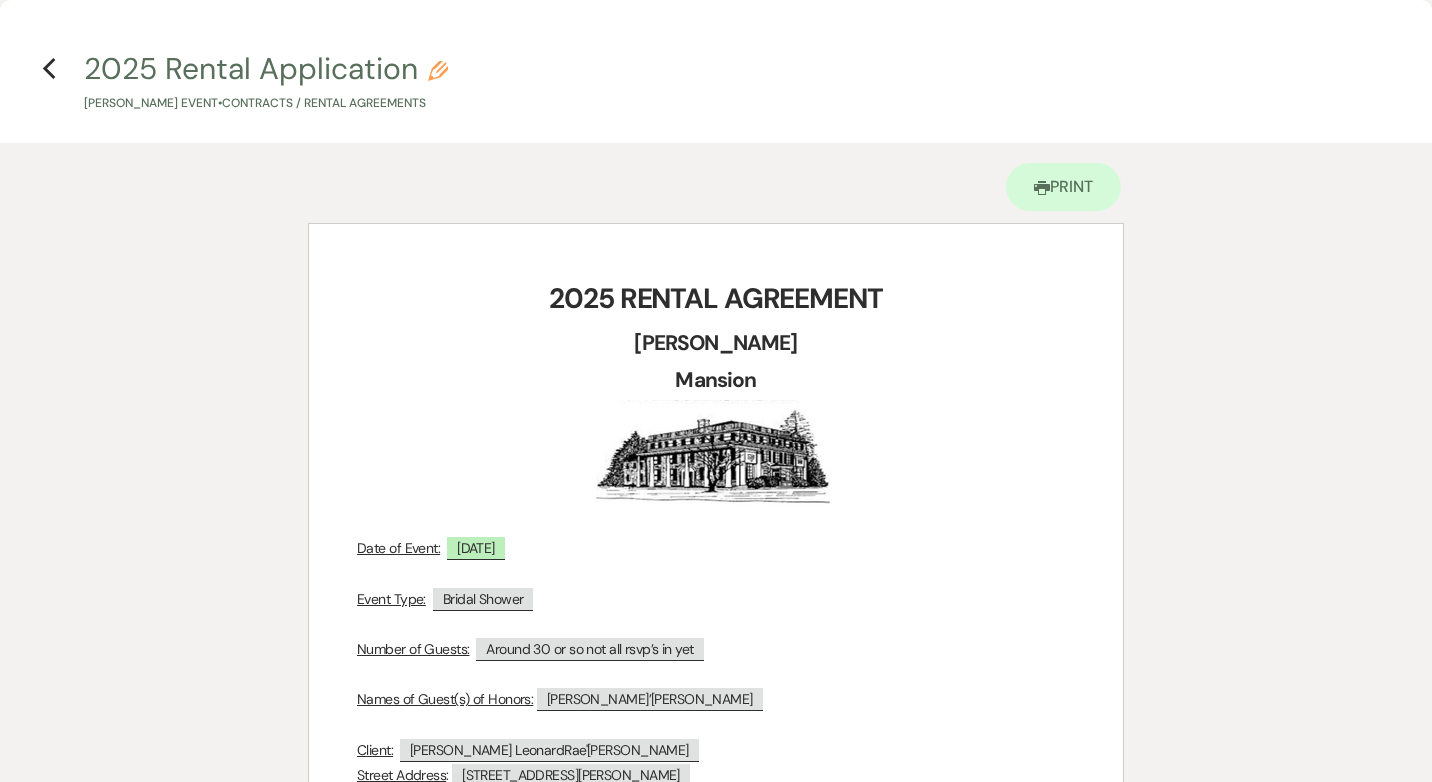 select on "8" 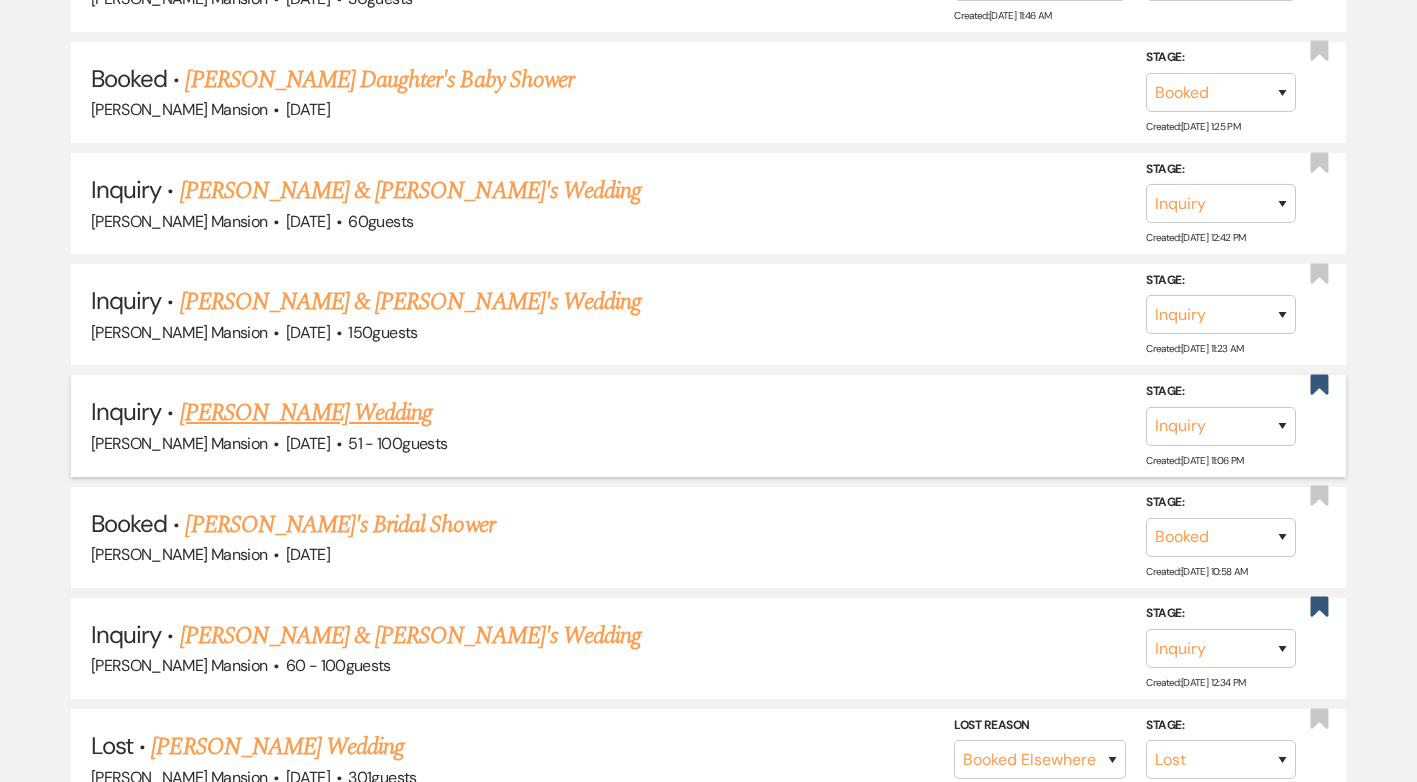 scroll, scrollTop: 0, scrollLeft: 0, axis: both 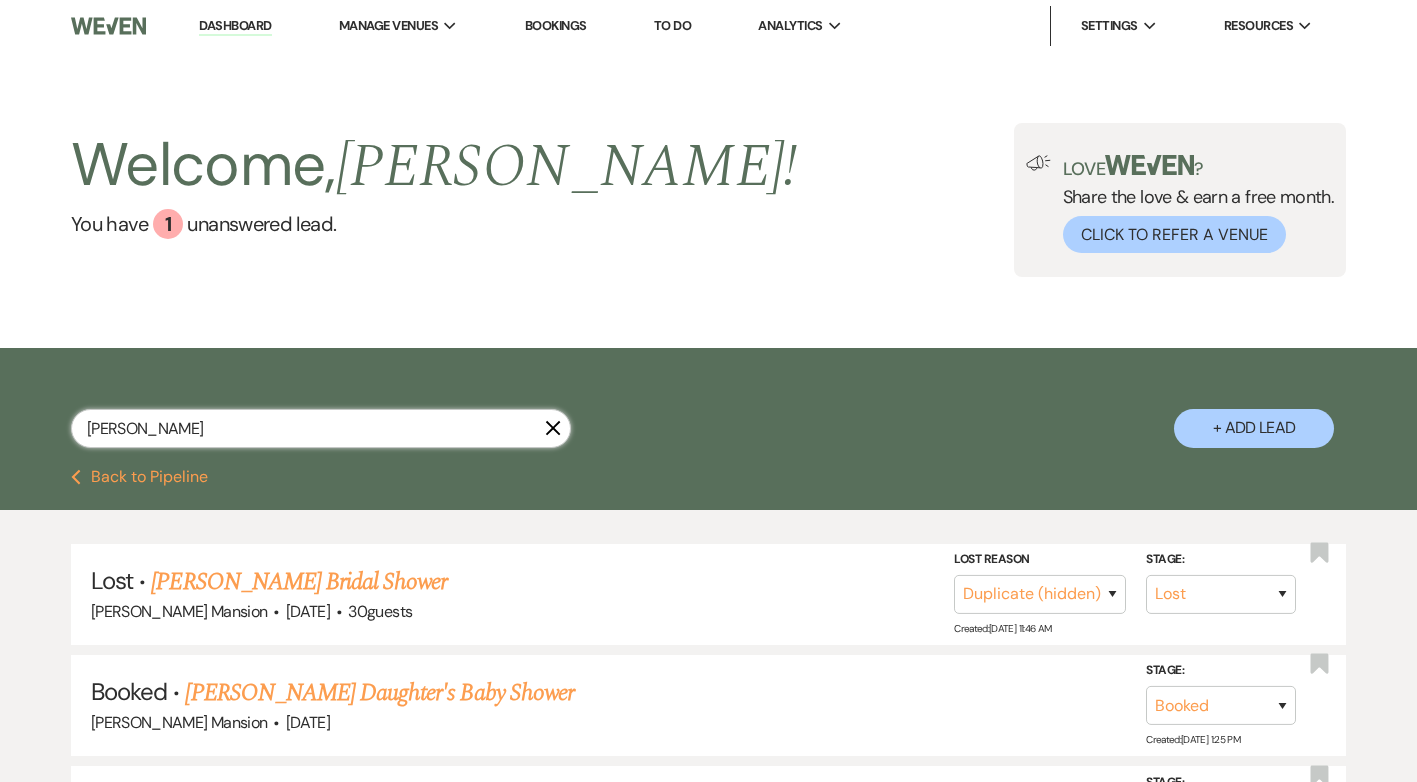 click on "[PERSON_NAME]" at bounding box center (321, 428) 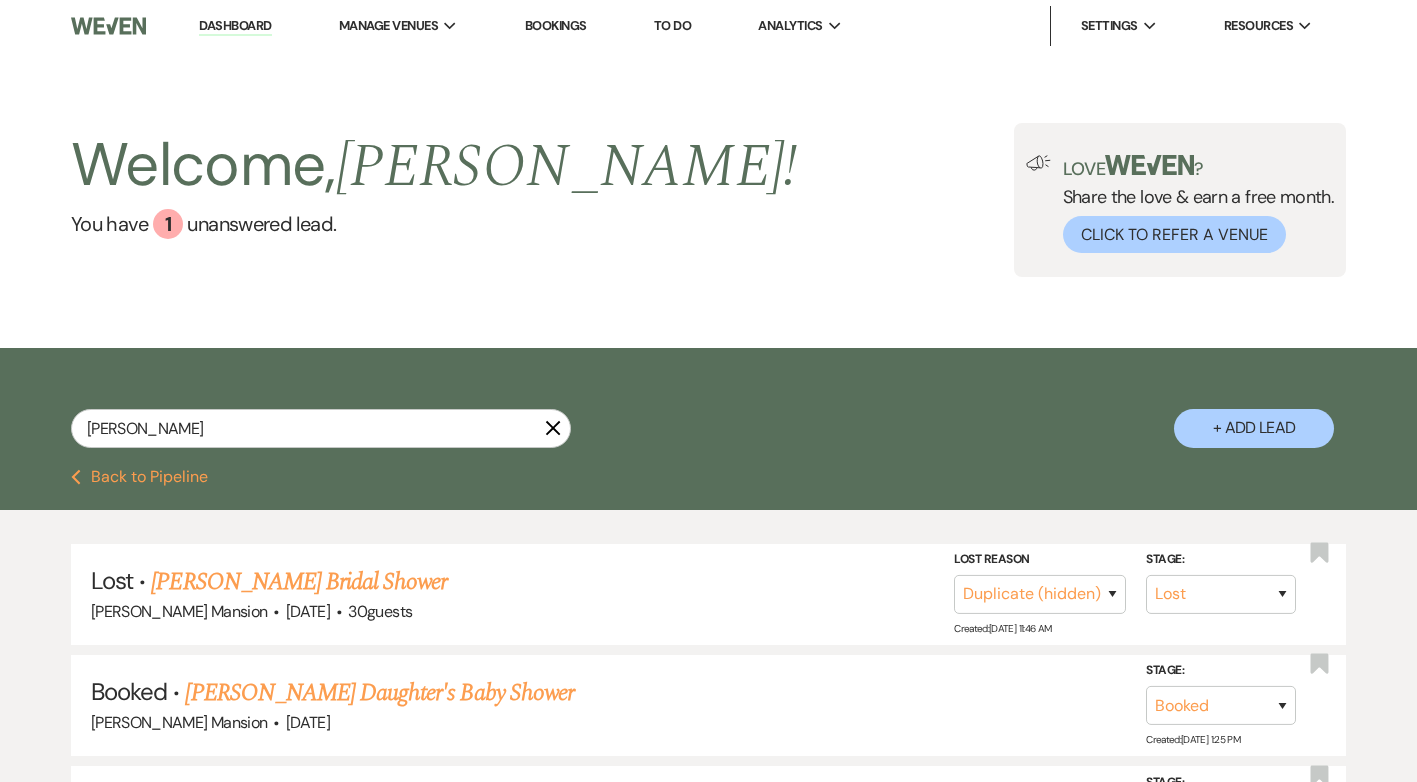 drag, startPoint x: 548, startPoint y: 425, endPoint x: 534, endPoint y: 422, distance: 14.3178215 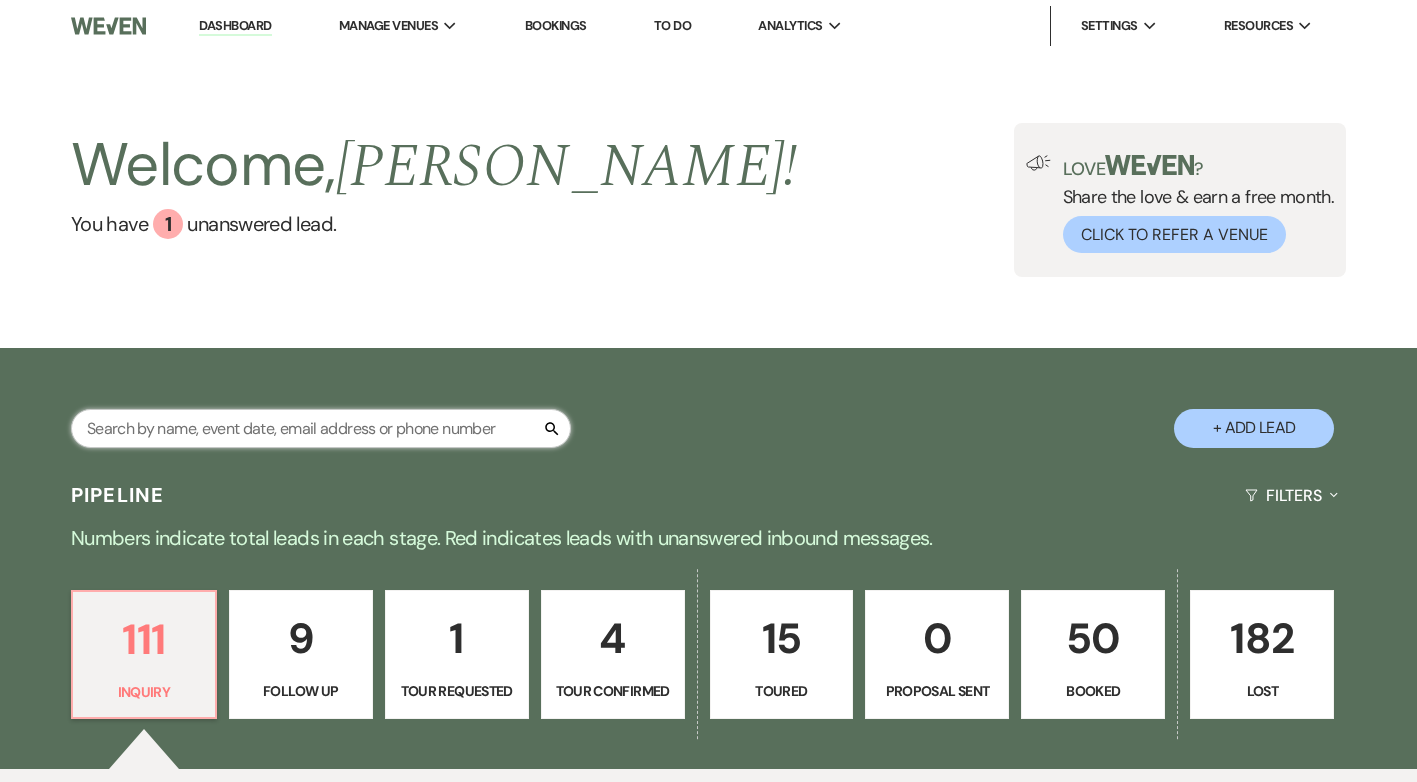 click at bounding box center (321, 428) 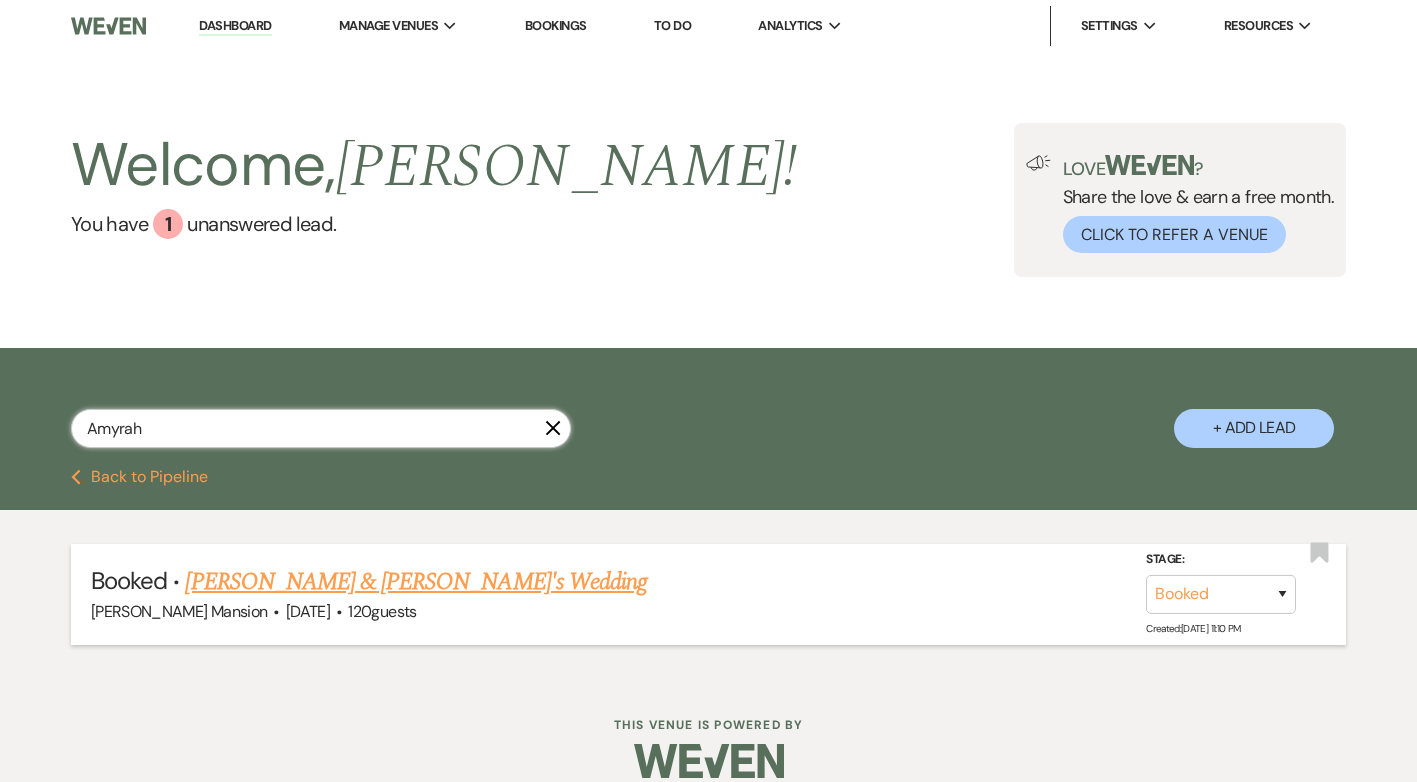 type on "Amyrah" 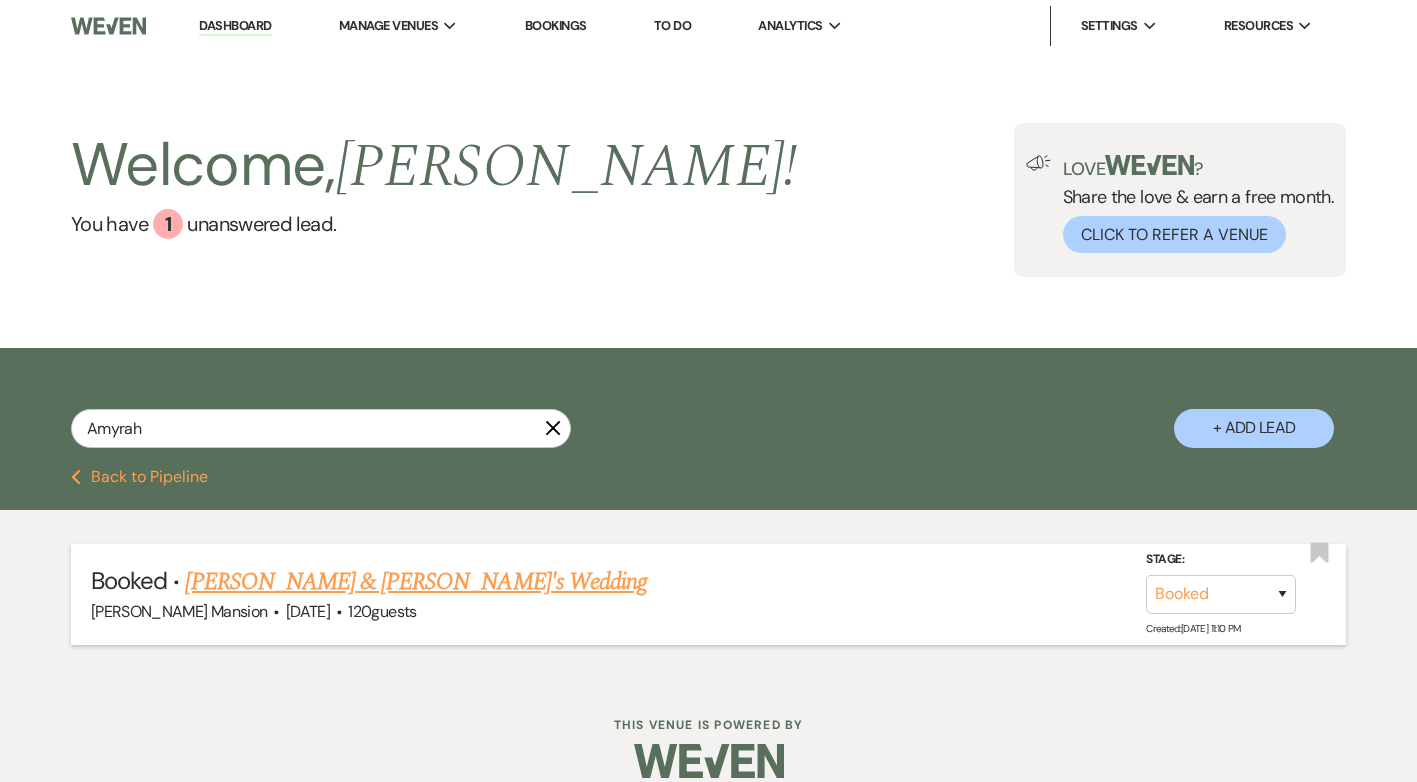 click on "[PERSON_NAME] & [PERSON_NAME]'s Wedding" at bounding box center [416, 582] 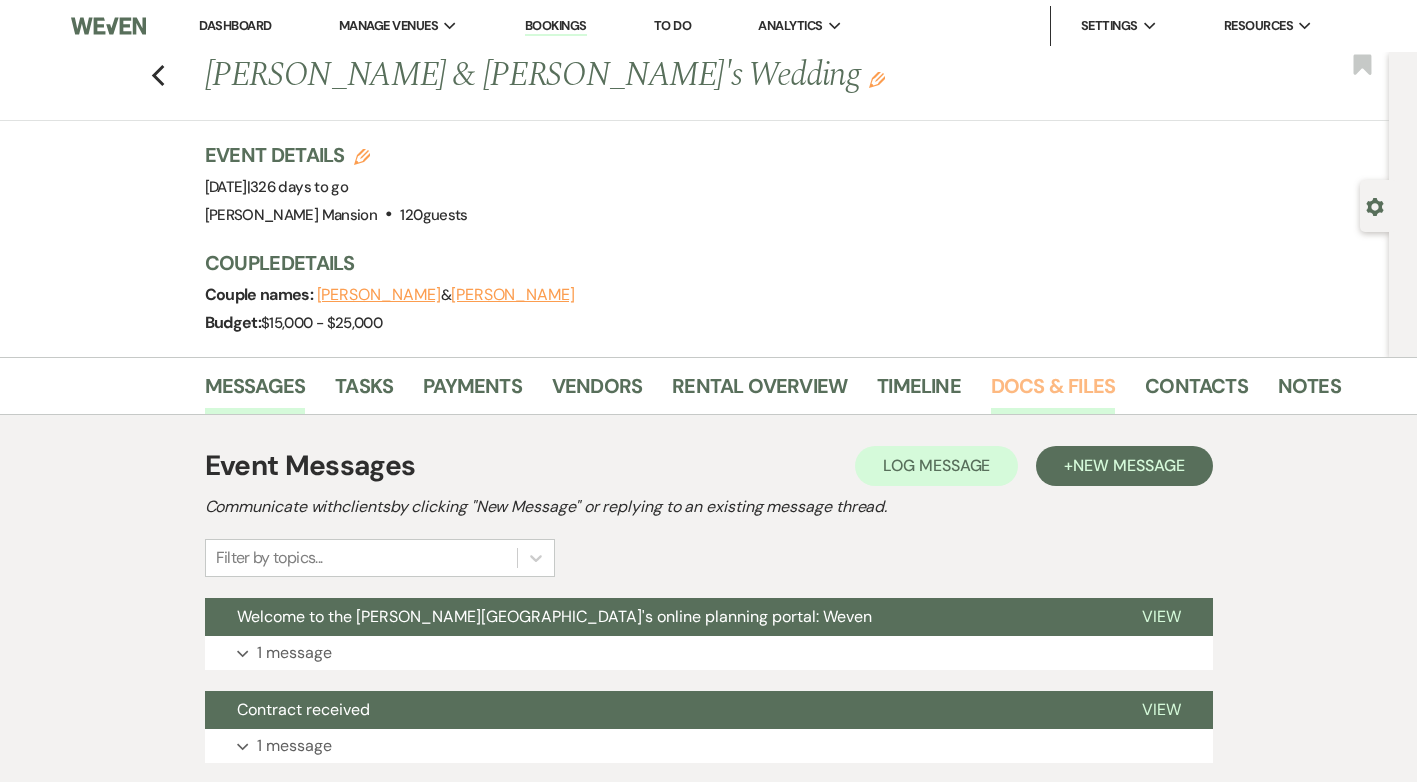 click on "Docs & Files" at bounding box center (1053, 392) 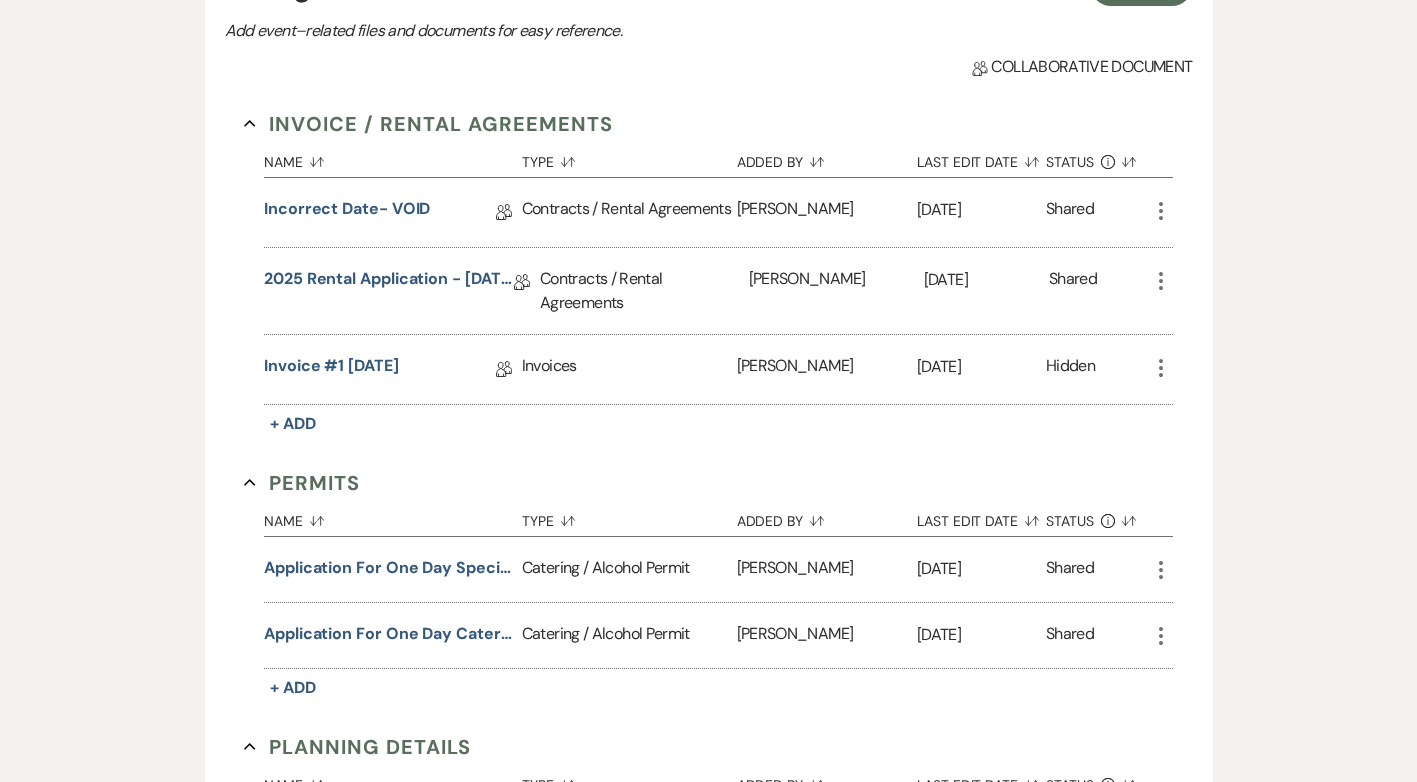scroll, scrollTop: 500, scrollLeft: 0, axis: vertical 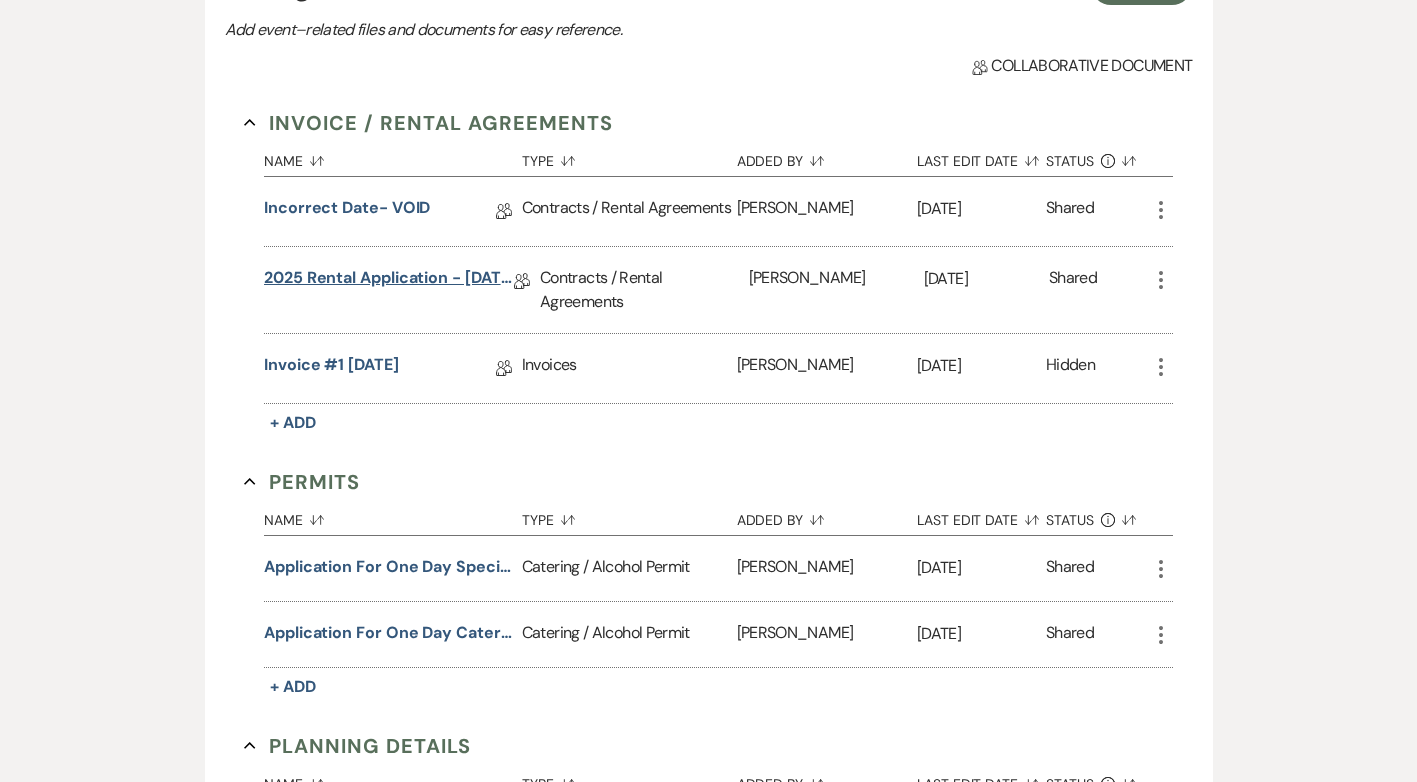 click on "2025 Rental Application - [DATE]" at bounding box center (389, 281) 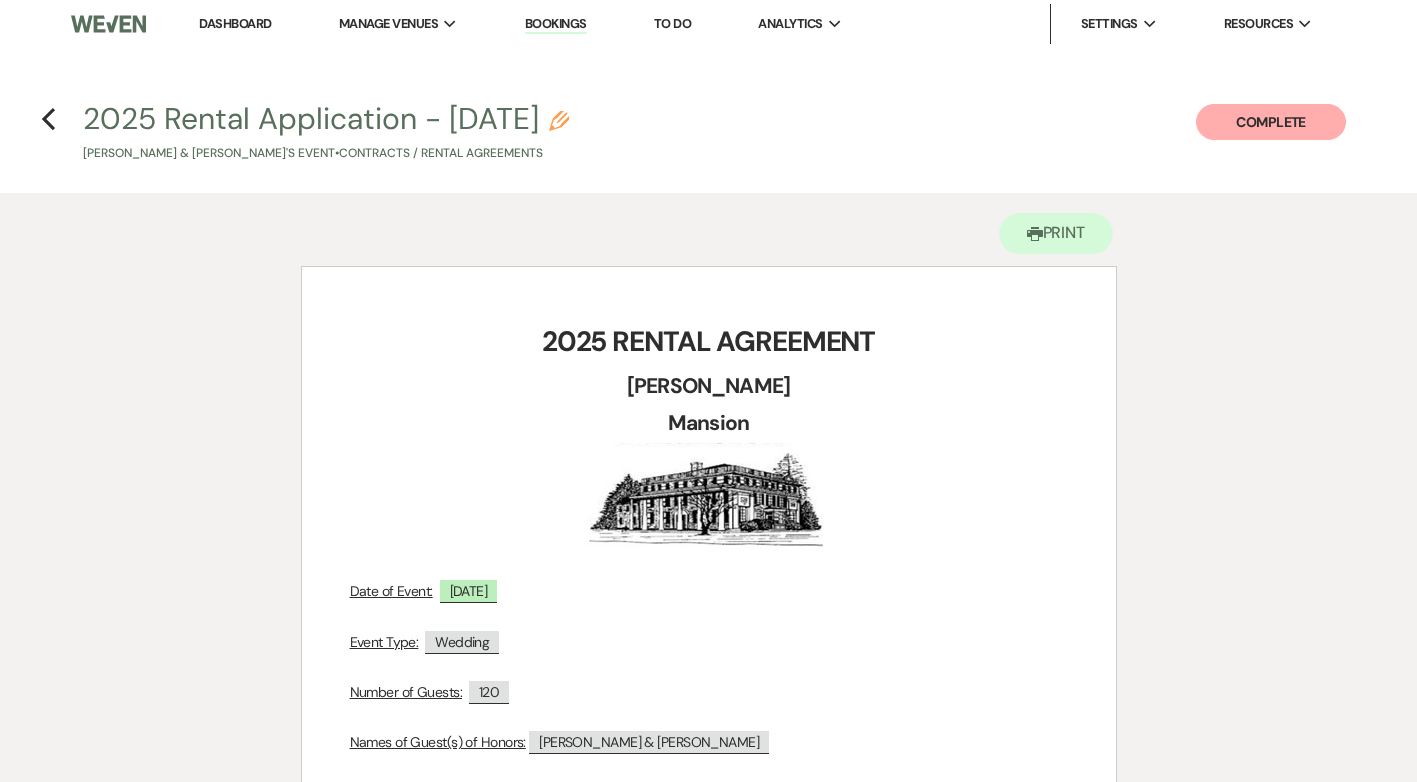 scroll, scrollTop: 0, scrollLeft: 0, axis: both 